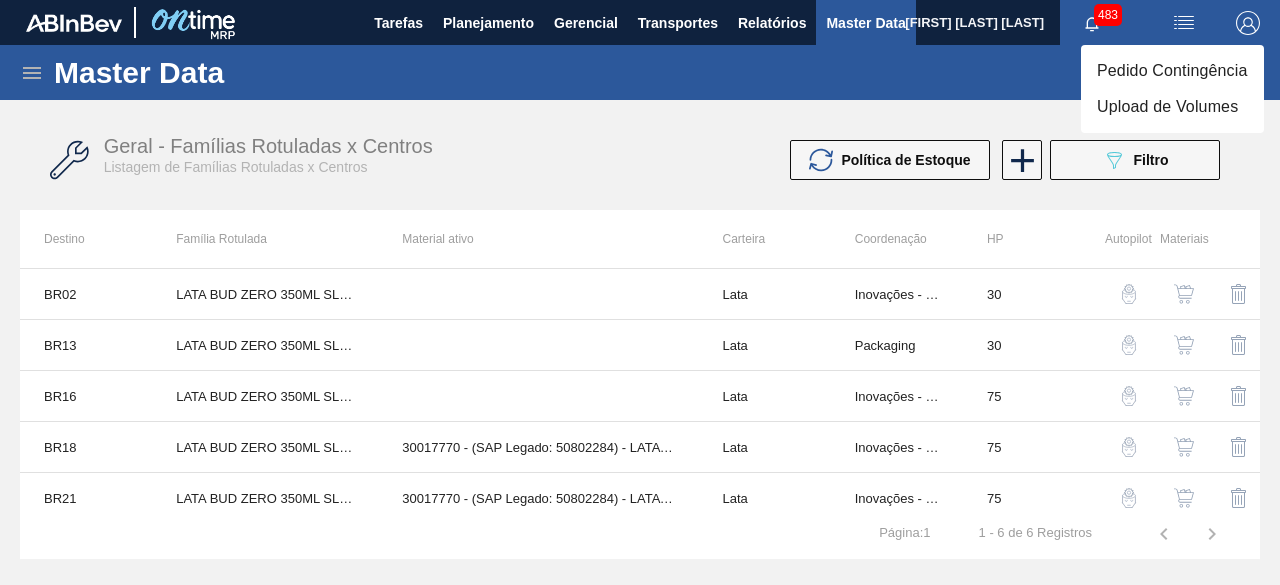 scroll, scrollTop: 0, scrollLeft: 0, axis: both 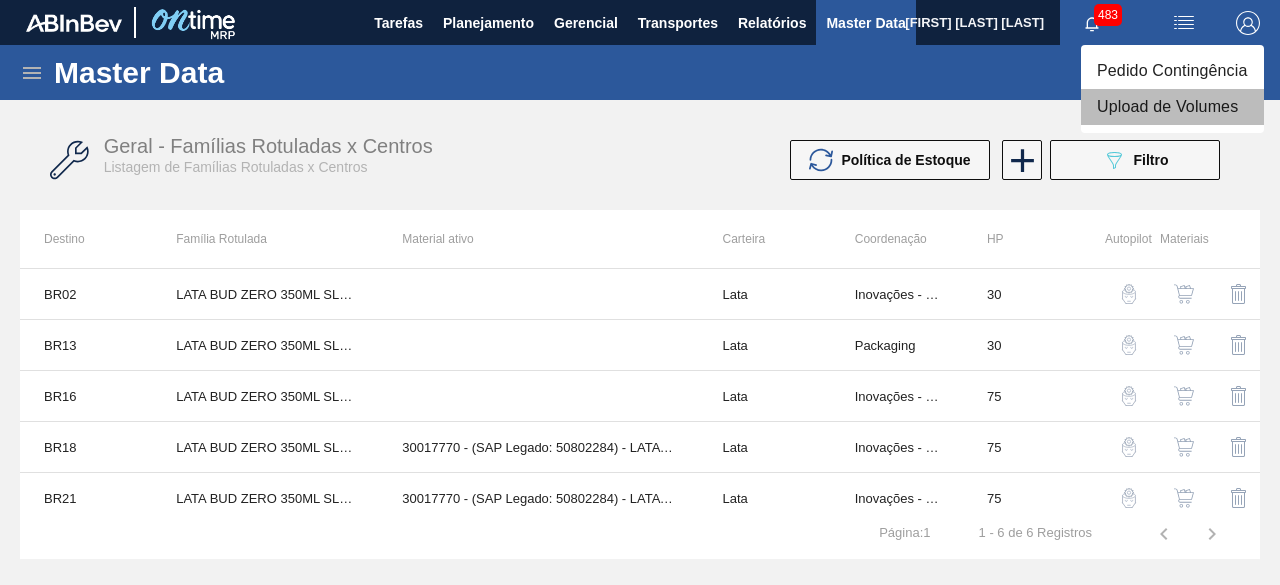 click on "Upload de Volumes" at bounding box center [1172, 107] 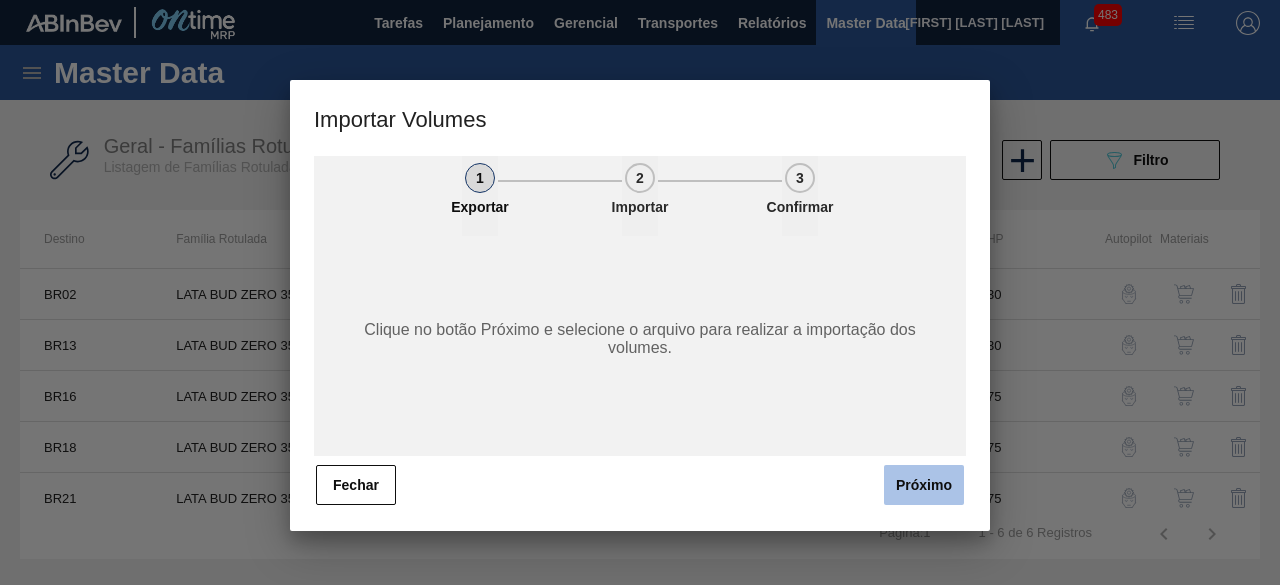 click on "Próximo" at bounding box center (924, 485) 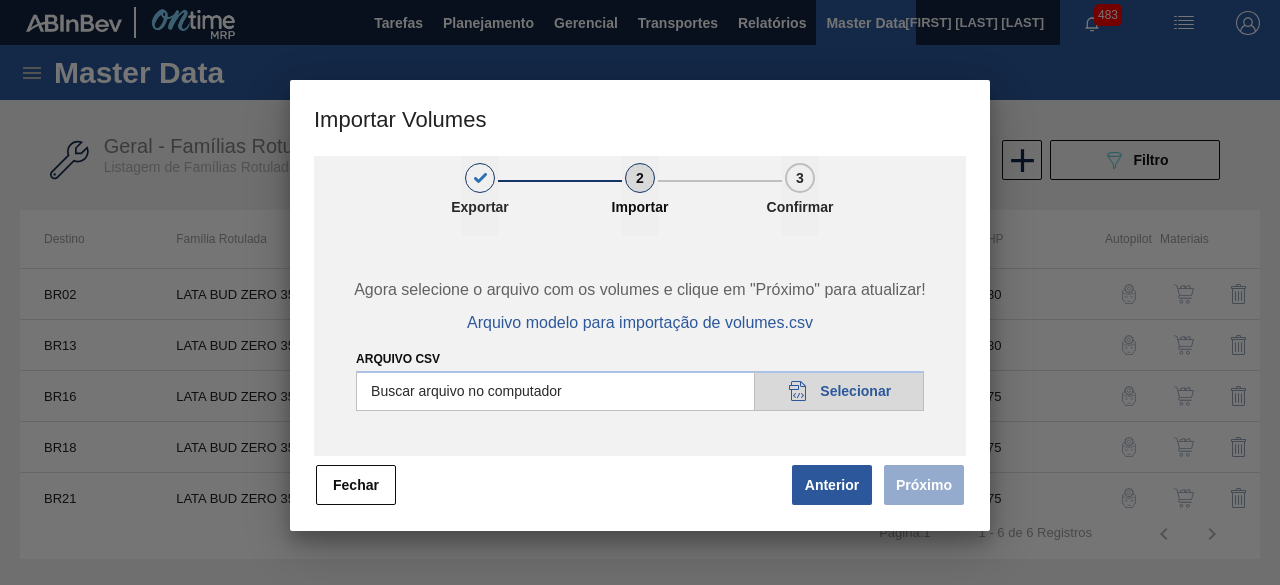 click on "Arquivo csv" at bounding box center [640, 391] 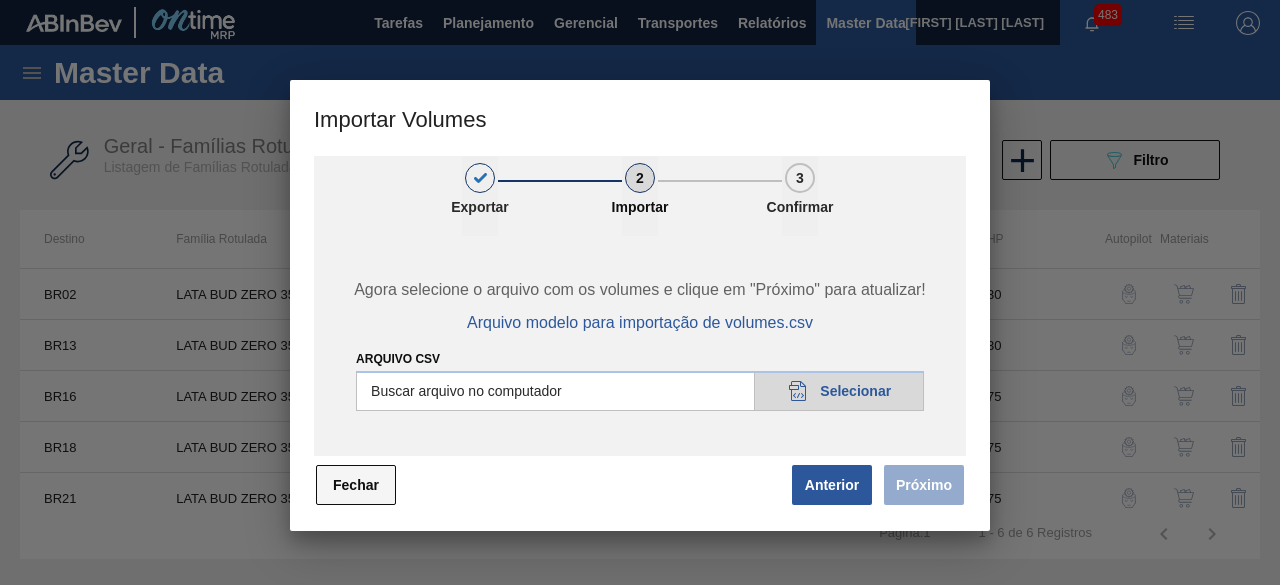 click on "Fechar" at bounding box center [356, 485] 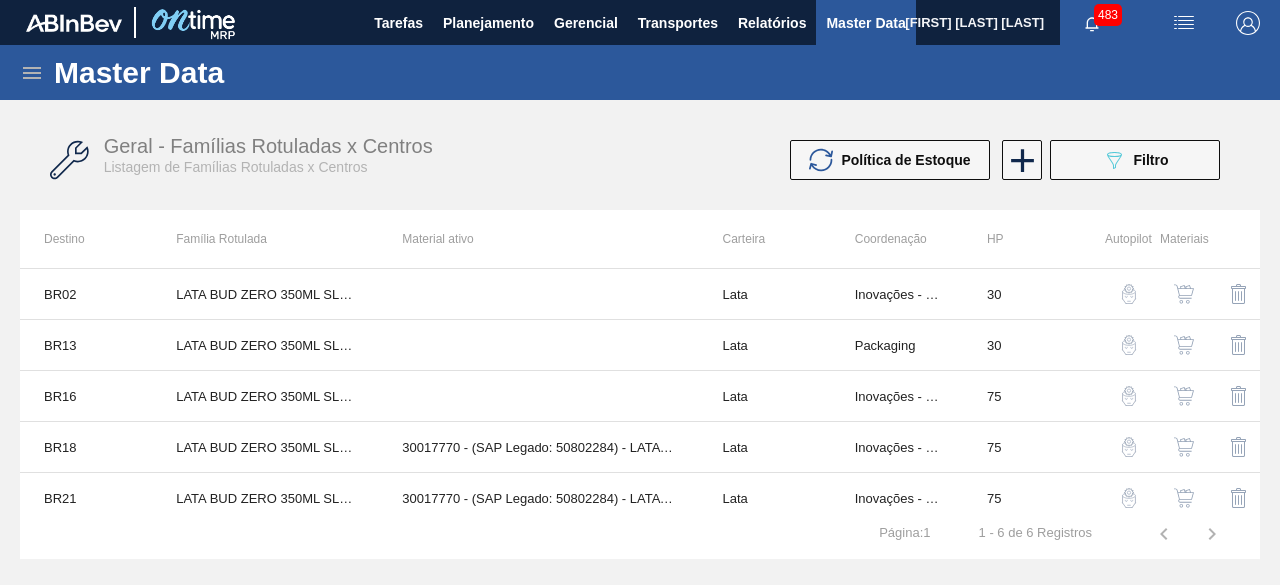 click at bounding box center (1184, 23) 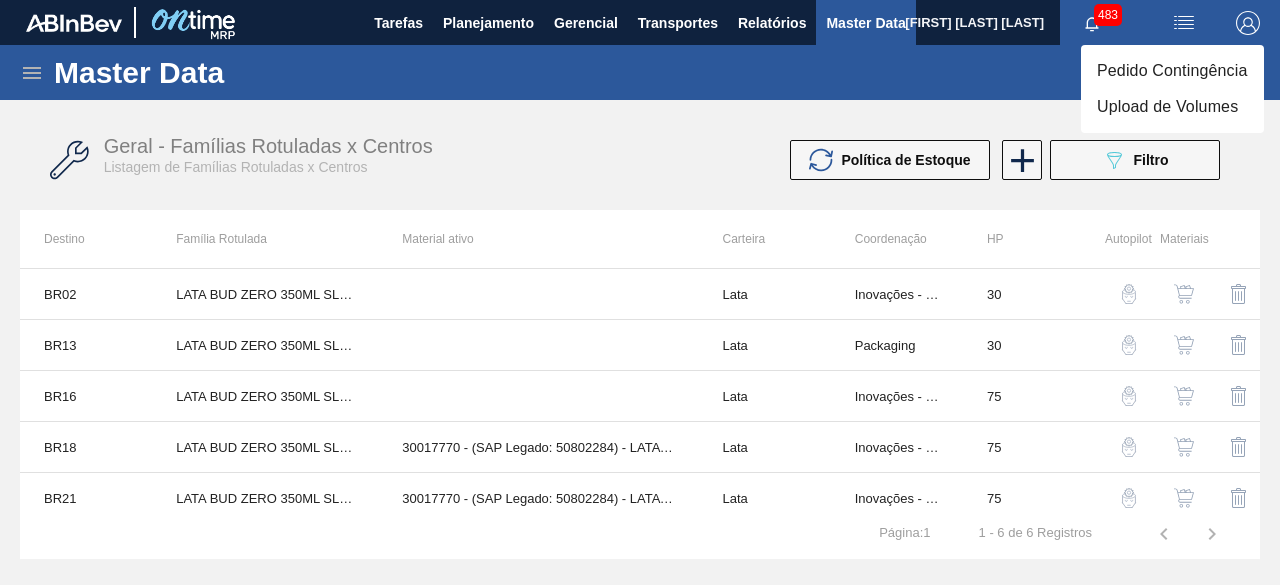 click on "Upload de Volumes" at bounding box center (1172, 107) 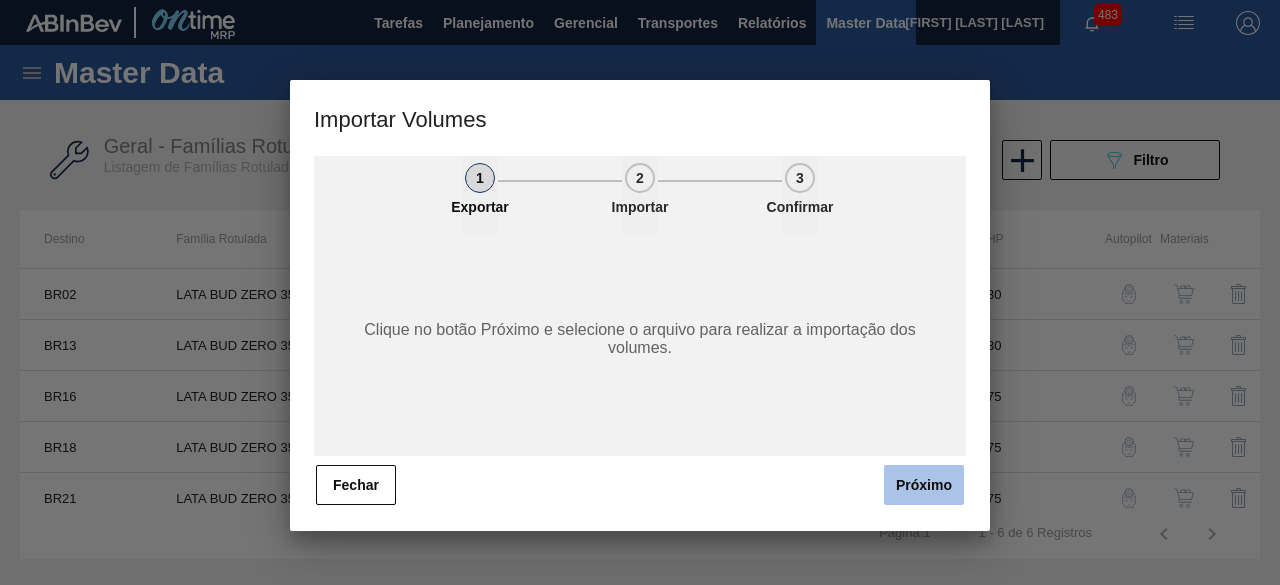 click on "Próximo" at bounding box center (924, 485) 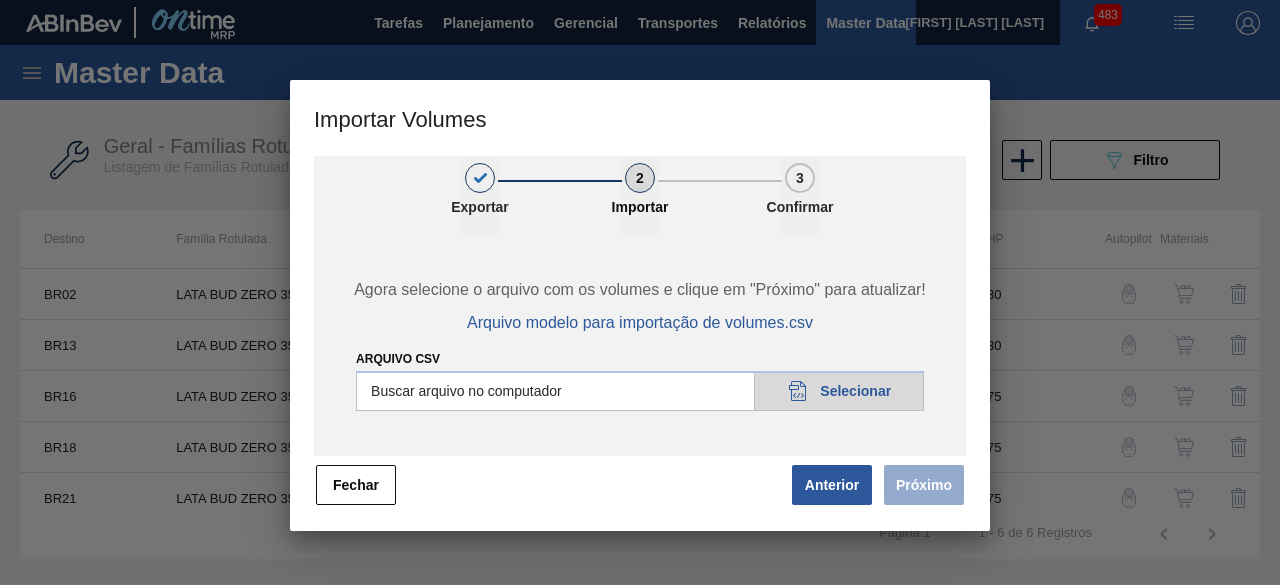 click on "Arquivo csv" at bounding box center [640, 391] 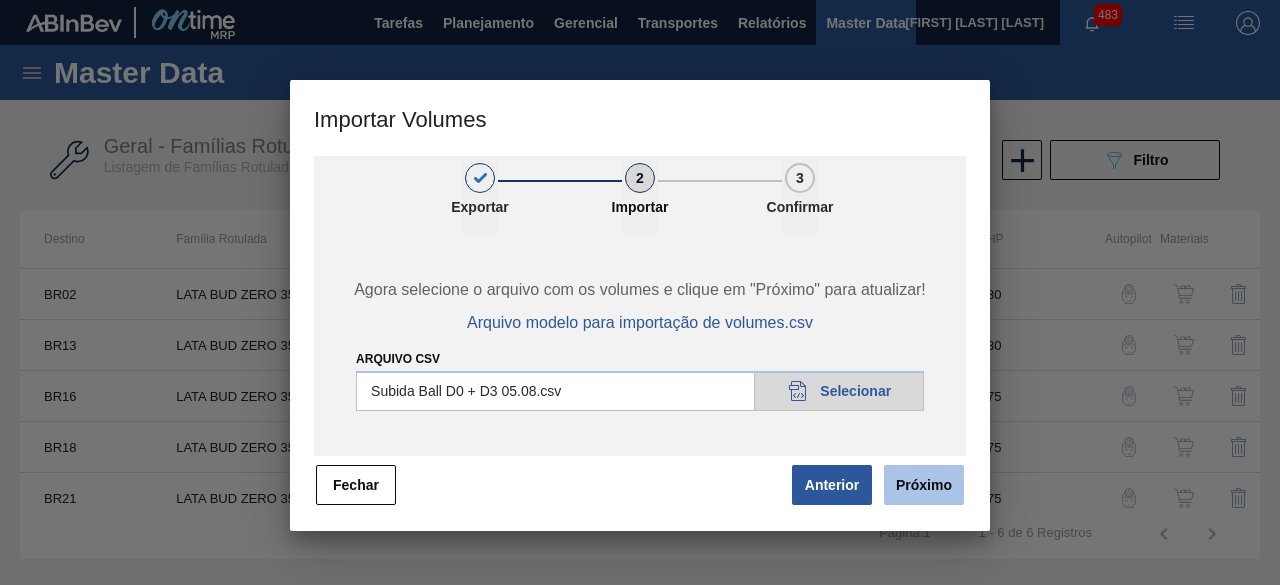 click on "Próximo" at bounding box center (924, 485) 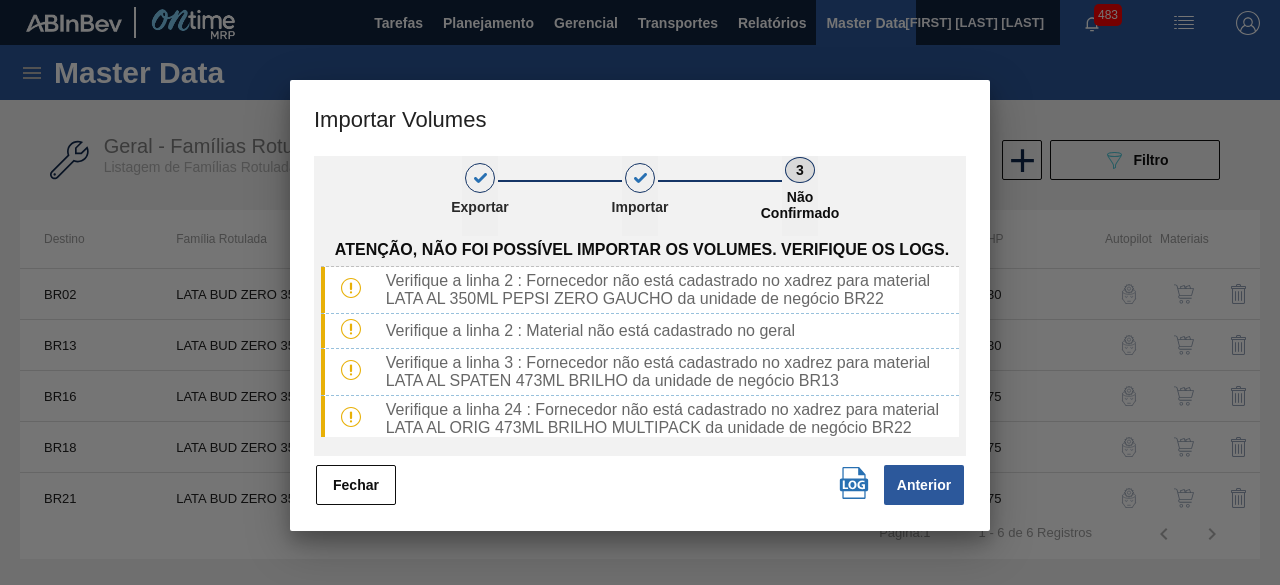 click at bounding box center [854, 483] 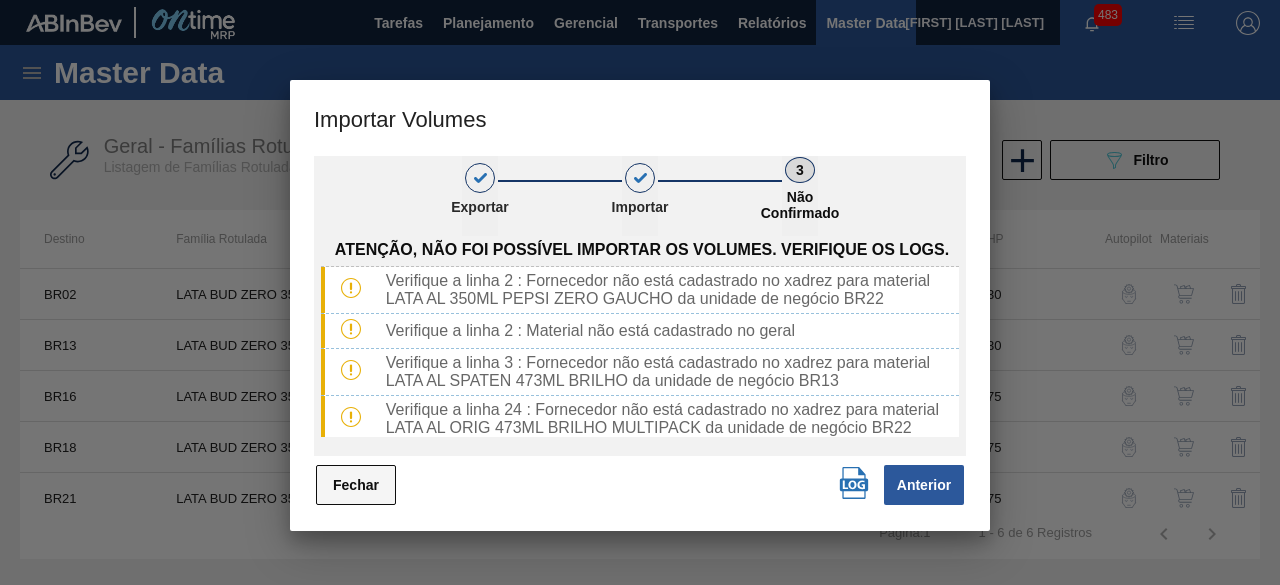 click on "Fechar" at bounding box center [356, 485] 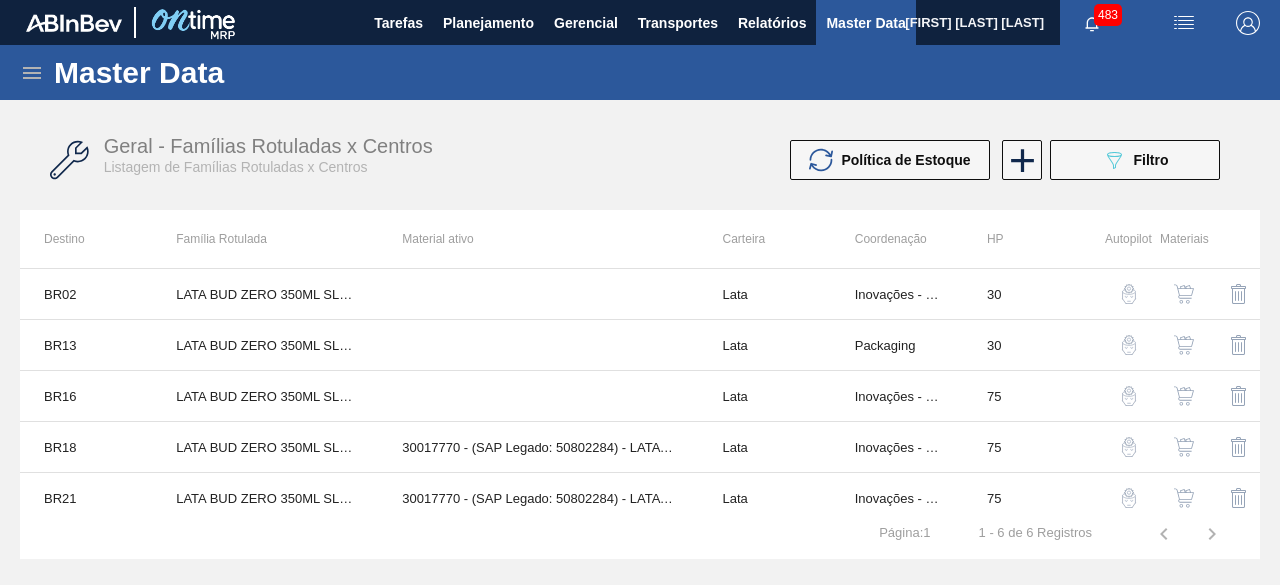 click 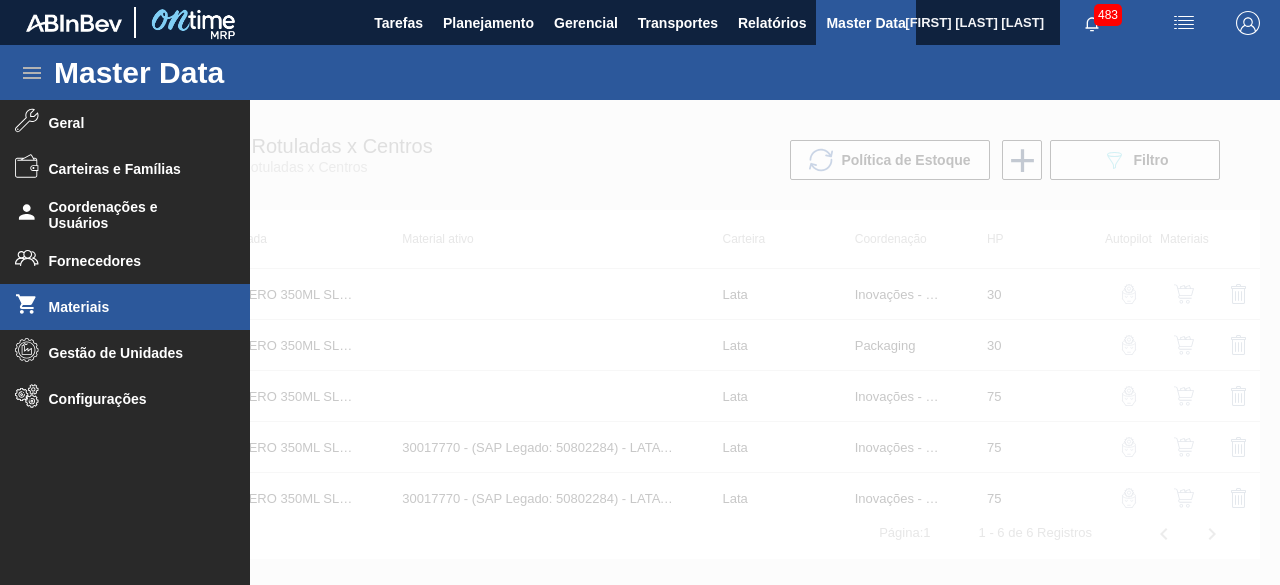 click on "Materiais" at bounding box center (125, 307) 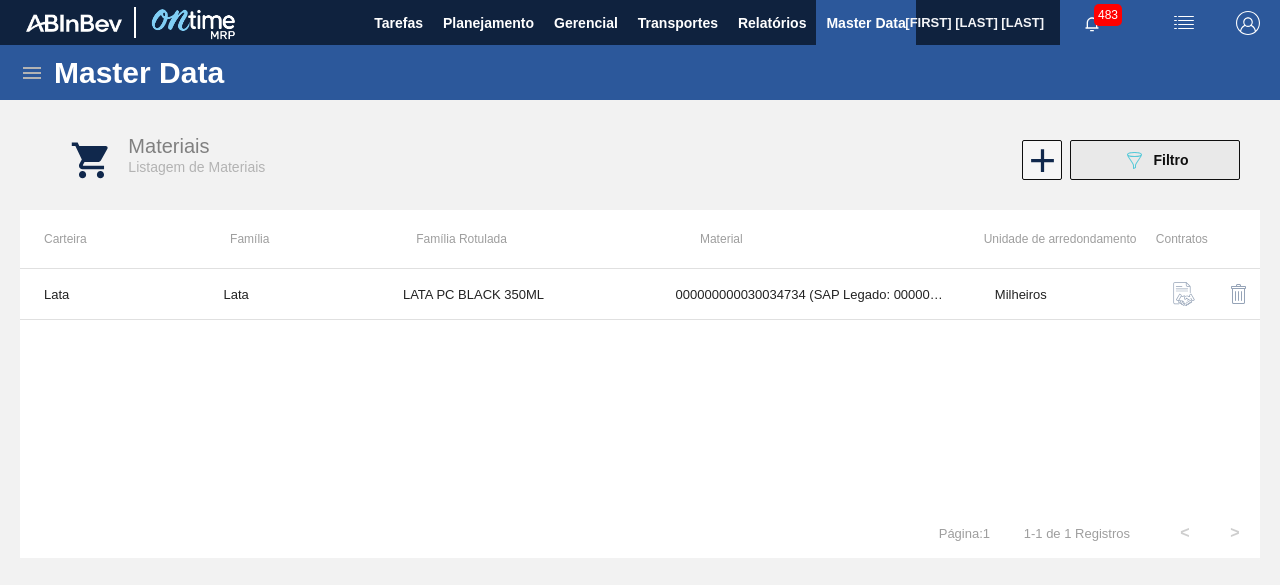 click on "089F7B8B-B2A5-4AFE-B5C0-19BA573D28AC Filtro" at bounding box center [1155, 160] 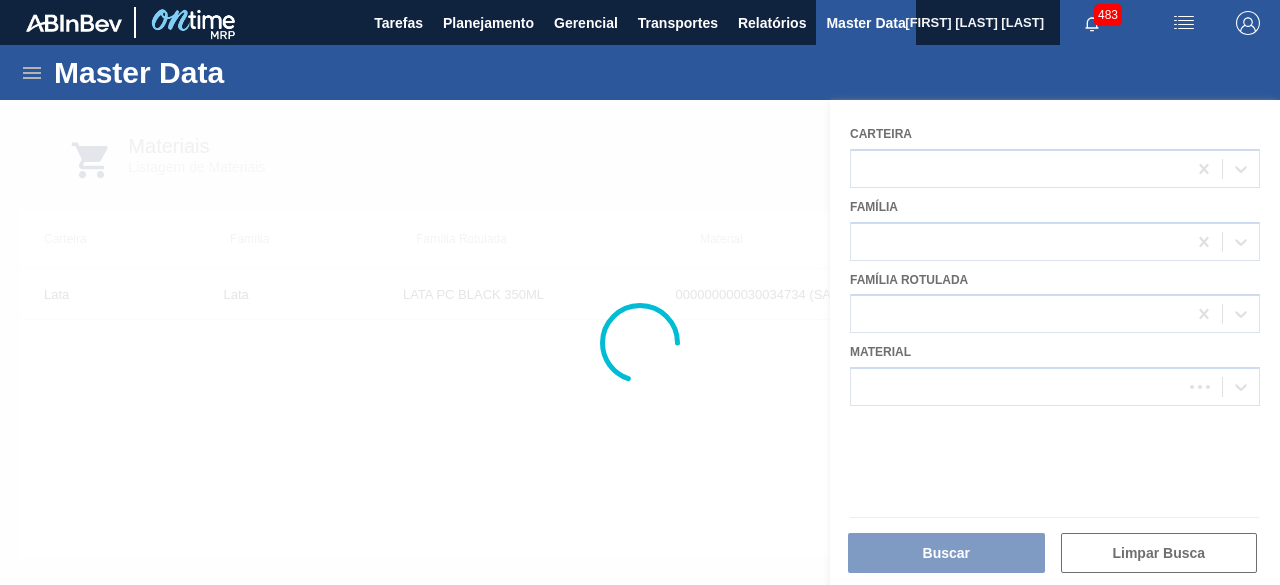 drag, startPoint x: 1067, startPoint y: 349, endPoint x: 1057, endPoint y: 396, distance: 48.052055 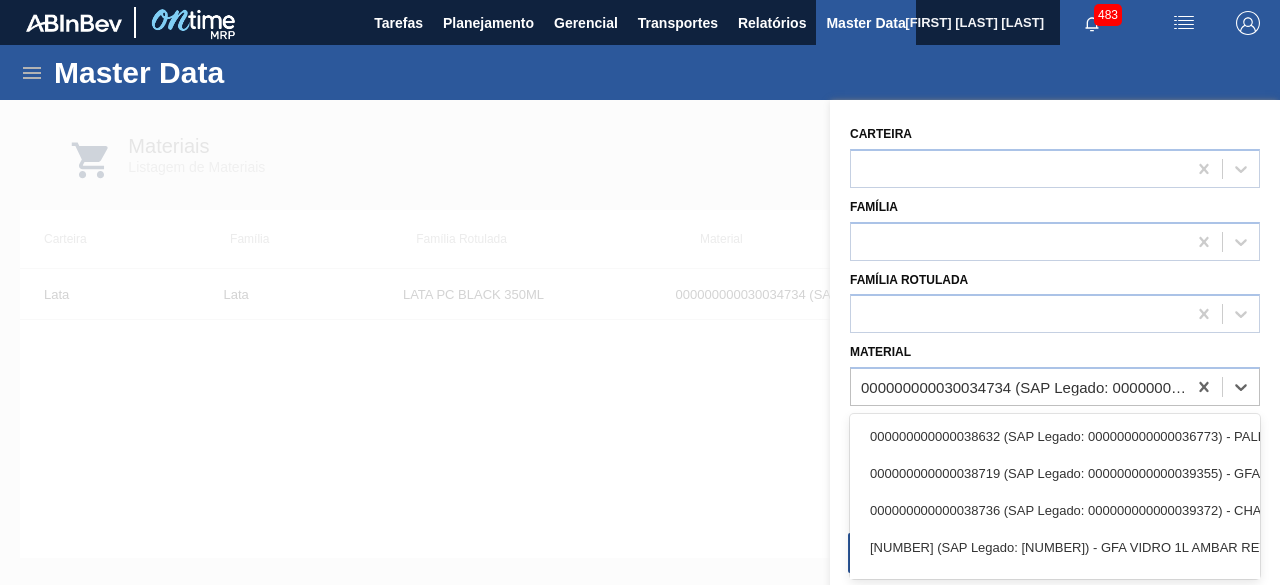 click on "000000000030034734 (SAP Legado: 000000000050853820) - LATA AL 350ML PEPSI ZERO GAUCHO" at bounding box center (1018, 387) 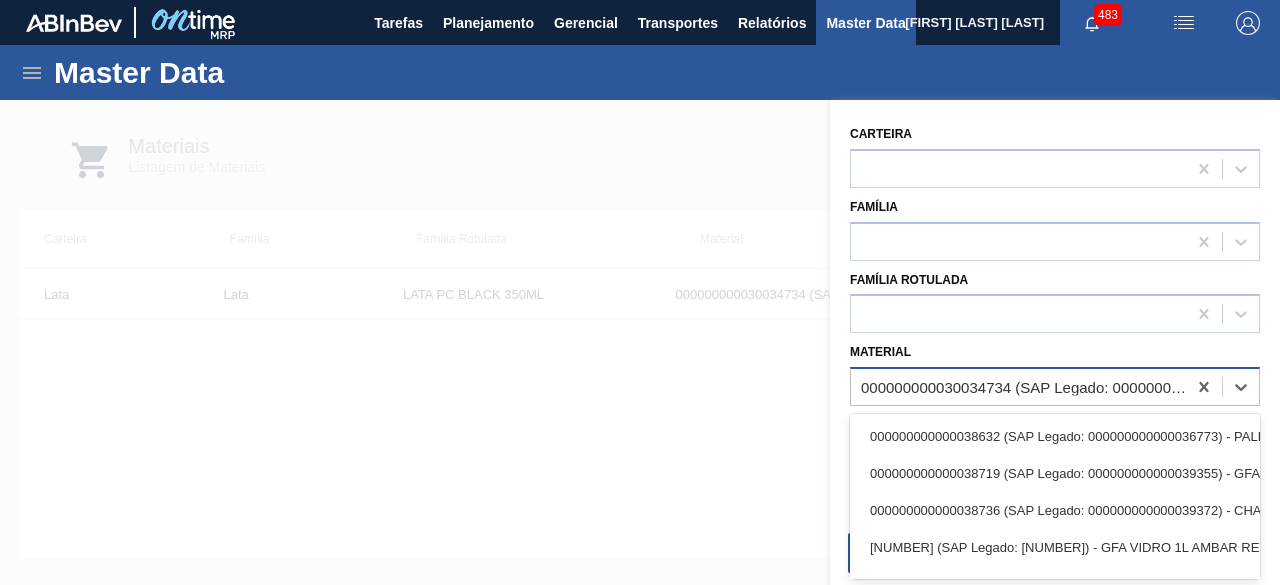 paste on "30034230" 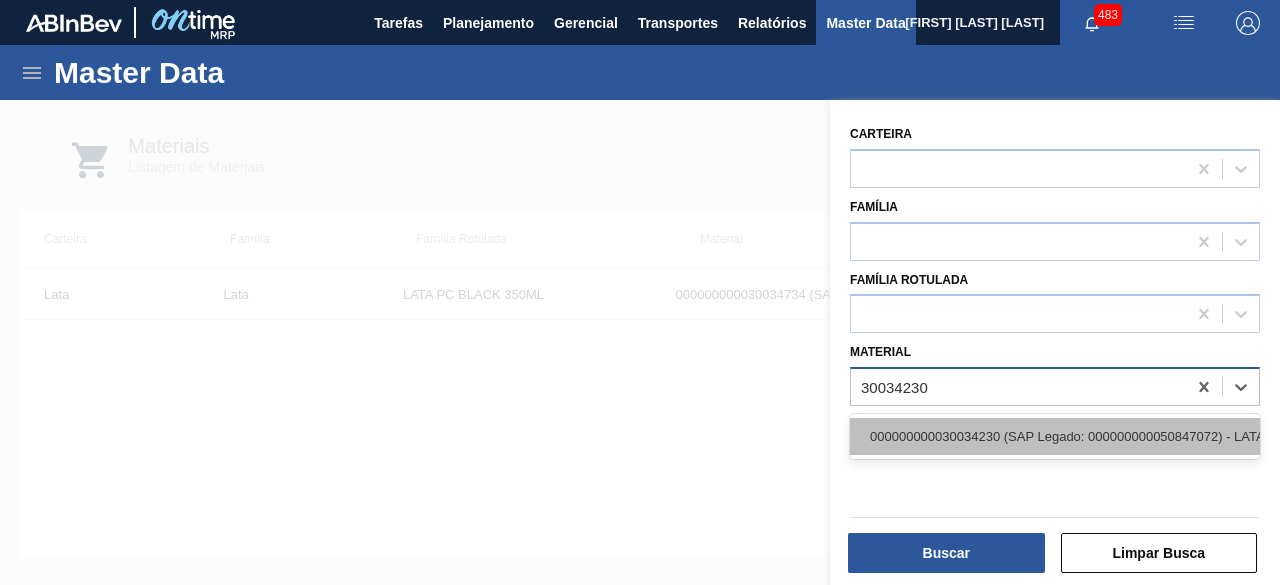 click on "000000000030034230 (SAP Legado: 000000000050847072) - LATA AL SPATEN 473ML BRILHO" at bounding box center [1055, 436] 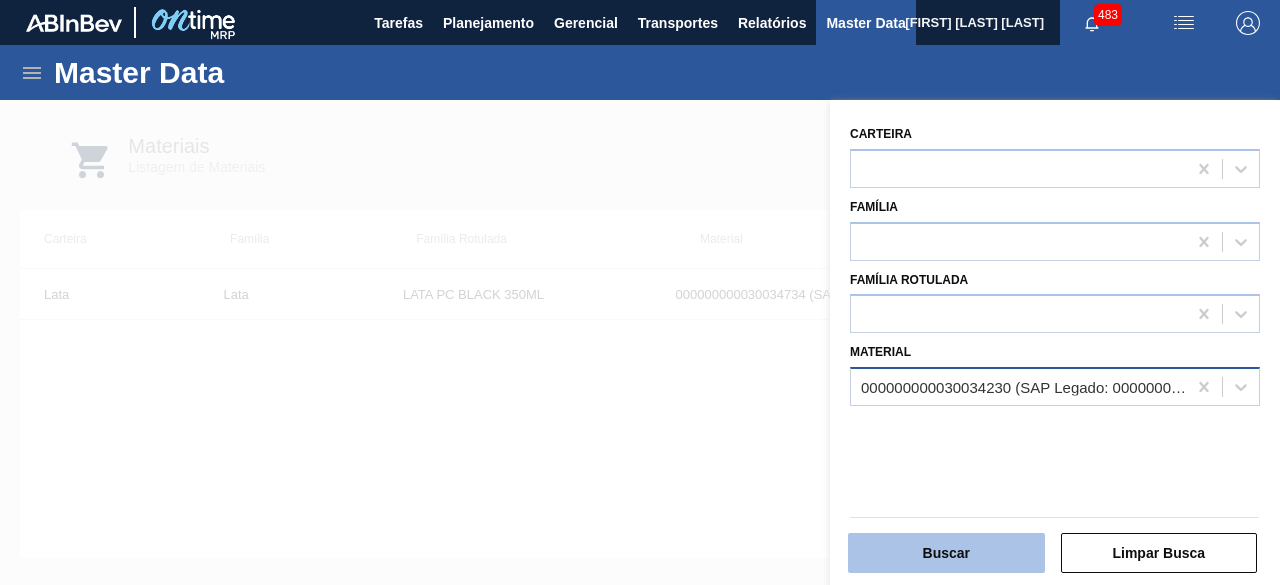 click on "Buscar" at bounding box center (946, 553) 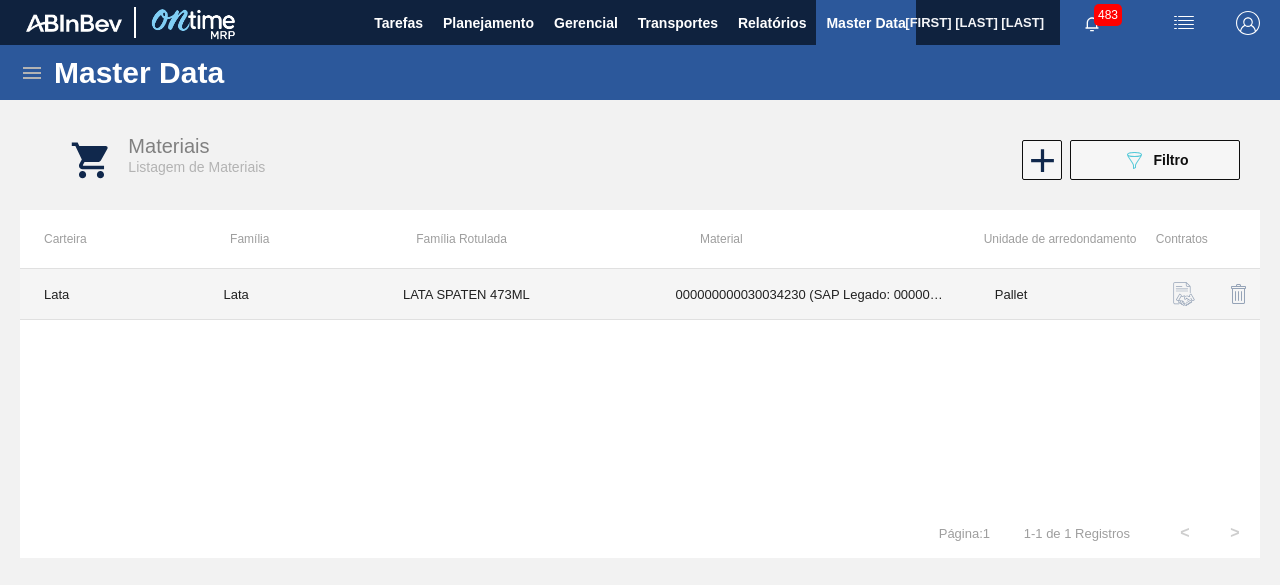 click on "LATA SPATEN 473ML" at bounding box center [515, 294] 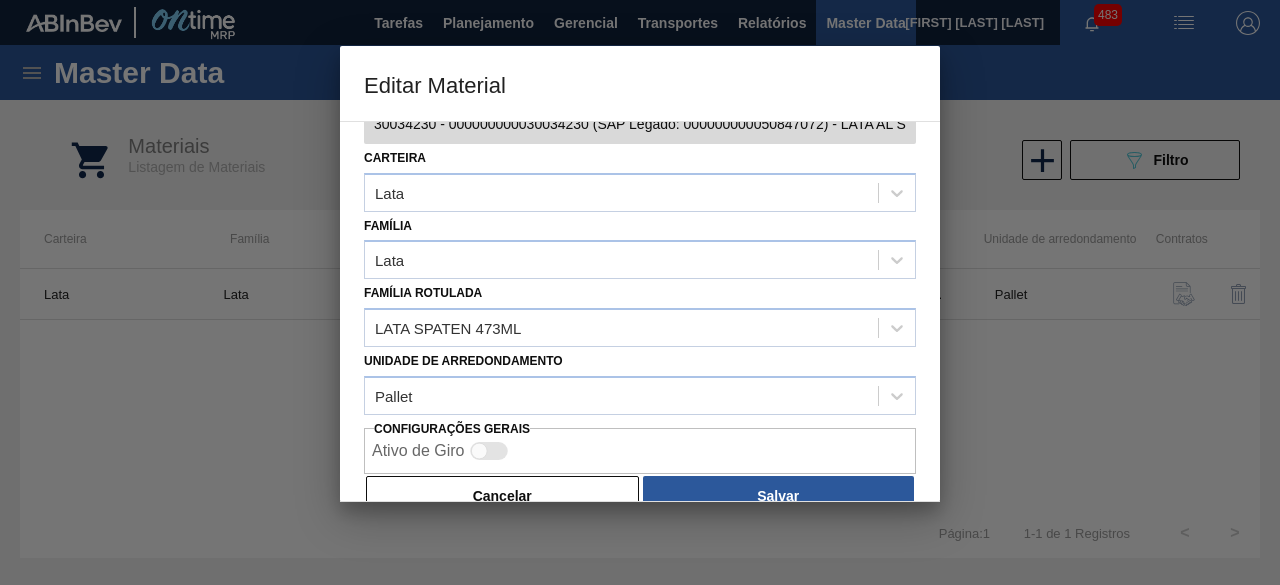scroll, scrollTop: 84, scrollLeft: 0, axis: vertical 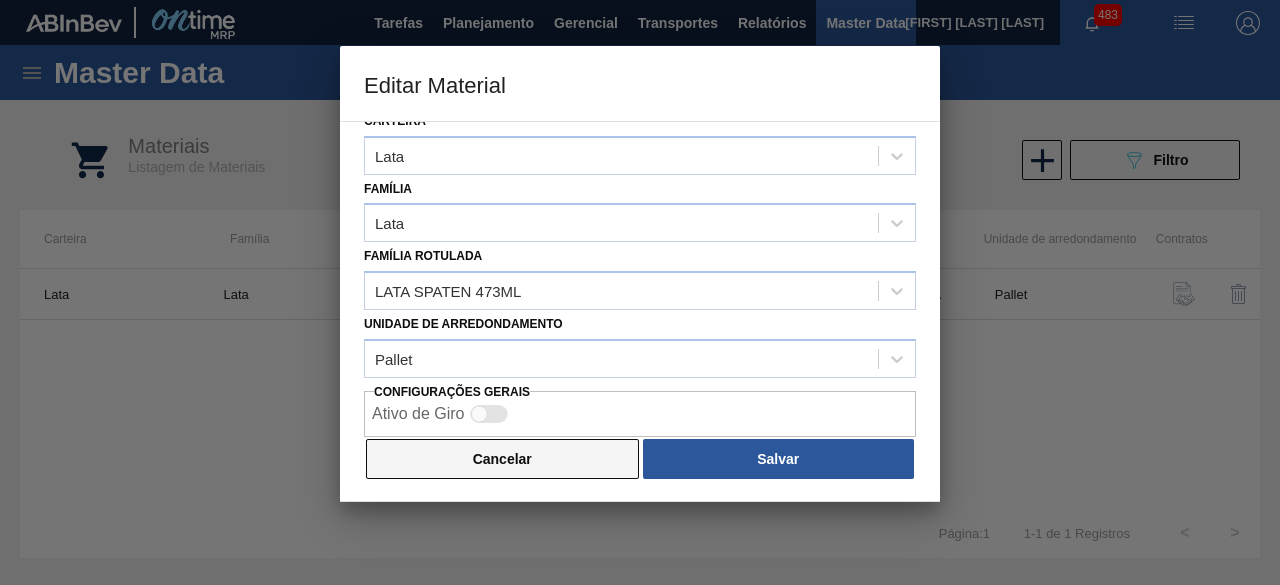 click on "Cancelar" at bounding box center (502, 459) 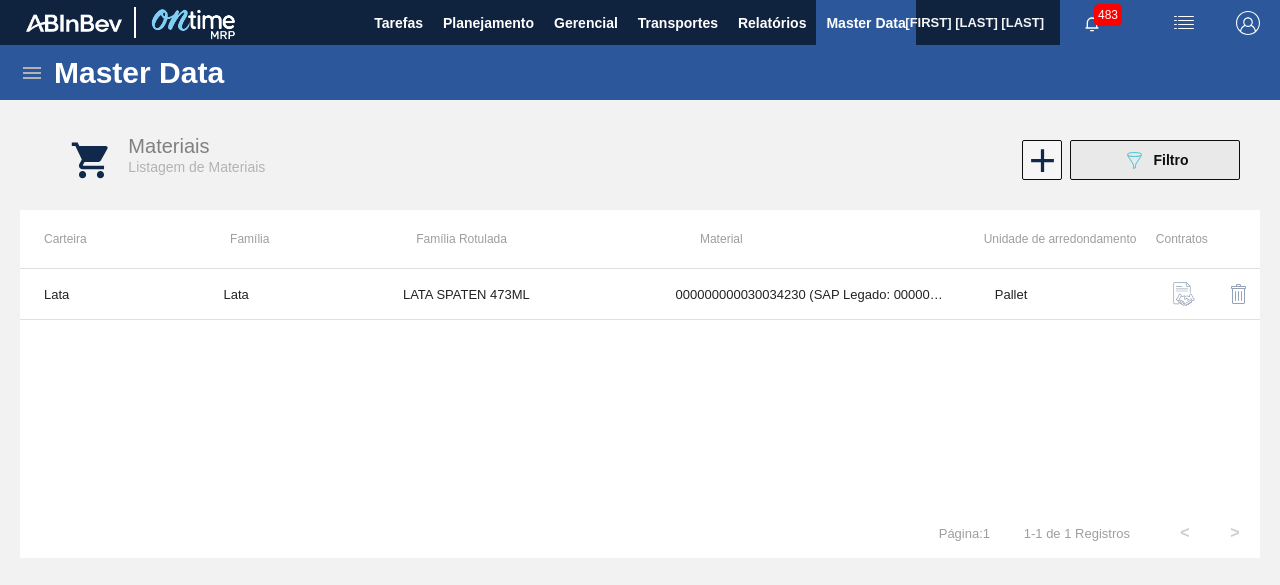 click on "Filtro" at bounding box center [1171, 160] 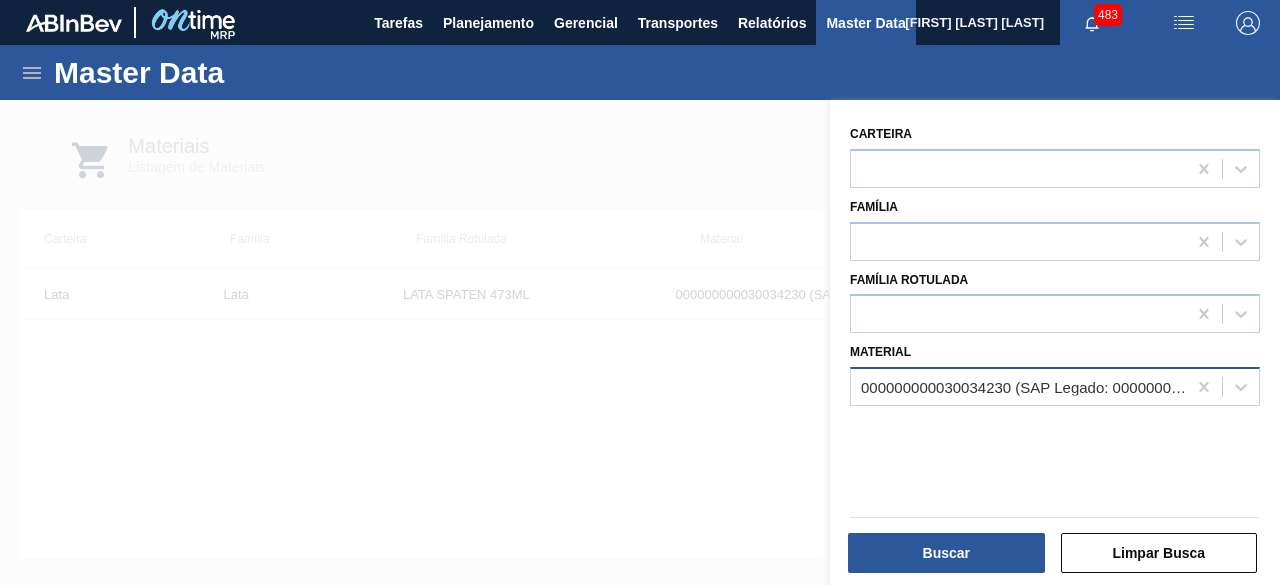 click on "000000000030034230 (SAP Legado: 000000000050847072) - LATA AL SPATEN 473ML BRILHO" at bounding box center (1024, 387) 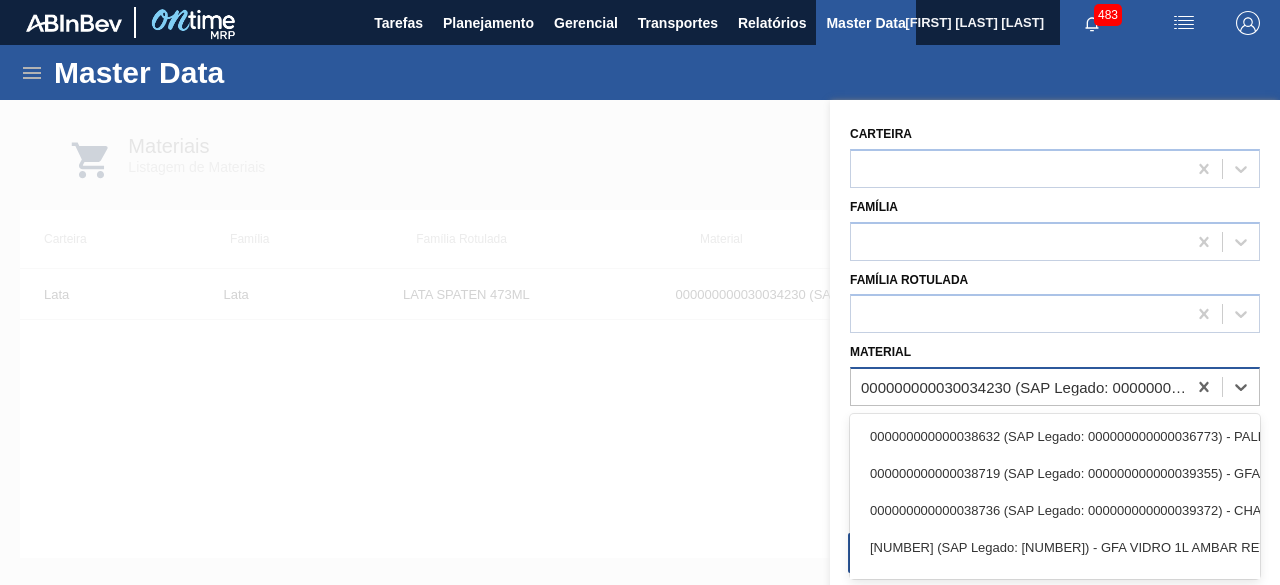 paste on "30029331" 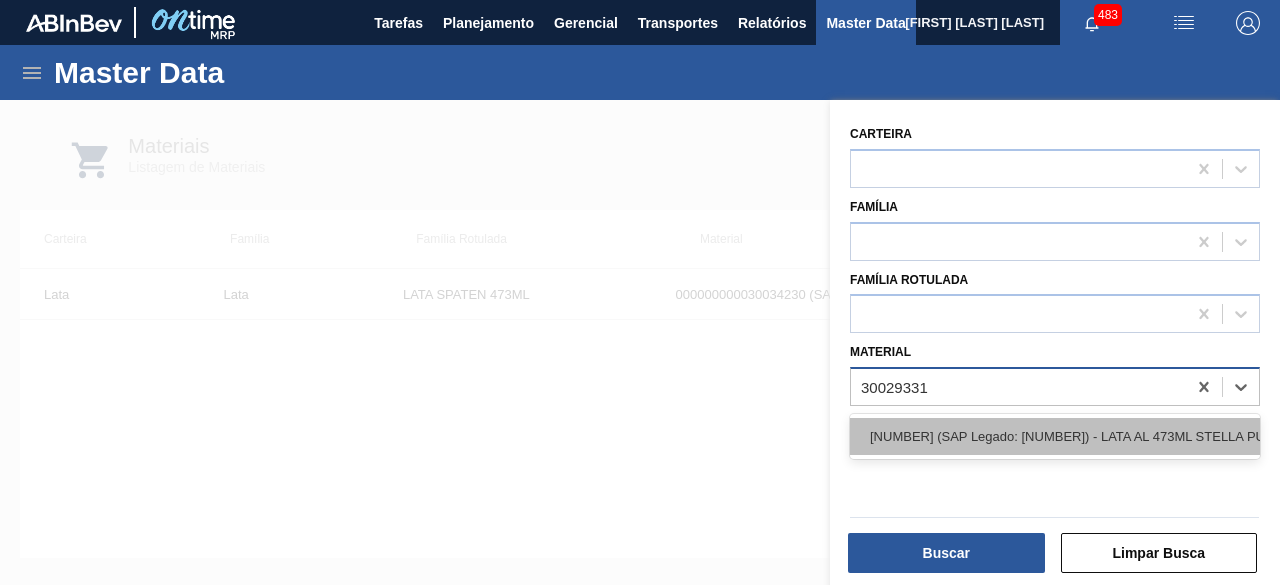 click on "000000000030029331 (SAP Legado: 000000000050816571) - LATA AL 473ML STELLA PURE GOLD" at bounding box center (1055, 436) 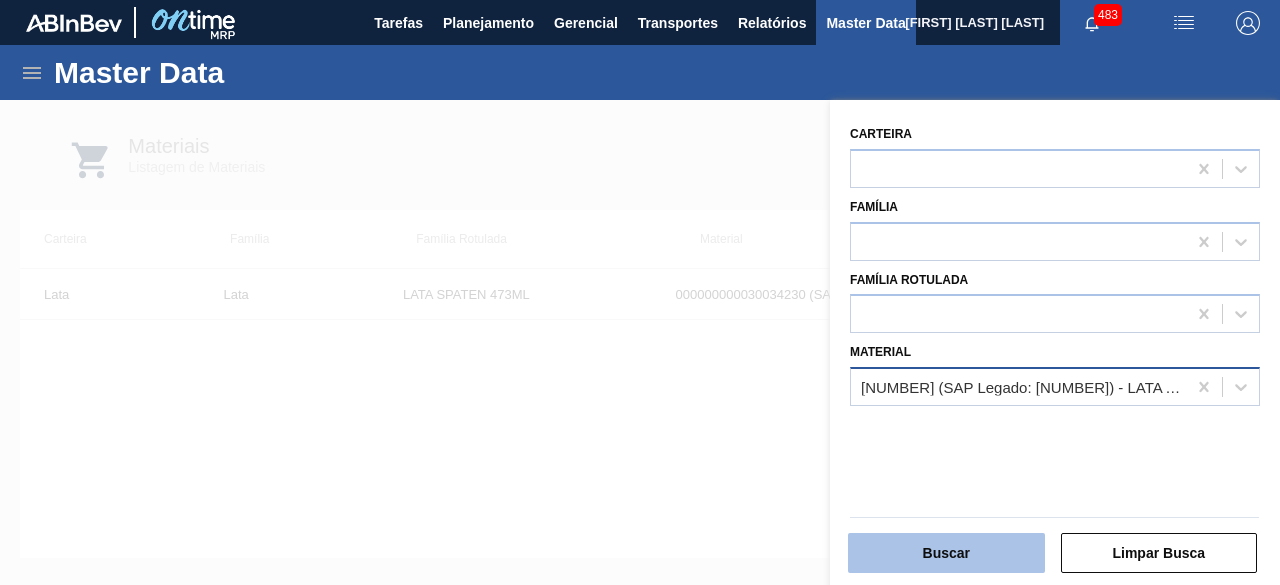 click on "Buscar" at bounding box center [946, 553] 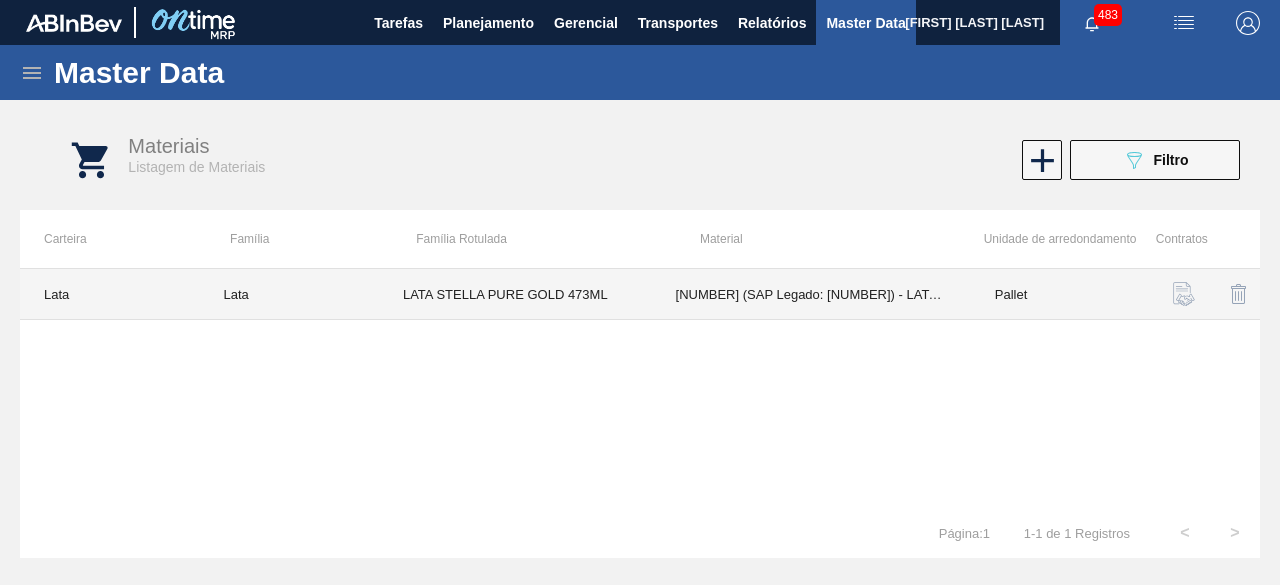 click on "LATA STELLA PURE GOLD 473ML" at bounding box center (515, 294) 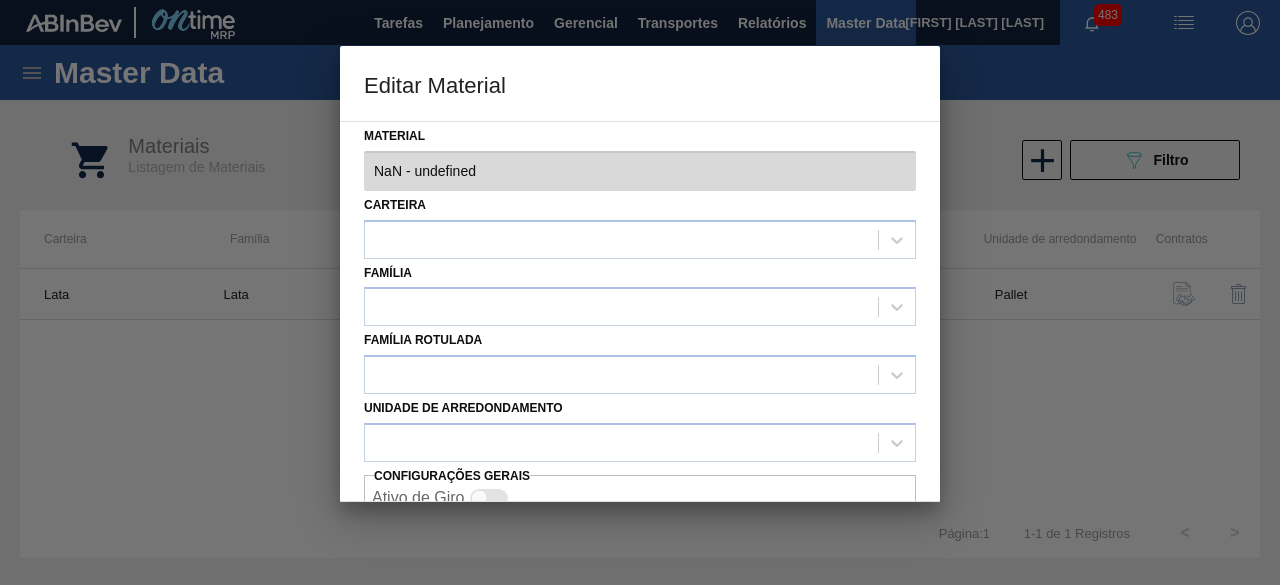 type on "30029331 - 000000000030029331 (SAP Legado: 000000000050816571) - LATA AL 473ML STELLA PURE GOLD" 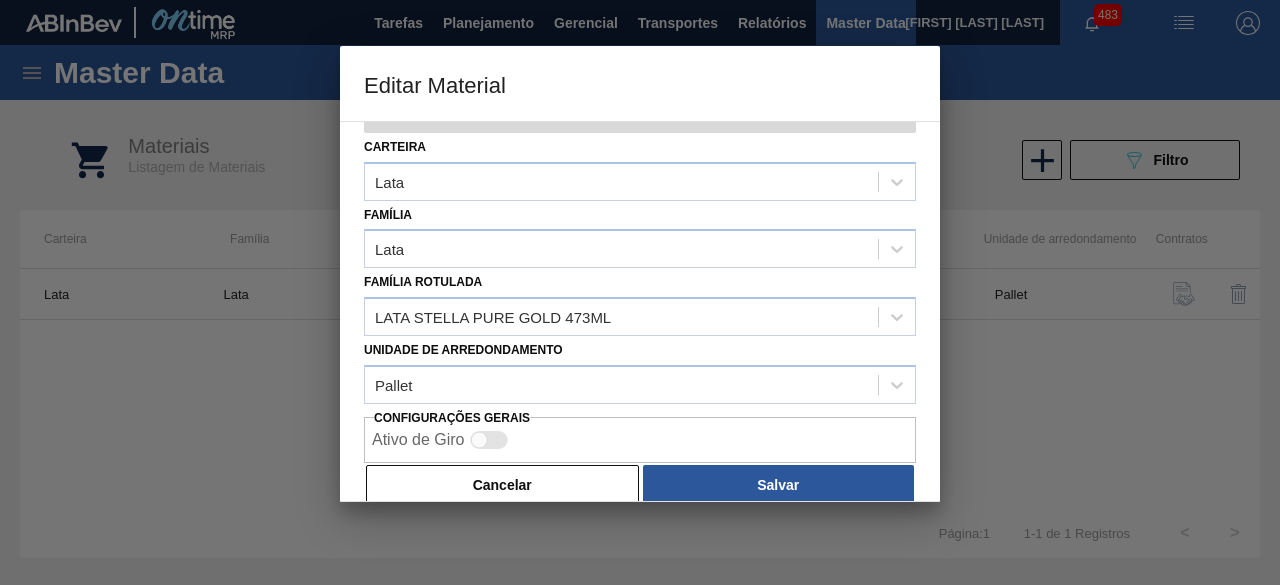 scroll, scrollTop: 84, scrollLeft: 0, axis: vertical 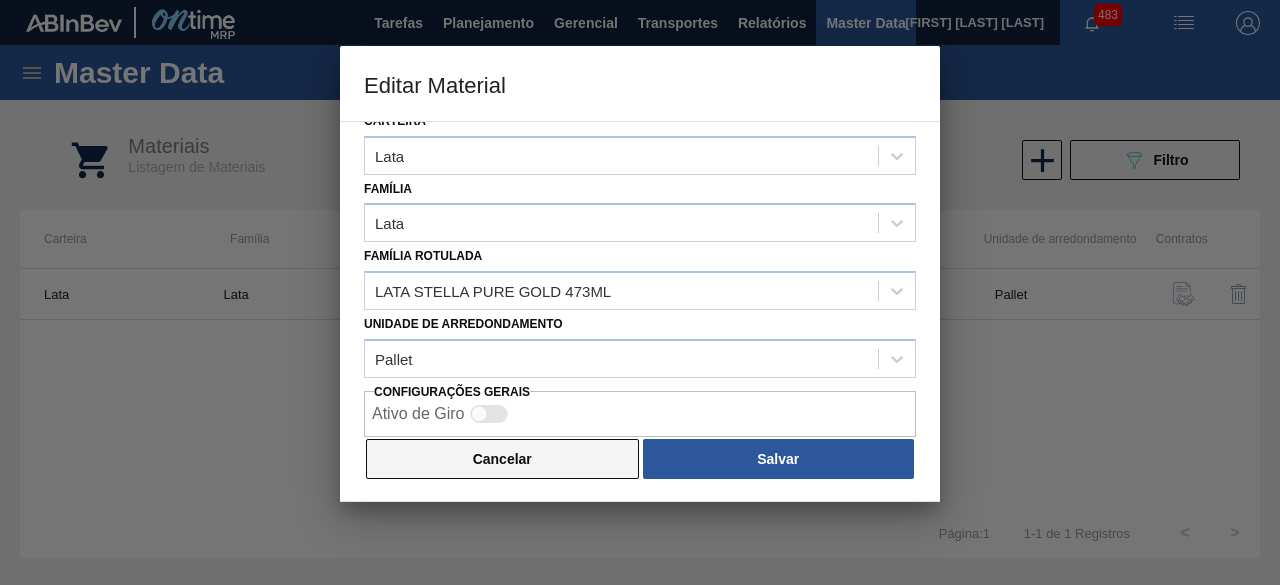 click on "Cancelar" at bounding box center (502, 459) 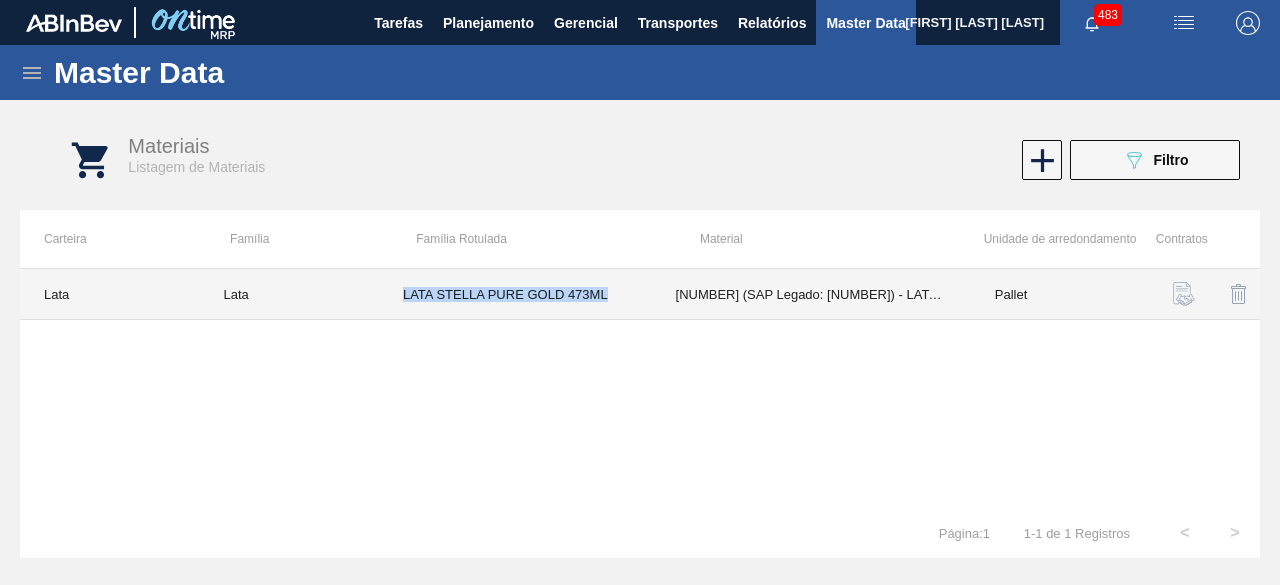 drag, startPoint x: 400, startPoint y: 291, endPoint x: 652, endPoint y: 290, distance: 252.00198 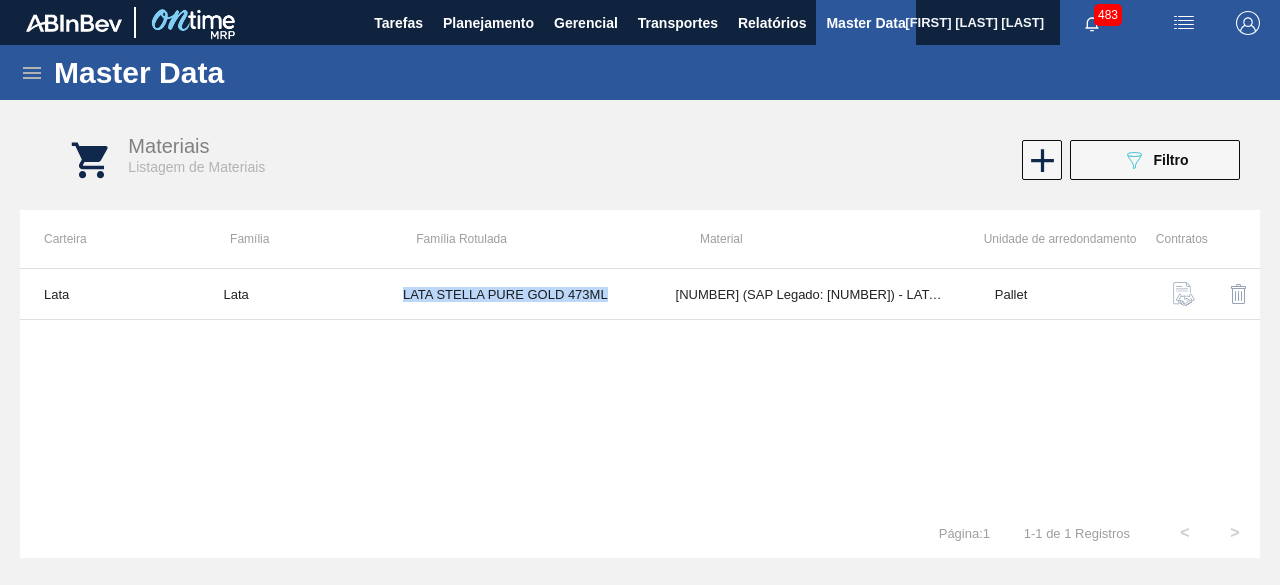 copy on "LATA STELLA PURE GOLD 473ML" 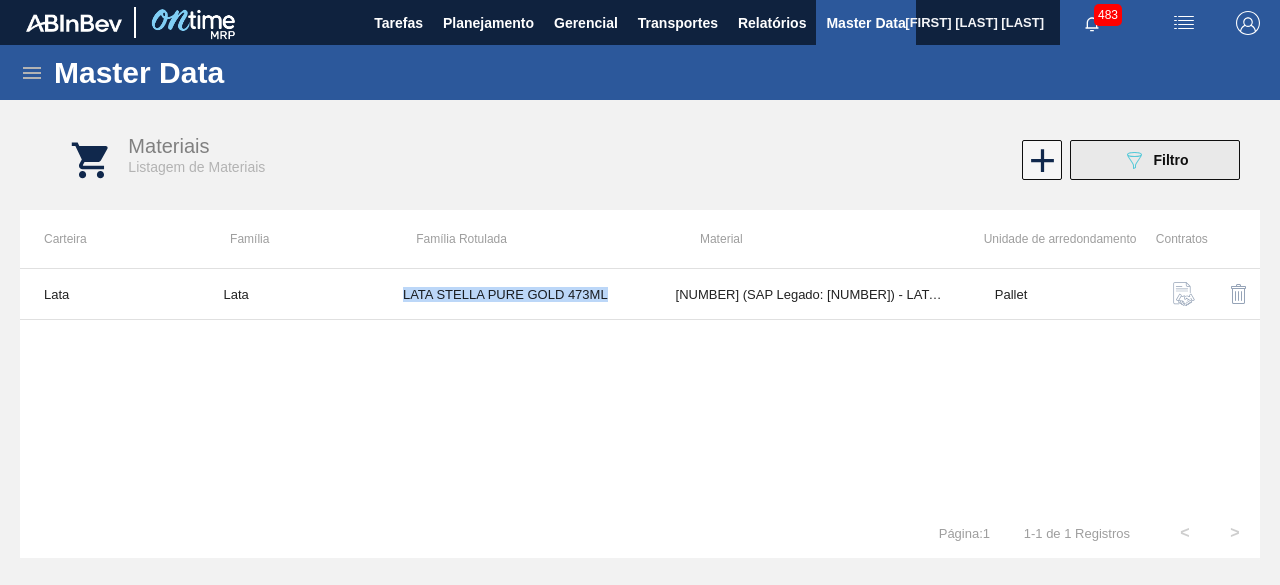 click on "089F7B8B-B2A5-4AFE-B5C0-19BA573D28AC Filtro" at bounding box center (1155, 160) 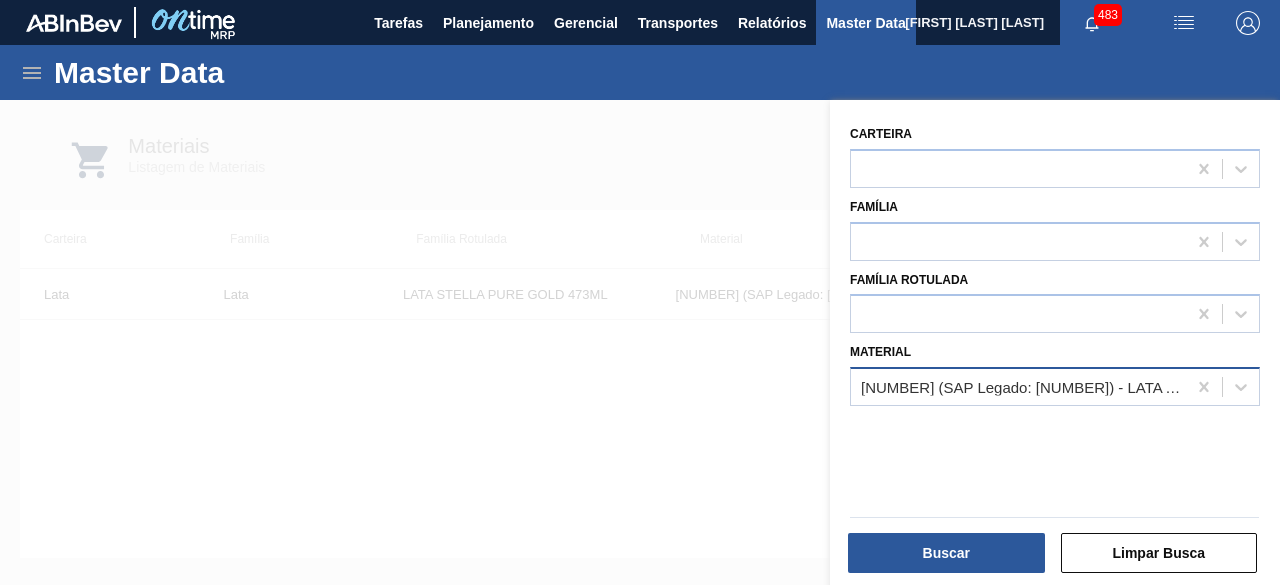click on "000000000030029331 (SAP Legado: 000000000050816571) - LATA AL 473ML STELLA PURE GOLD" at bounding box center (1018, 387) 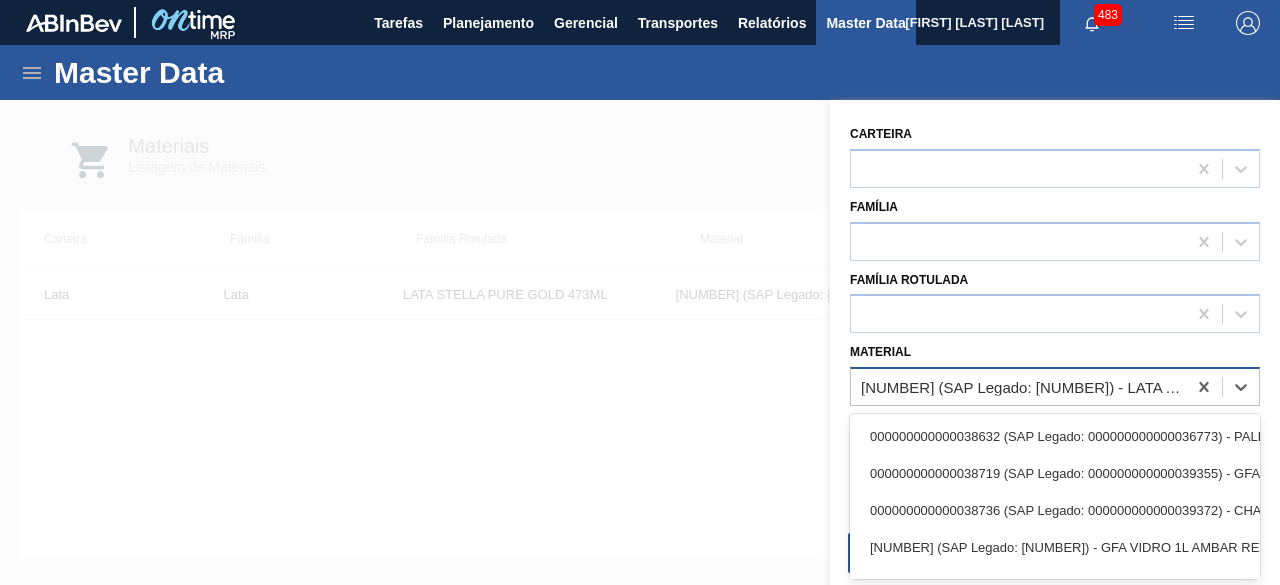paste on "30018583" 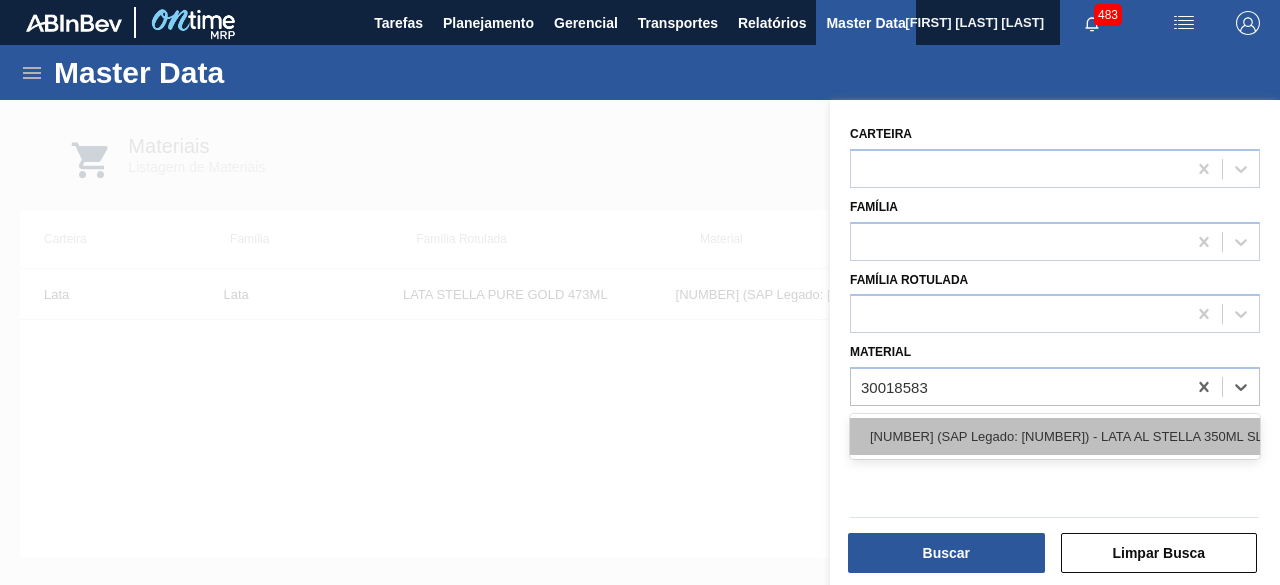 click on "000000000030018583 (SAP Legado: 000000000050812269) - LATA AL STELLA 350ML SL PARAGUAI" at bounding box center (1055, 436) 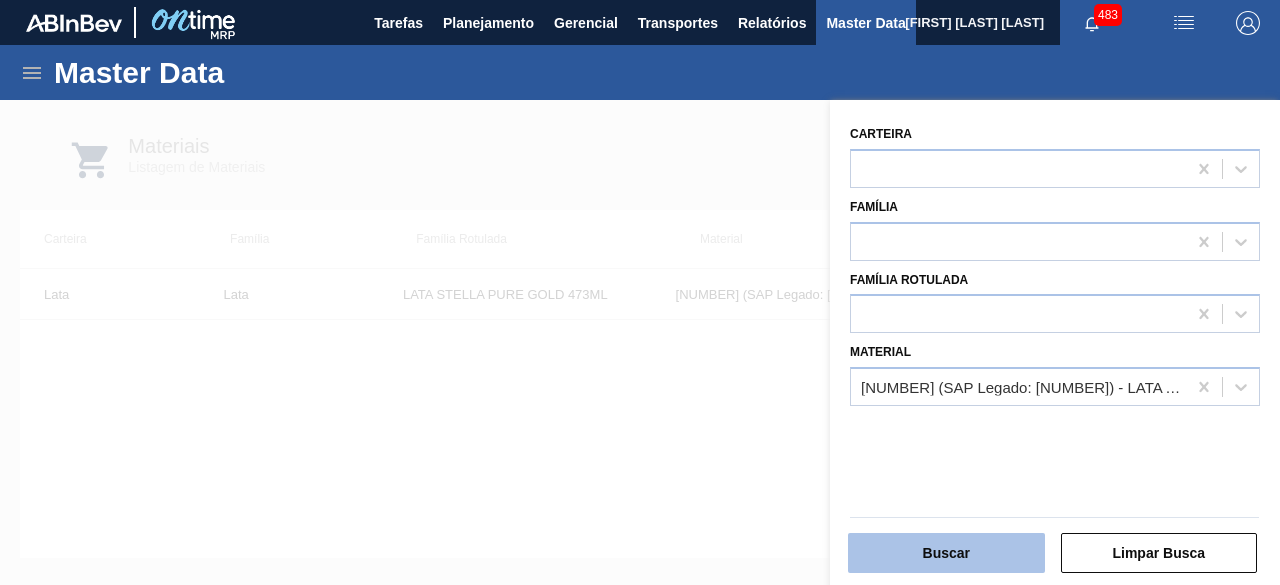 click on "Buscar" at bounding box center [946, 553] 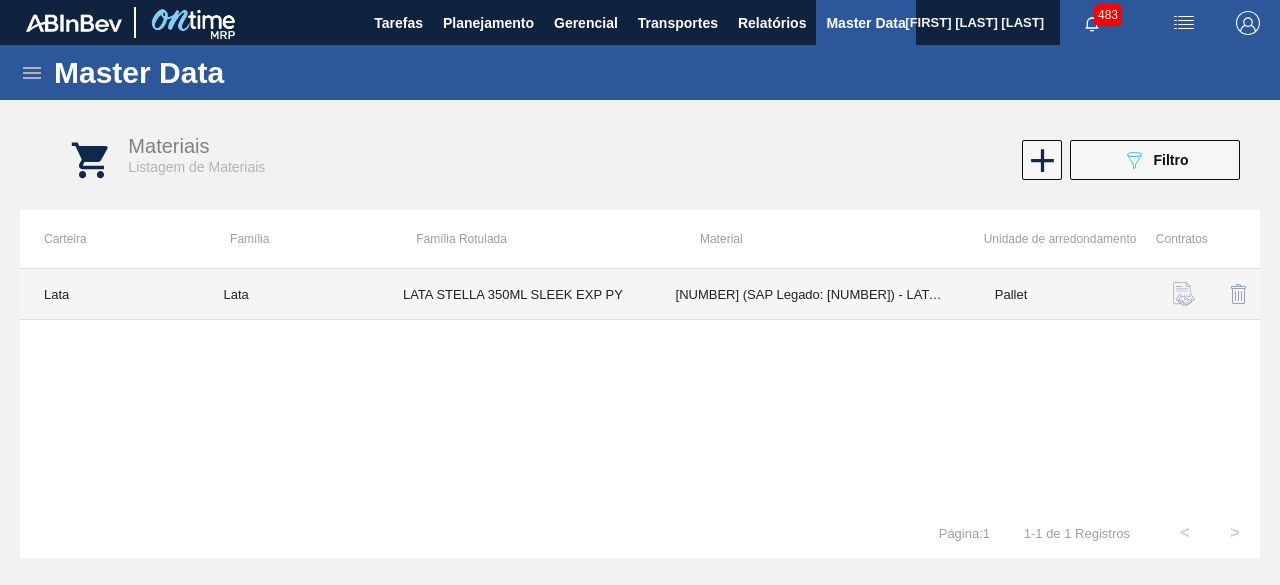 click on "LATA STELLA 350ML SLEEK EXP PY" at bounding box center (515, 294) 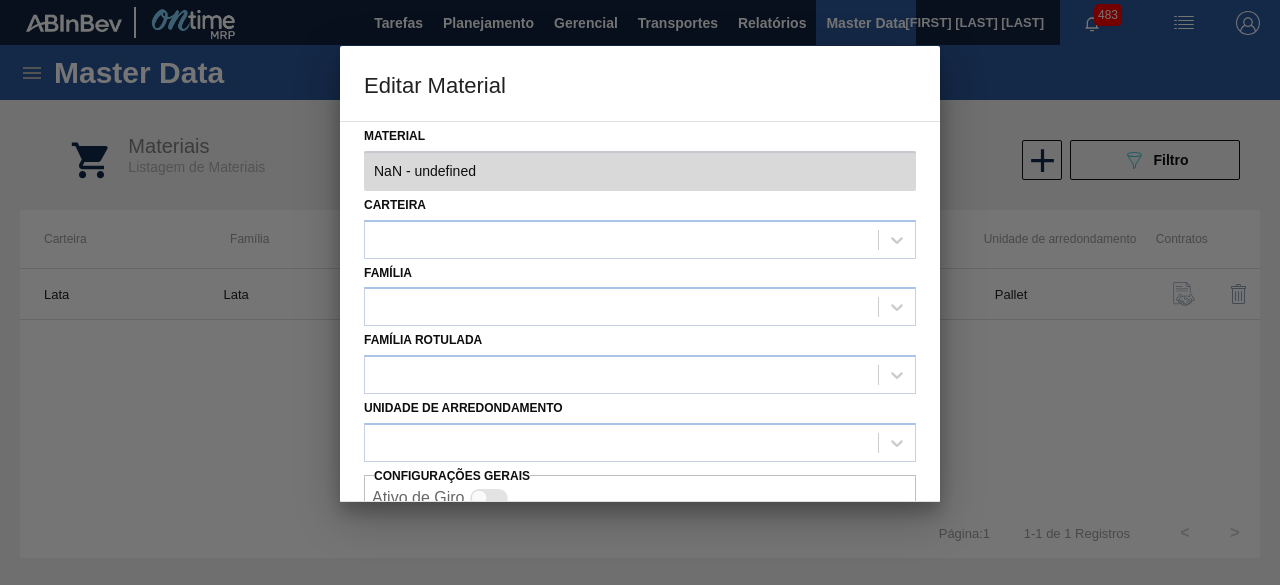 type on "30018583 - 000000000030018583 (SAP Legado: 000000000050812269) - LATA AL STELLA 350ML SL PARAGUAI" 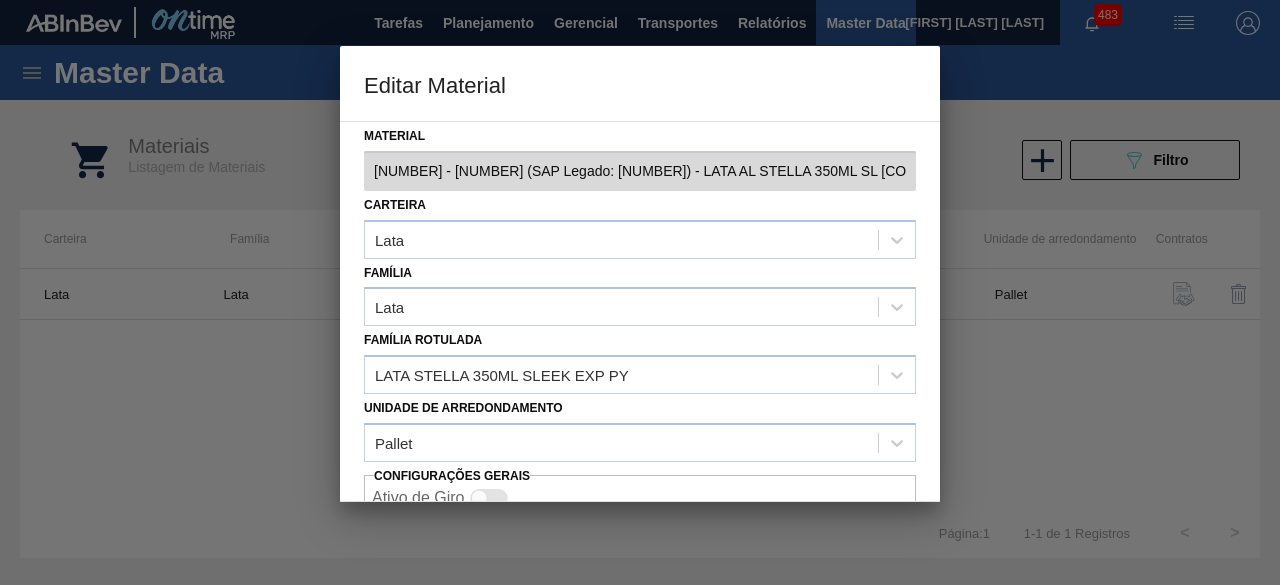 scroll, scrollTop: 84, scrollLeft: 0, axis: vertical 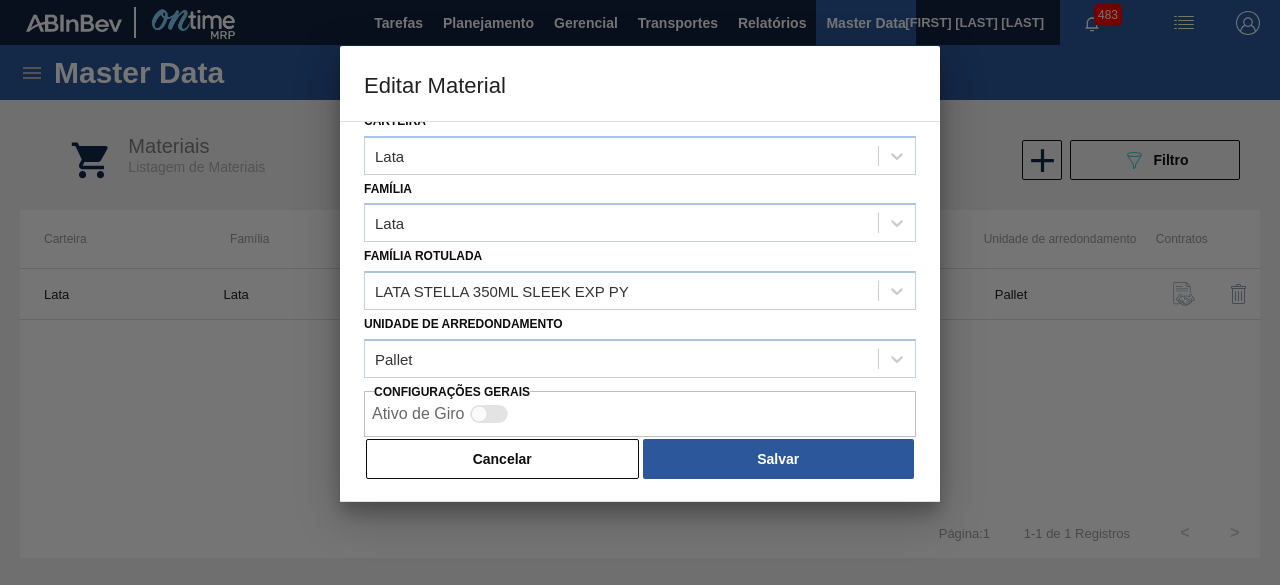 click on "Cancelar" at bounding box center (502, 459) 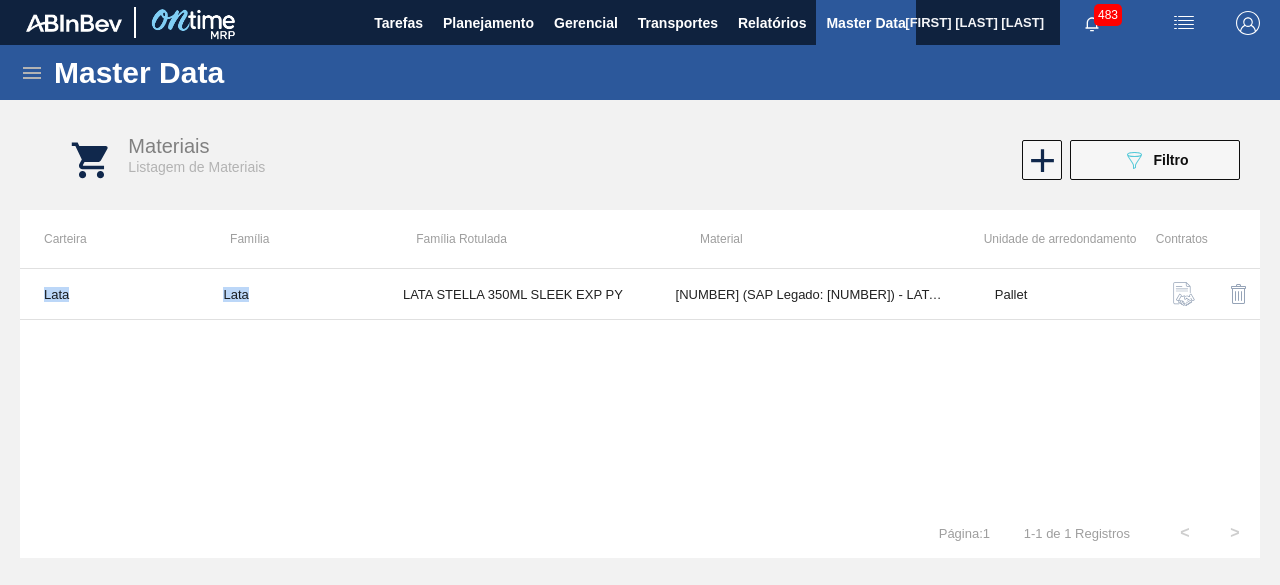 drag, startPoint x: 404, startPoint y: 293, endPoint x: 622, endPoint y: 382, distance: 235.46762 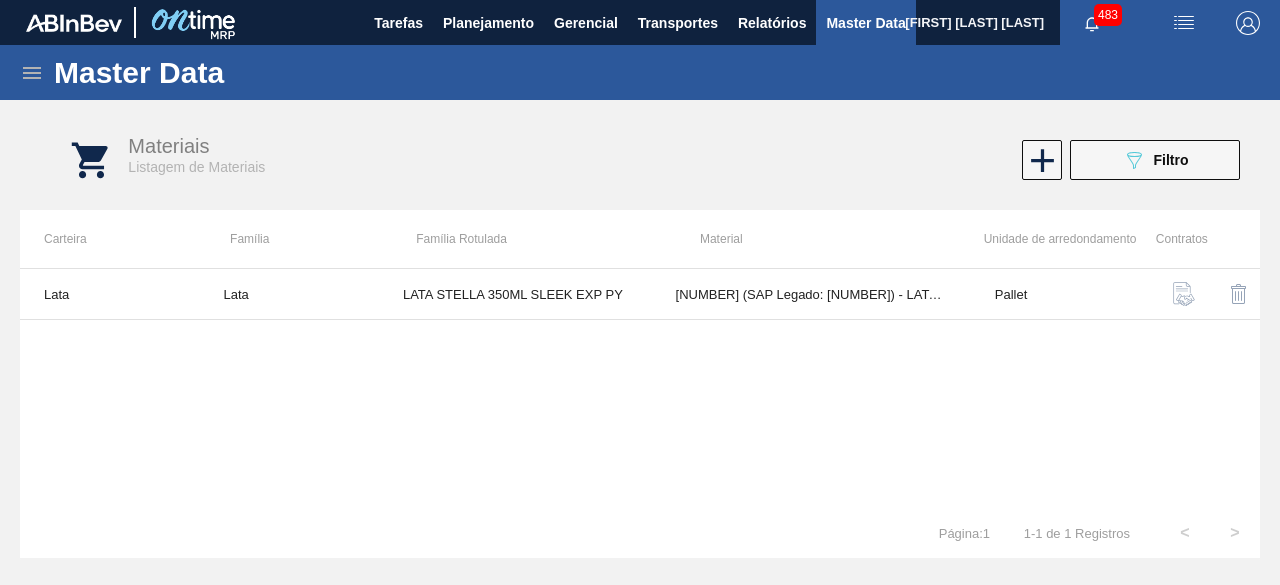 click on "Lata Lata LATA STELLA 350ML SLEEK EXP PY 000000000030018583 (SAP Legado: 000000000050812269) - LATA AL STELLA 350ML SL PARAGUAI Pallet" at bounding box center [640, 388] 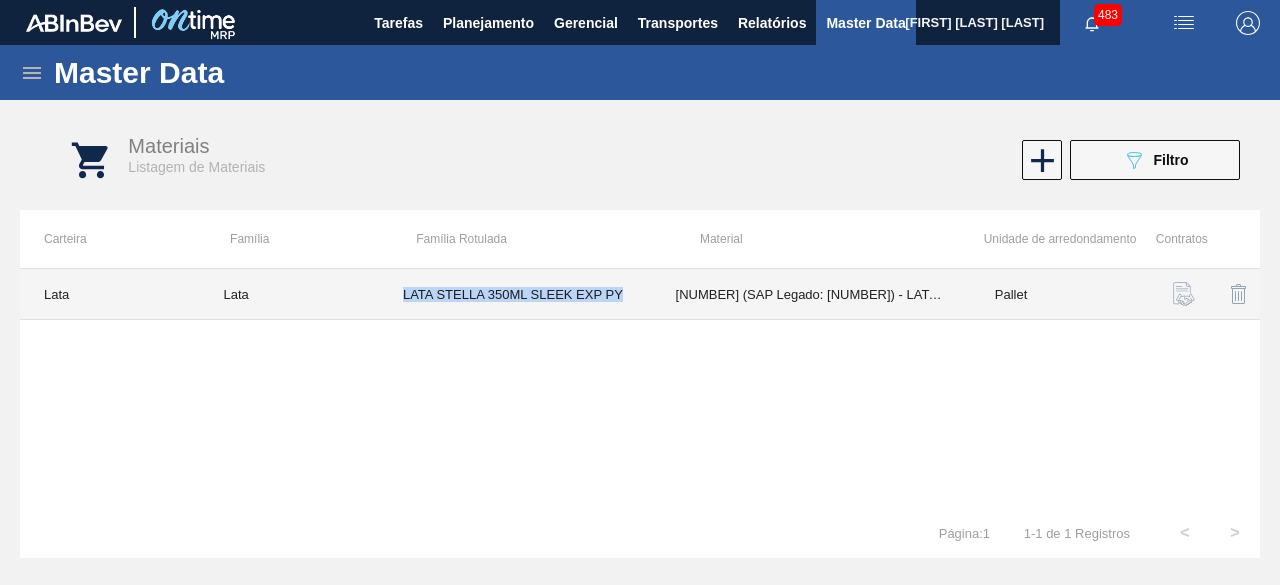 drag, startPoint x: 404, startPoint y: 296, endPoint x: 621, endPoint y: 300, distance: 217.03687 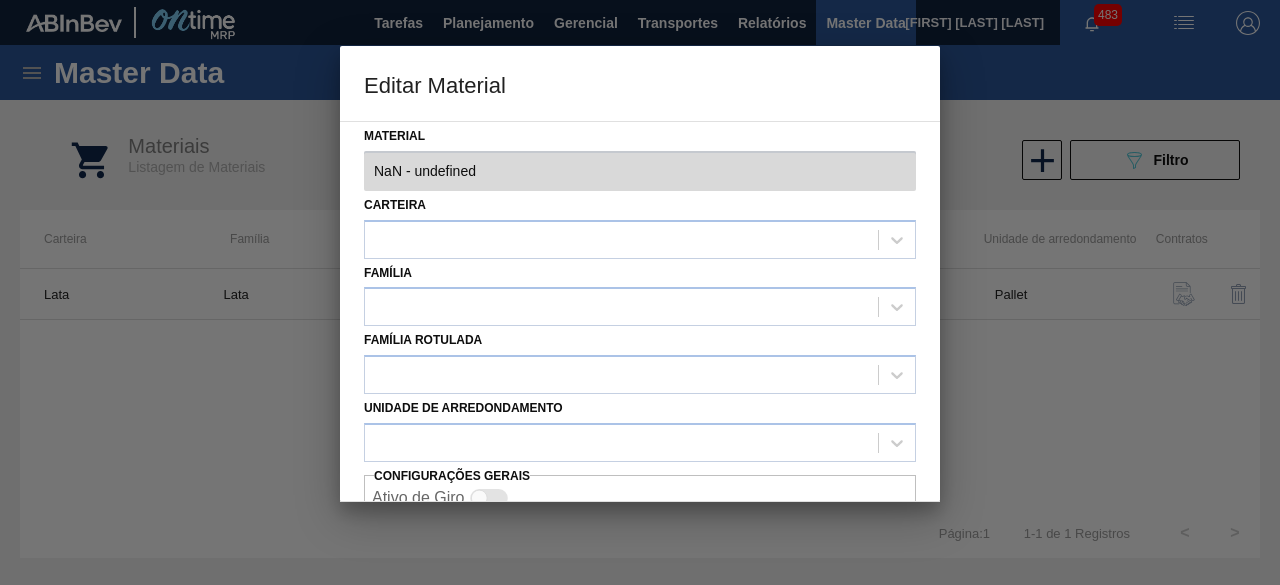 type on "30018583 - 000000000030018583 (SAP Legado: 000000000050812269) - LATA AL STELLA 350ML SL PARAGUAI" 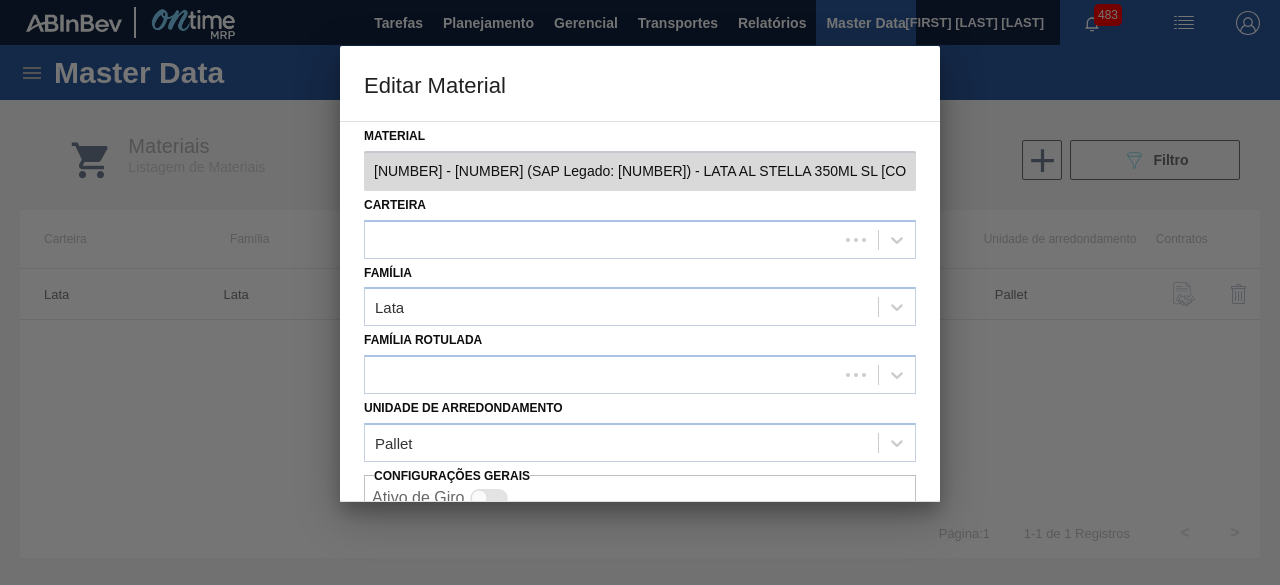 scroll, scrollTop: 84, scrollLeft: 0, axis: vertical 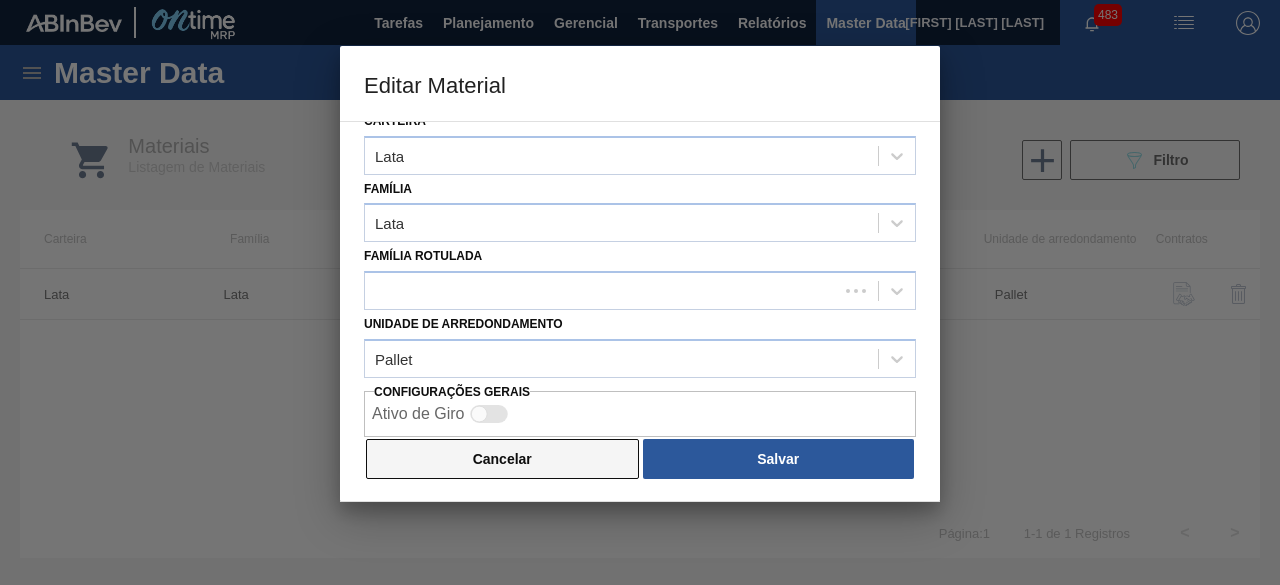 click on "Cancelar" at bounding box center (502, 459) 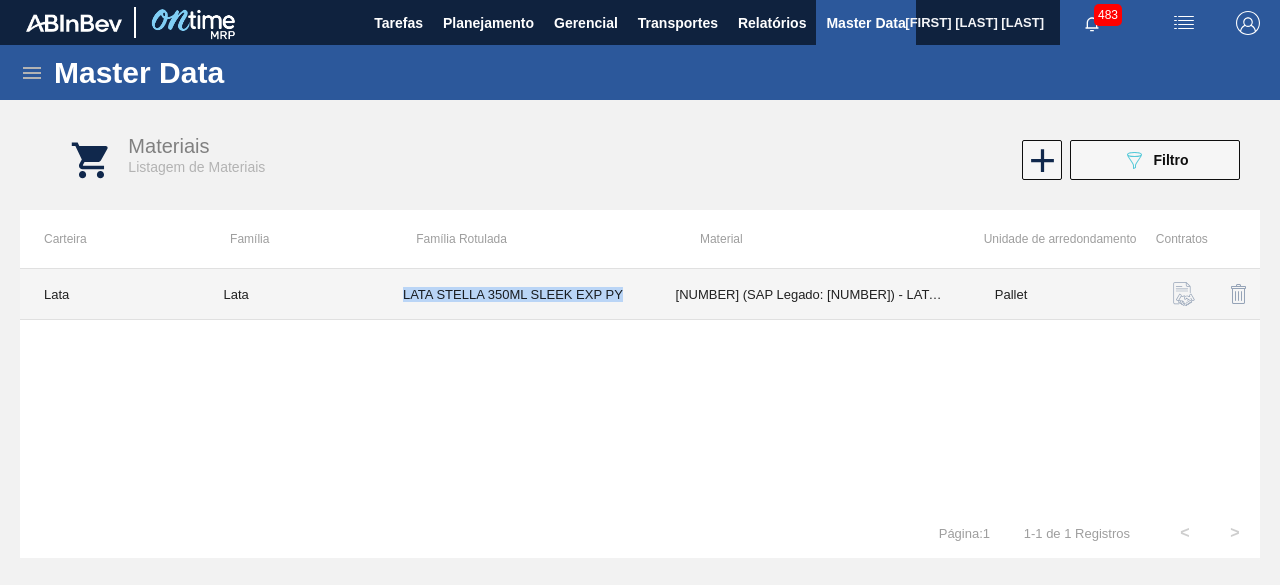 copy on "LATA STELLA 350ML SLEEK EXP PY" 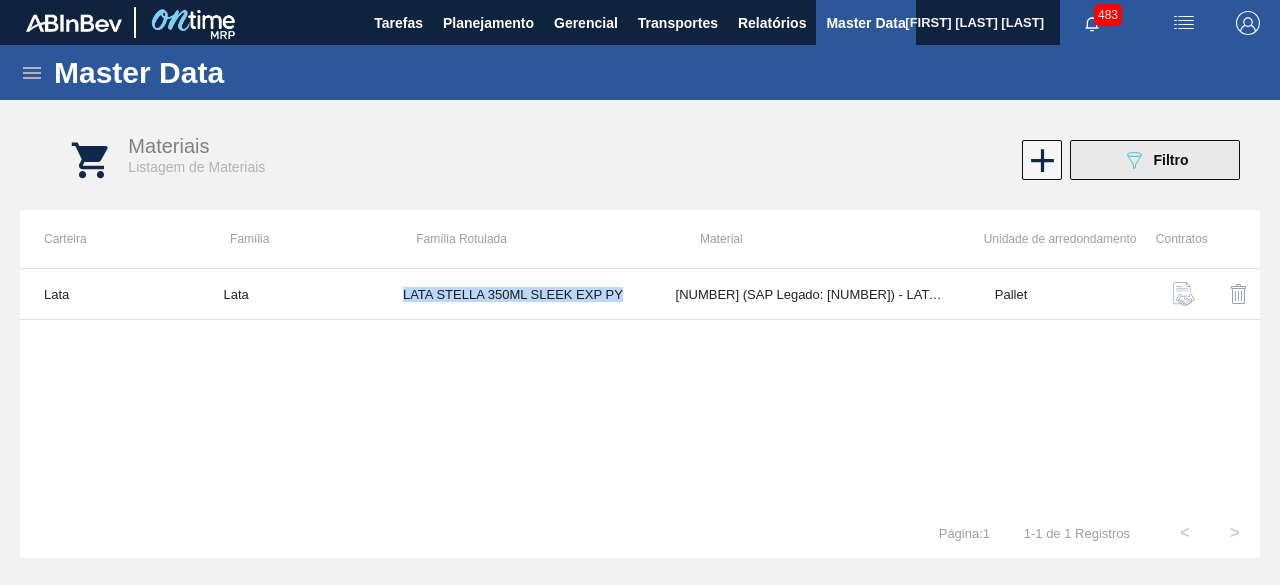 click on "Filtro" at bounding box center (1171, 160) 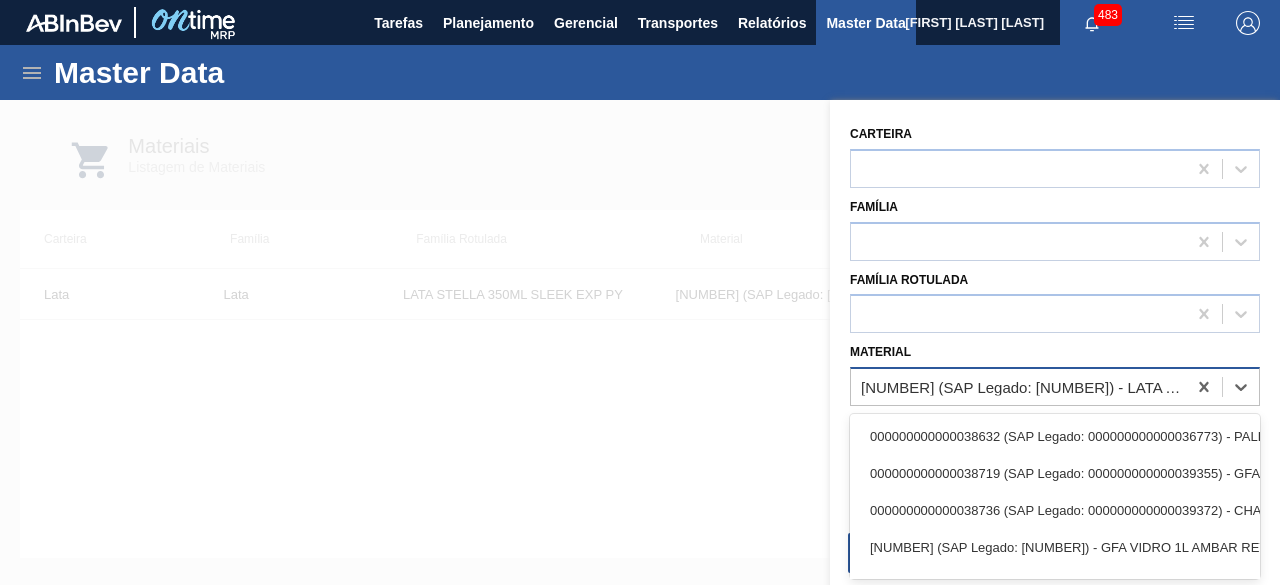 click on "000000000030018583 (SAP Legado: 000000000050812269) - LATA AL STELLA 350ML SL PARAGUAI" at bounding box center (1024, 387) 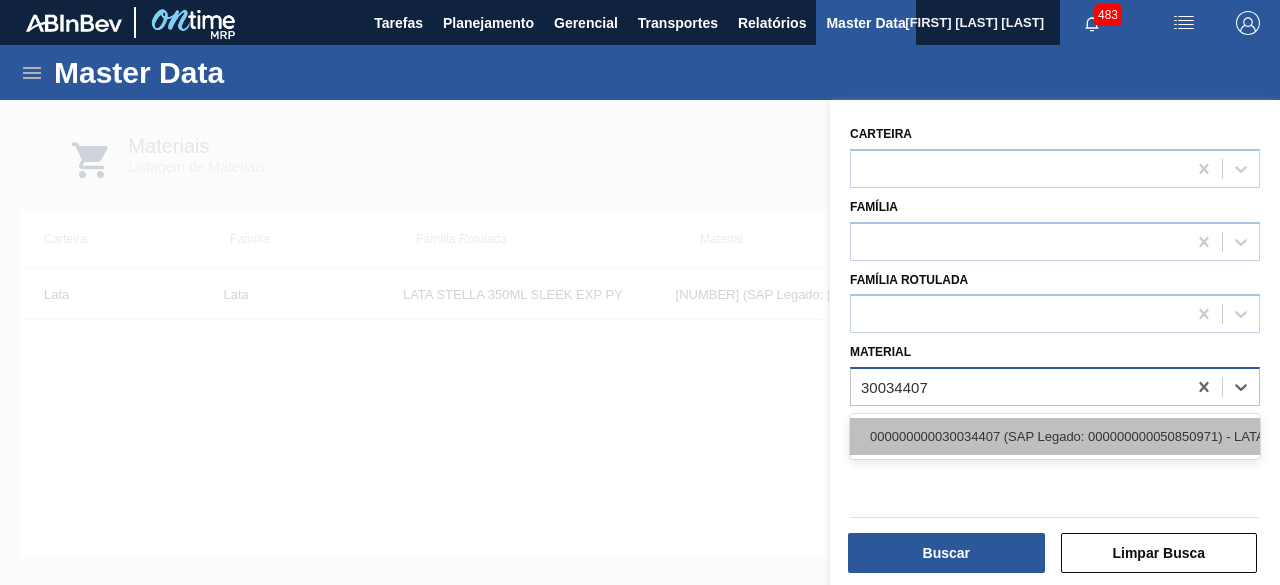 click on "000000000030034407 (SAP Legado: 000000000050850971) - LATA AL ORIG 473ML BRILHO MULTIPACK" at bounding box center [1055, 436] 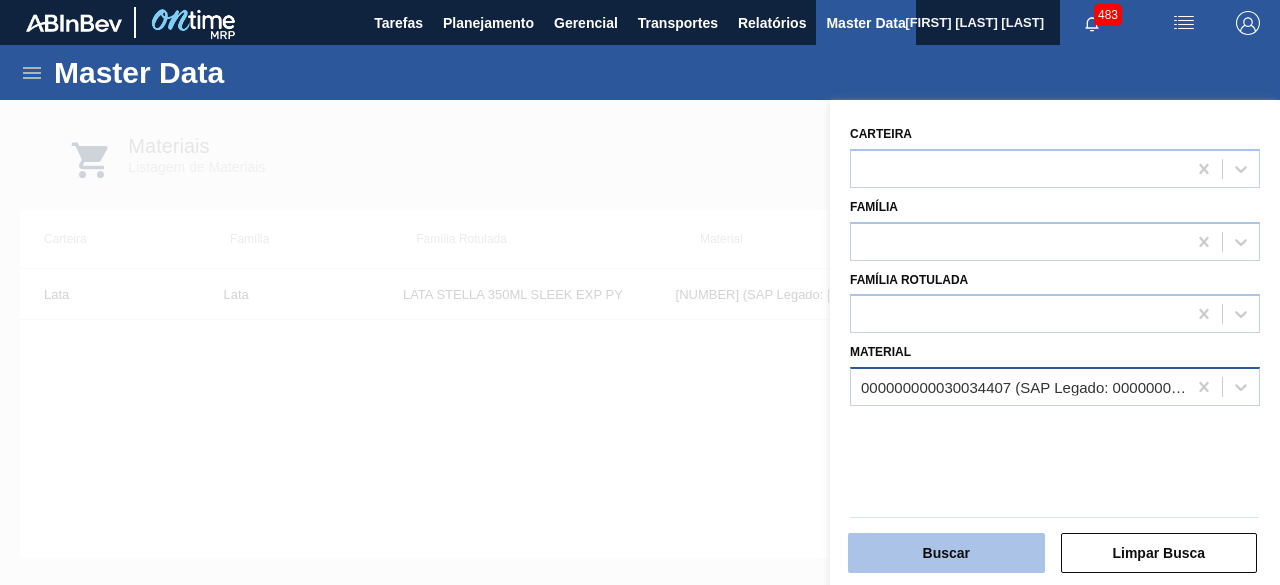 click on "Buscar" at bounding box center [946, 553] 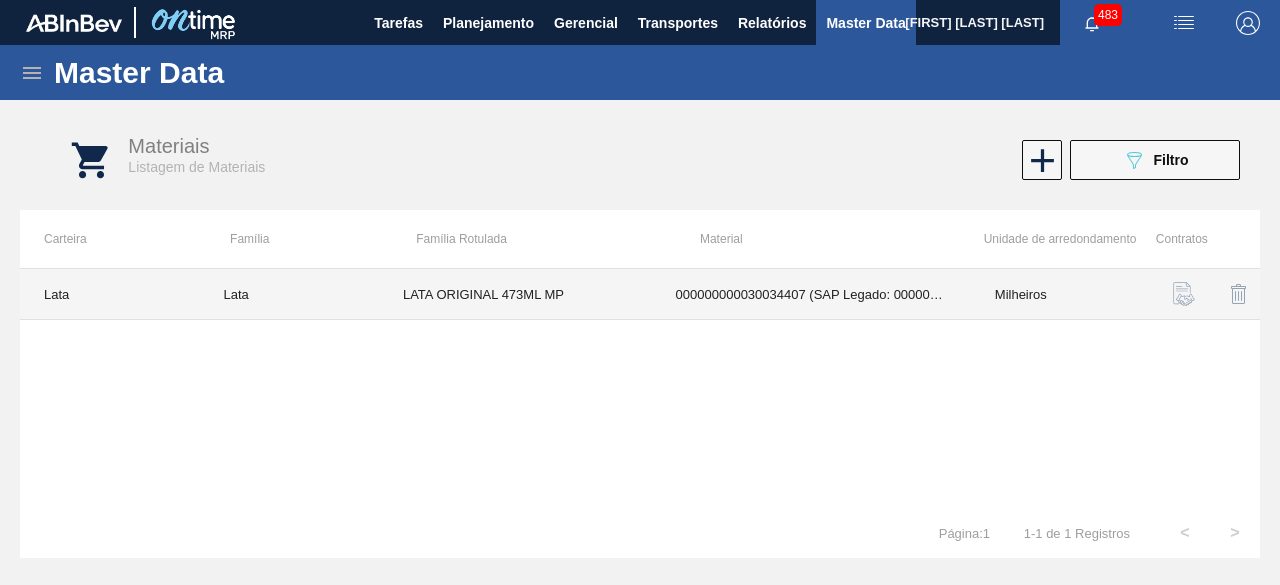 click on "LATA ORIGINAL 473ML MP" at bounding box center [515, 294] 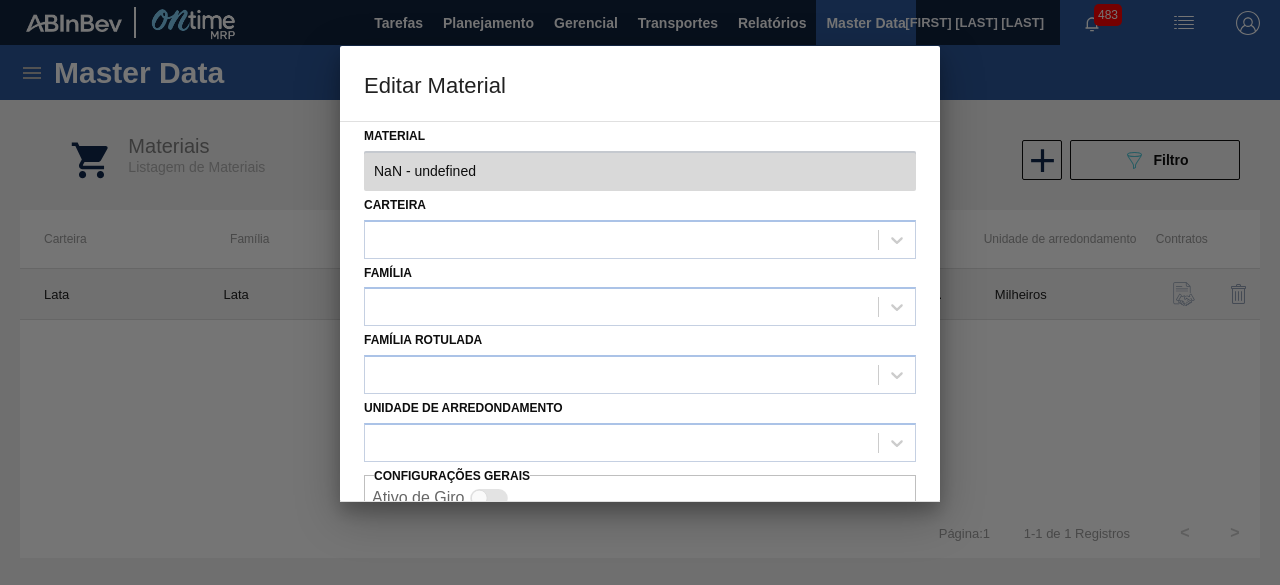 type on "30034407 - 000000000030034407 (SAP Legado: 000000000050850971) - LATA AL ORIG 473ML BRILHO MULTIPACK" 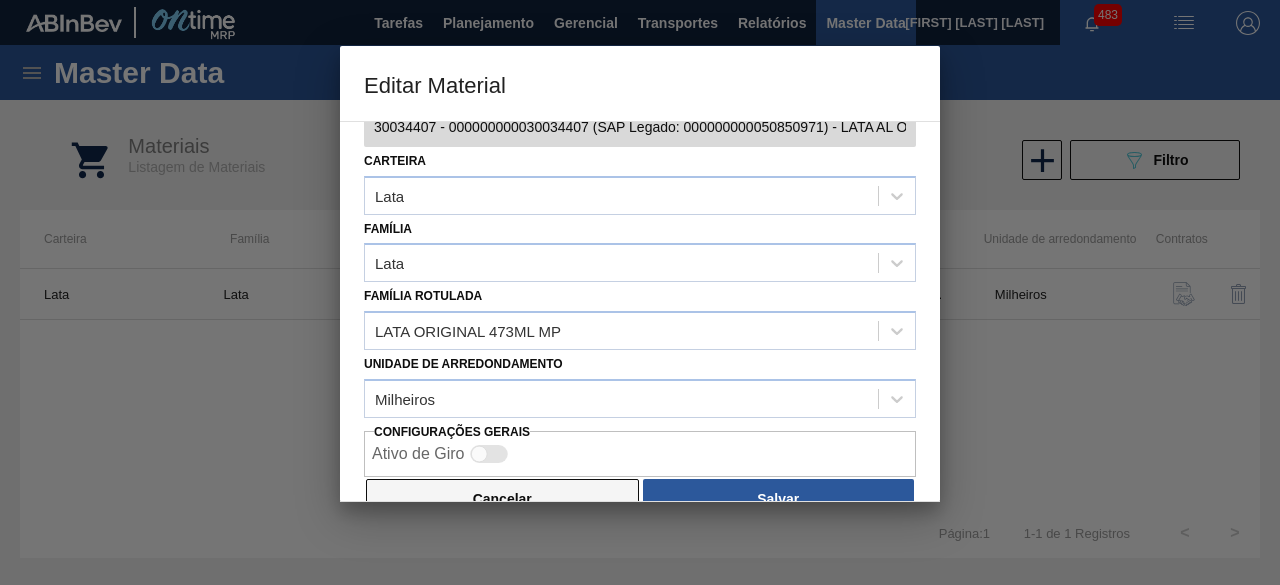scroll, scrollTop: 84, scrollLeft: 0, axis: vertical 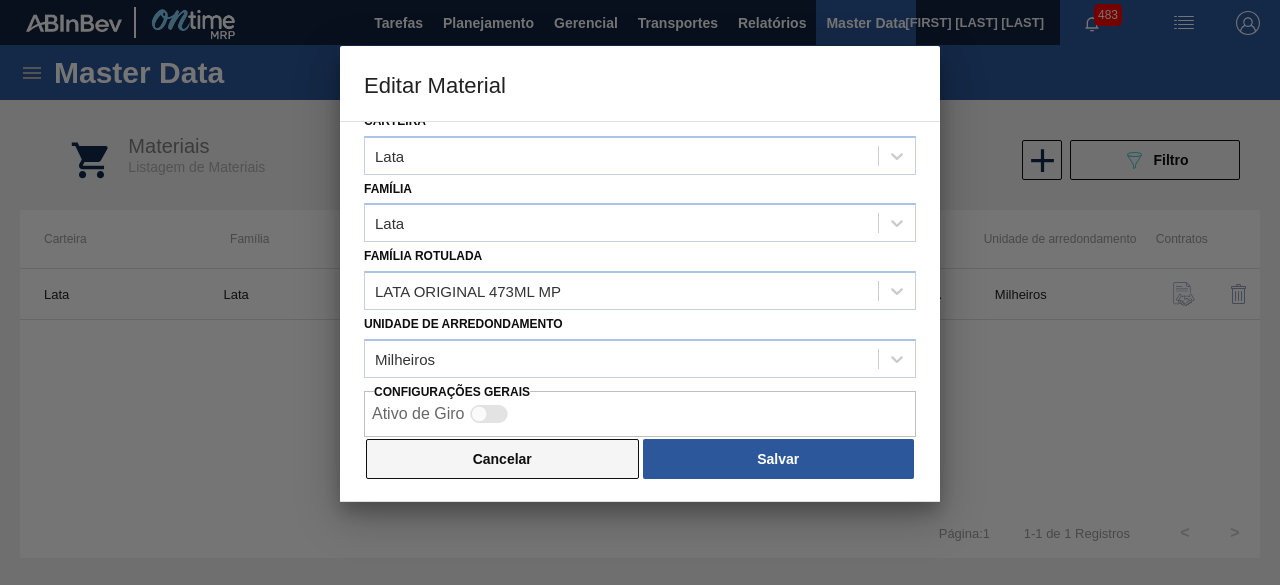 click on "Cancelar" at bounding box center (502, 459) 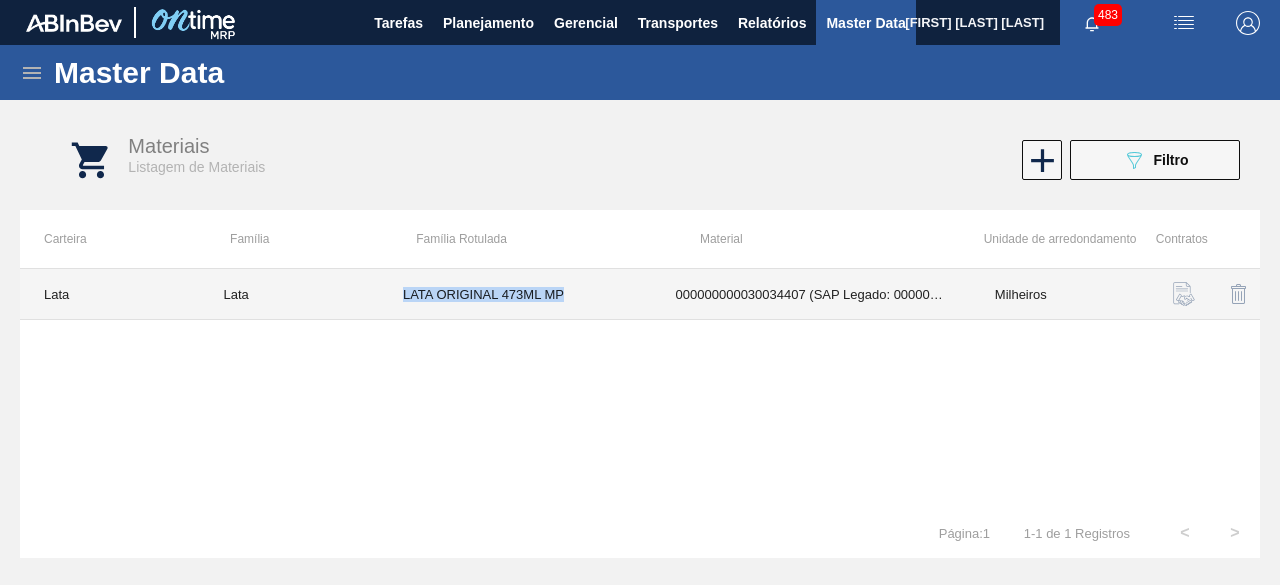 drag, startPoint x: 404, startPoint y: 295, endPoint x: 574, endPoint y: 285, distance: 170.29387 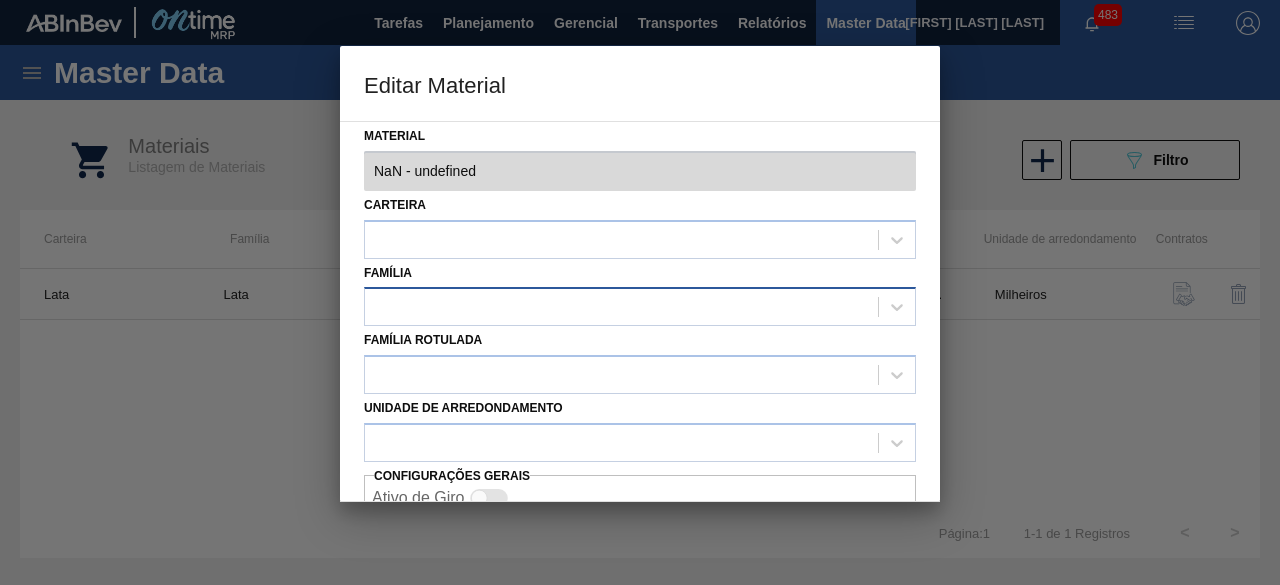 type on "30034407 - 000000000030034407 (SAP Legado: 000000000050850971) - LATA AL ORIG 473ML BRILHO MULTIPACK" 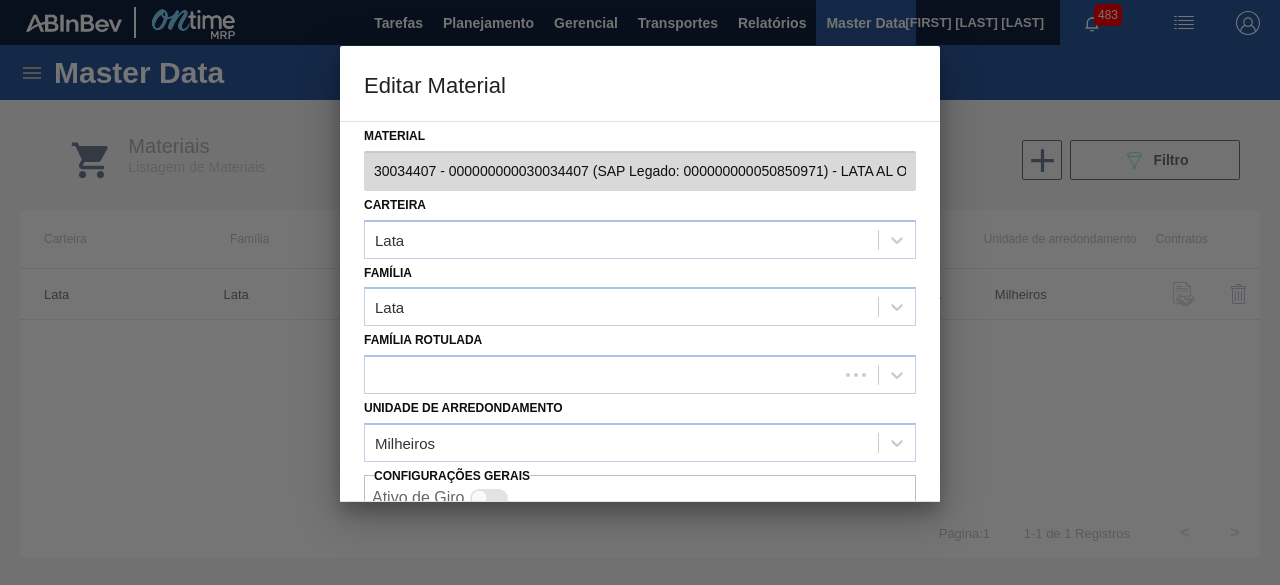 scroll, scrollTop: 84, scrollLeft: 0, axis: vertical 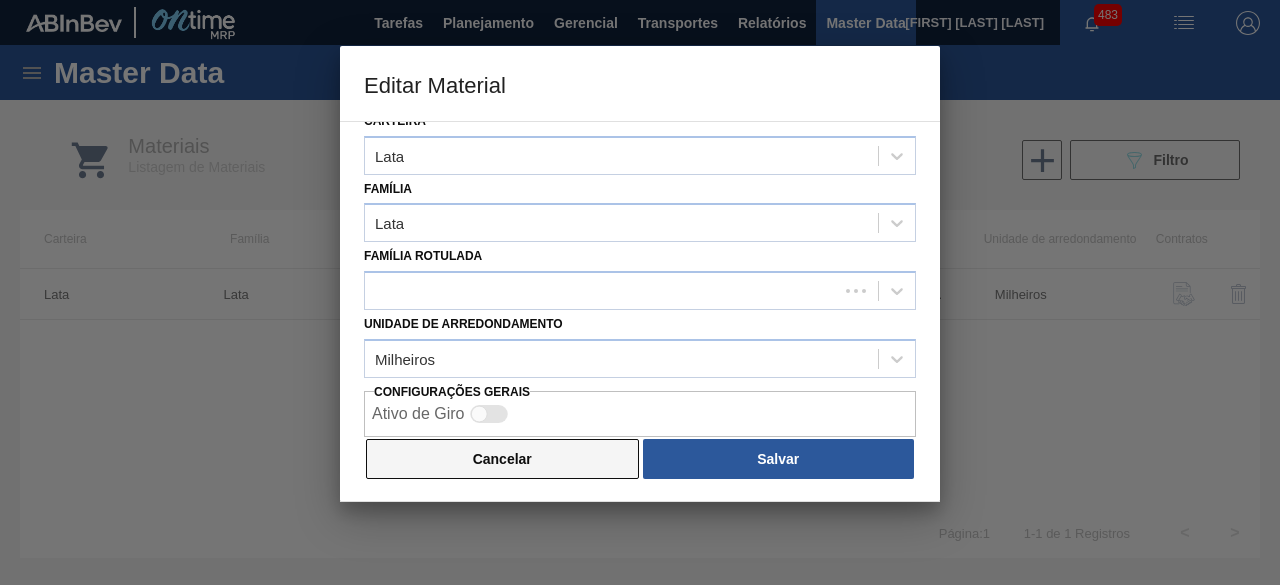 click on "Cancelar" at bounding box center (502, 459) 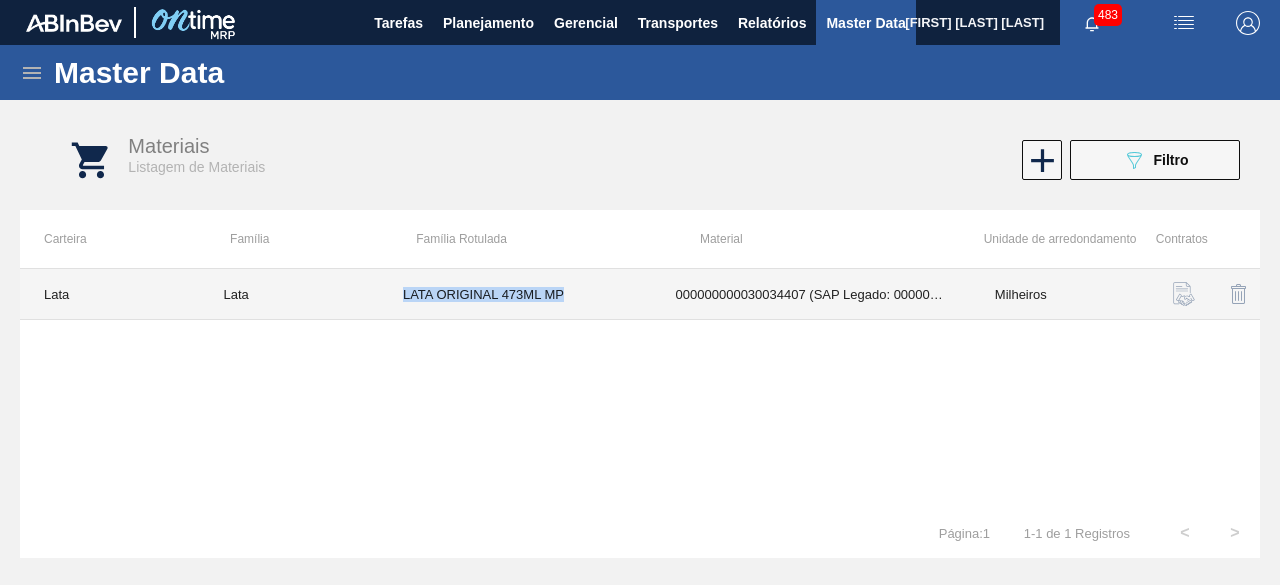 copy on "LATA ORIGINAL 473ML MP" 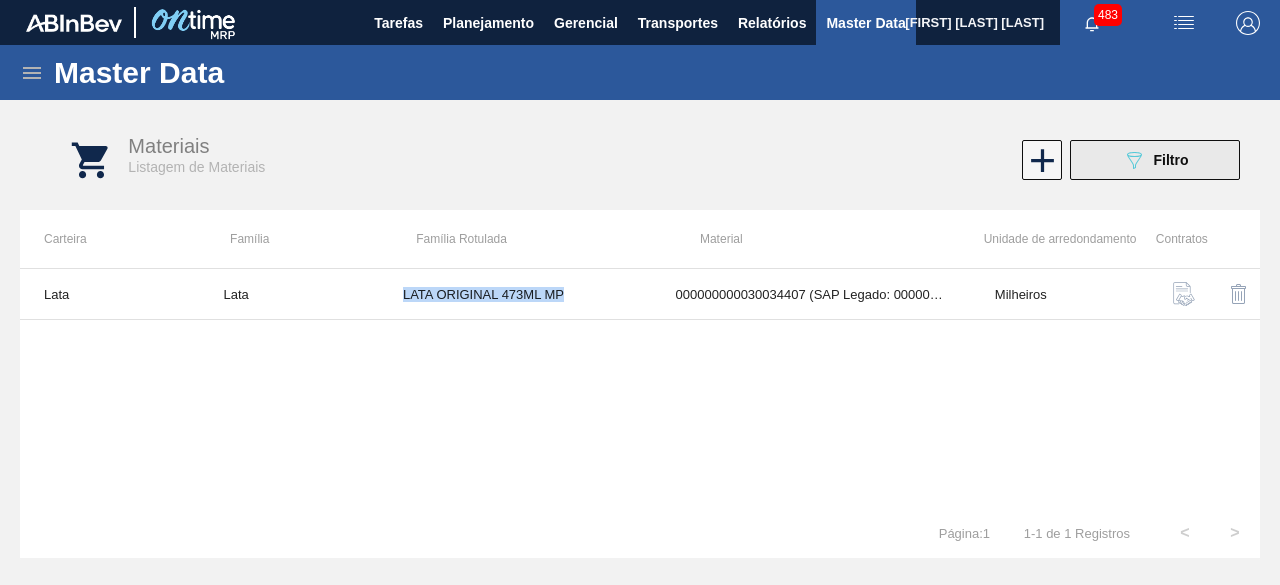 click on "Filtro" at bounding box center (1171, 160) 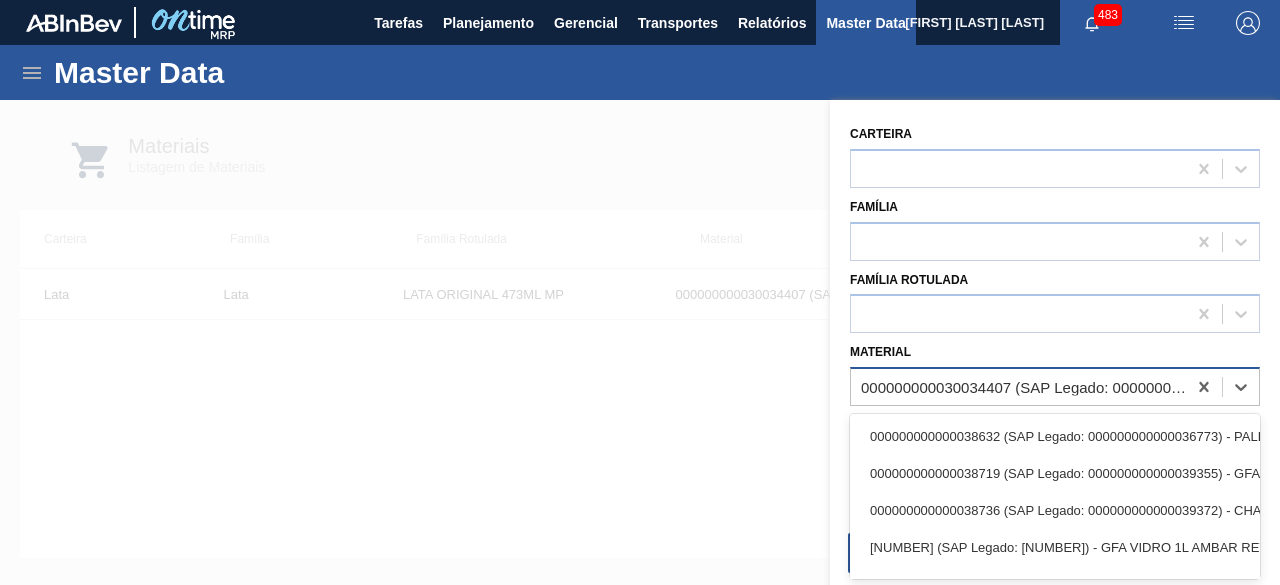 click on "000000000030034407 (SAP Legado: 000000000050850971) - LATA AL ORIG 473ML BRILHO MULTIPACK" at bounding box center (1024, 387) 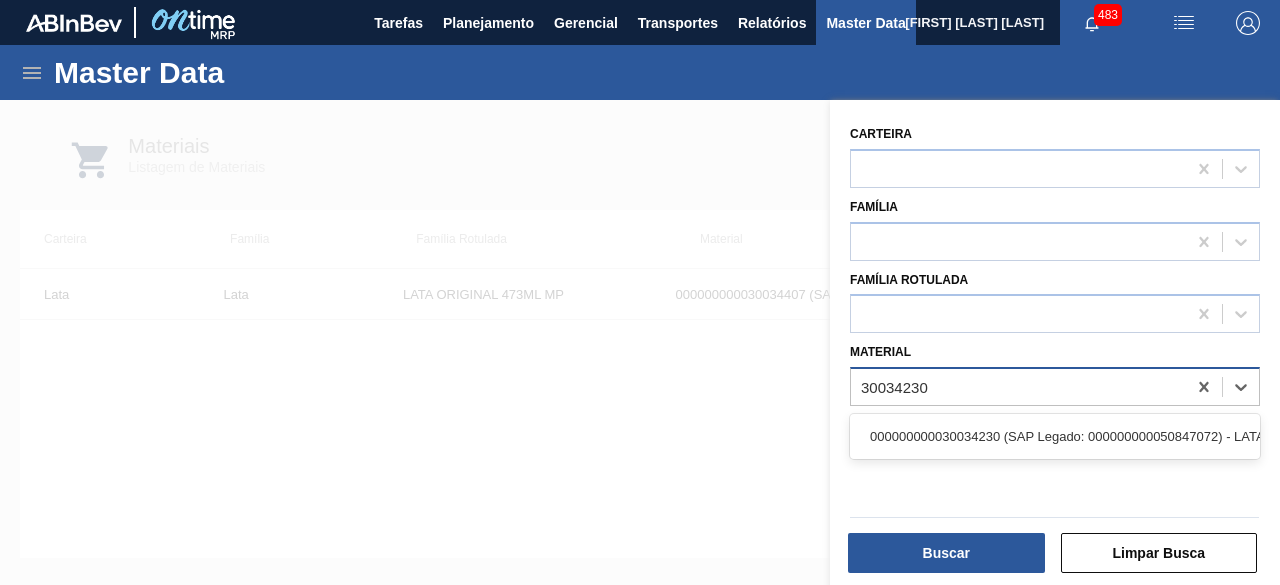 click on "000000000030034230 (SAP Legado: 000000000050847072) - LATA AL SPATEN 473ML BRILHO" at bounding box center [1055, 436] 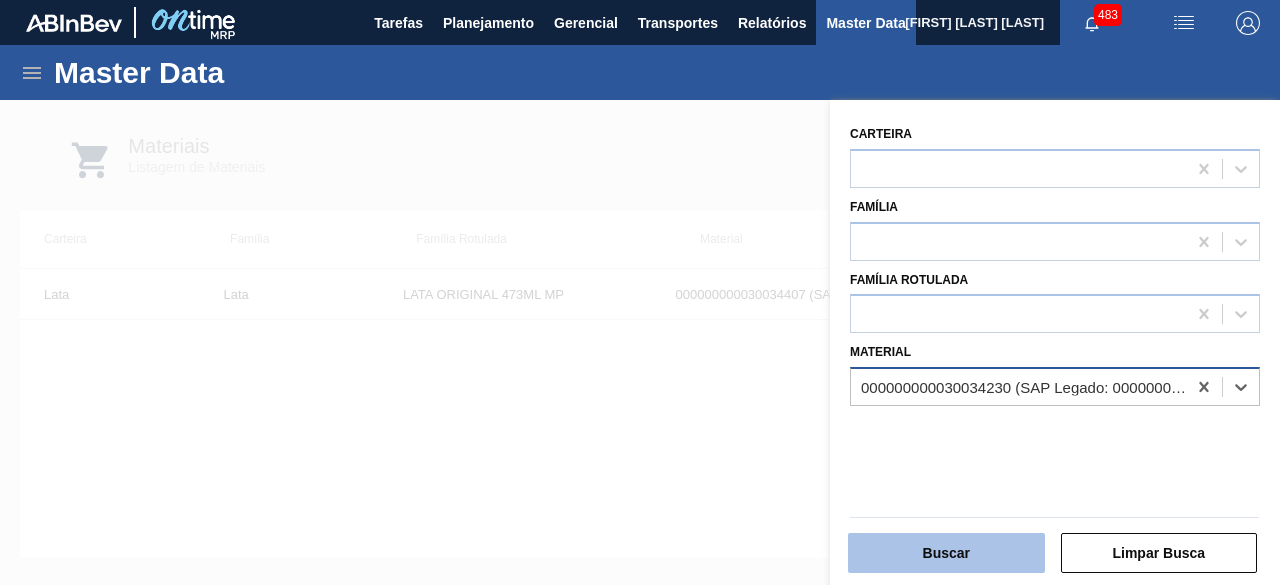 click on "Buscar" at bounding box center (946, 553) 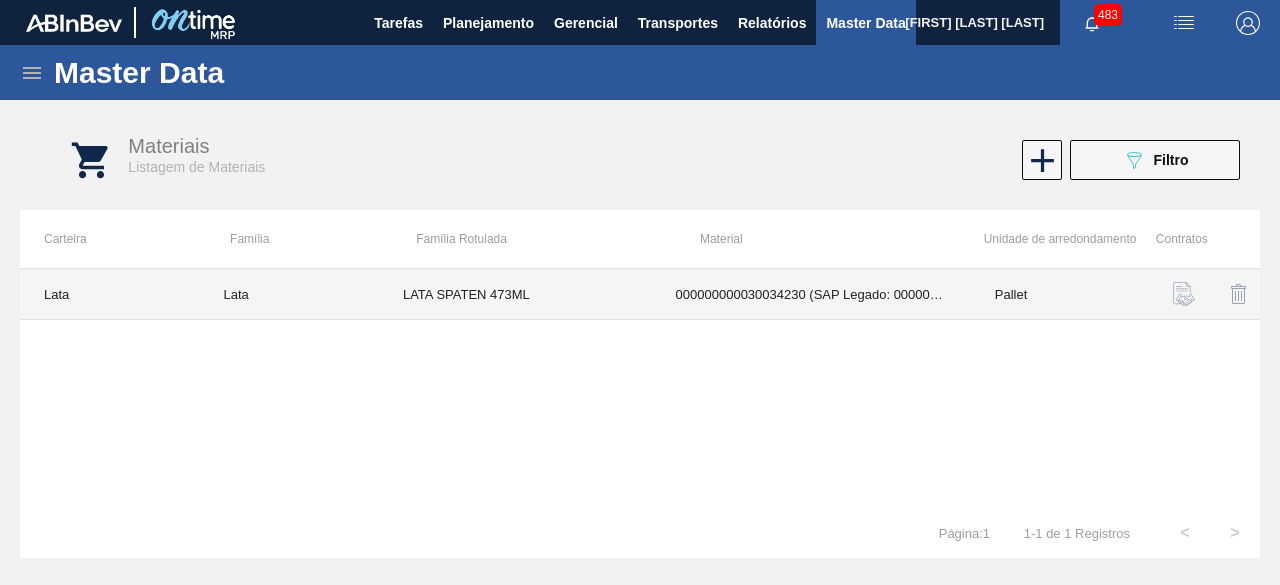 click on "LATA SPATEN 473ML" at bounding box center [515, 294] 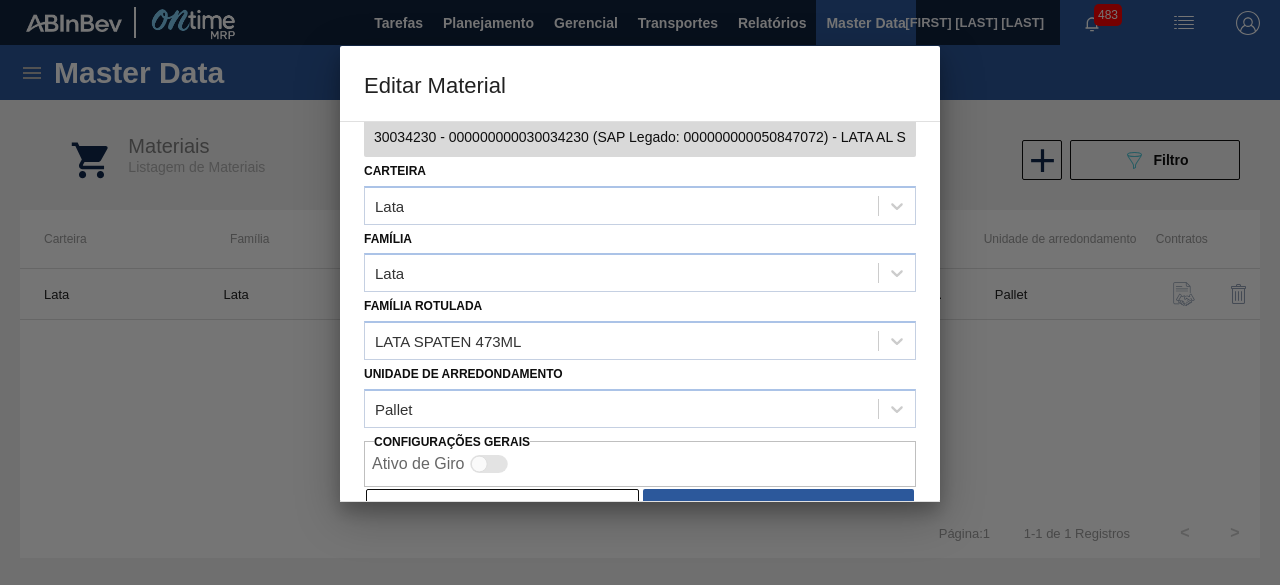 scroll, scrollTop: 84, scrollLeft: 0, axis: vertical 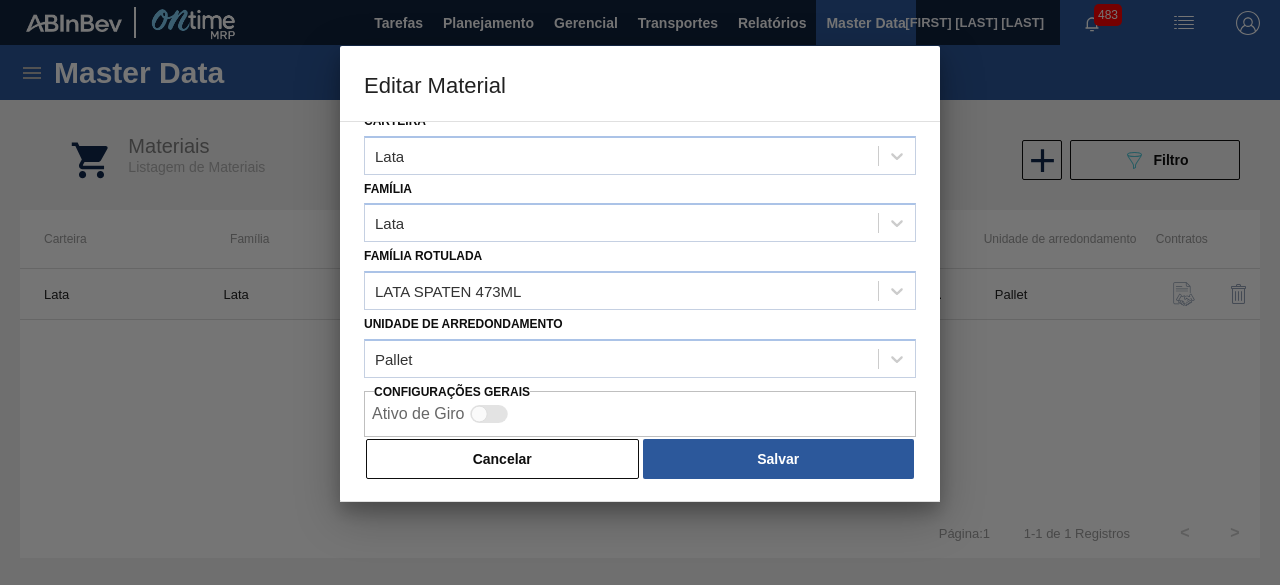 click on "Material 30034230 - 000000000030034230 (SAP Legado: 000000000050847072) - LATA AL SPATEN 473ML BRILHO Carteira Lata Família Lata Família Rotulada LATA SPATEN 473ML Unidade de arredondamento Pallet Configurações Gerais Ativo de Giro Cancelar Salvar" at bounding box center [640, 311] 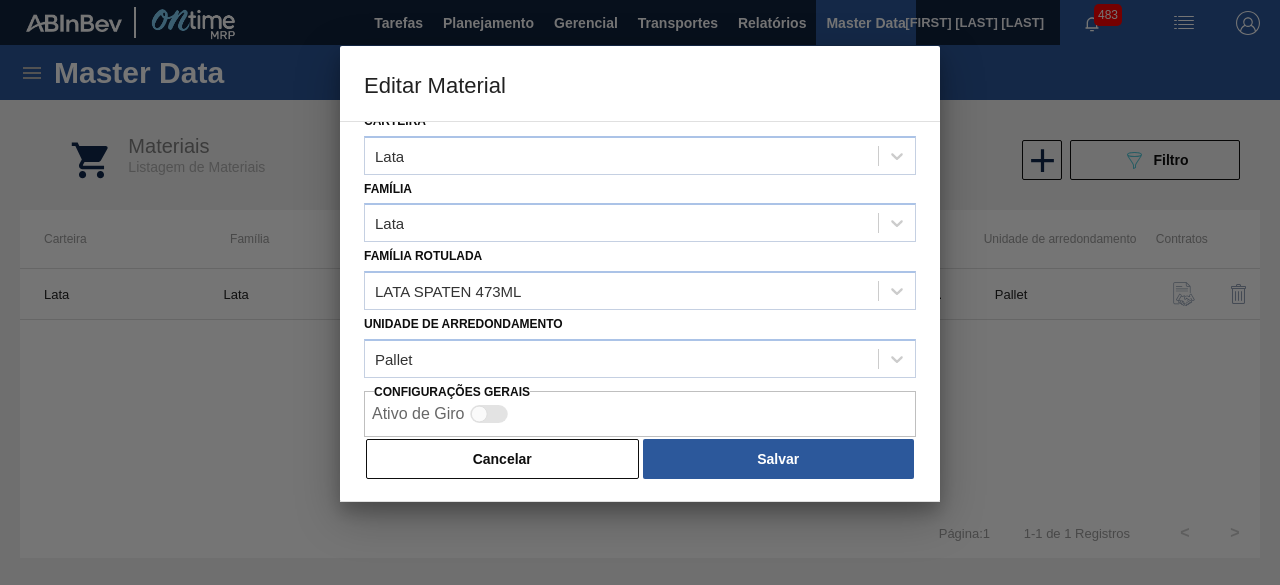 drag, startPoint x: 522, startPoint y: 466, endPoint x: 674, endPoint y: 339, distance: 198.07321 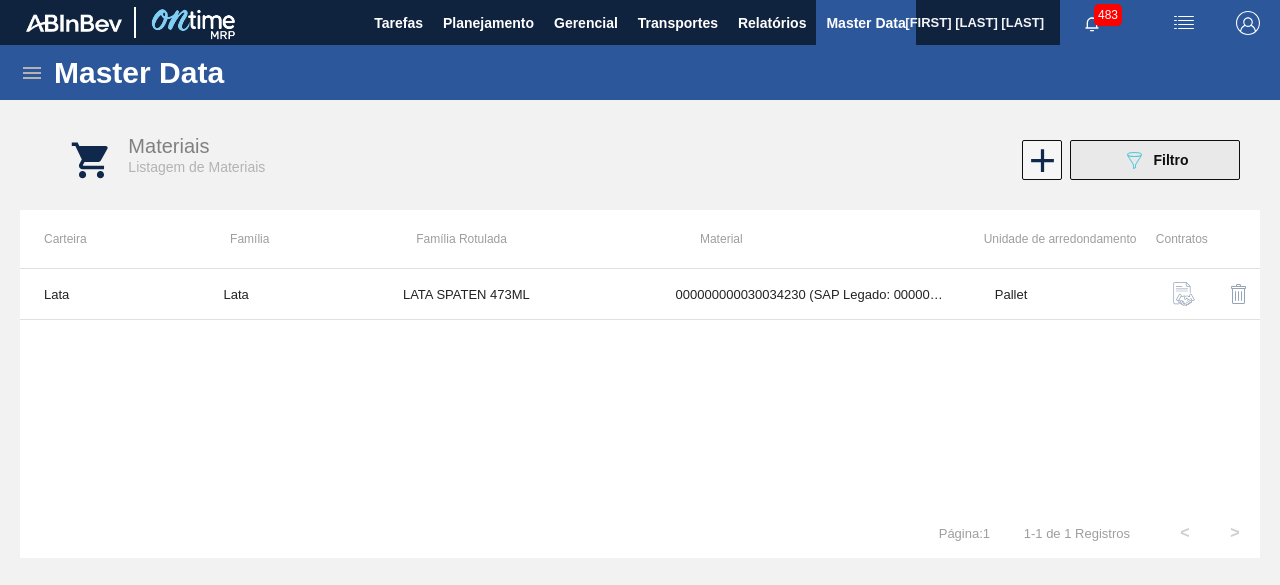 click on "089F7B8B-B2A5-4AFE-B5C0-19BA573D28AC Filtro" at bounding box center [1155, 160] 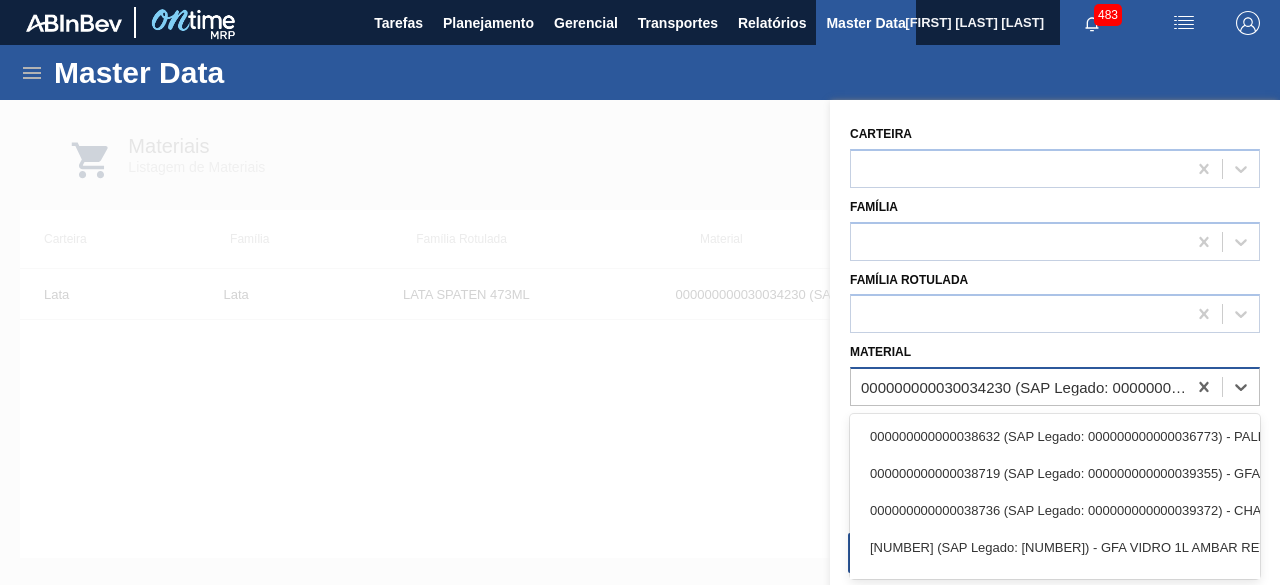 click on "000000000030034230 (SAP Legado: 000000000050847072) - LATA AL SPATEN 473ML BRILHO" at bounding box center [1024, 387] 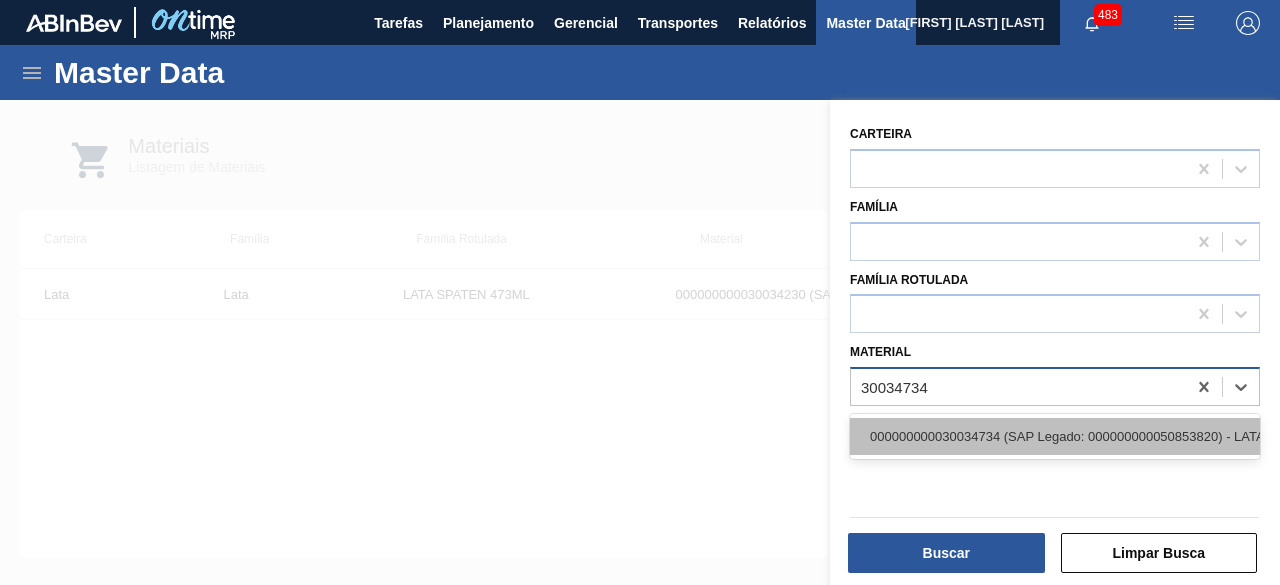 click on "000000000030034734 (SAP Legado: 000000000050853820) - LATA AL 350ML PEPSI ZERO GAUCHO" at bounding box center [1055, 436] 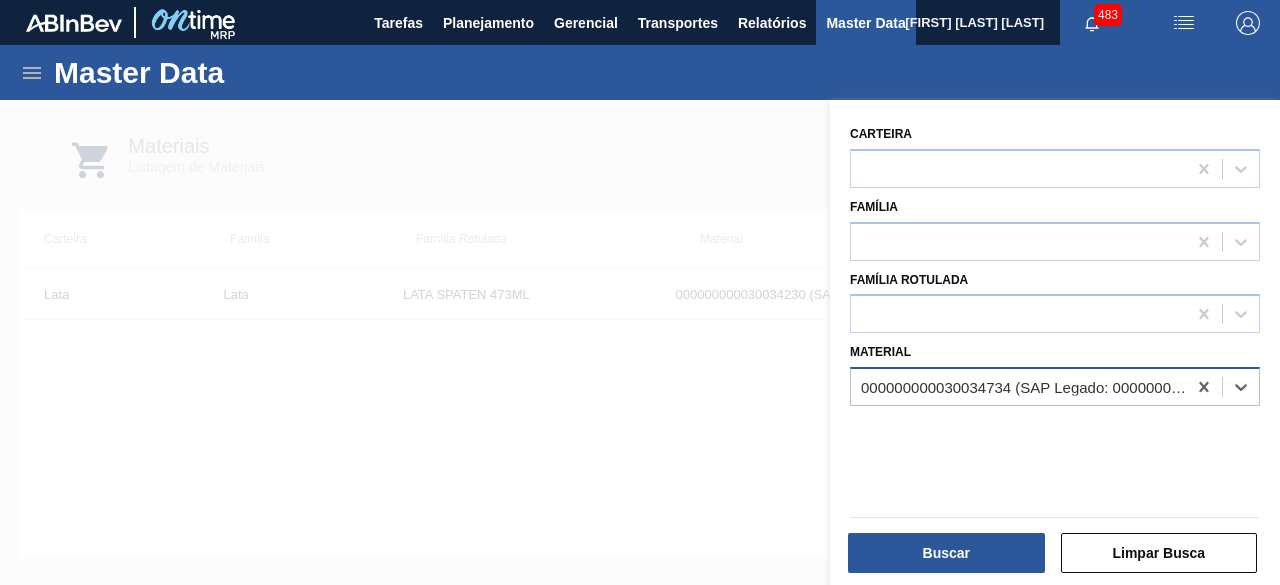 type 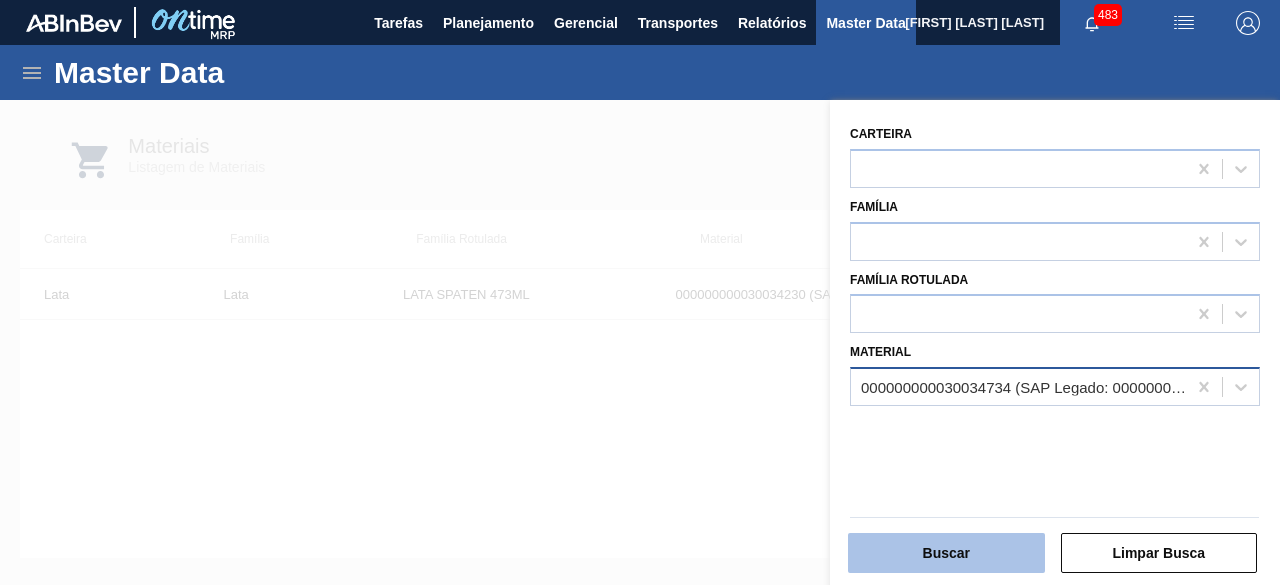 click on "Buscar" at bounding box center [946, 553] 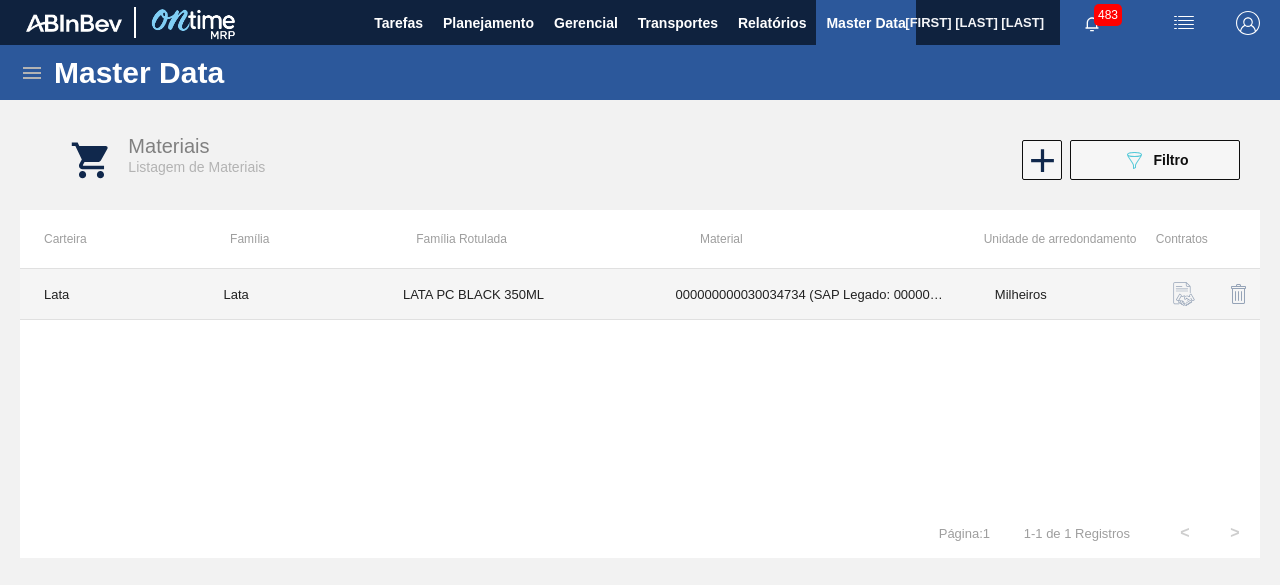 click on "LATA PC BLACK 350ML" at bounding box center (515, 294) 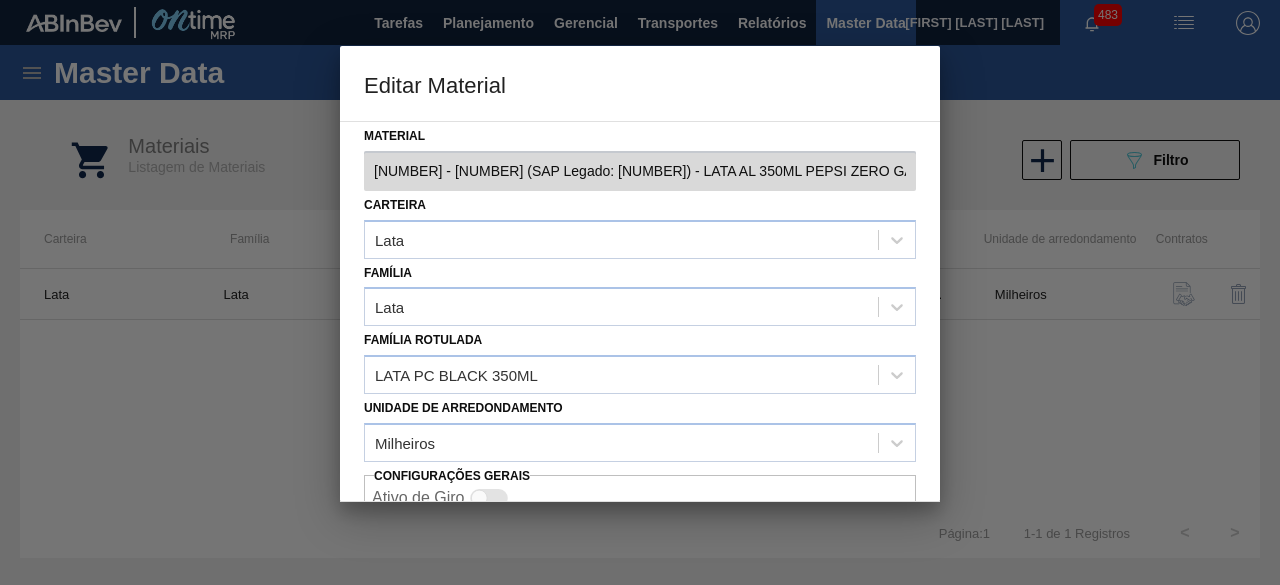scroll, scrollTop: 84, scrollLeft: 0, axis: vertical 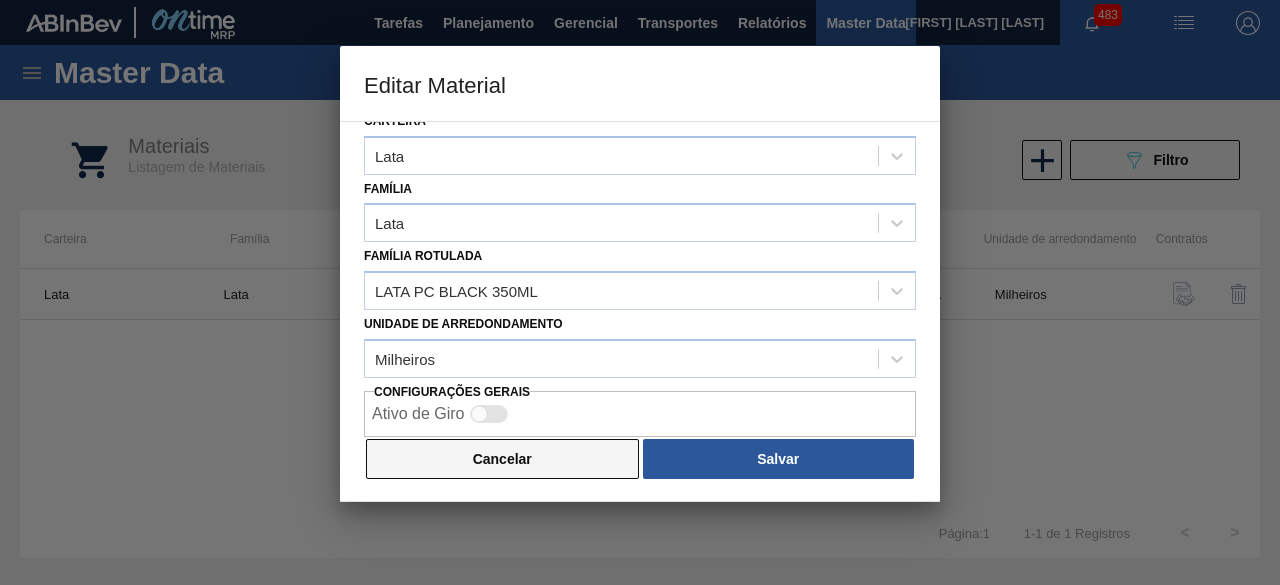 click on "Cancelar" at bounding box center (502, 459) 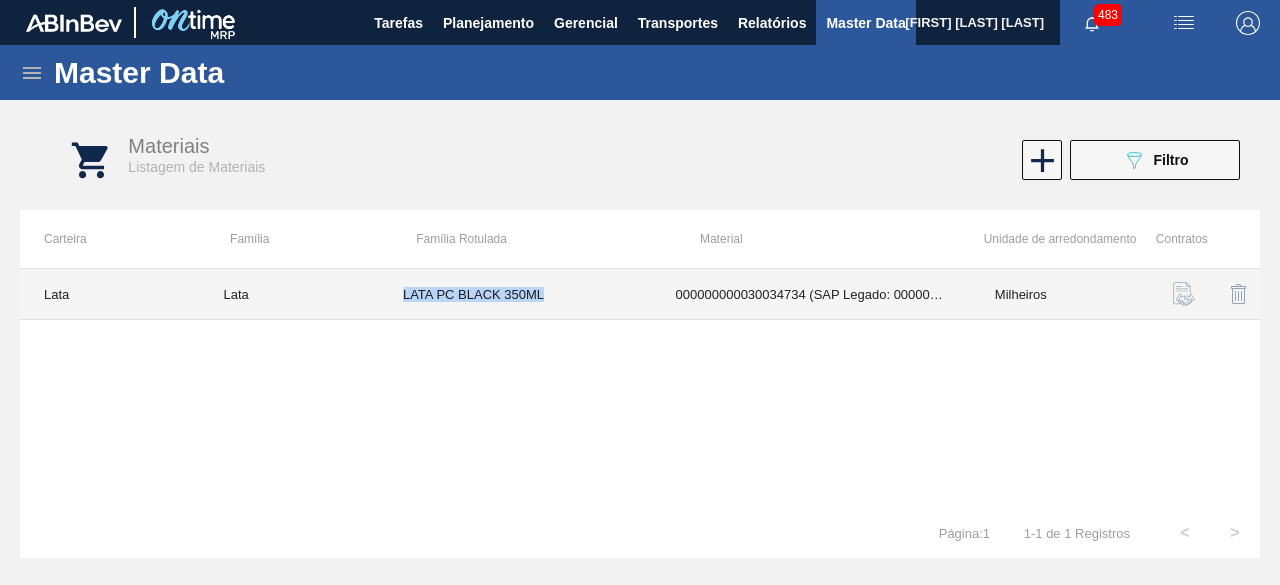 drag, startPoint x: 402, startPoint y: 294, endPoint x: 574, endPoint y: 307, distance: 172.49059 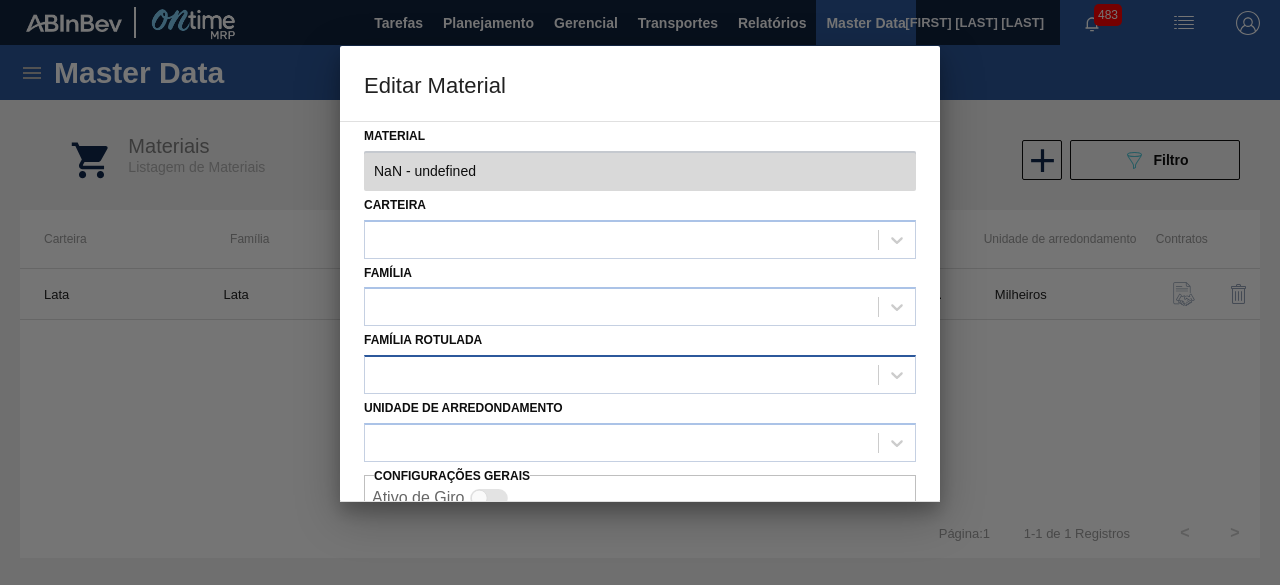 type on "30034734 - 000000000030034734 (SAP Legado: 000000000050853820) - LATA AL 350ML PEPSI ZERO GAUCHO" 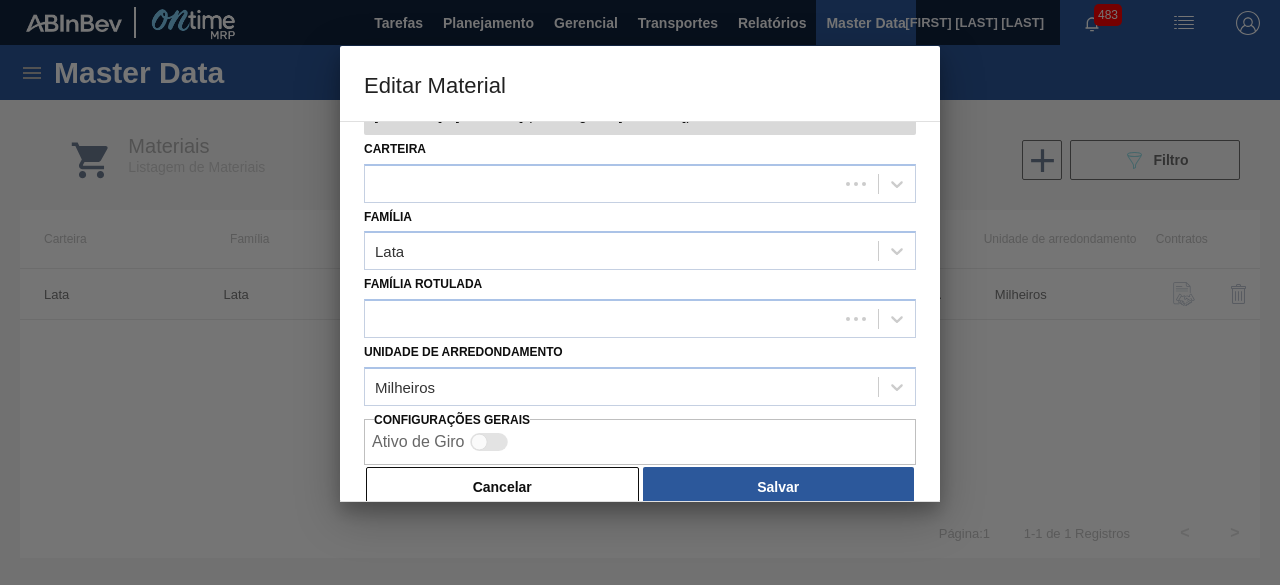 scroll, scrollTop: 84, scrollLeft: 0, axis: vertical 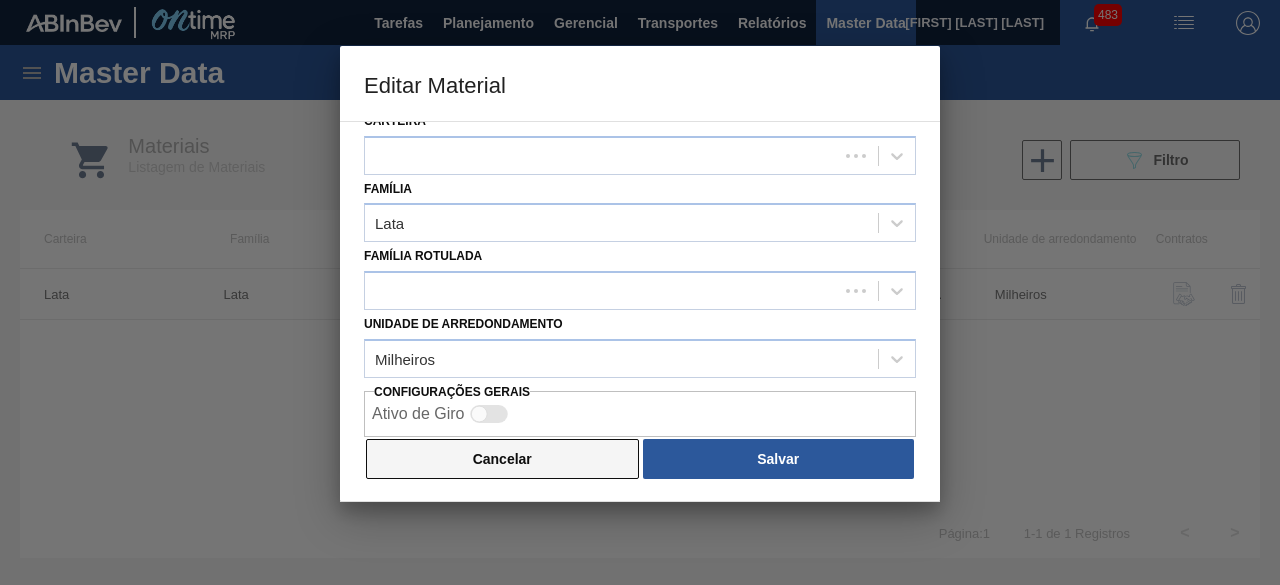 click on "Cancelar" at bounding box center [502, 459] 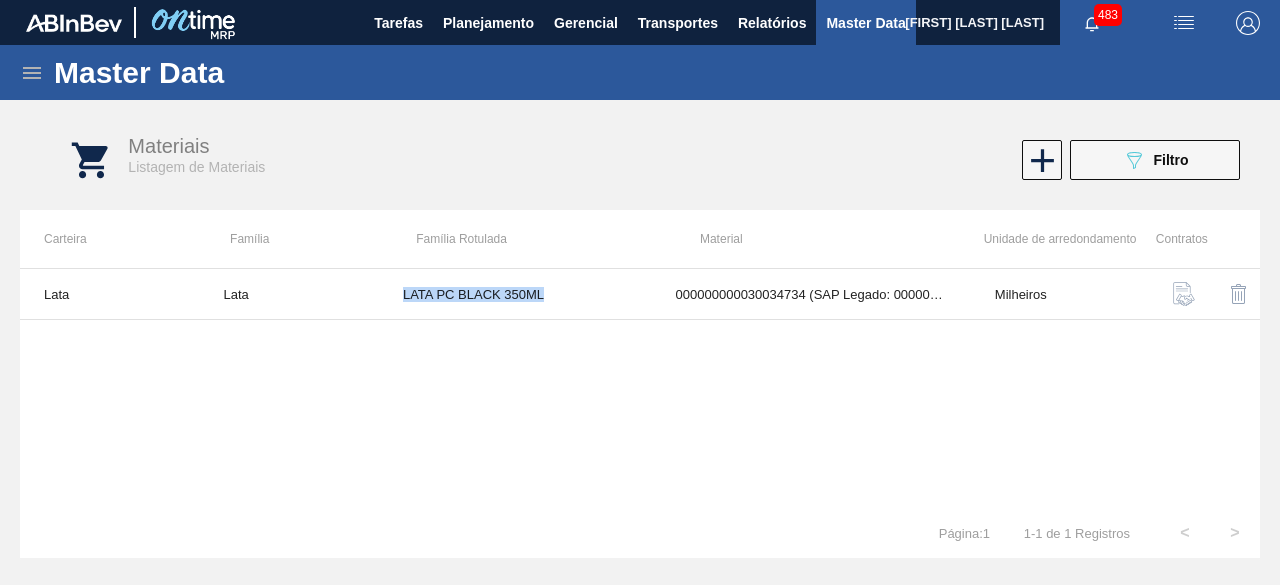 copy on "LATA PC BLACK 350ML" 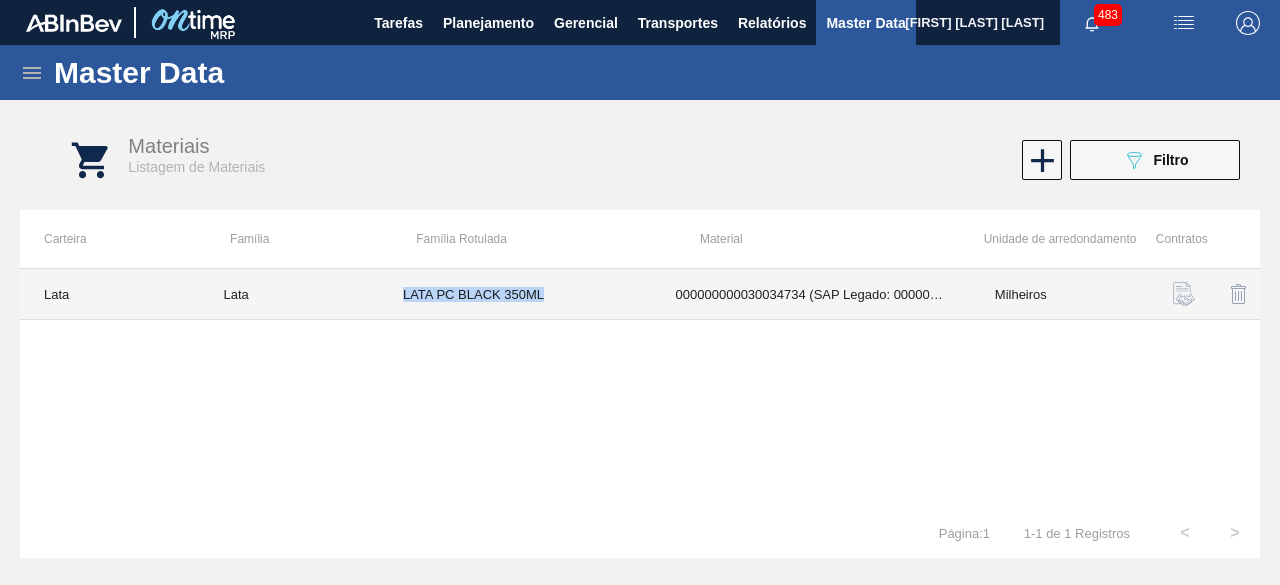 click on "LATA PC BLACK 350ML" at bounding box center [515, 294] 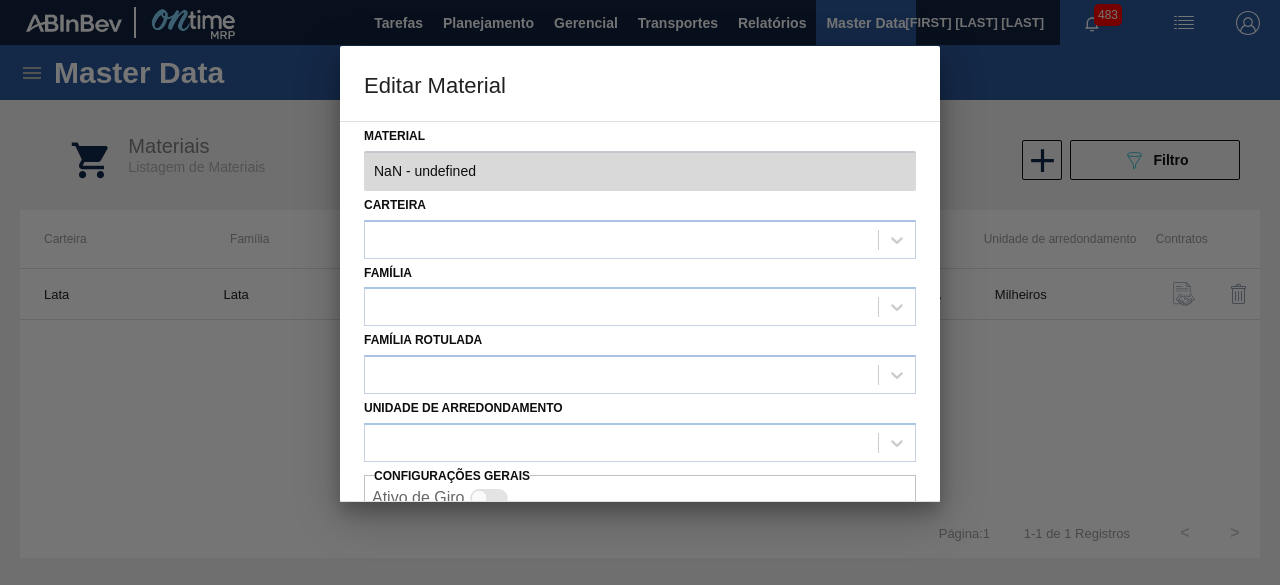type on "30034734 - 000000000030034734 (SAP Legado: 000000000050853820) - LATA AL 350ML PEPSI ZERO GAUCHO" 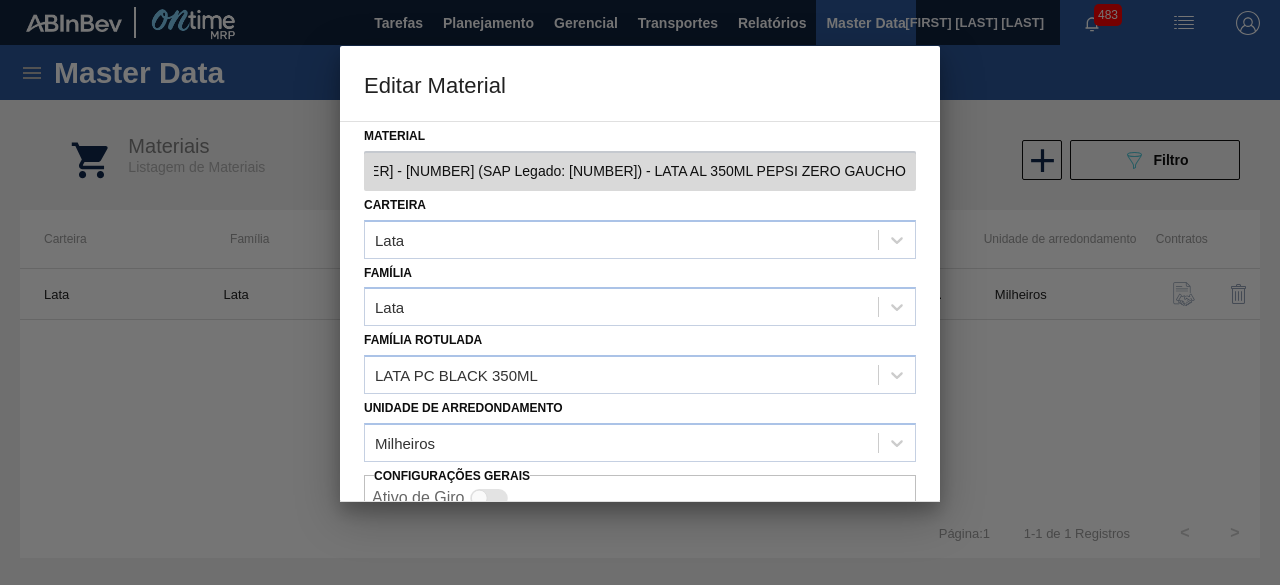 scroll, scrollTop: 0, scrollLeft: 188, axis: horizontal 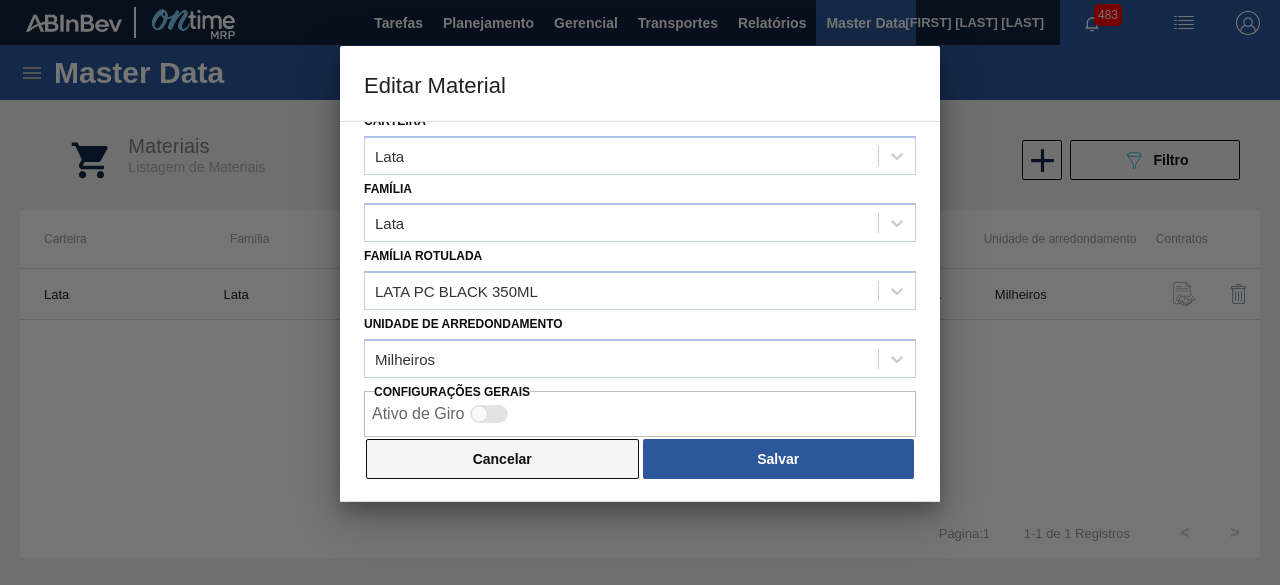 click on "Cancelar" at bounding box center (502, 459) 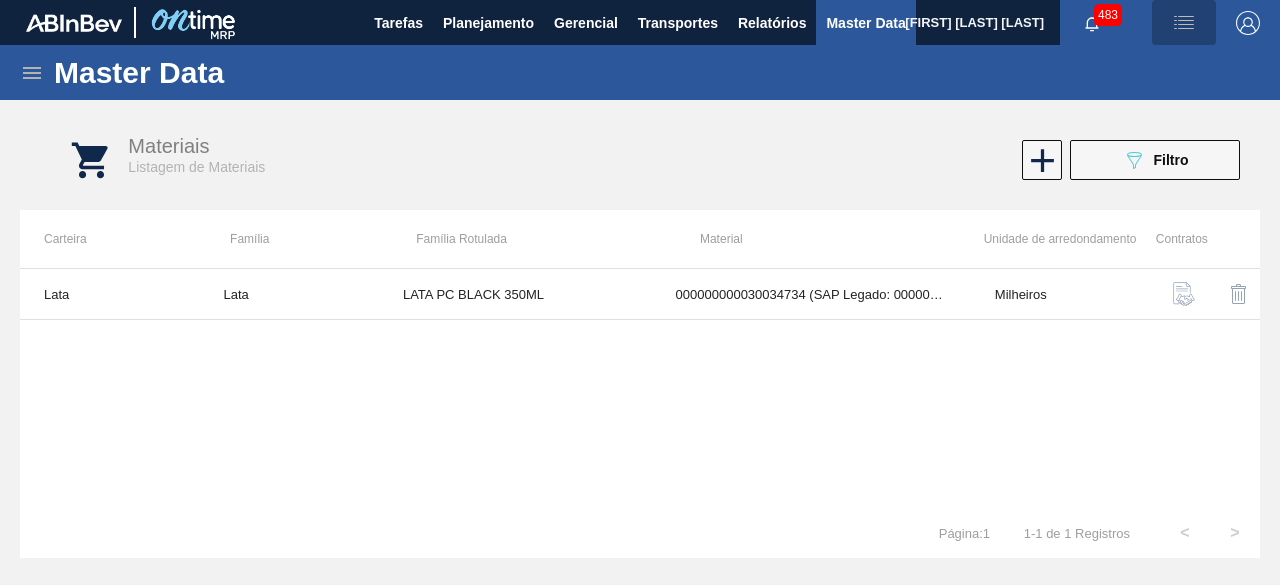 click at bounding box center [1184, 23] 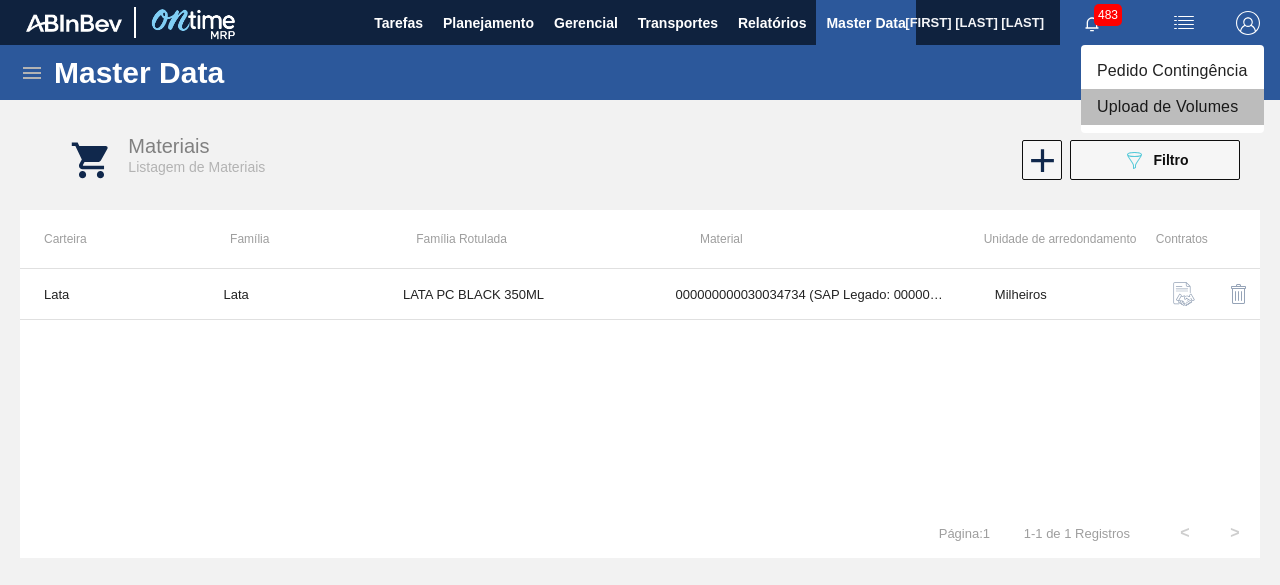 click on "Upload de Volumes" at bounding box center (1172, 107) 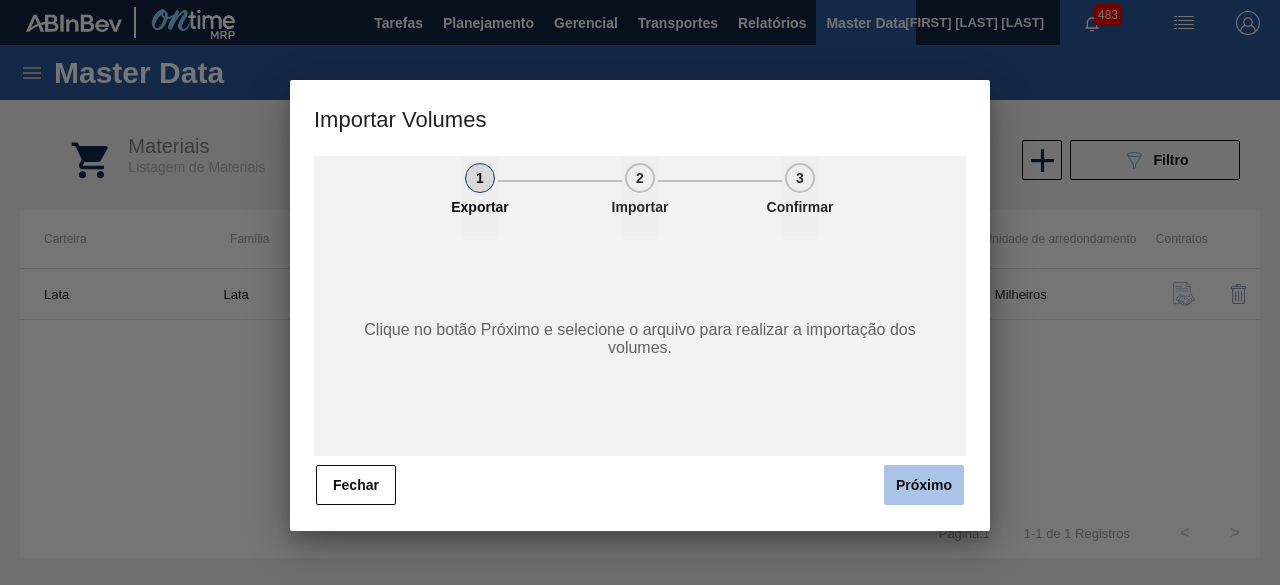 click on "Próximo" at bounding box center [924, 485] 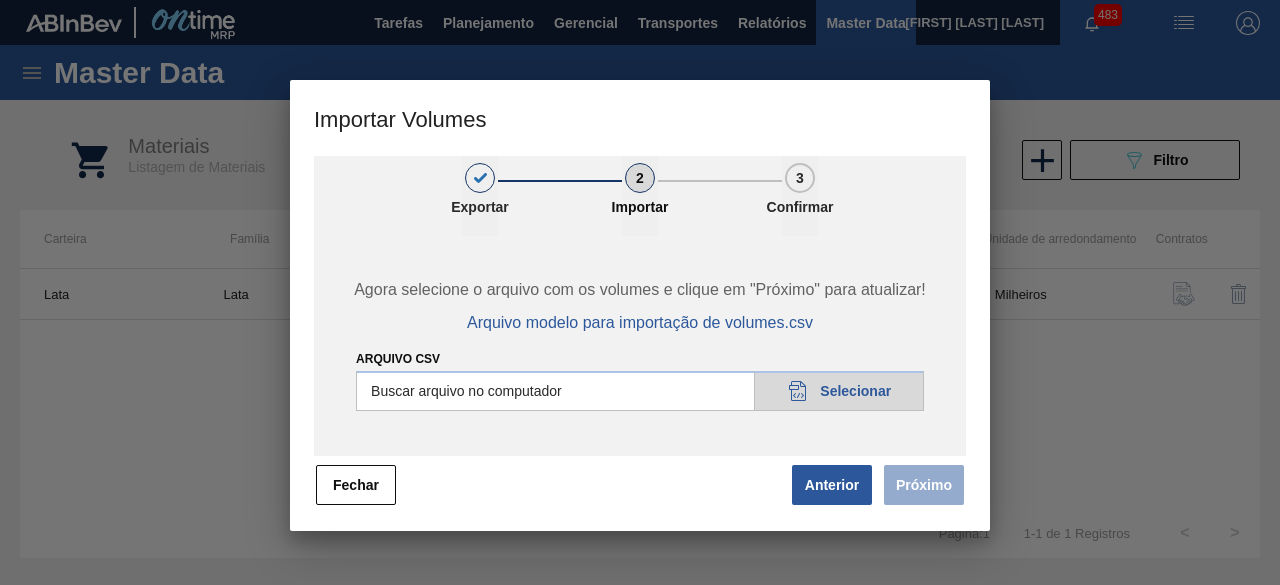 click on "Arquivo csv" at bounding box center (640, 391) 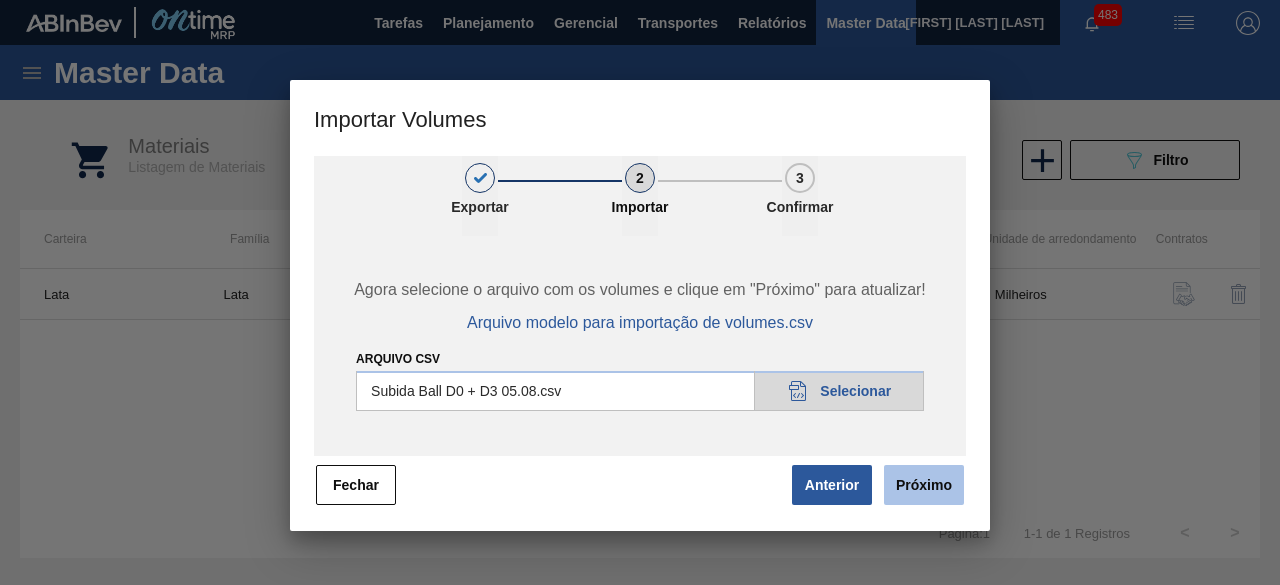 click on "Próximo" at bounding box center [924, 485] 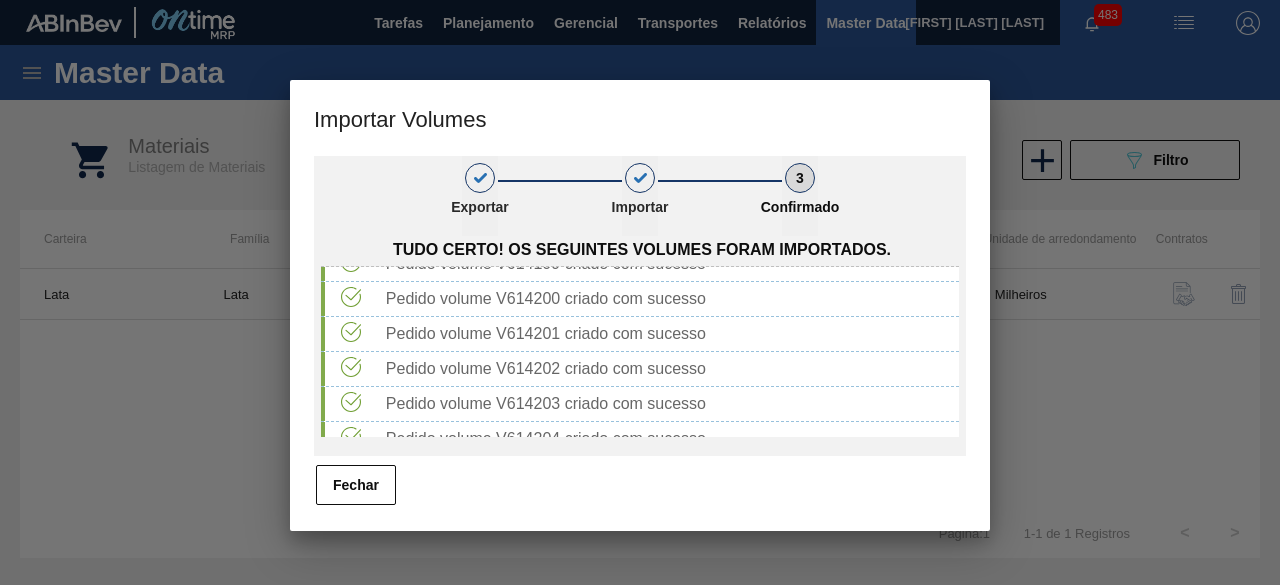 scroll, scrollTop: 1459, scrollLeft: 0, axis: vertical 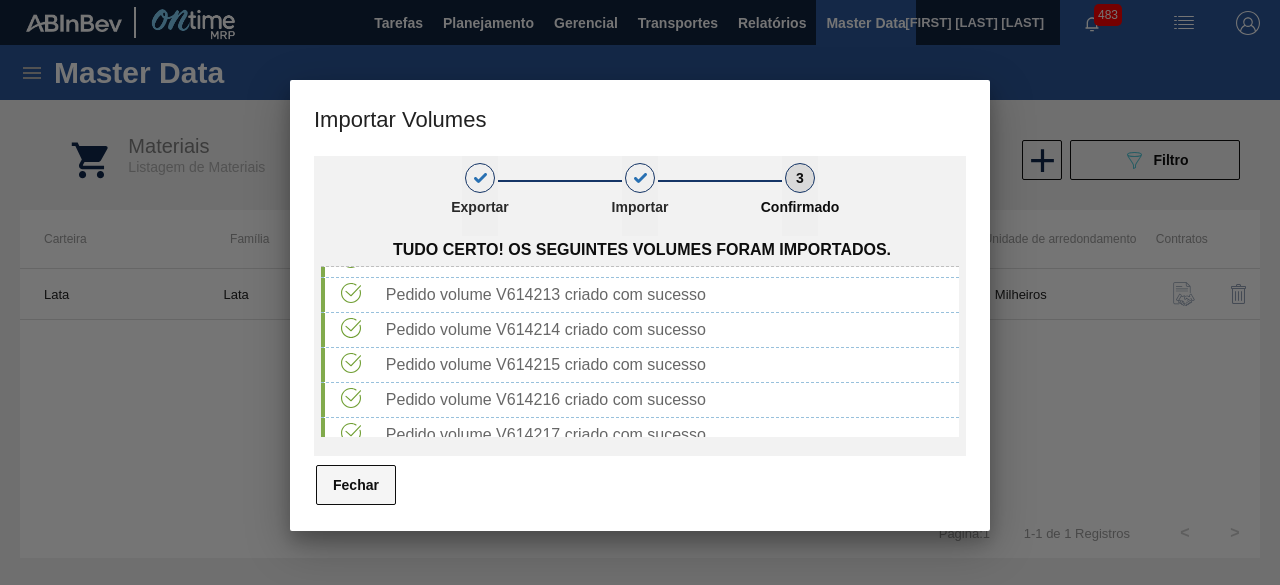 click on "Fechar" at bounding box center (356, 485) 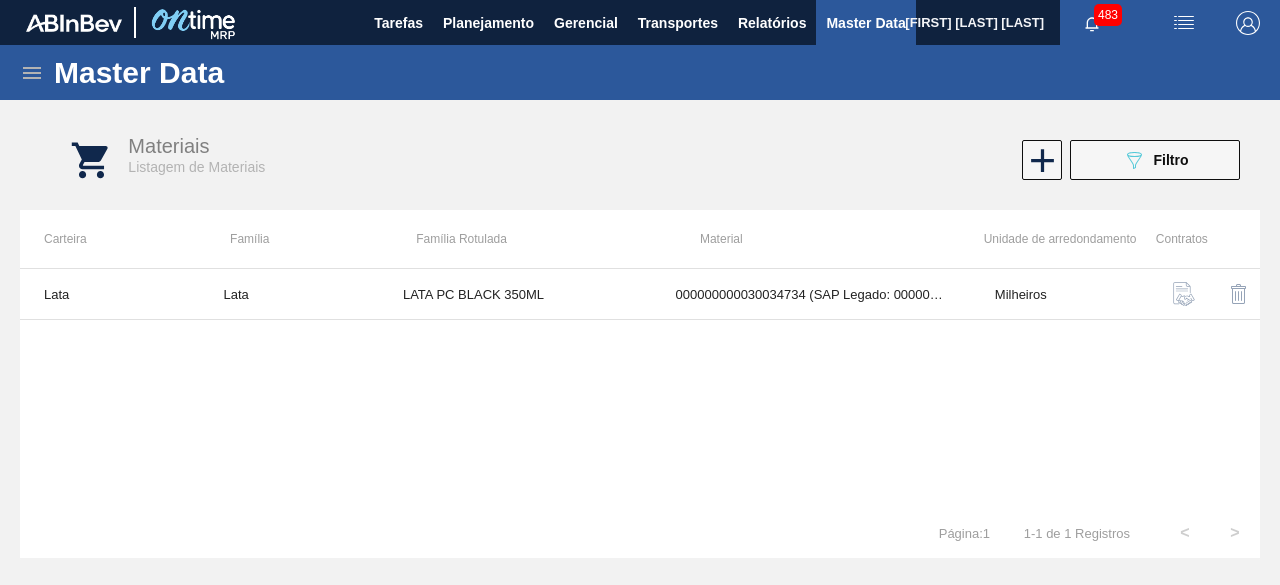 click at bounding box center [1184, 23] 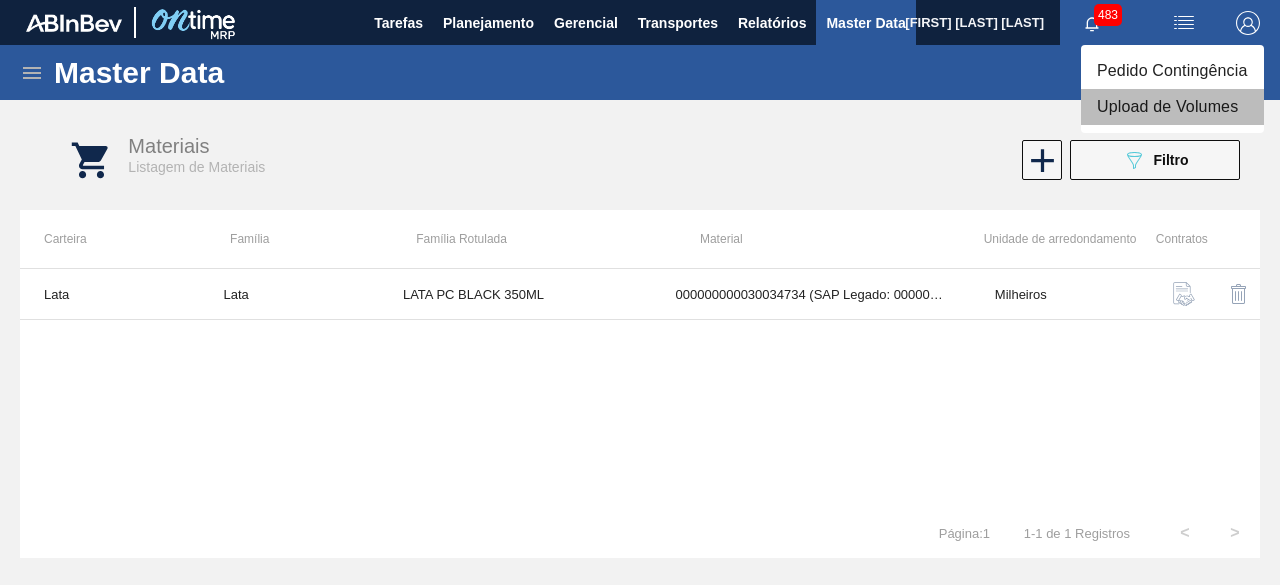 click on "Upload de Volumes" at bounding box center (1172, 107) 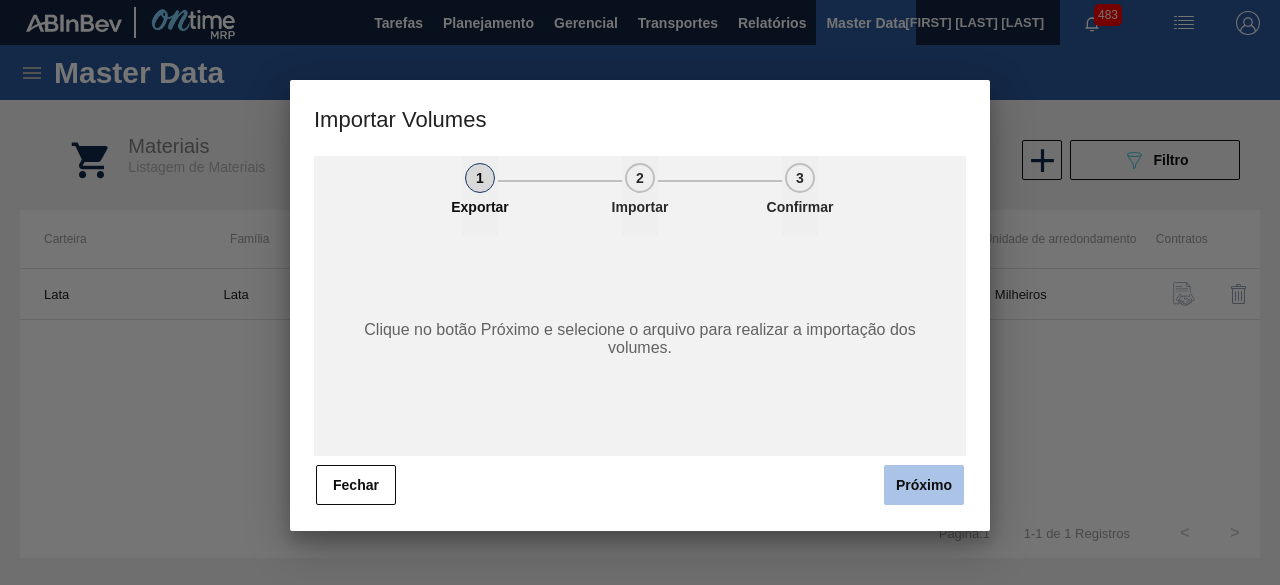 click on "Próximo" at bounding box center [924, 485] 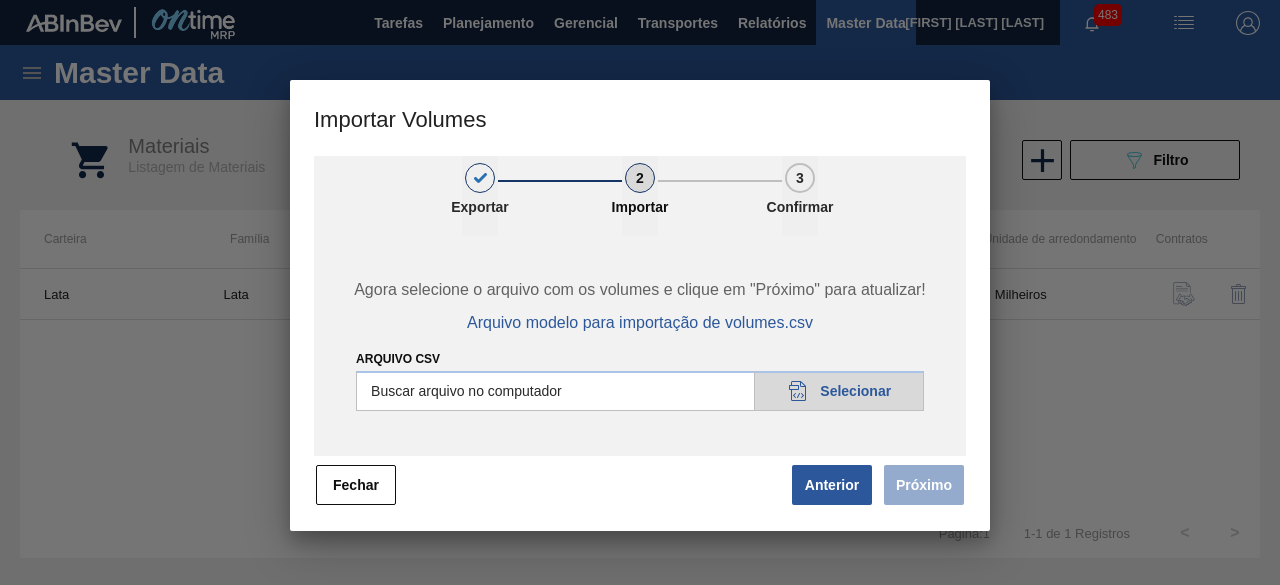 click on "Arquivo csv" at bounding box center [640, 391] 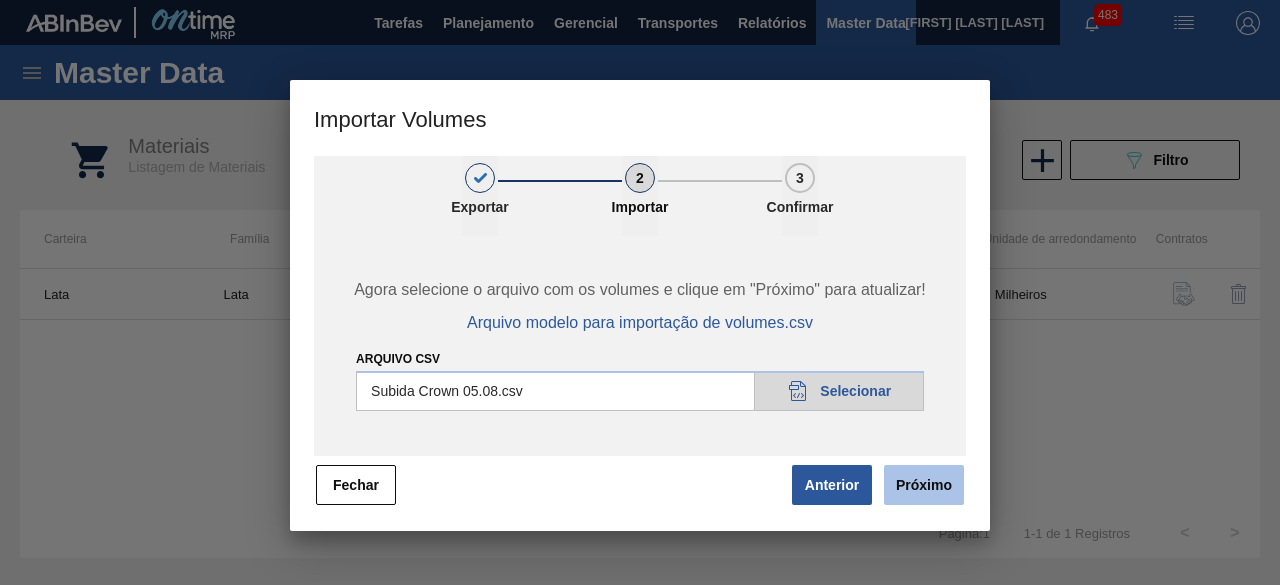 click on "Próximo" at bounding box center (924, 485) 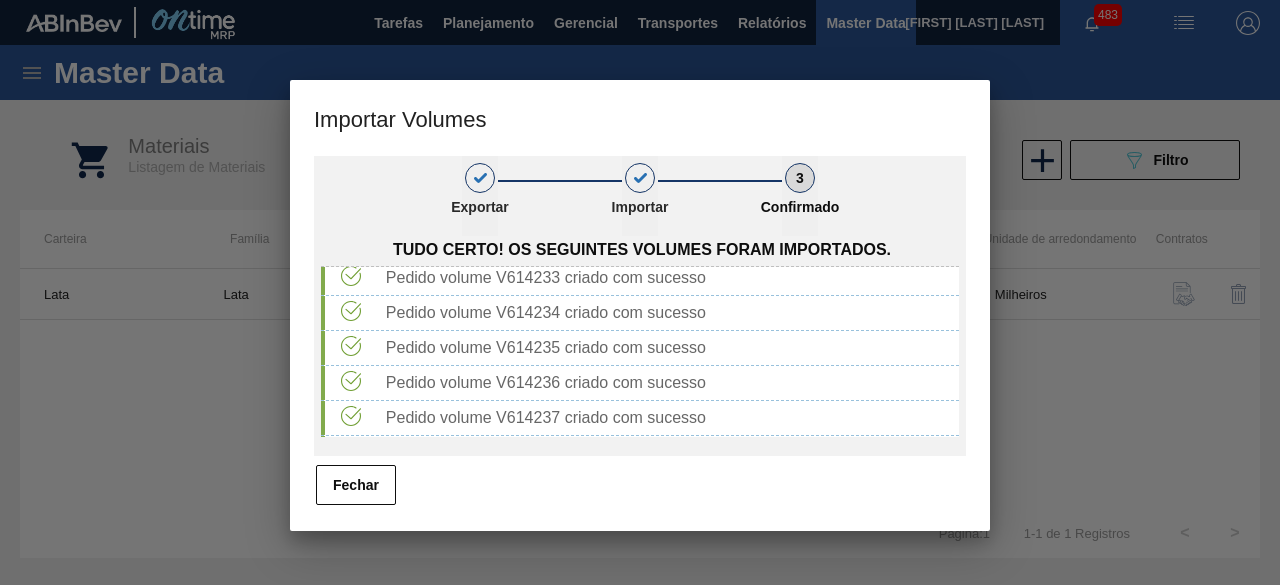 scroll, scrollTop: 592, scrollLeft: 0, axis: vertical 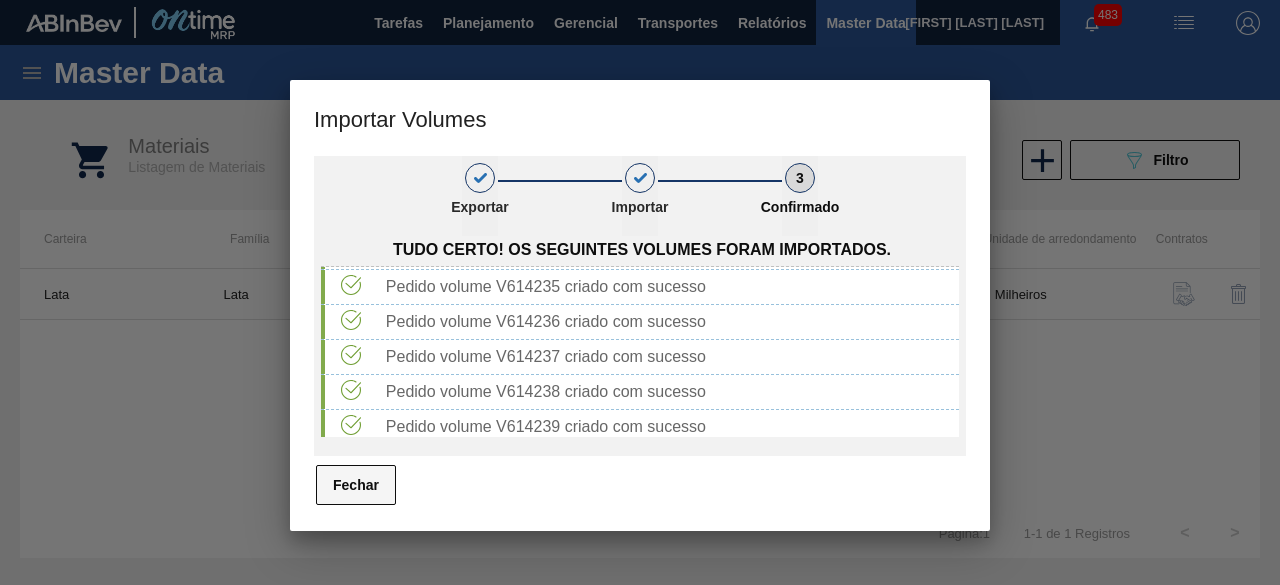 click on "Fechar" at bounding box center (356, 485) 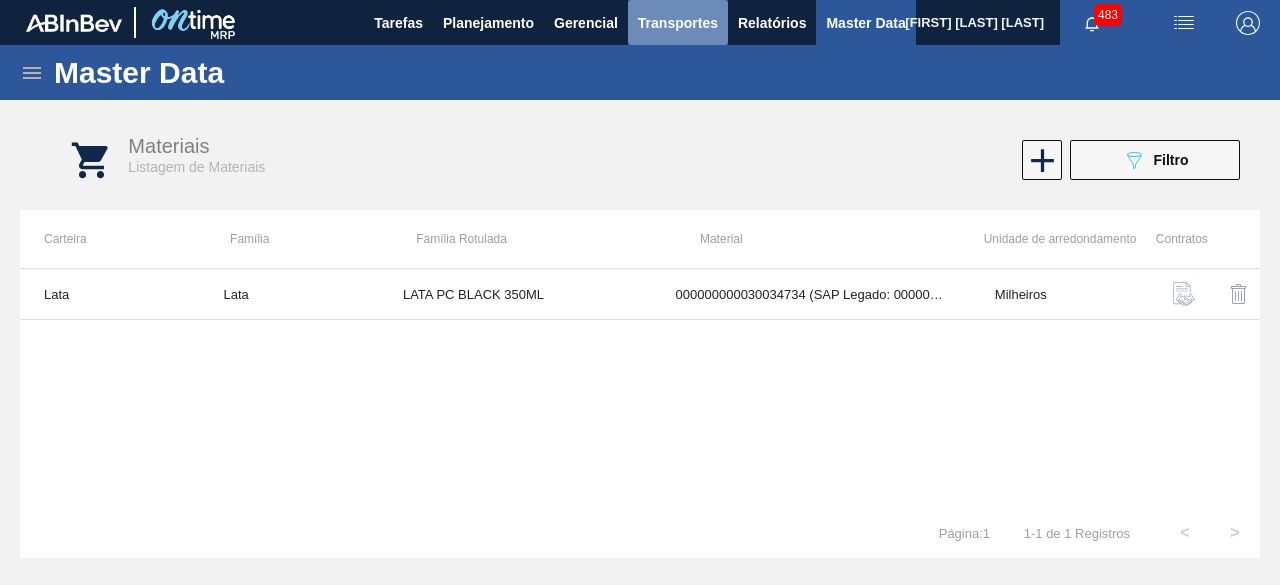 click on "Transportes" at bounding box center (678, 23) 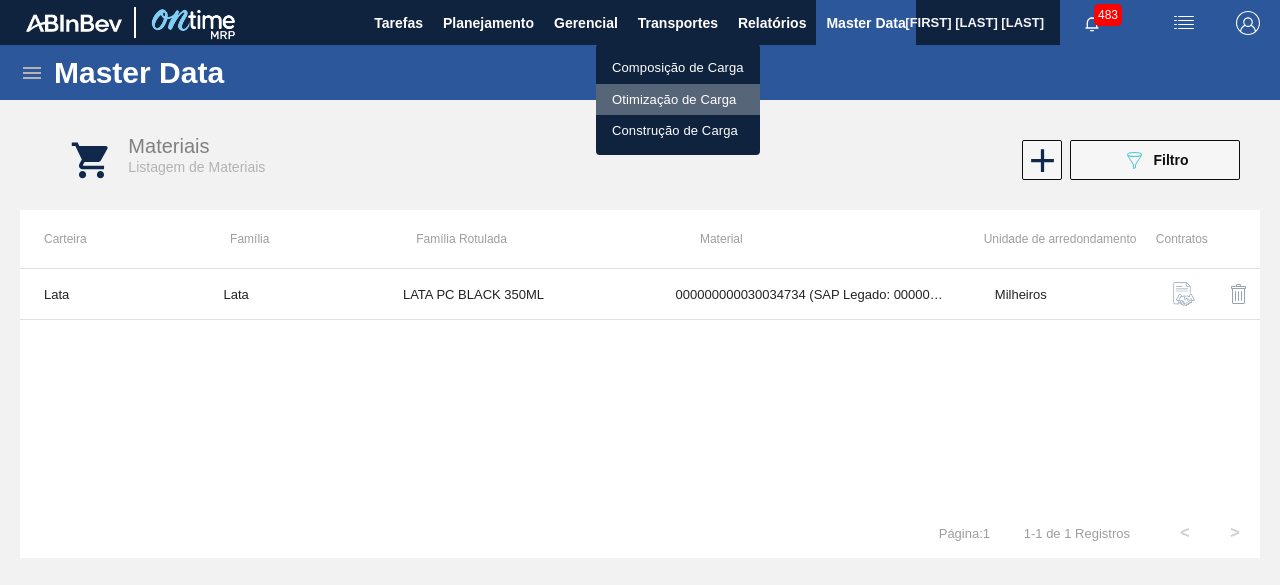 click on "Otimização de Carga" at bounding box center (678, 100) 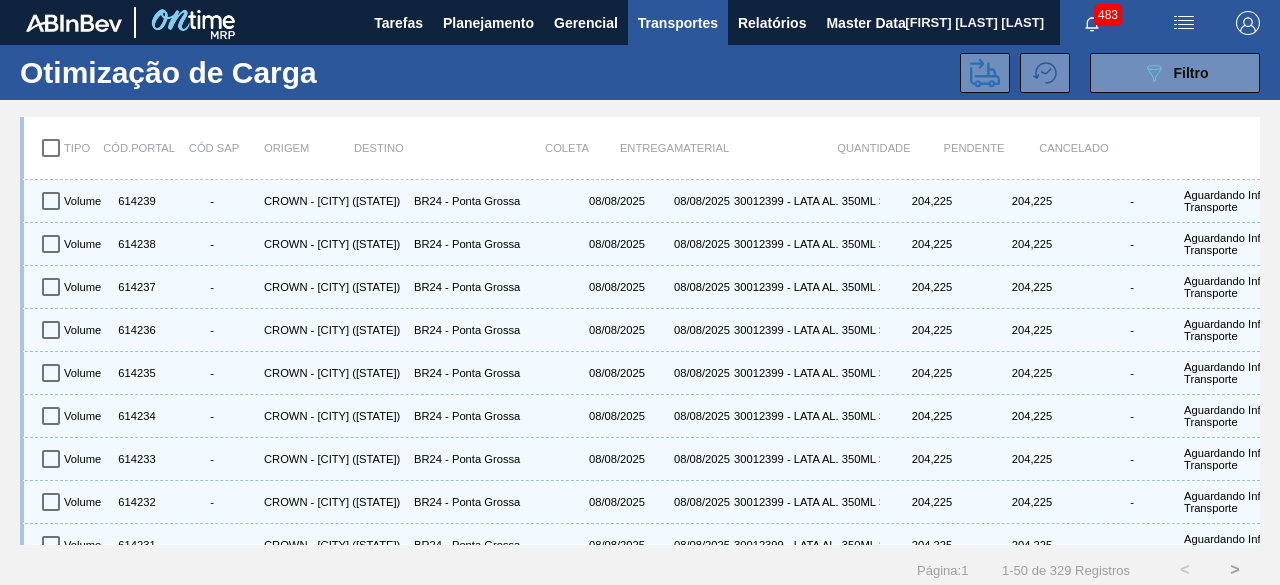 drag, startPoint x: 1174, startPoint y: 81, endPoint x: 1159, endPoint y: 105, distance: 28.301943 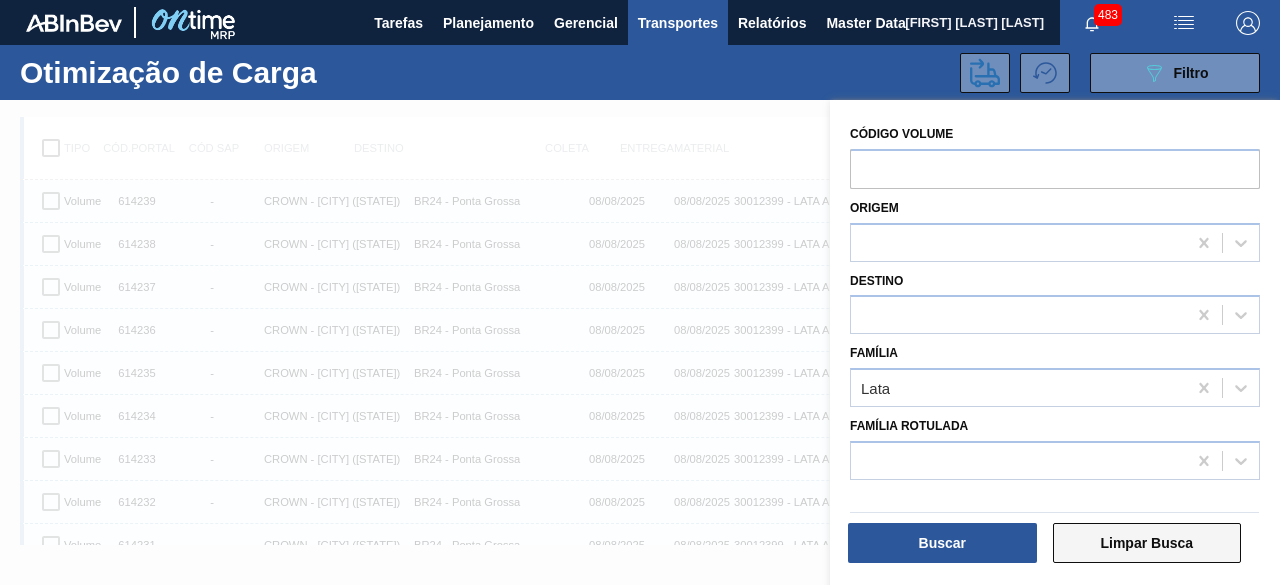 click on "Limpar Busca" at bounding box center (1147, 543) 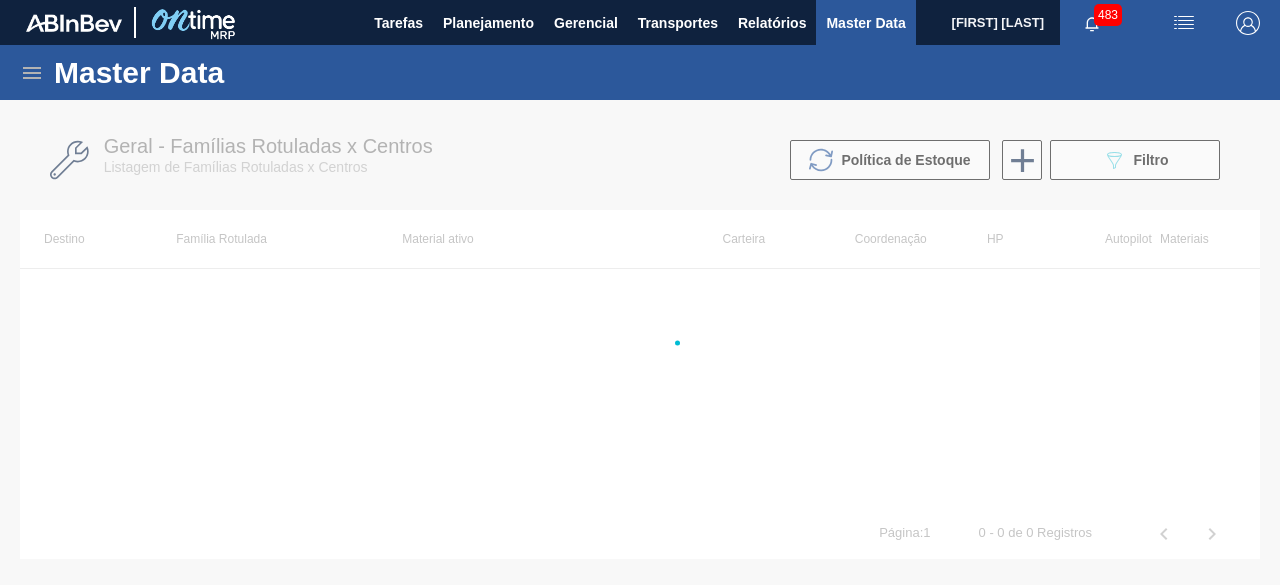 scroll, scrollTop: 0, scrollLeft: 0, axis: both 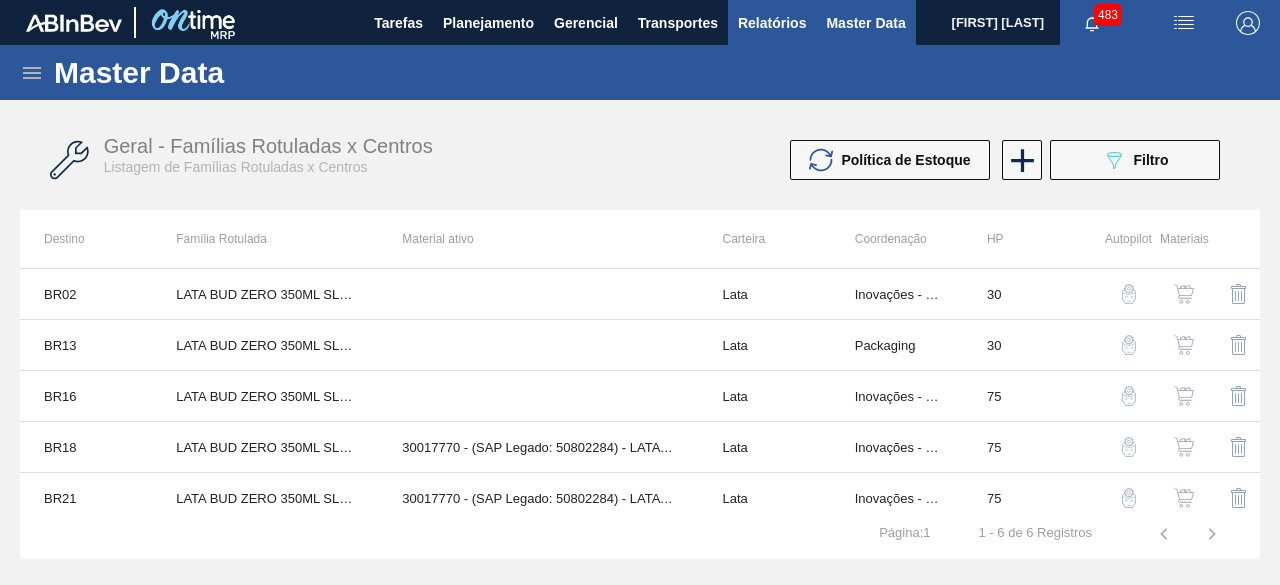 drag, startPoint x: 1184, startPoint y: 161, endPoint x: 803, endPoint y: 18, distance: 406.9521 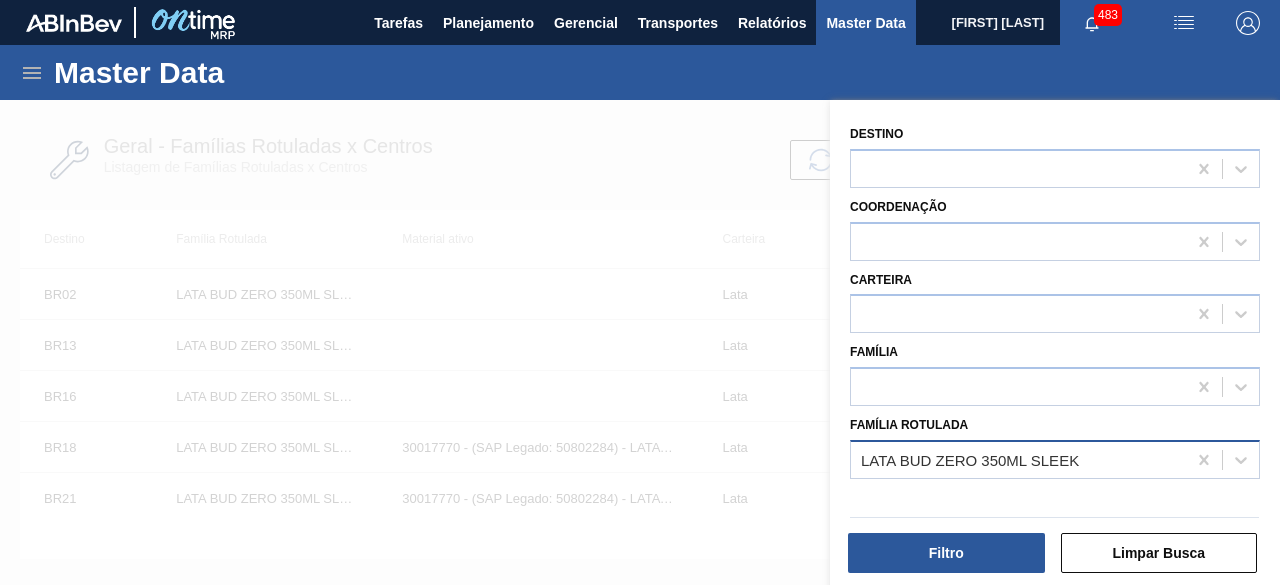 click on "LATA BUD ZERO 350ML SLEEK" at bounding box center (1018, 459) 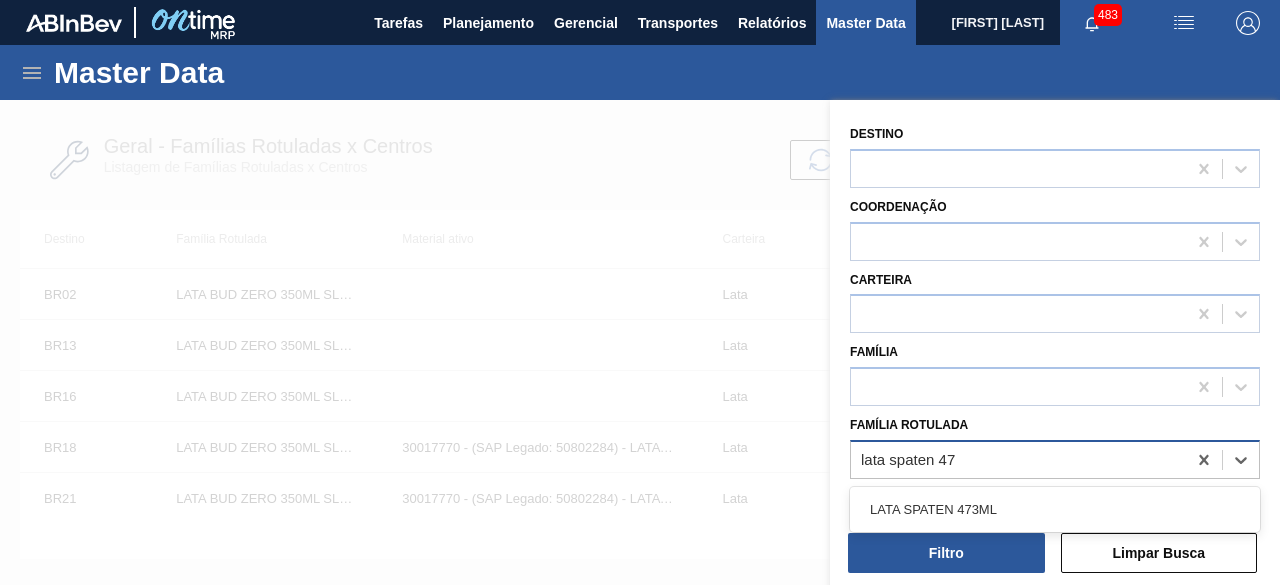 type on "lata spaten 473" 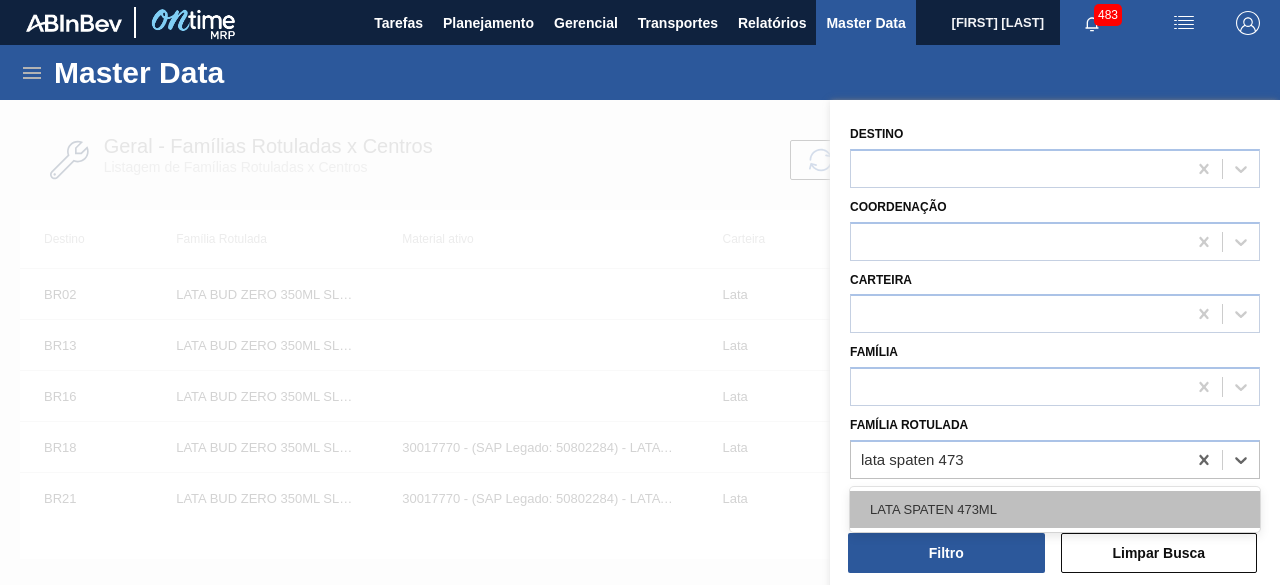 click on "LATA SPATEN 473ML" at bounding box center [1055, 509] 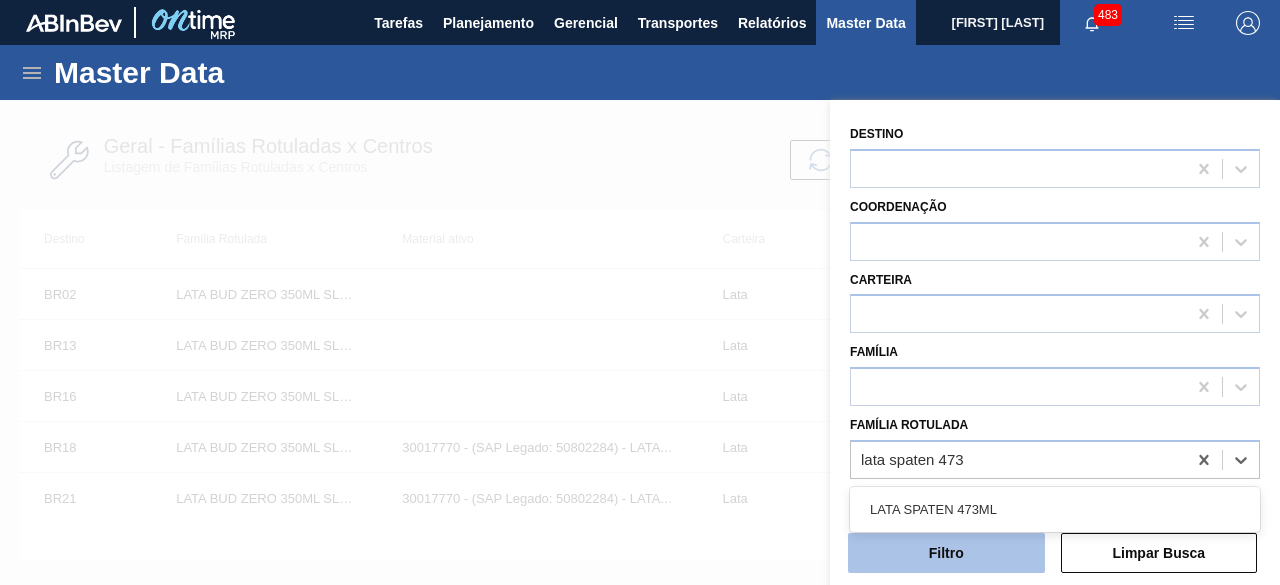 type 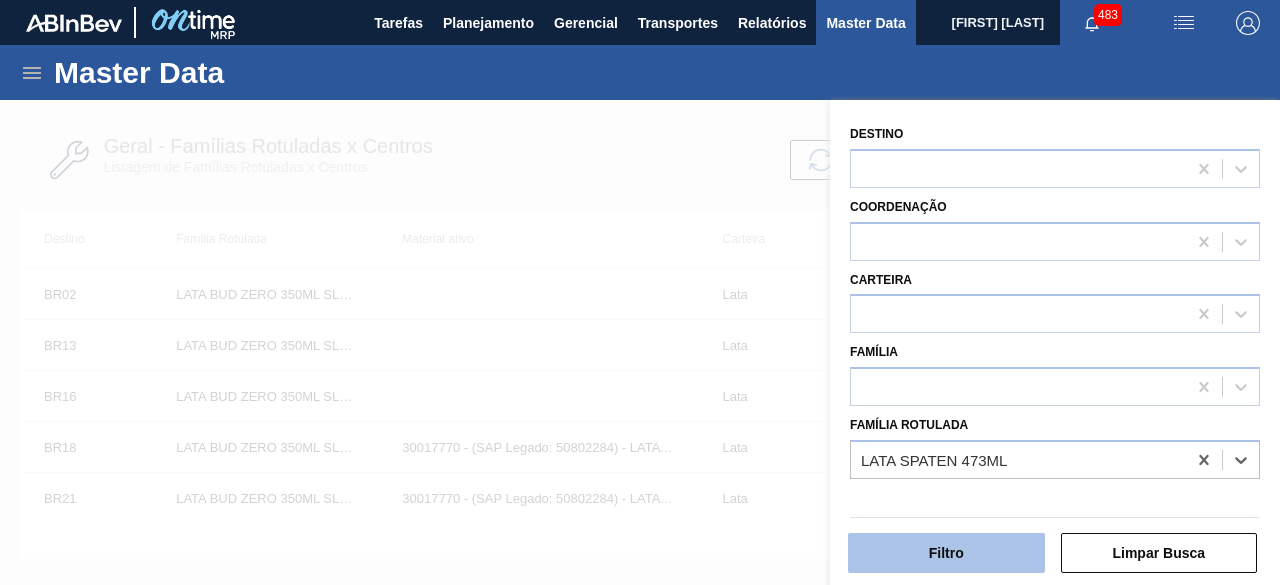 click on "Filtro" at bounding box center [946, 553] 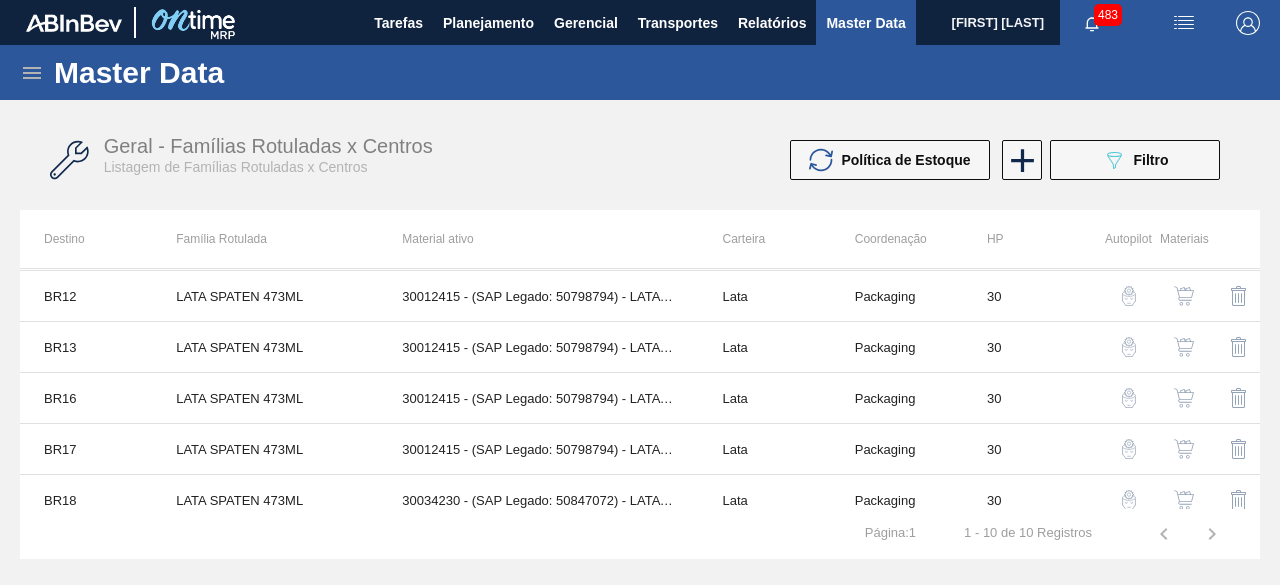 scroll, scrollTop: 200, scrollLeft: 0, axis: vertical 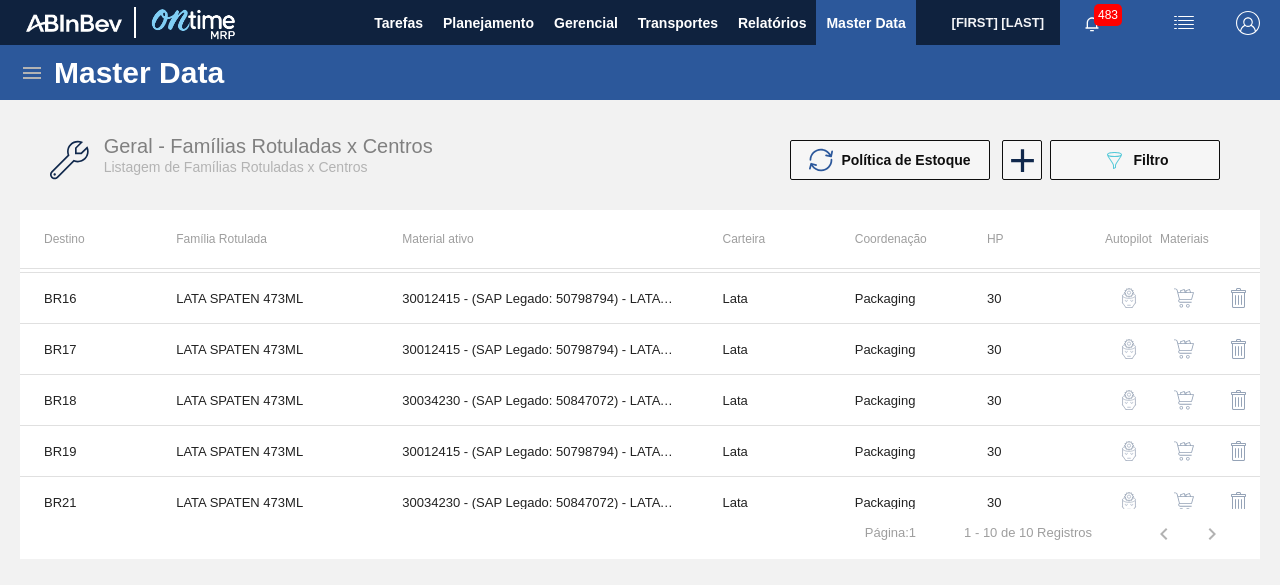 click at bounding box center [1184, 451] 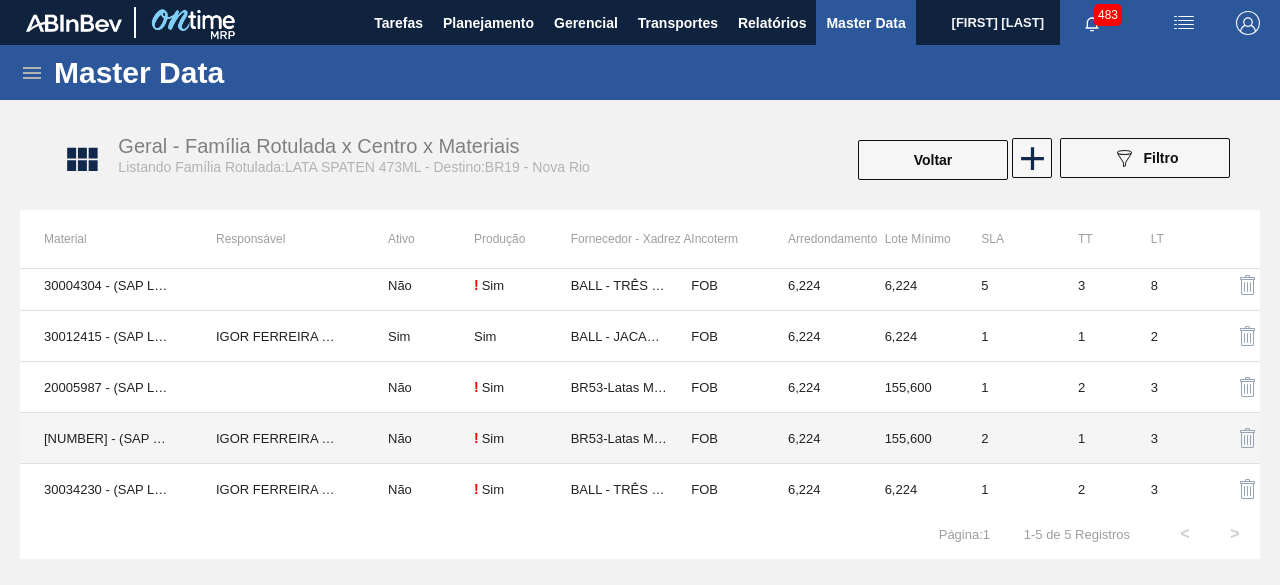 scroll, scrollTop: 12, scrollLeft: 0, axis: vertical 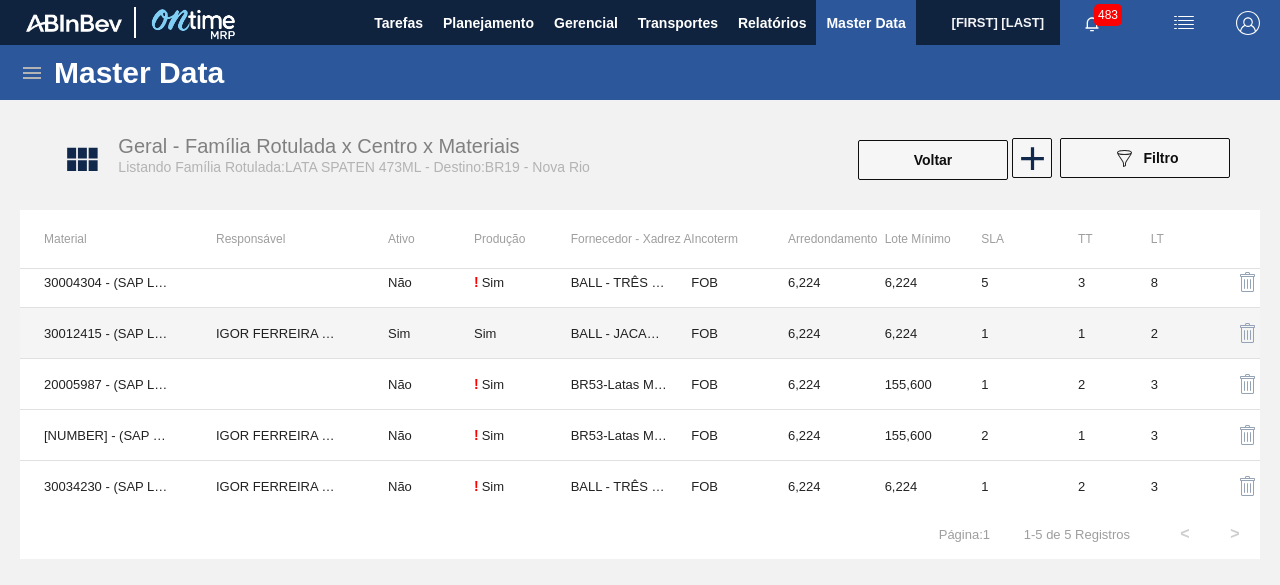 click on "30012415 - (SAP Legado: 50798794) - LATA AL. 473ML SPATEN SLK 429" at bounding box center (106, 333) 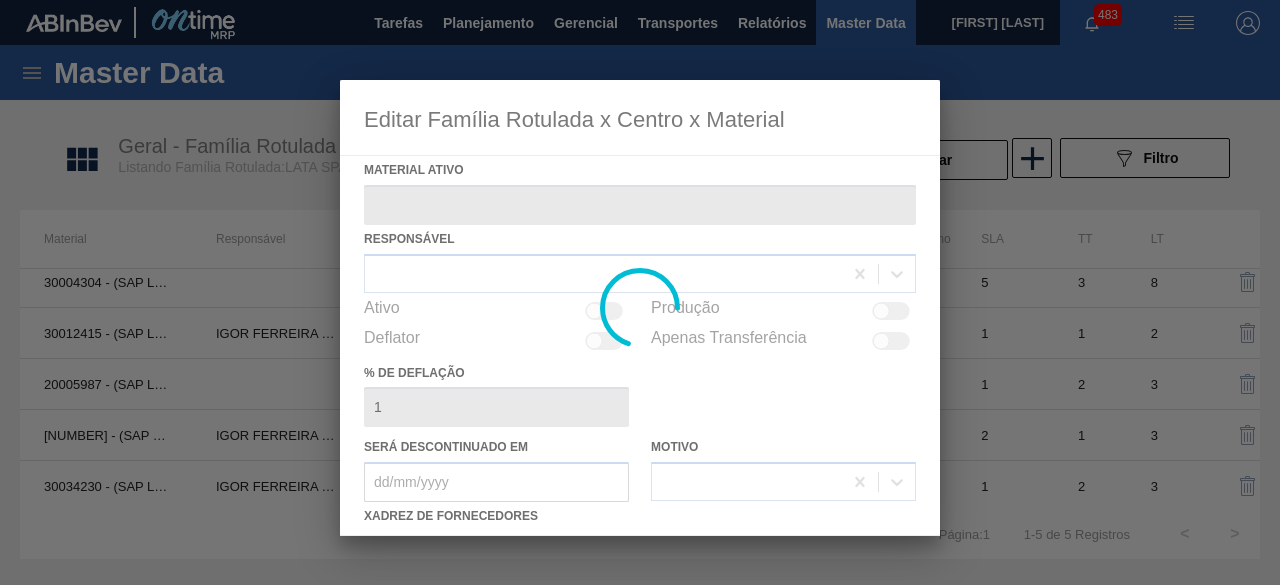 type on "30012415 - (SAP Legado: 50798794) - LATA AL. 473ML SPATEN SLK 429" 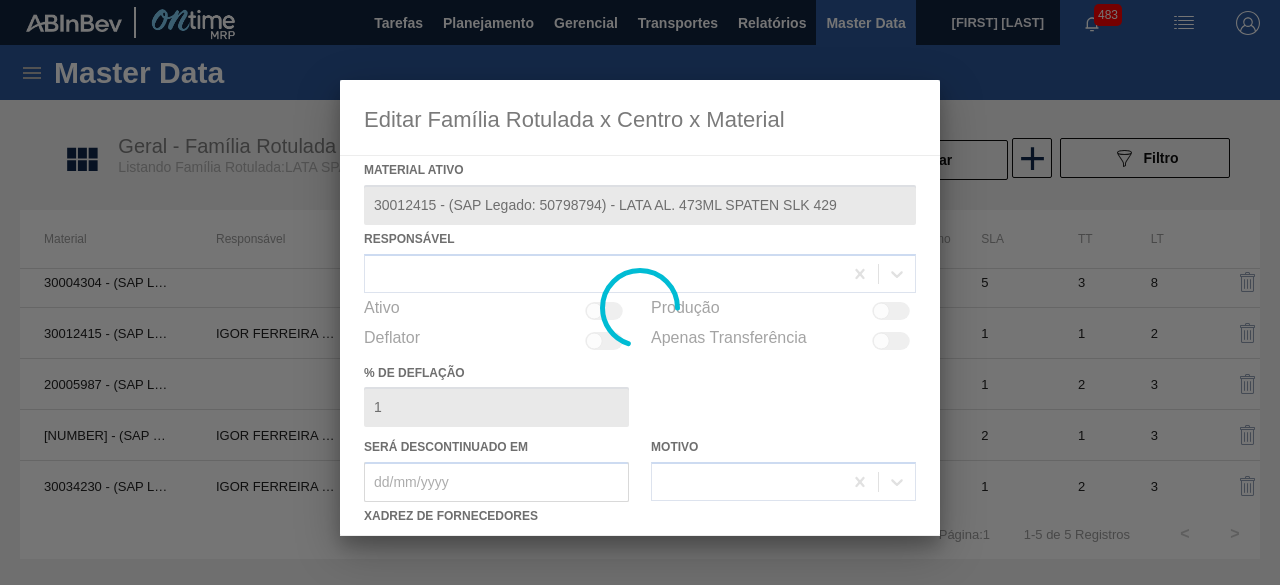 checkbox on "true" 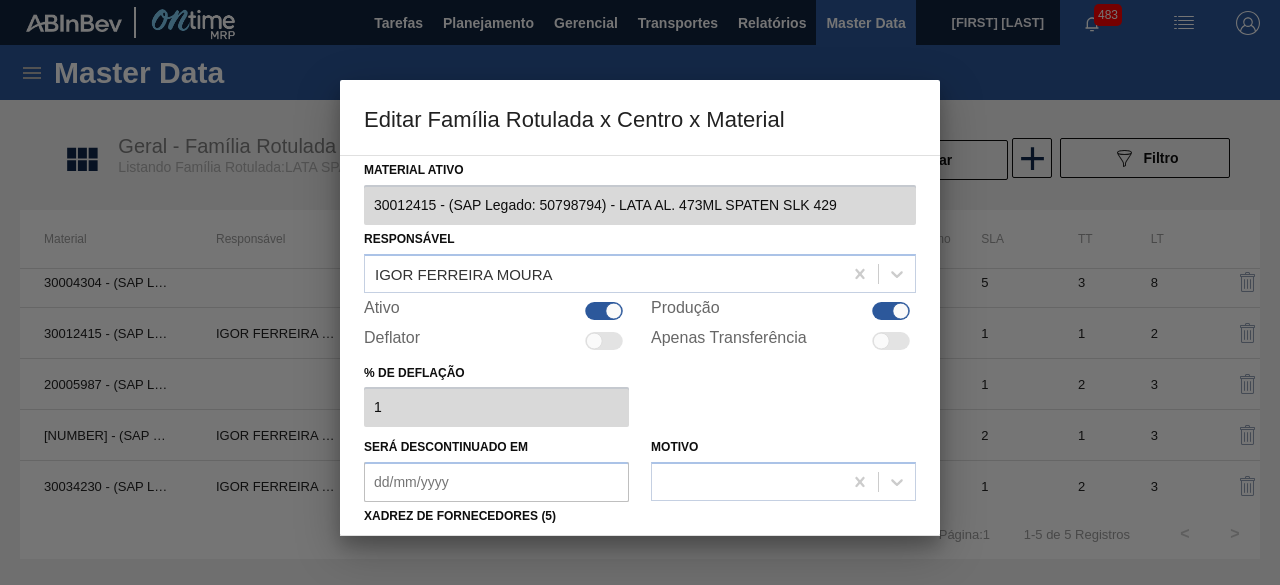 click at bounding box center (604, 311) 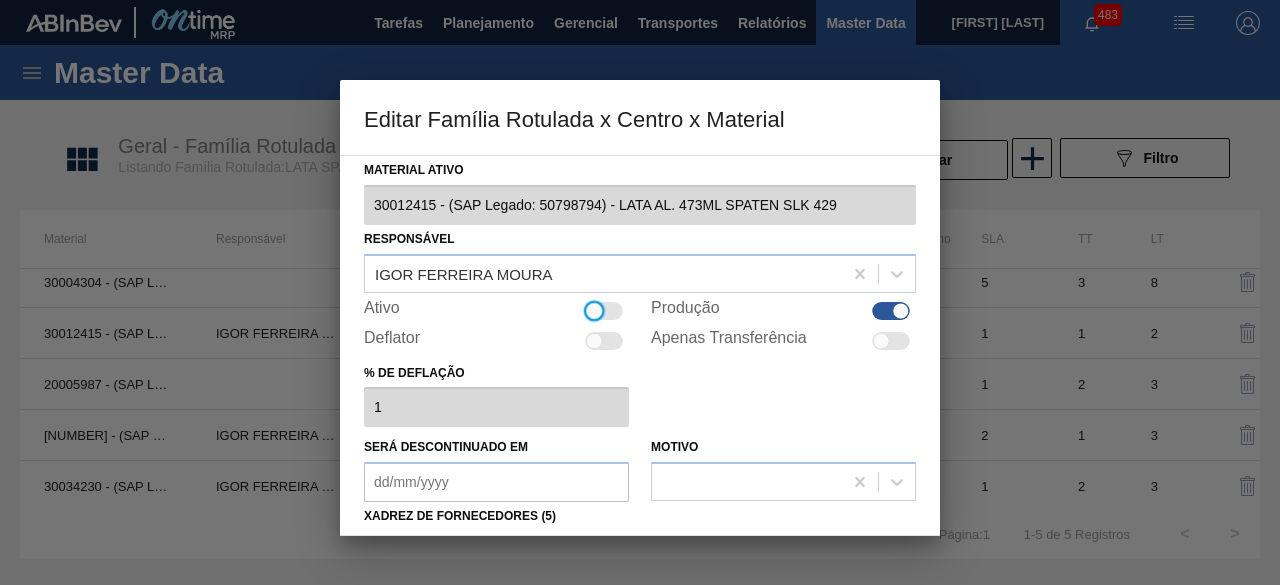scroll, scrollTop: 314, scrollLeft: 0, axis: vertical 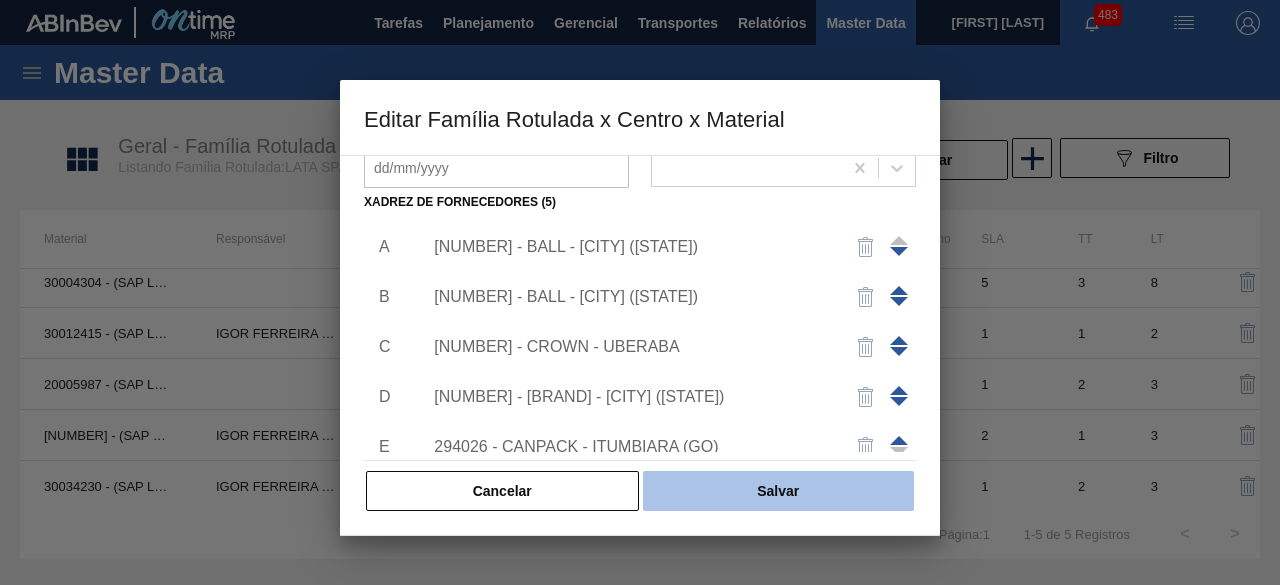 click on "Salvar" at bounding box center (778, 491) 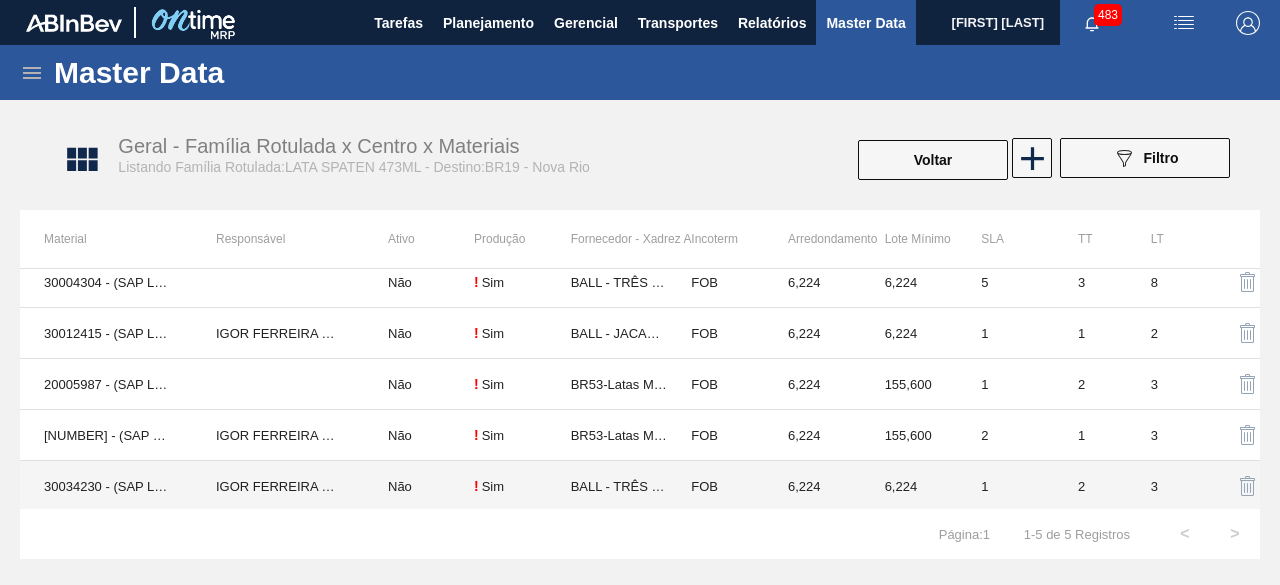 click on "30034230 - (SAP Legado: 50847072) - LATA AL SPATEN 473ML BRILHO" at bounding box center (106, 486) 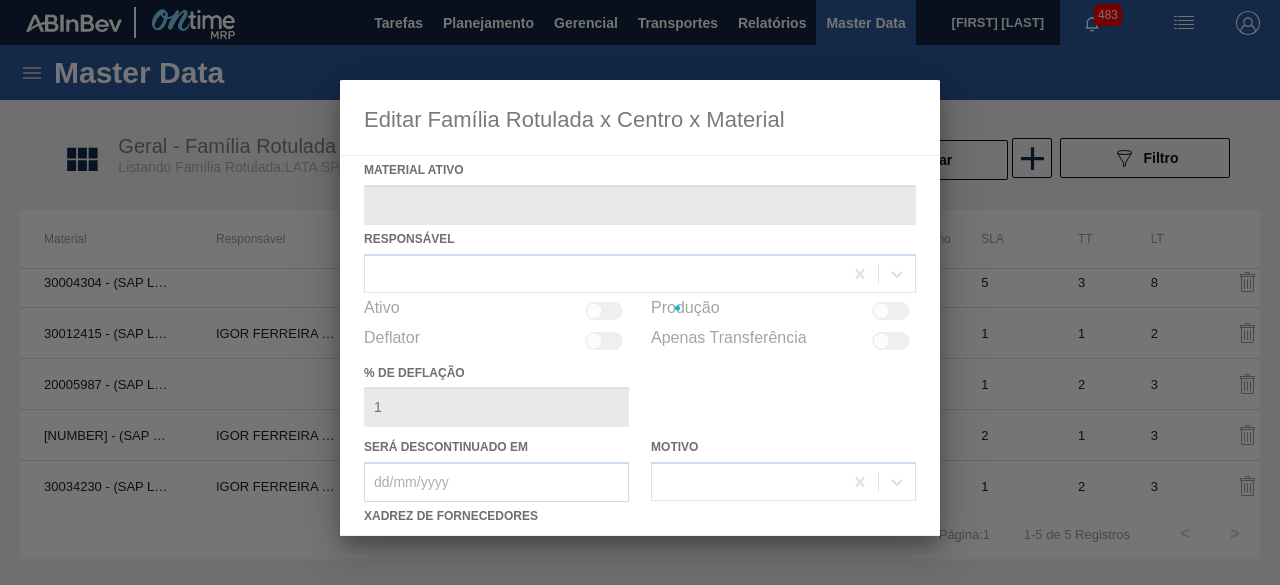 type on "30034230 - (SAP Legado: 50847072) - LATA AL SPATEN 473ML BRILHO" 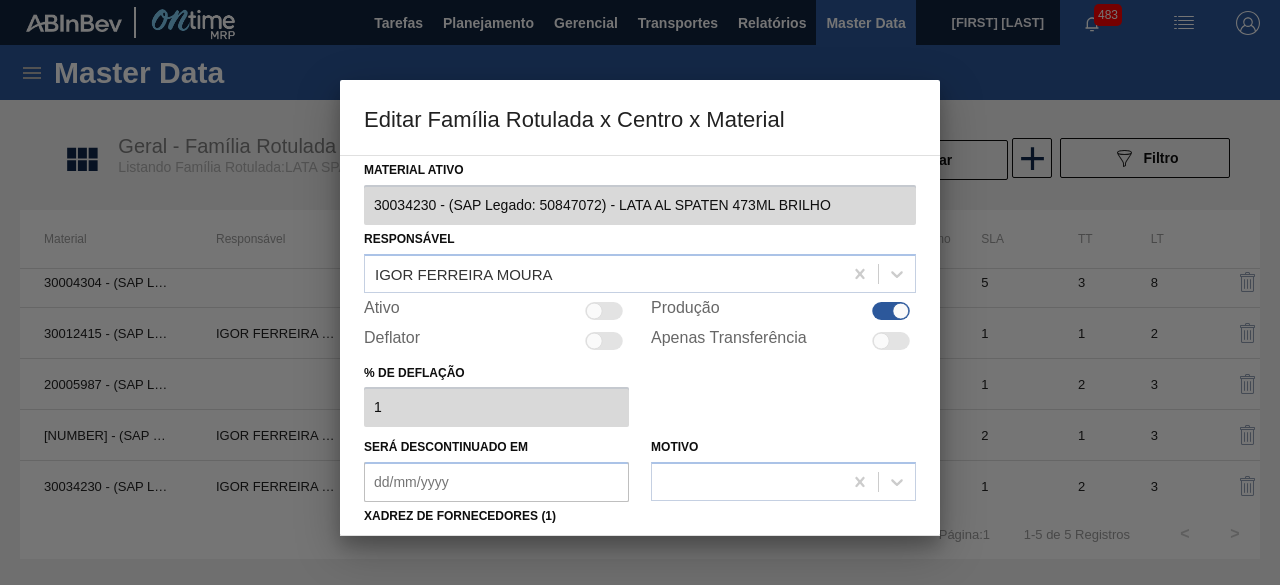 click on "Ativo" at bounding box center (496, 311) 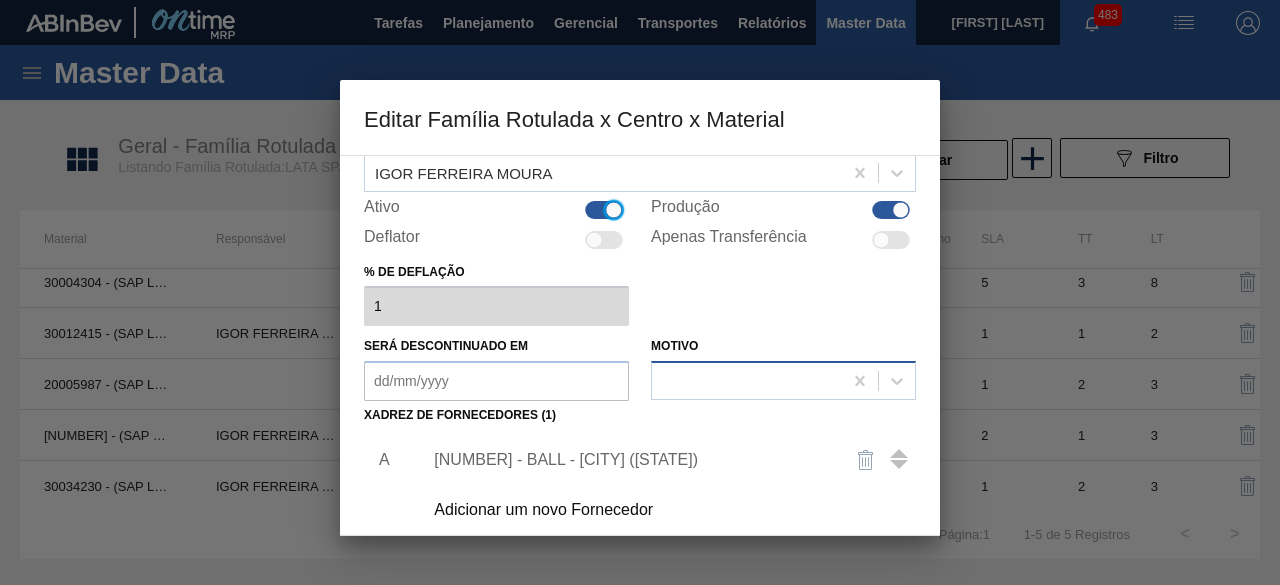 scroll, scrollTop: 200, scrollLeft: 0, axis: vertical 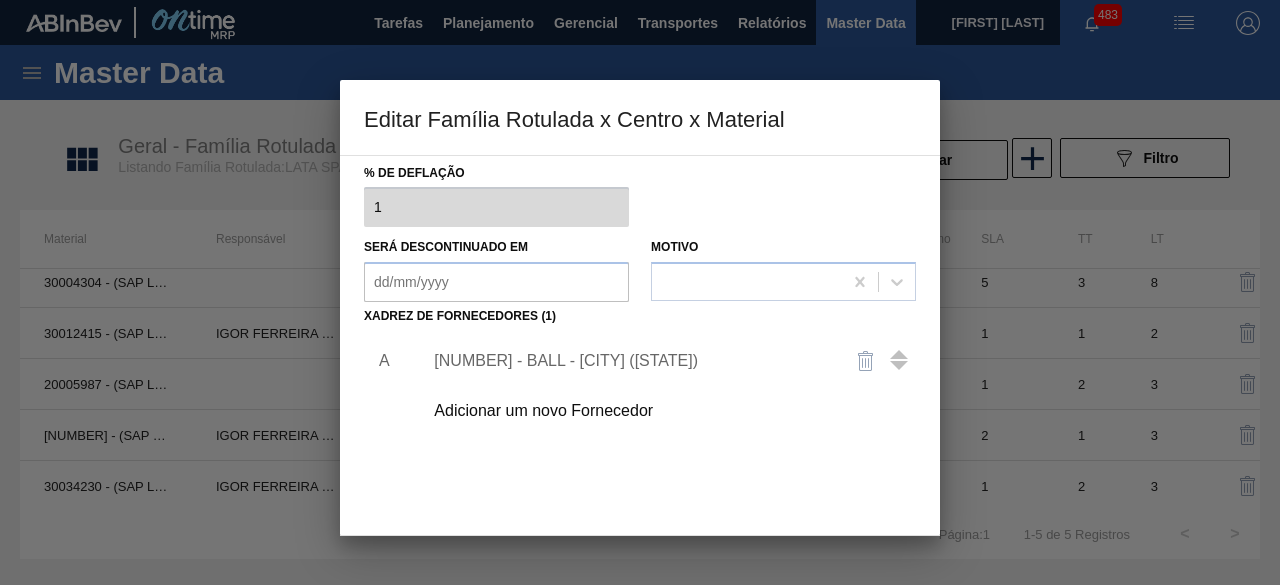 click on "Adicionar um novo Fornecedor" at bounding box center (630, 411) 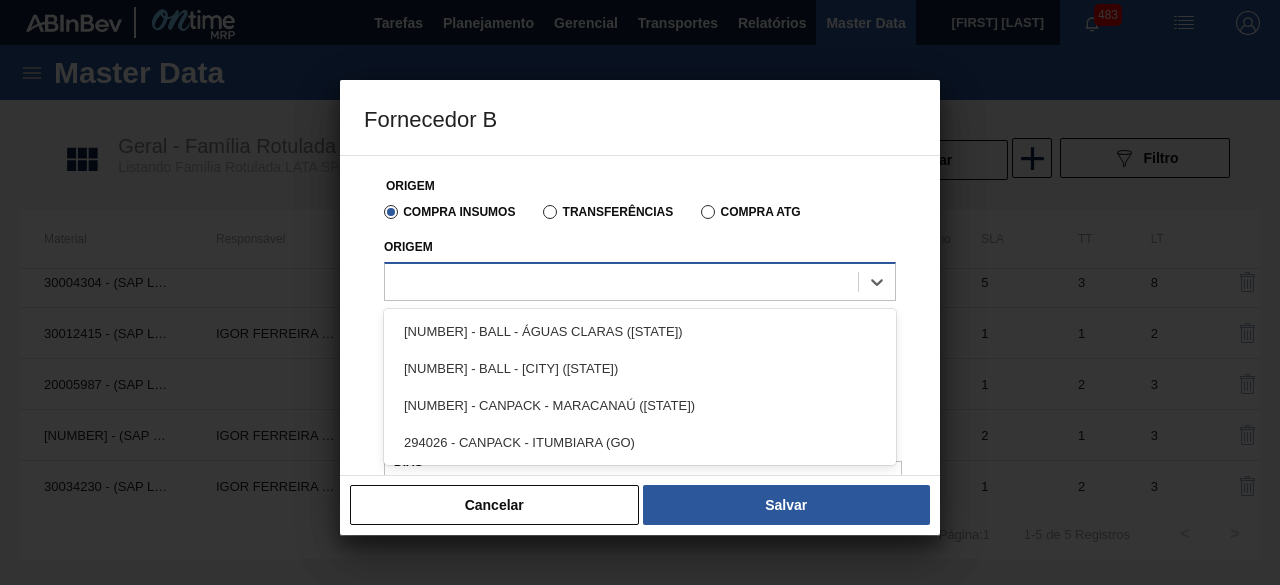 click at bounding box center (621, 281) 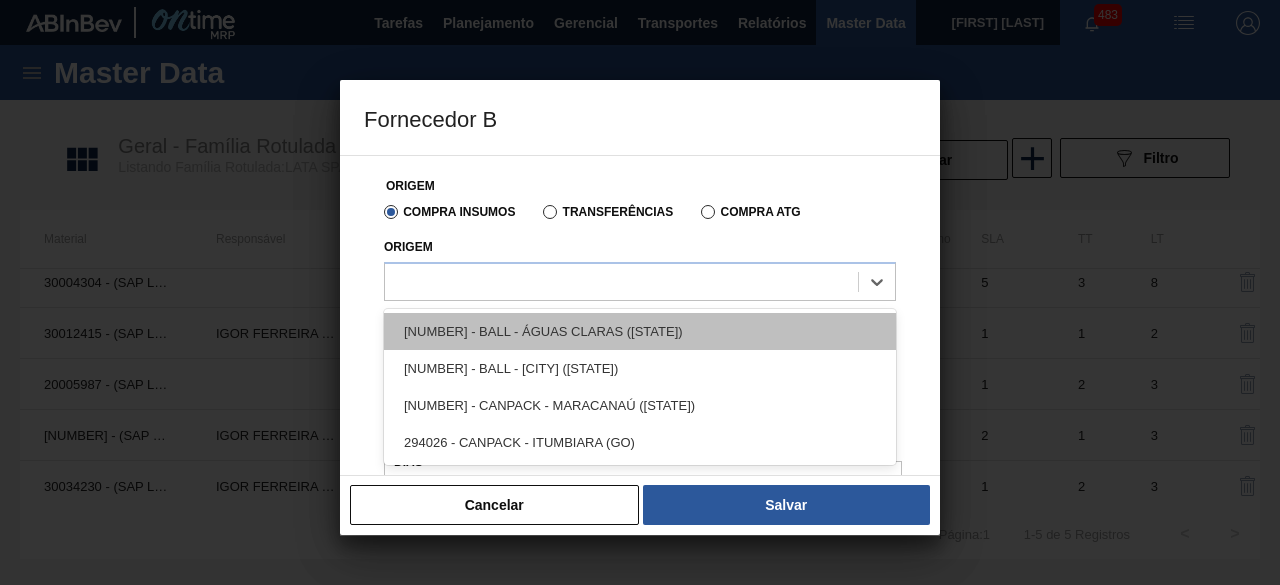 click on "[NUMBER] - BALL - ÁGUAS CLARAS ([STATE])" at bounding box center (640, 331) 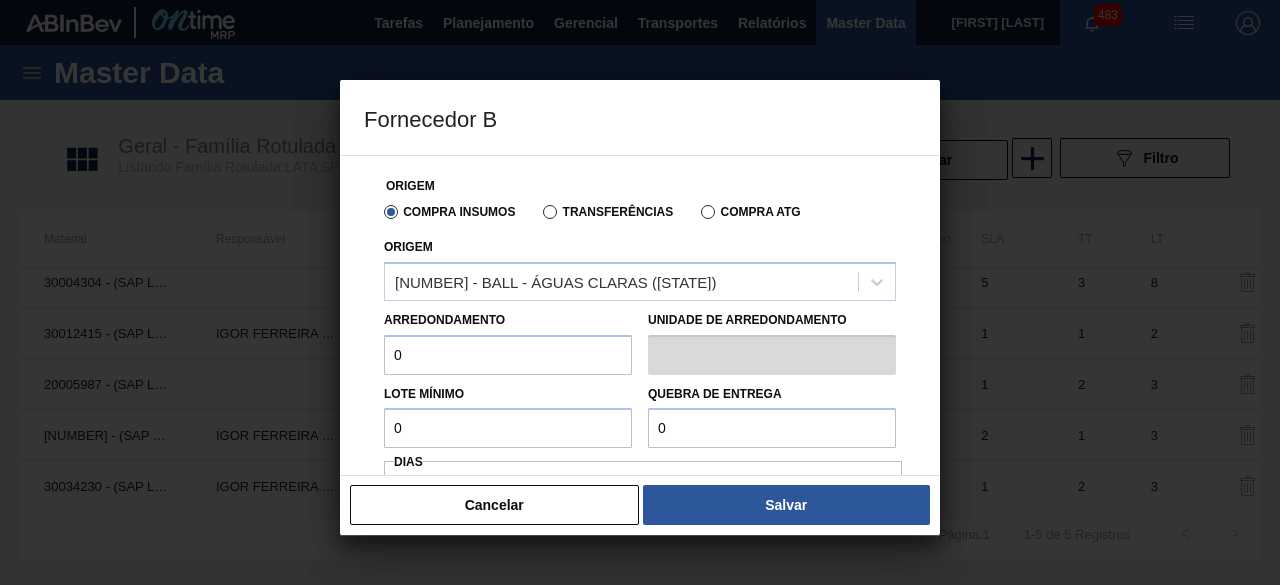 click on "0" at bounding box center (508, 355) 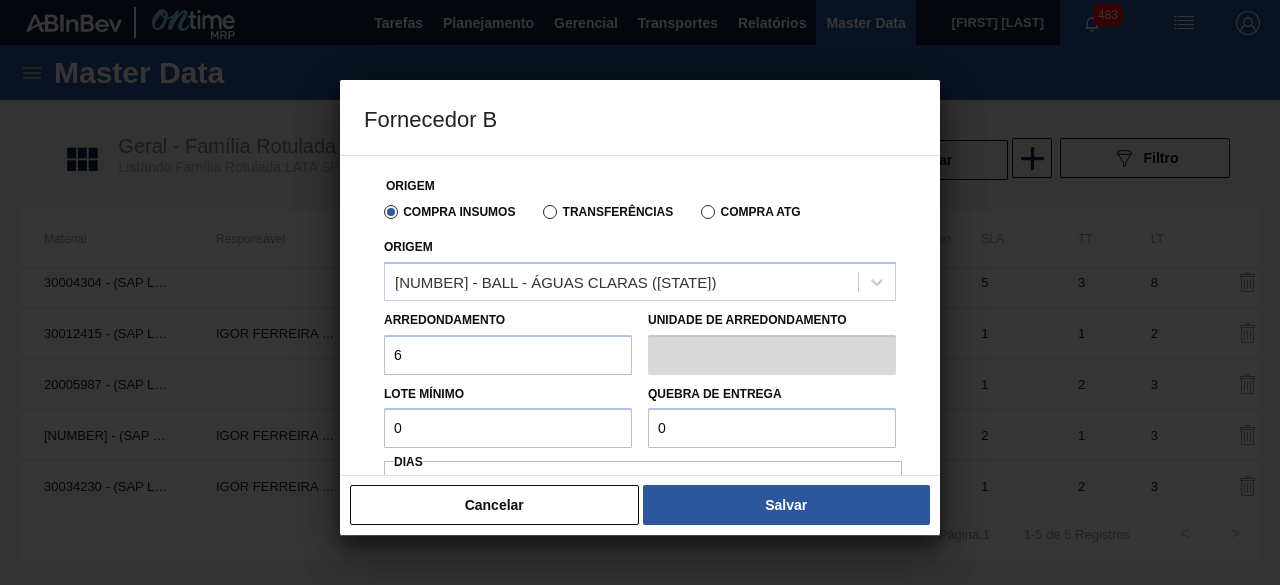 type on "6,224" 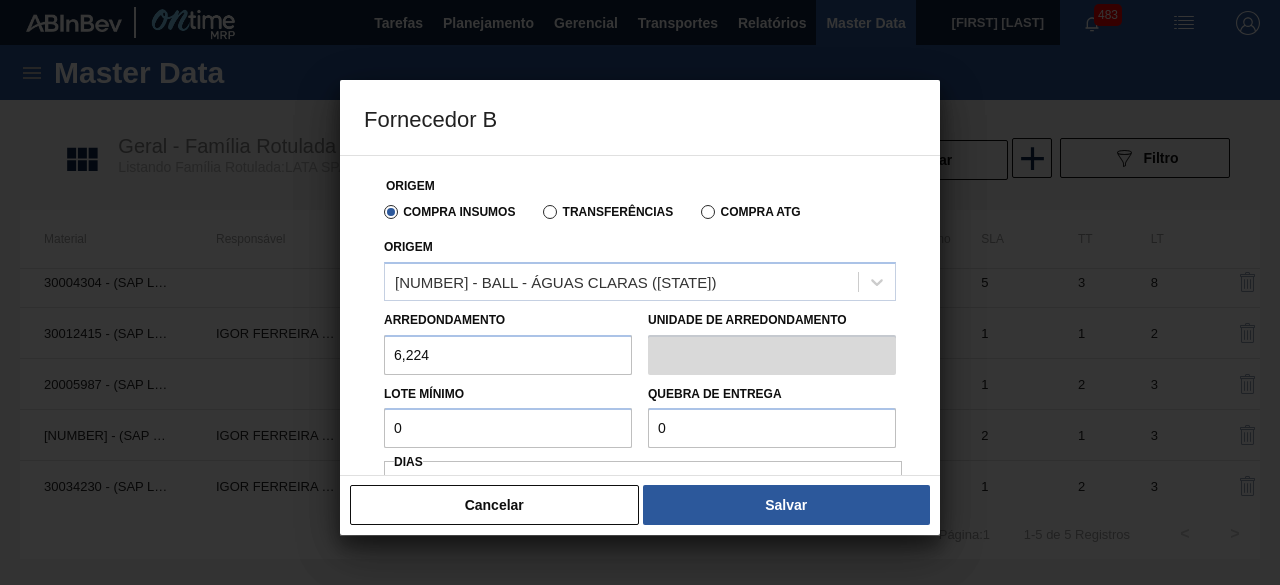 click on "0" at bounding box center [508, 428] 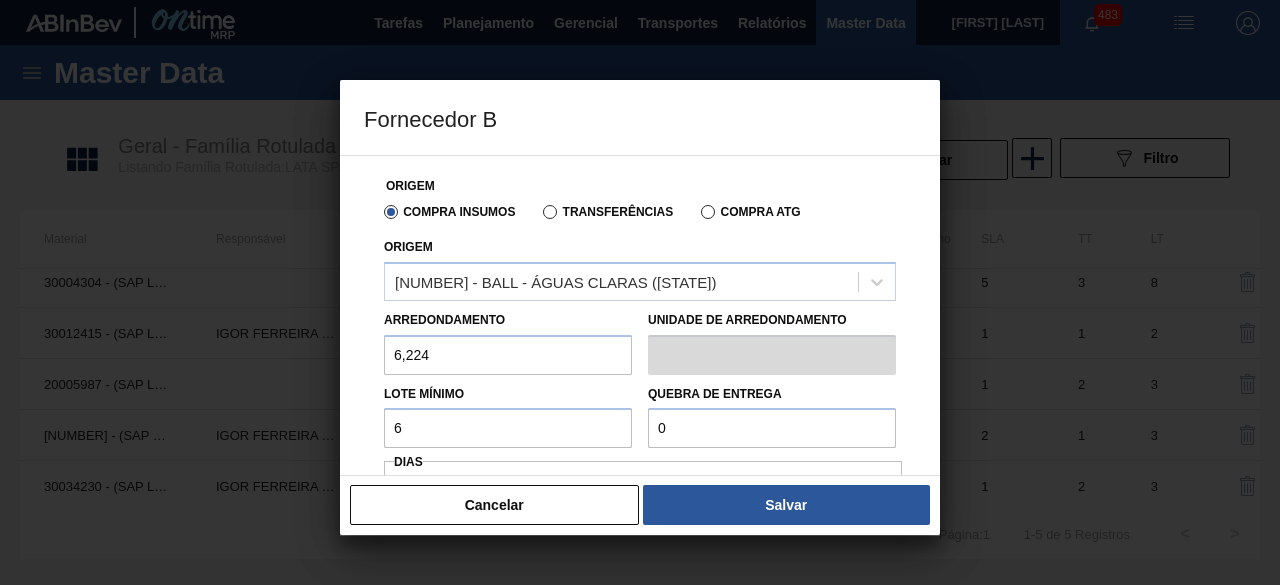 type on "6,224" 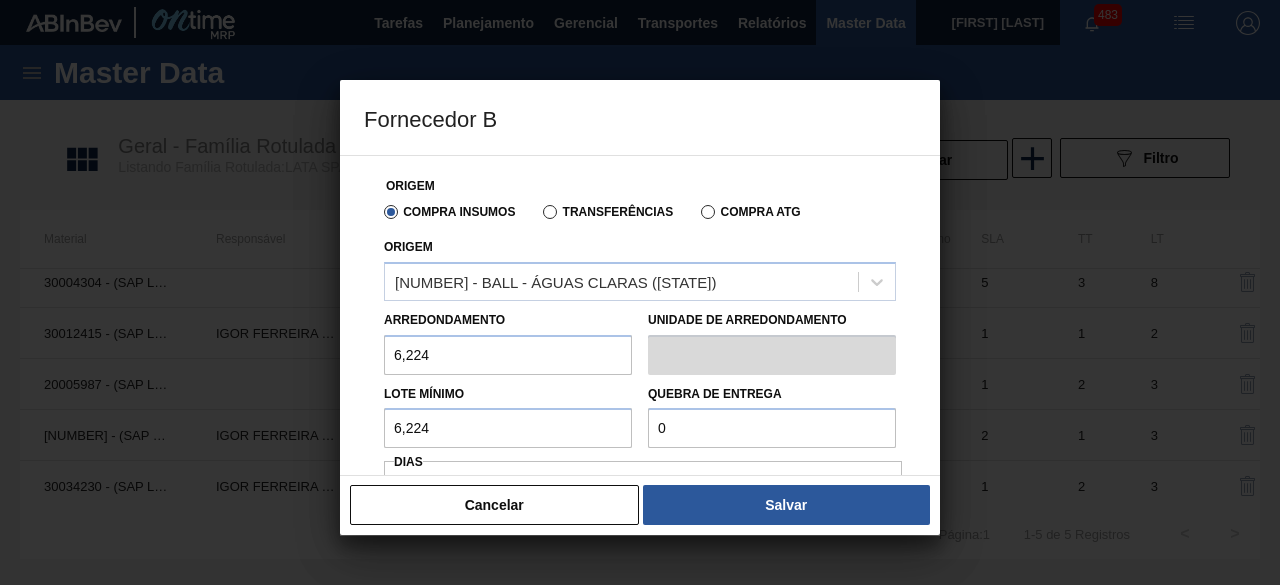click on "0" at bounding box center (772, 428) 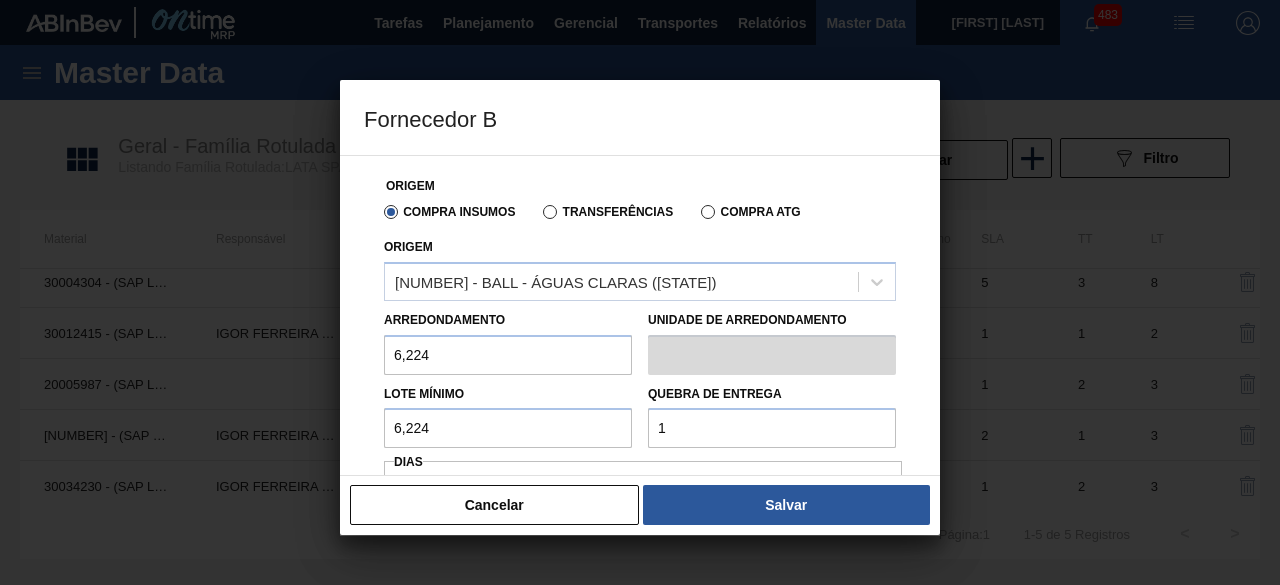 type on "155,6" 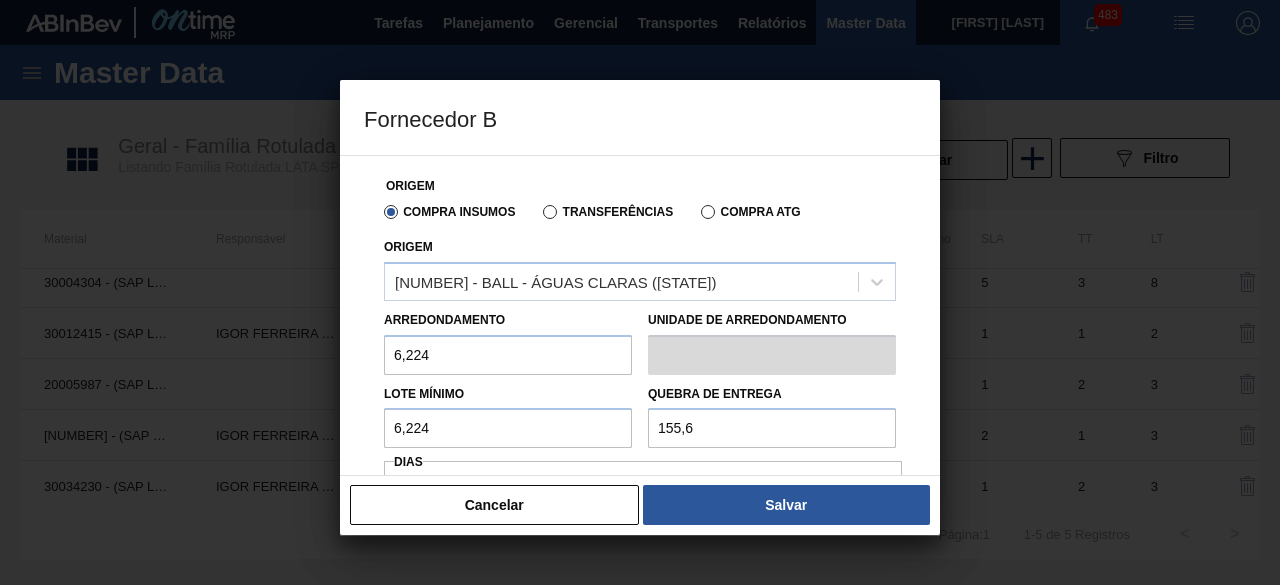 scroll, scrollTop: 200, scrollLeft: 0, axis: vertical 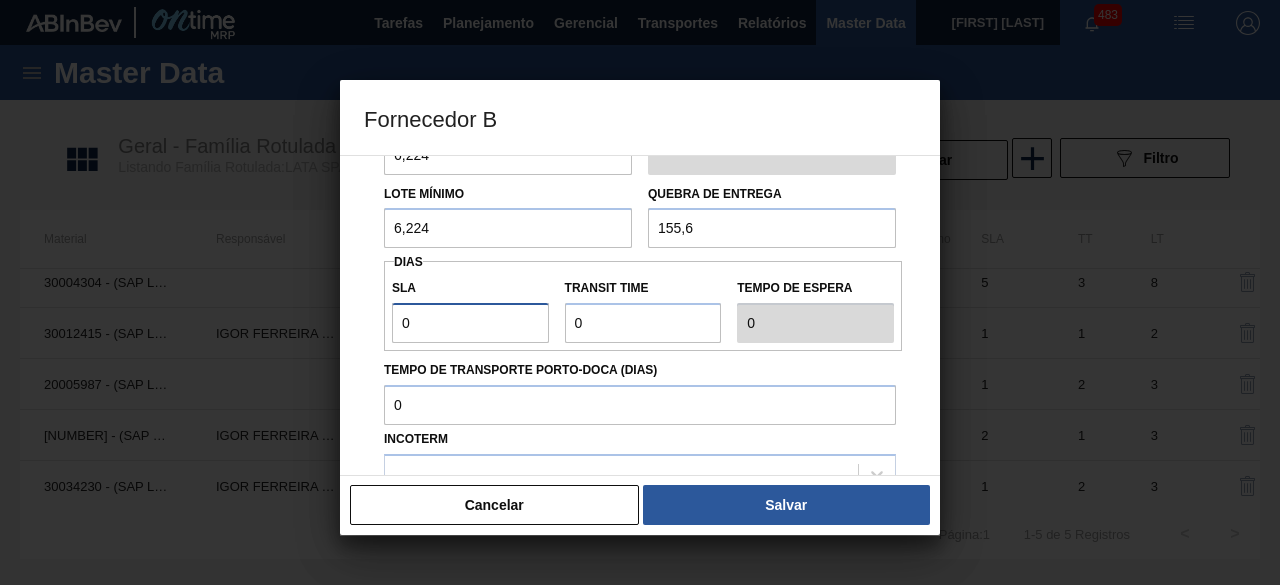 drag, startPoint x: 482, startPoint y: 317, endPoint x: 483, endPoint y: 341, distance: 24.020824 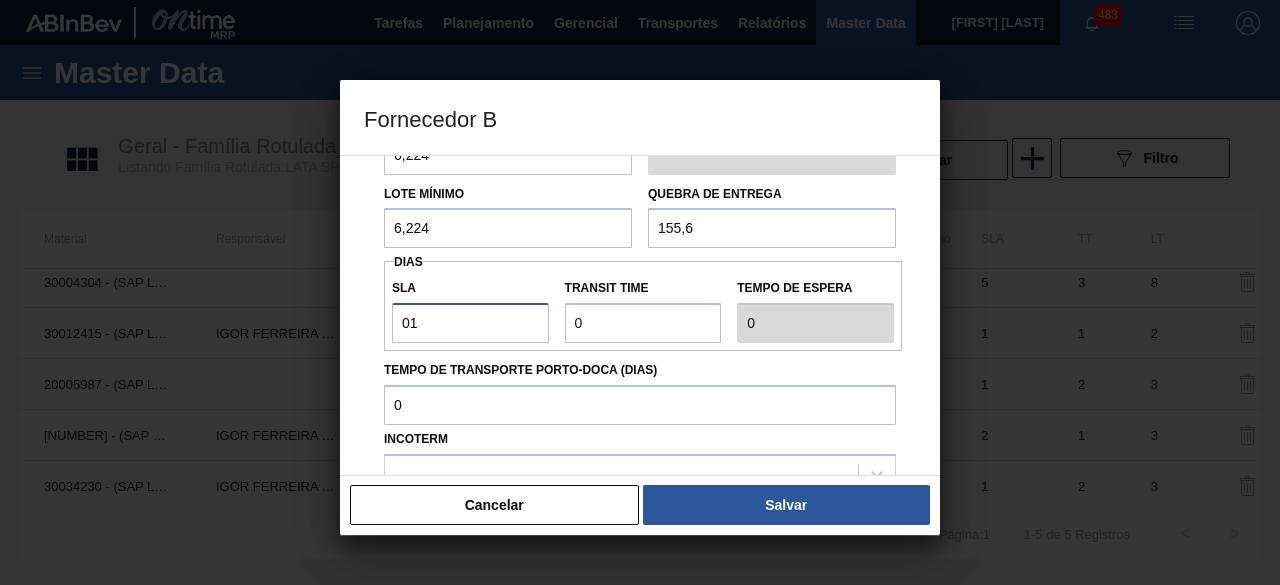 type on "1" 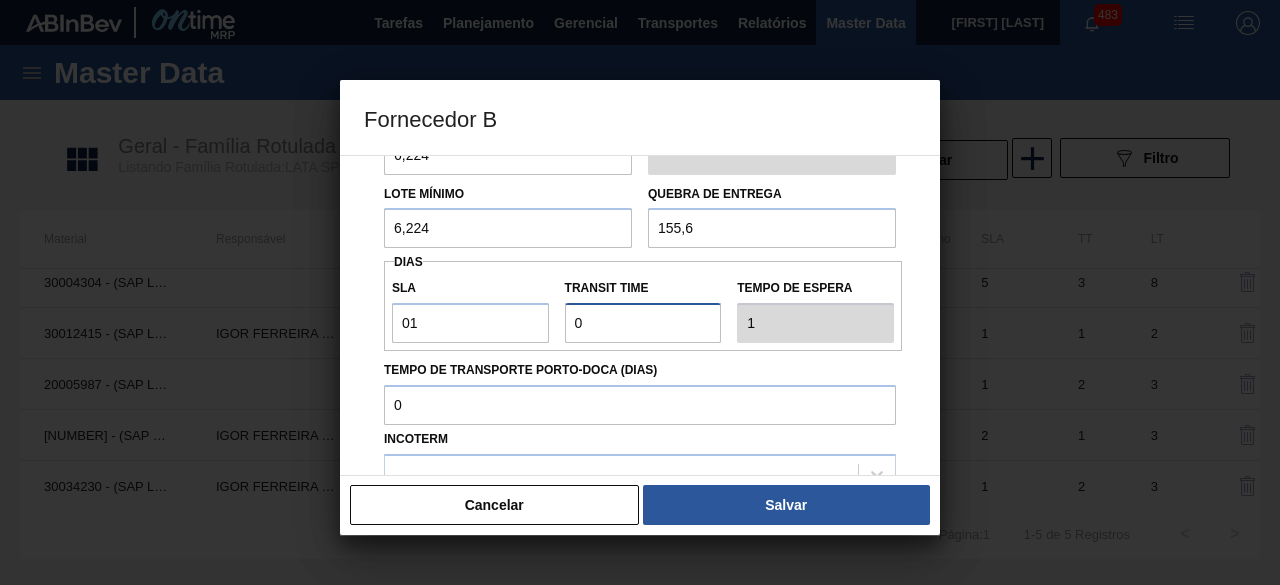 click on "Transit Time" at bounding box center [643, 323] 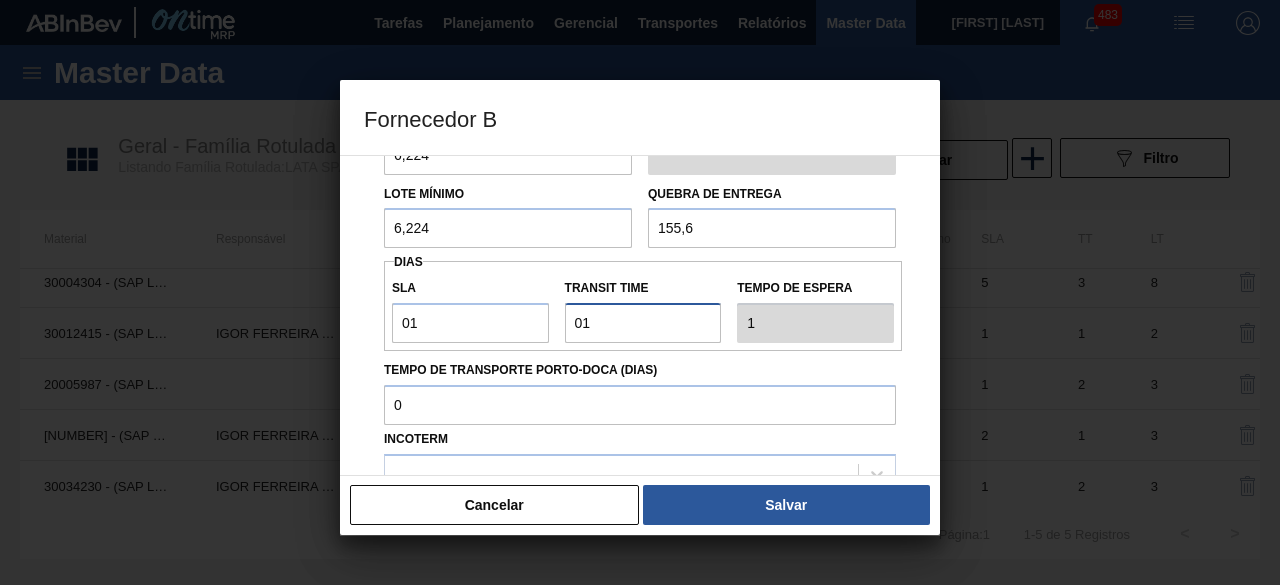 type on "2" 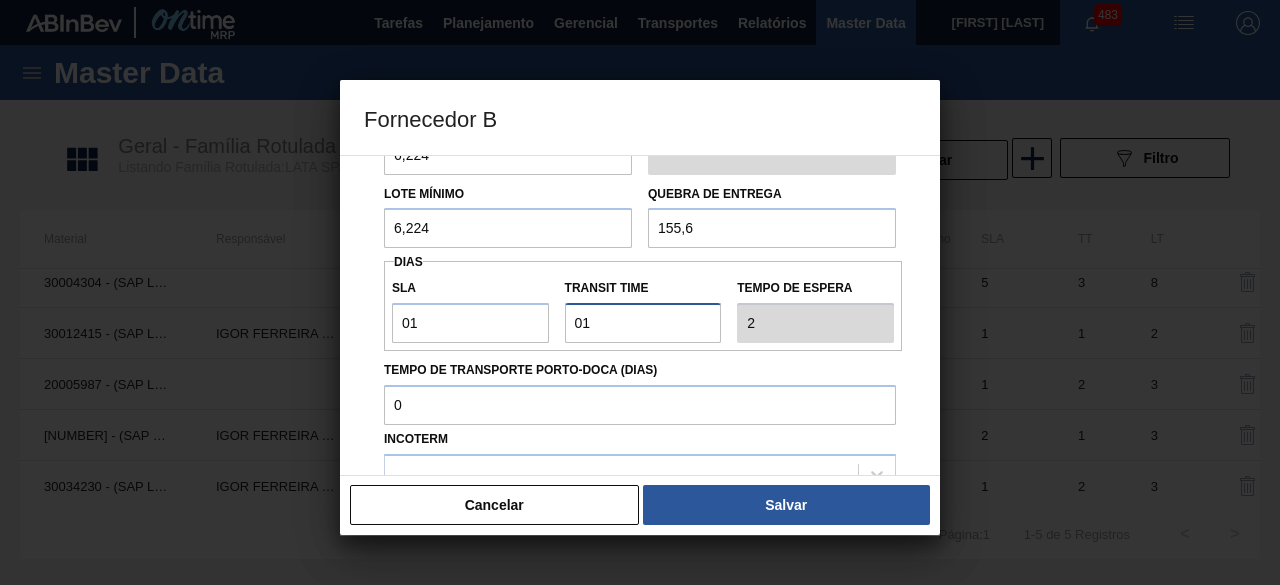 scroll, scrollTop: 300, scrollLeft: 0, axis: vertical 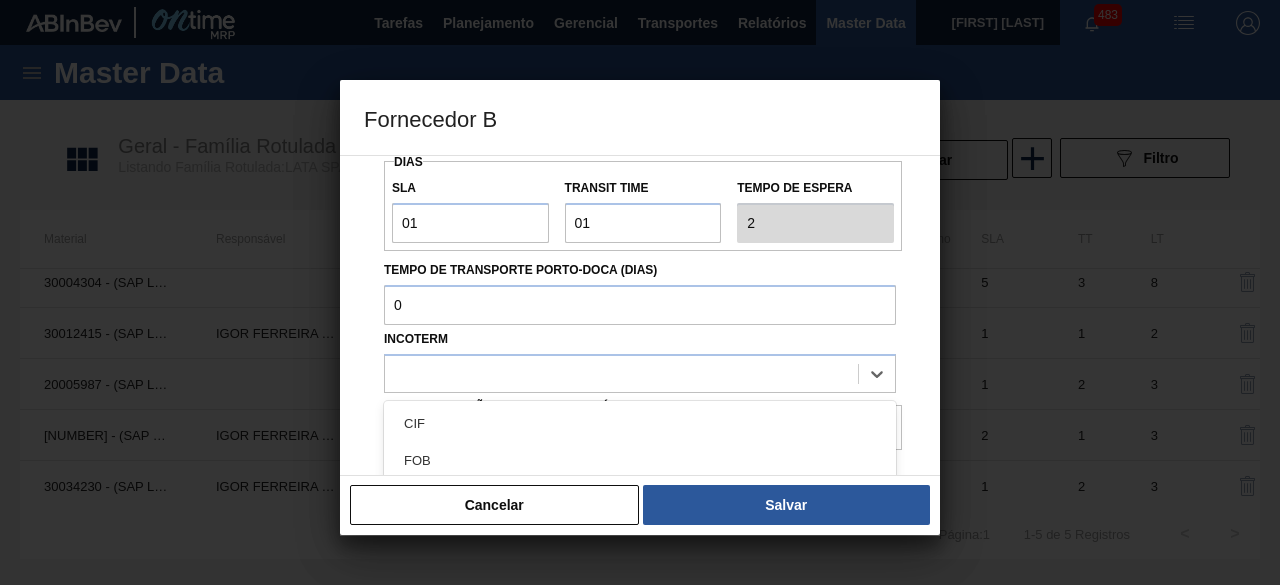 click at bounding box center (621, 373) 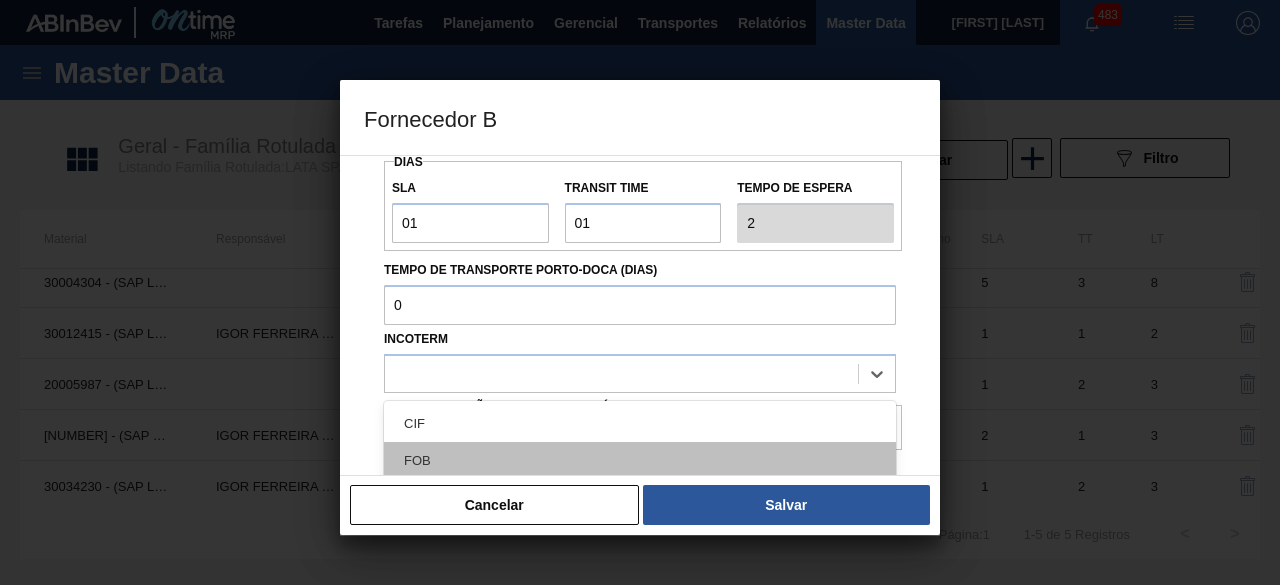 click on "FOB" at bounding box center [640, 460] 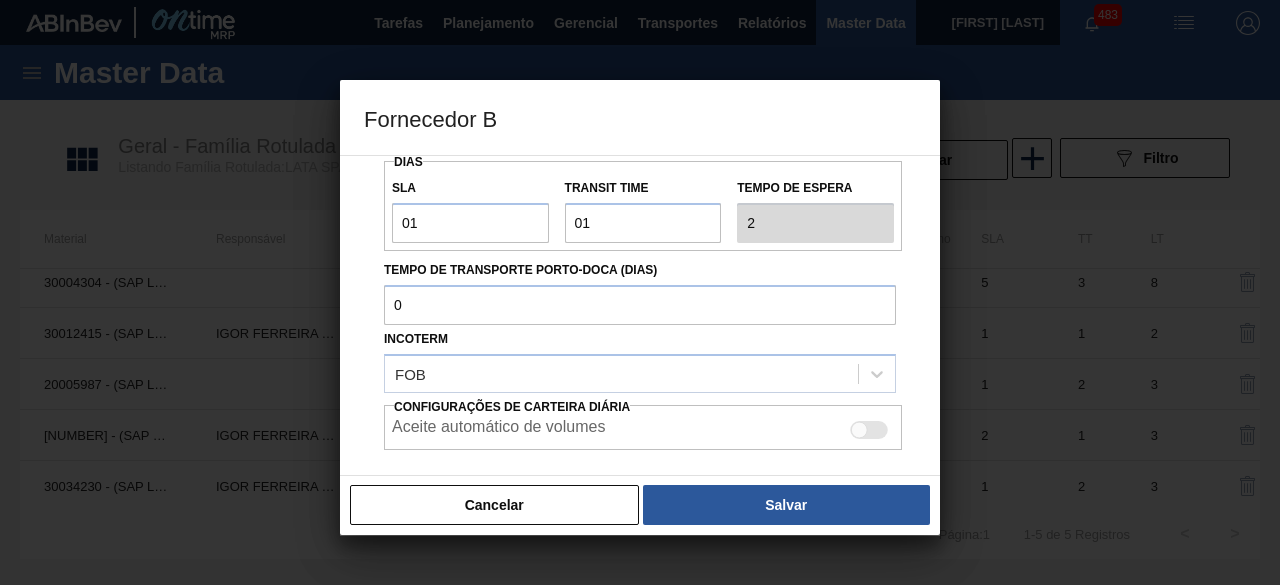 click at bounding box center [869, 430] 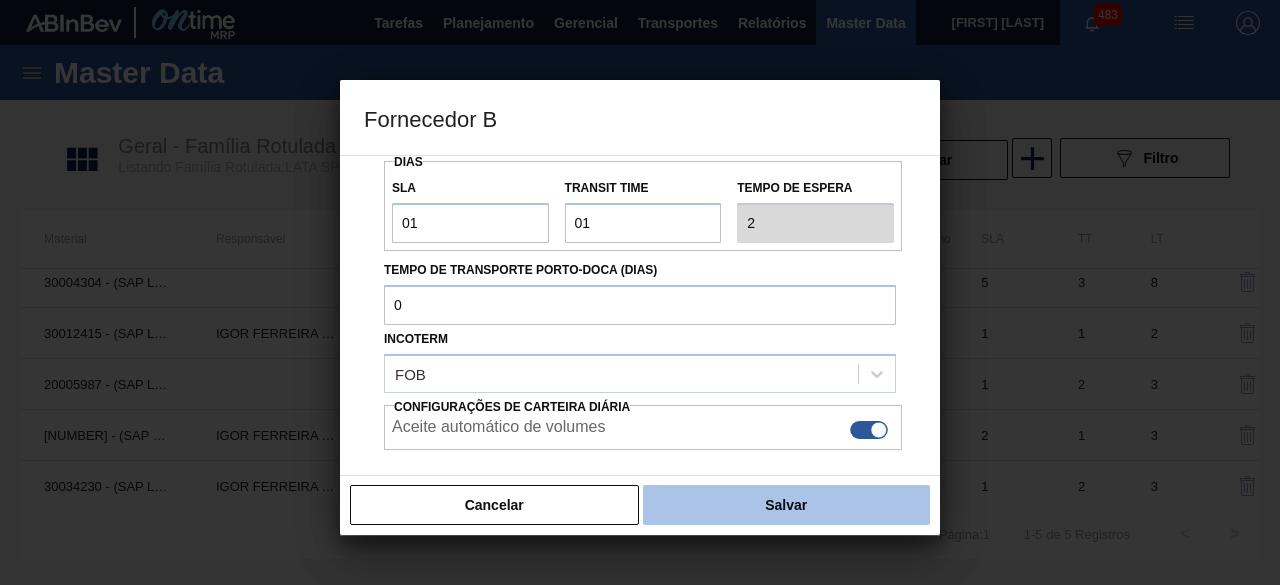 click on "Salvar" at bounding box center [786, 505] 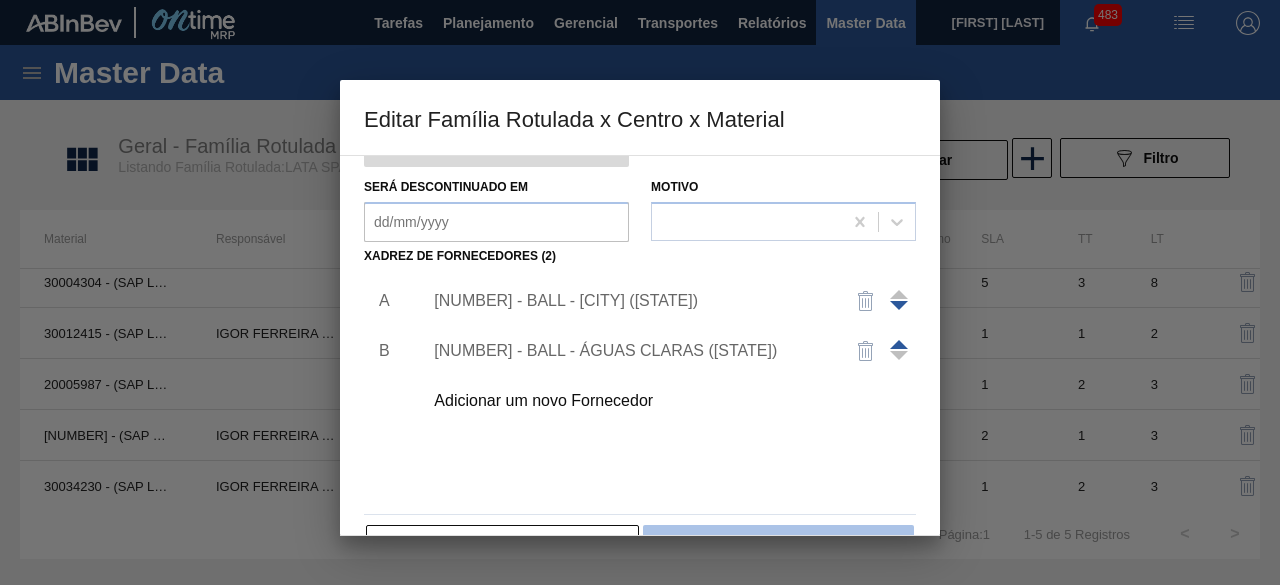 scroll, scrollTop: 314, scrollLeft: 0, axis: vertical 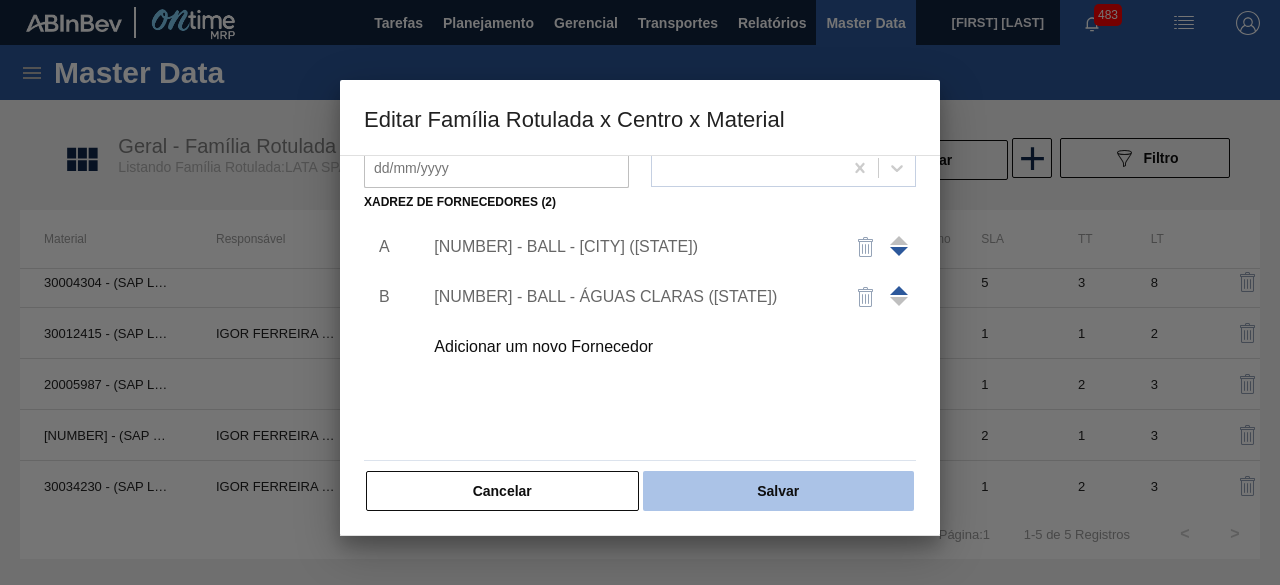 click on "Salvar" at bounding box center (778, 491) 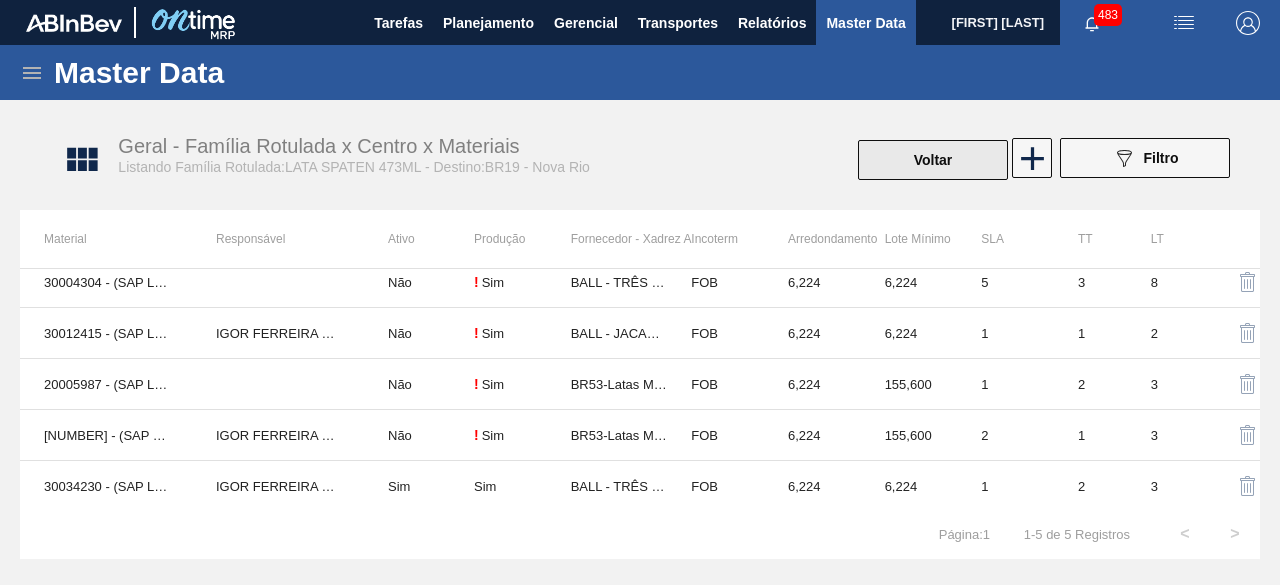 click on "Voltar" at bounding box center (933, 160) 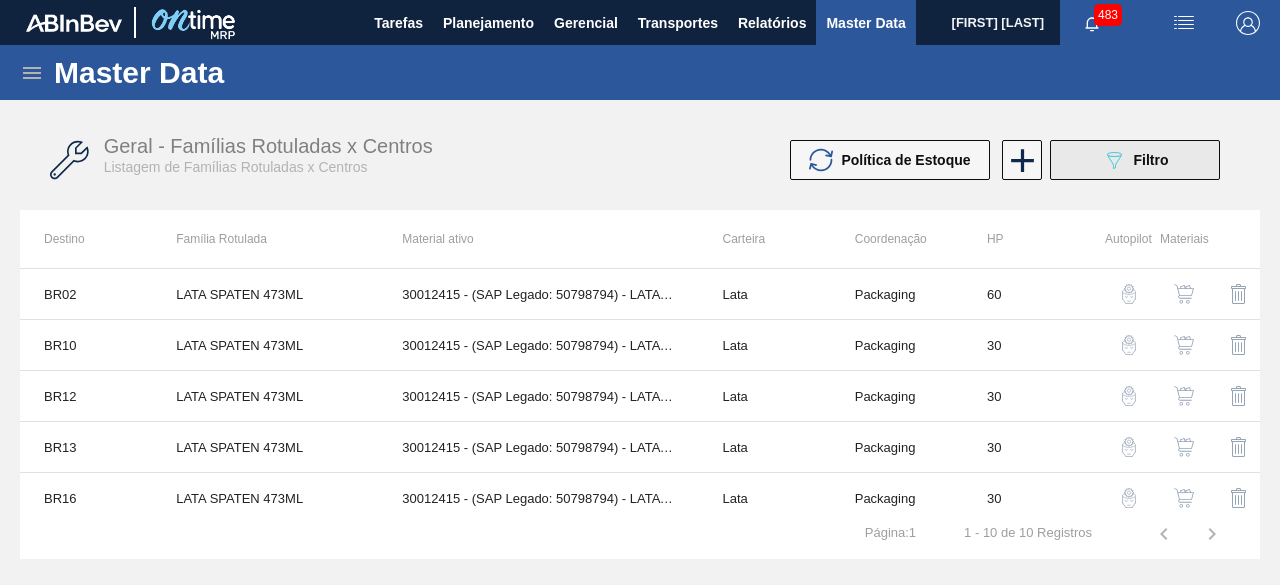click on "Filtro" at bounding box center (1151, 160) 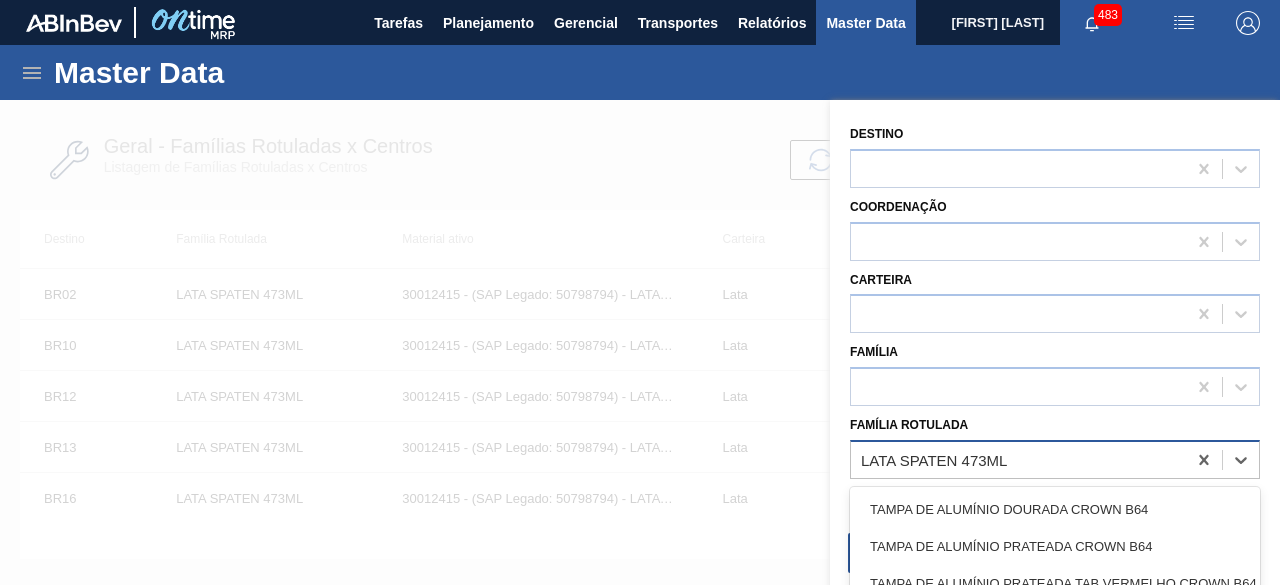 click on "LATA SPATEN 473ML" at bounding box center (934, 459) 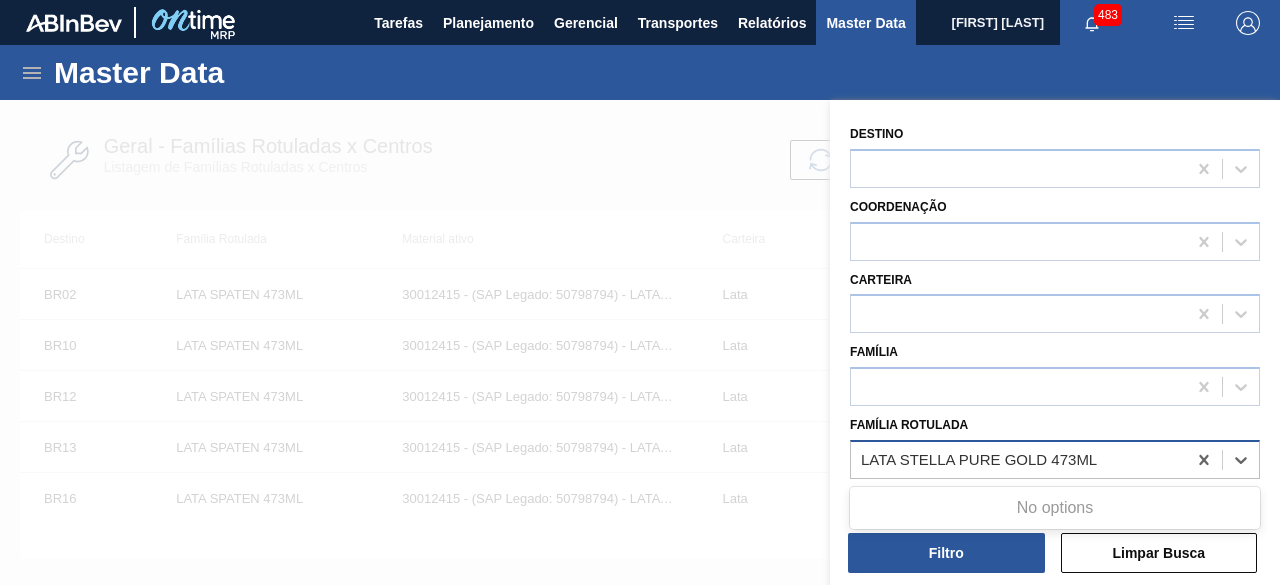 type on "LATA STELLA PURE GOLD 473ML" 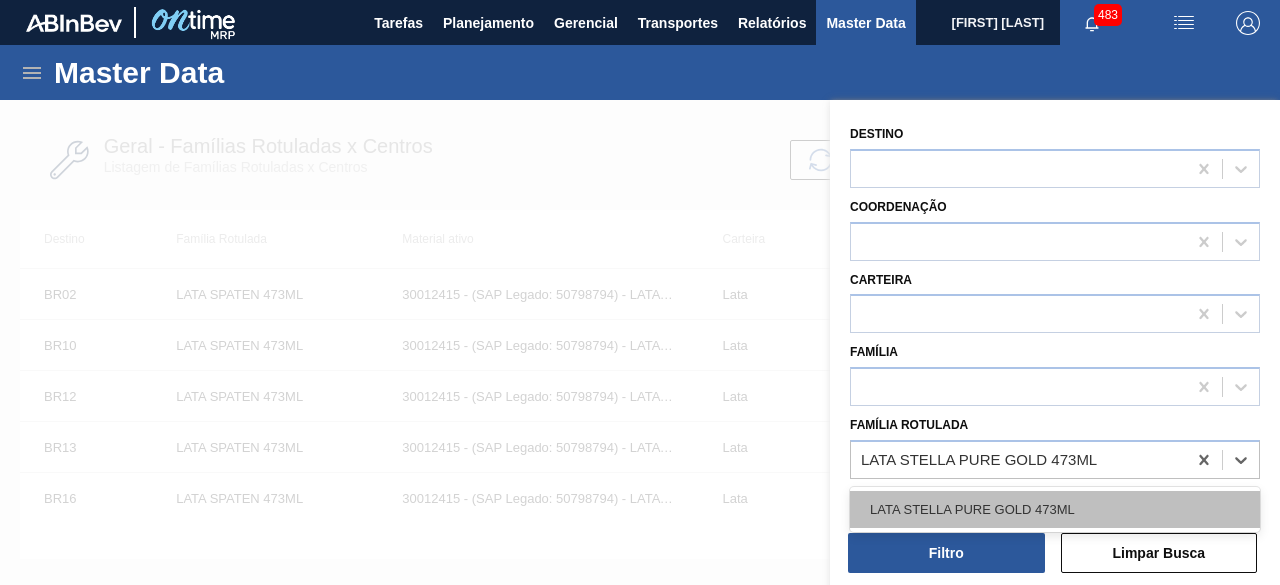 click on "LATA STELLA PURE GOLD 473ML" at bounding box center (1055, 509) 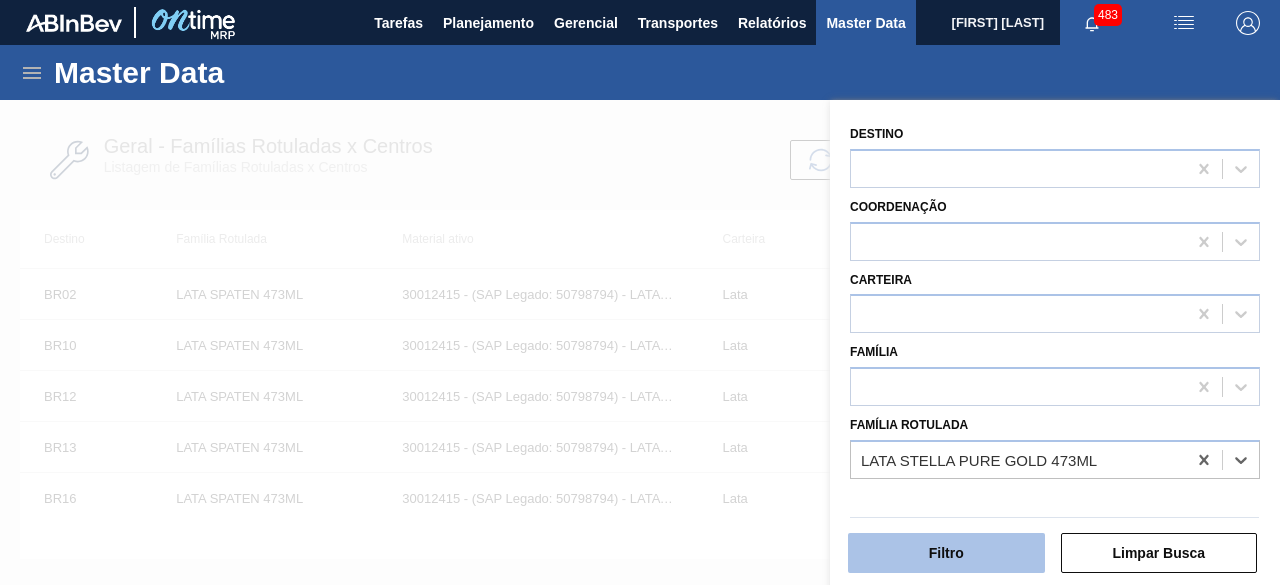 click on "Filtro" at bounding box center (946, 553) 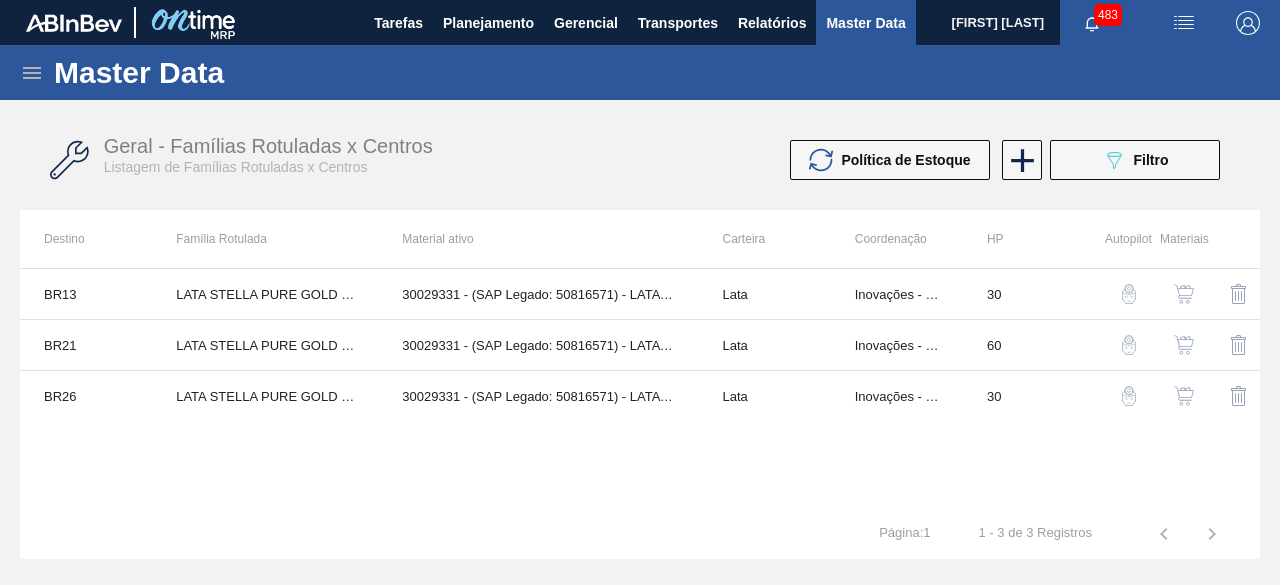 click at bounding box center (1184, 396) 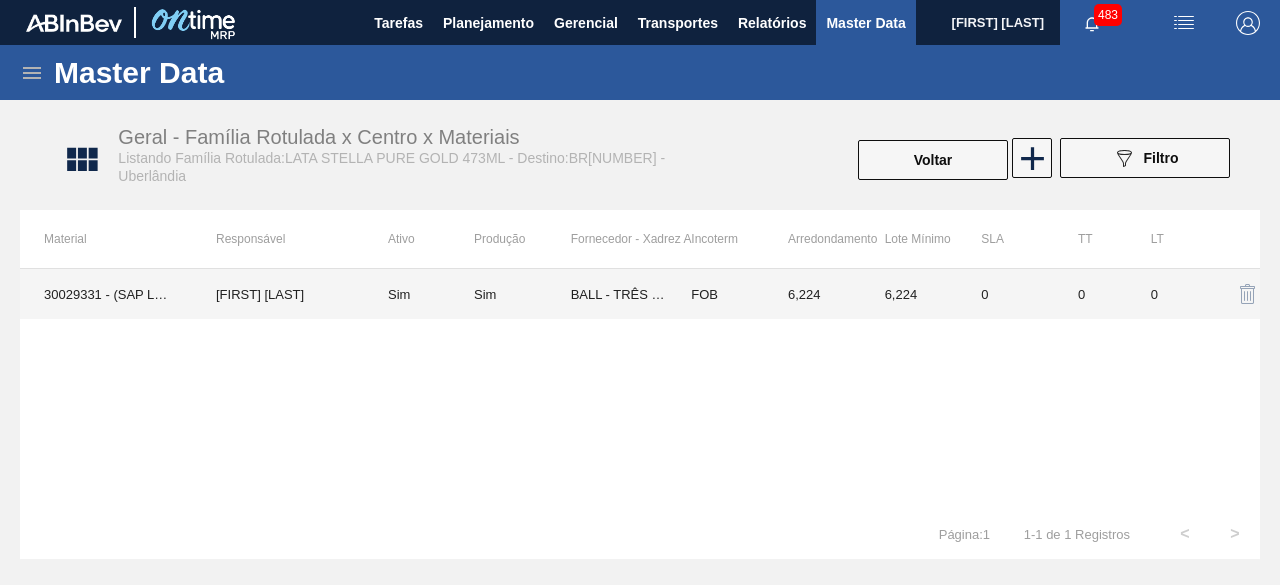 click on "[FIRST] [LAST]" at bounding box center [278, 294] 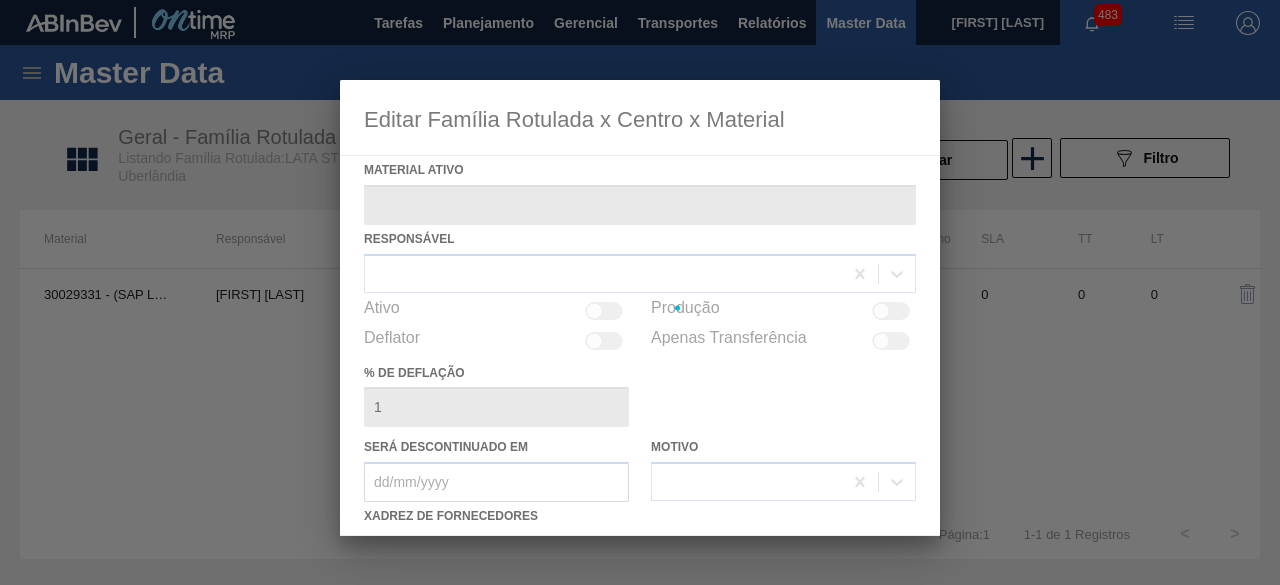 type on "30029331 - (SAP Legado: 50816571) - LATA AL 473ML STELLA PURE GOLD" 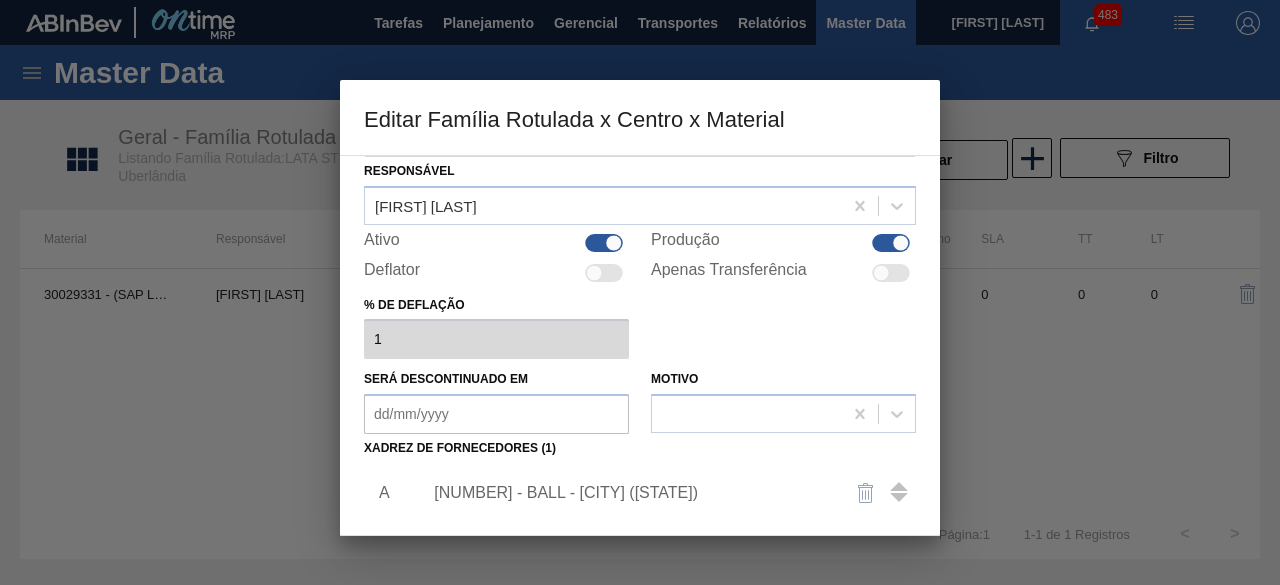 scroll, scrollTop: 100, scrollLeft: 0, axis: vertical 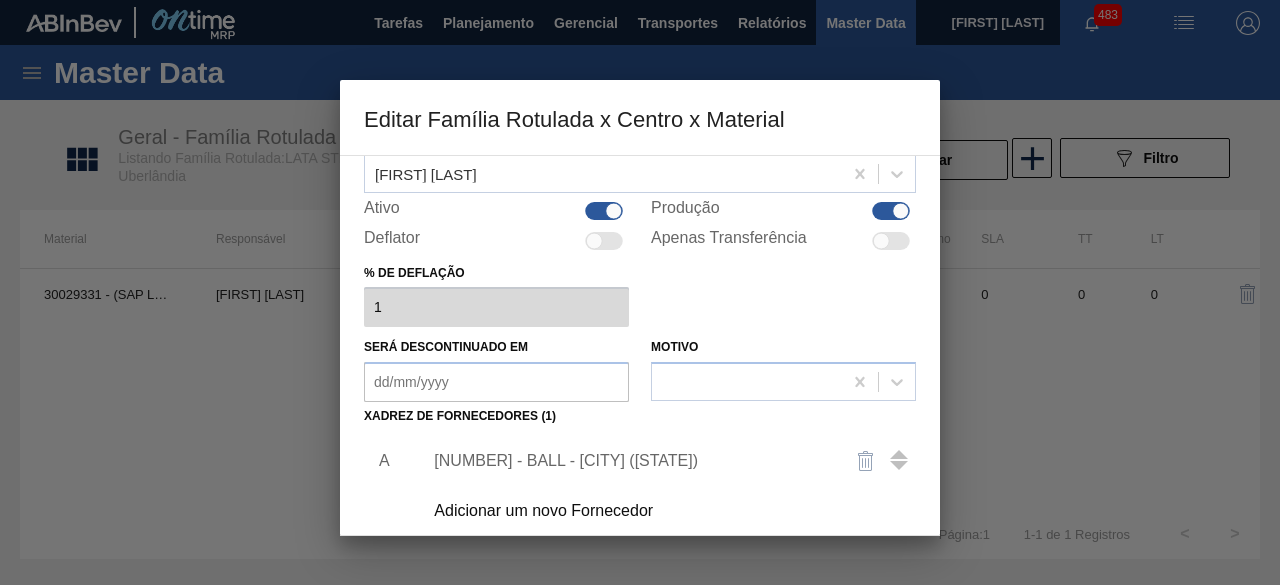 click on "Adicionar um novo Fornecedor" at bounding box center [630, 511] 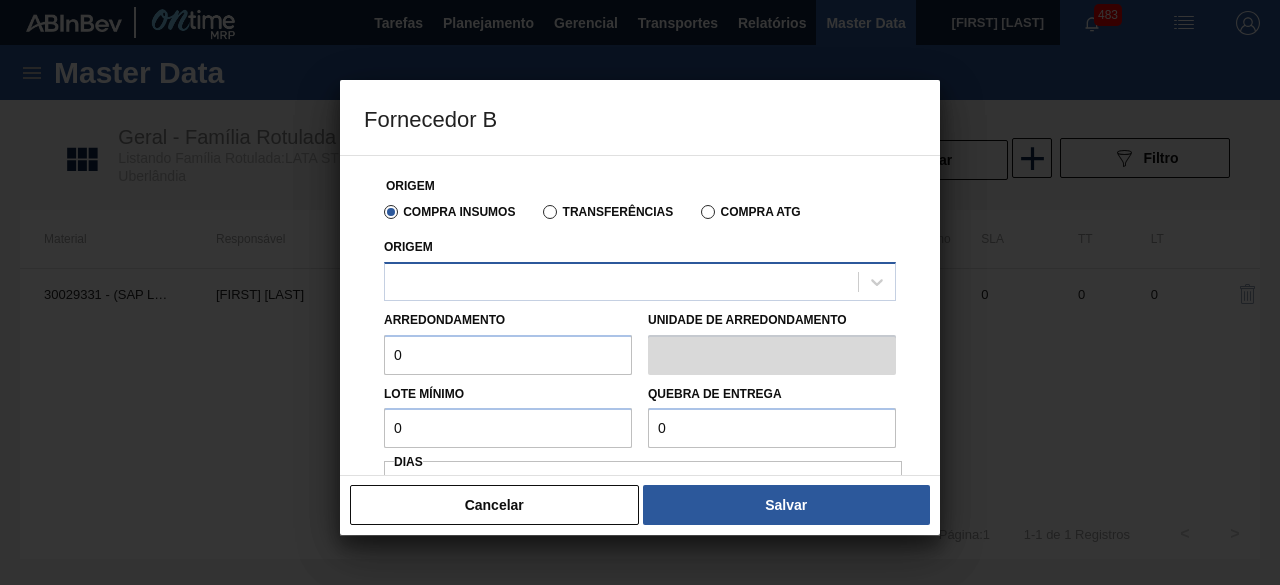 click at bounding box center [621, 281] 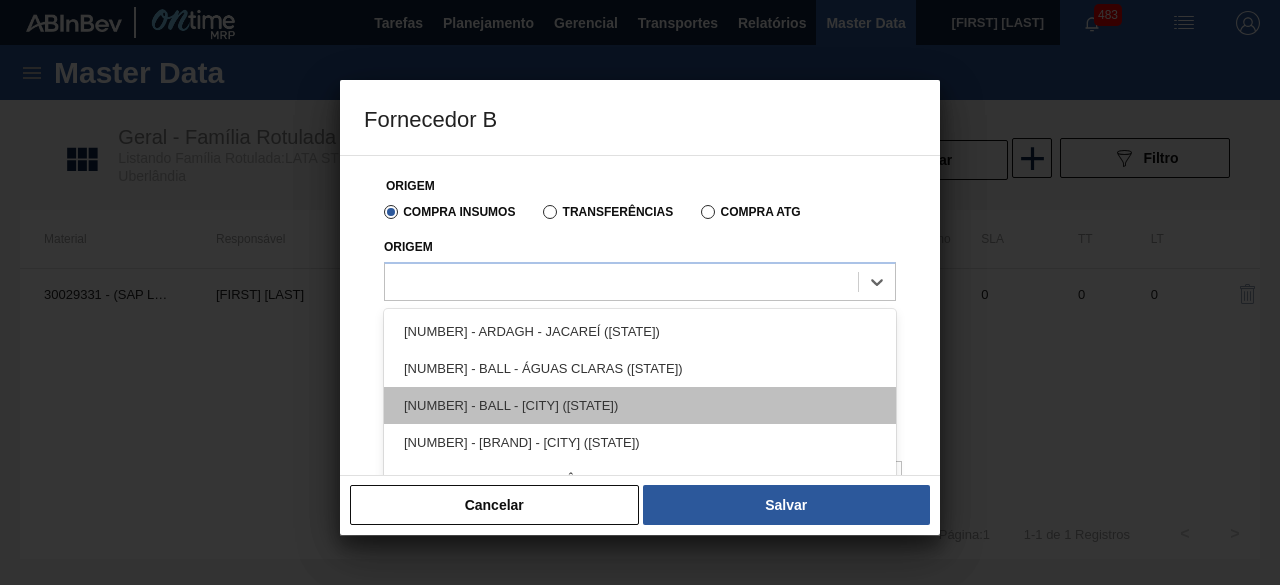 click on "[NUMBER] - BALL - [CITY] ([STATE])" at bounding box center [640, 405] 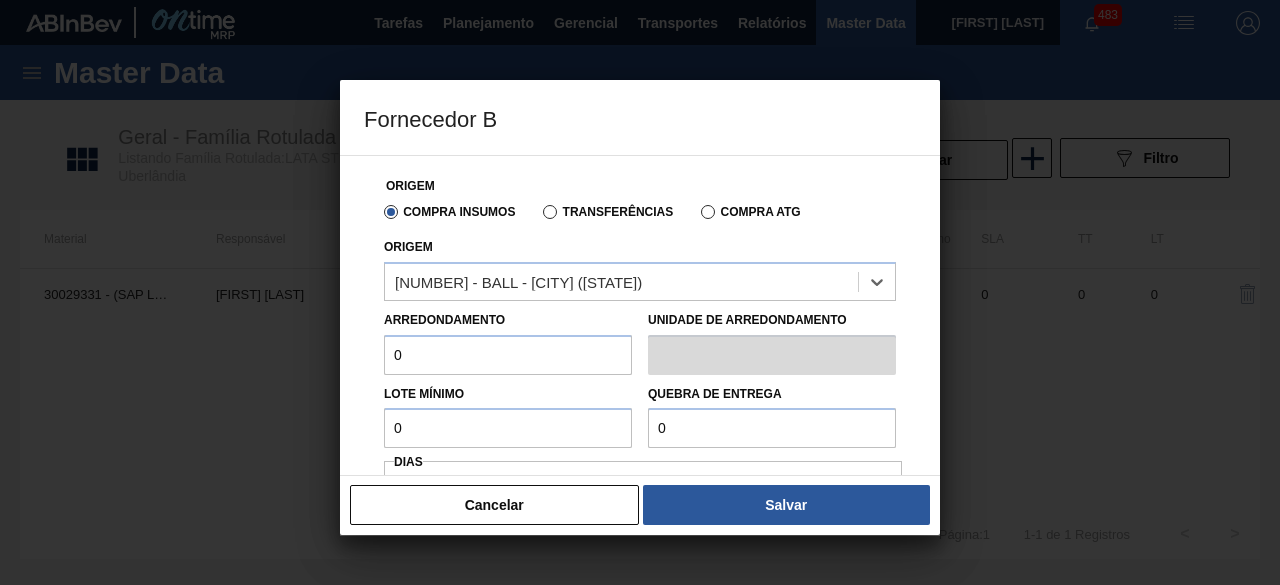 click on "0" at bounding box center (508, 355) 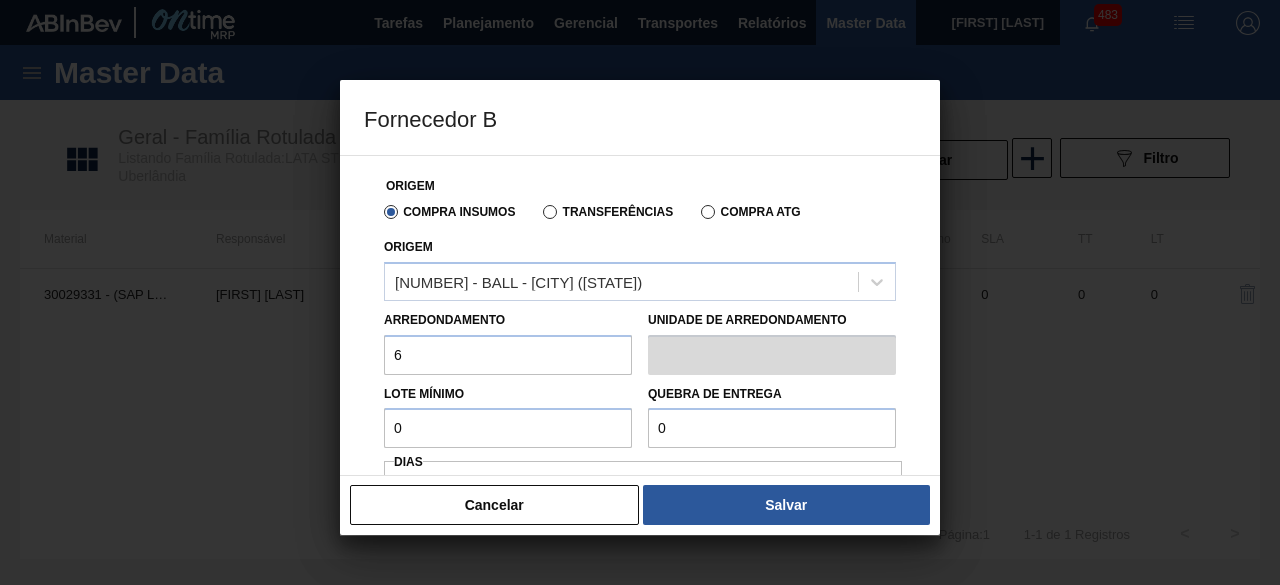 type on "6,224" 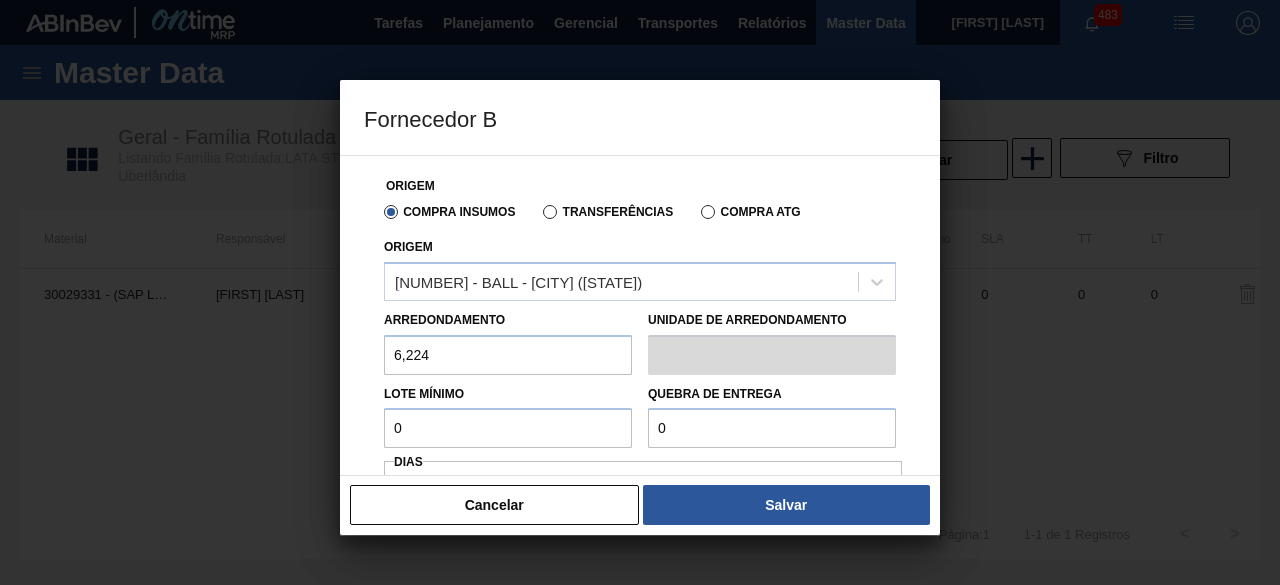 click on "0" at bounding box center [508, 428] 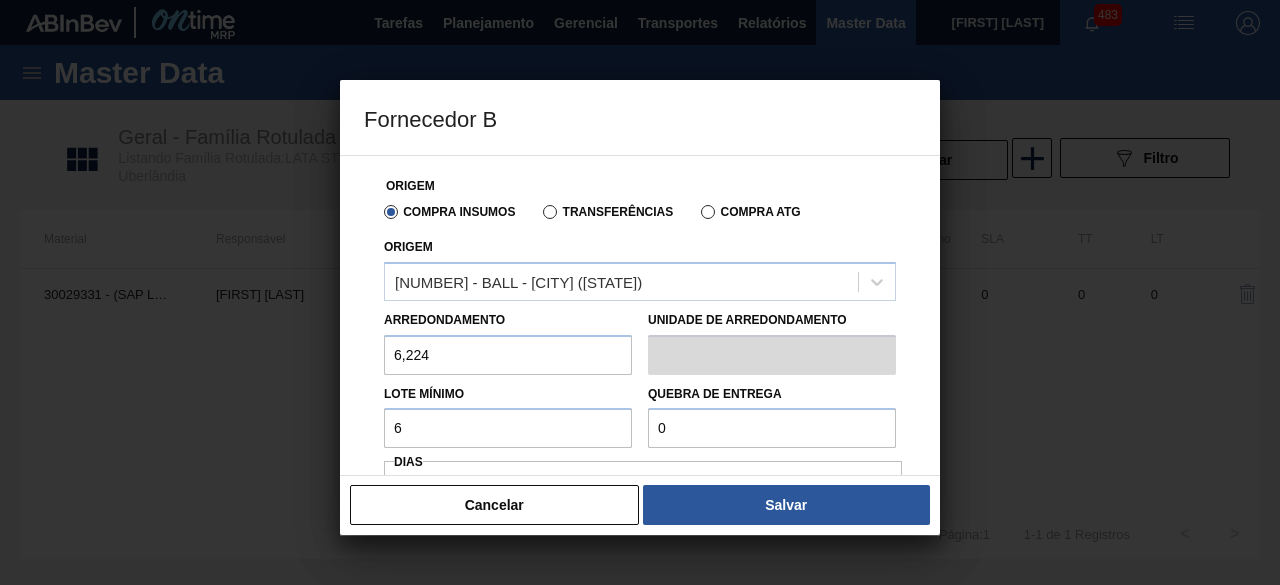 type on "6,224" 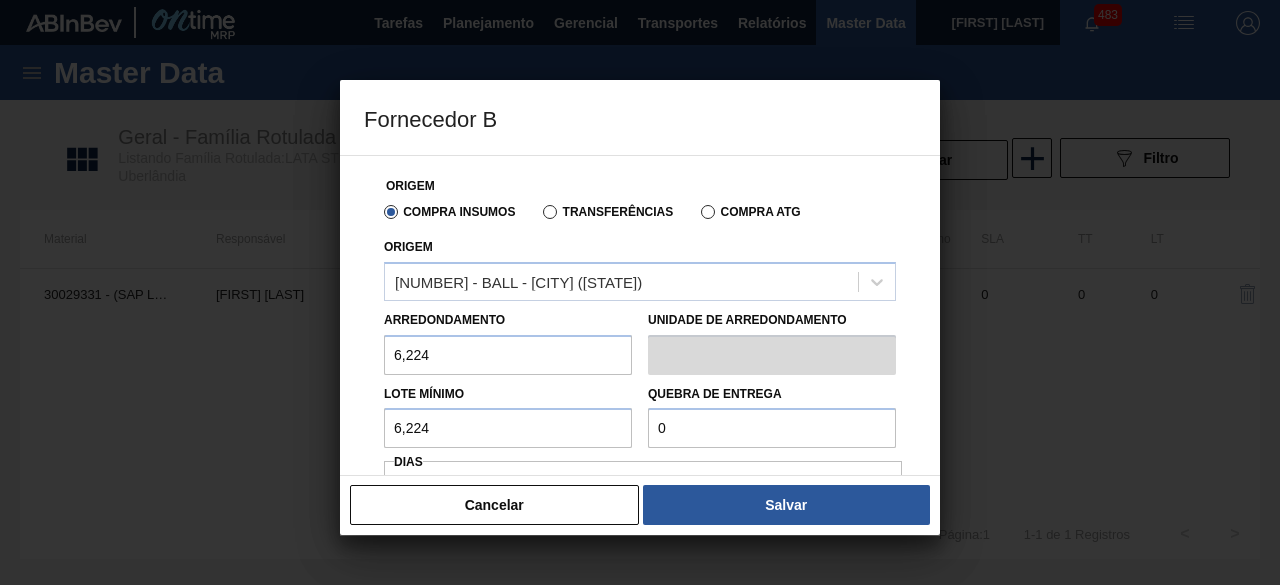 click on "0" at bounding box center (772, 428) 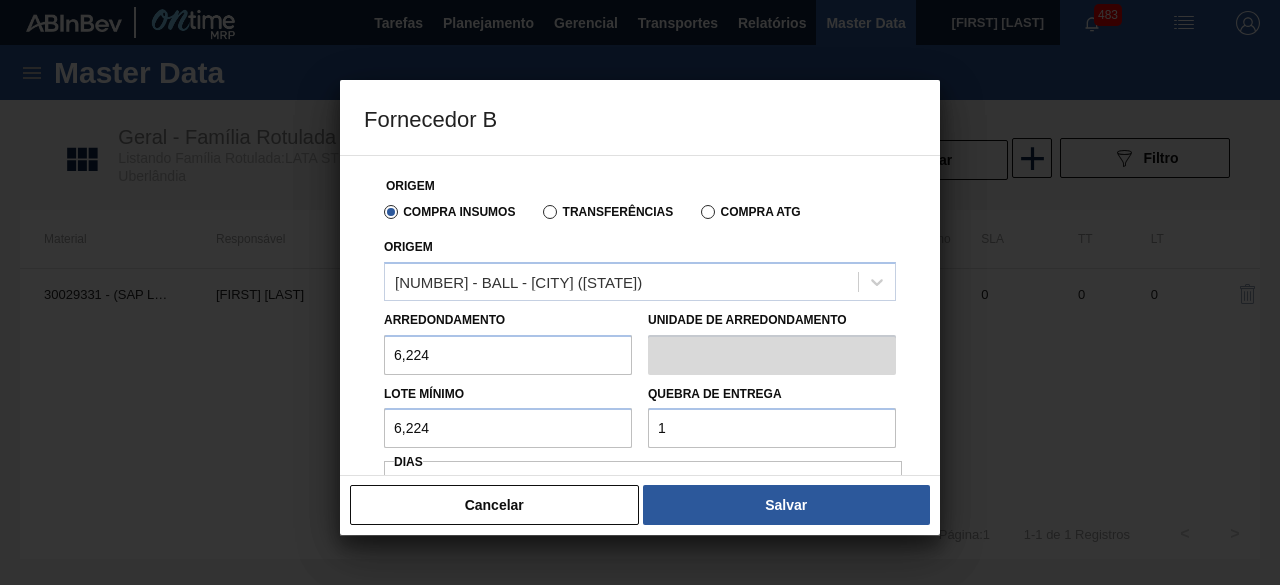 type on "155,6" 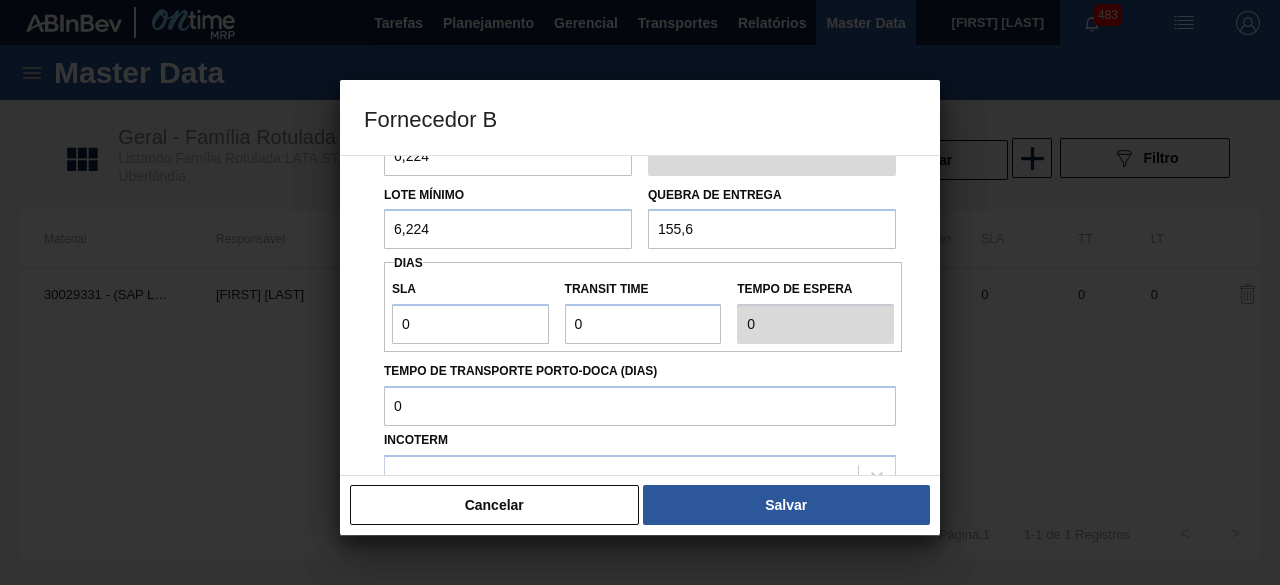 scroll, scrollTop: 200, scrollLeft: 0, axis: vertical 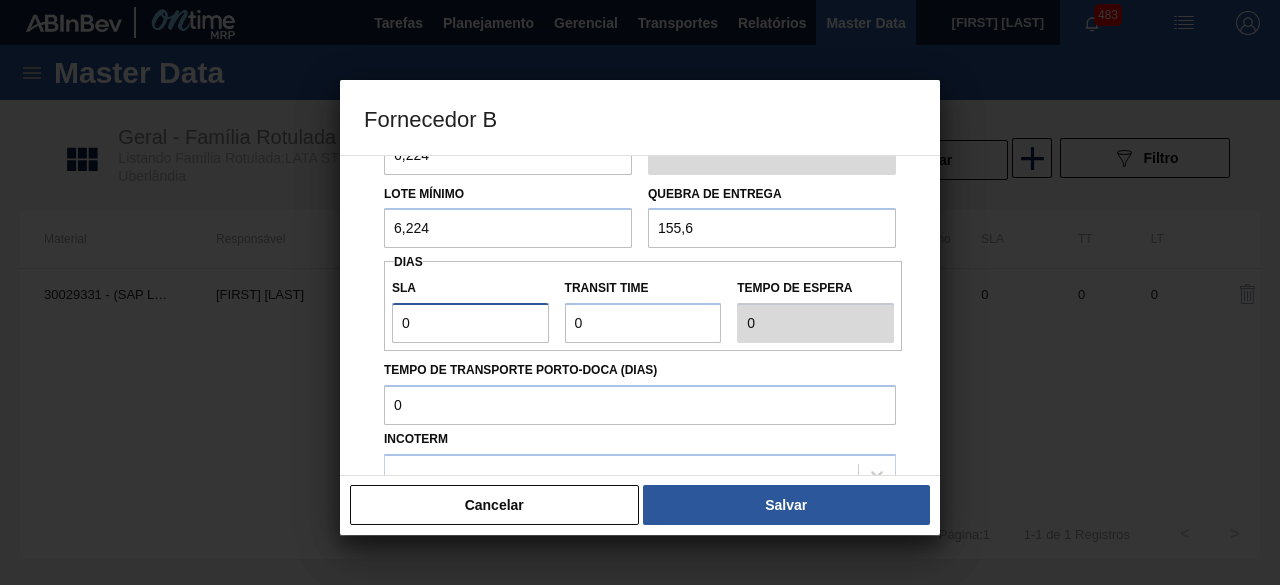 click on "0" at bounding box center (470, 323) 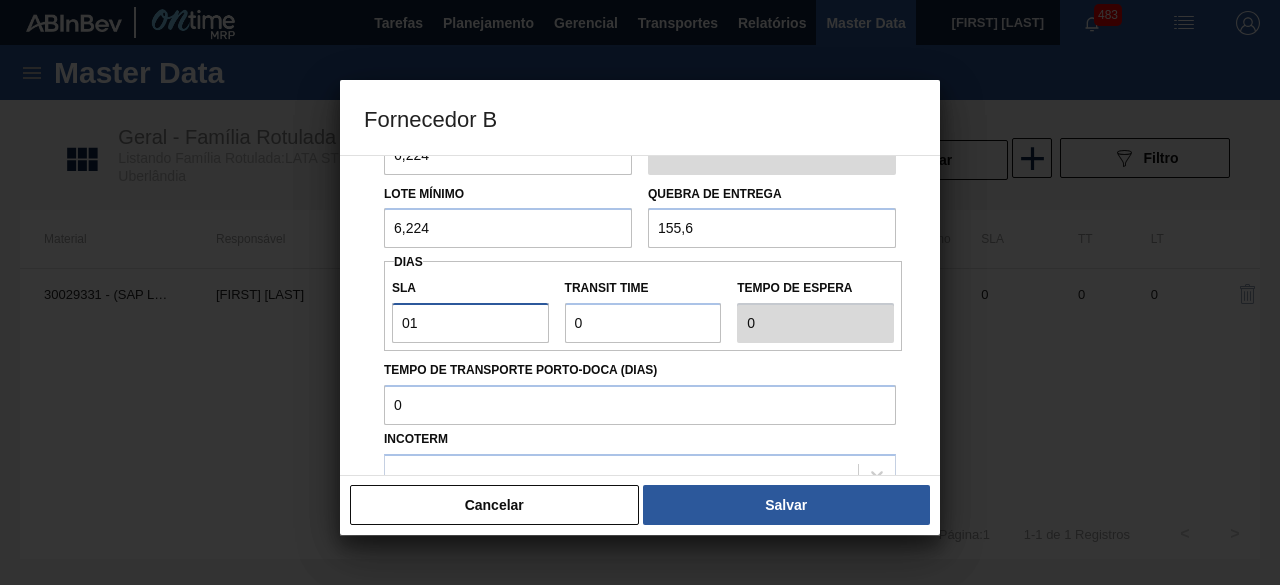 type on "1" 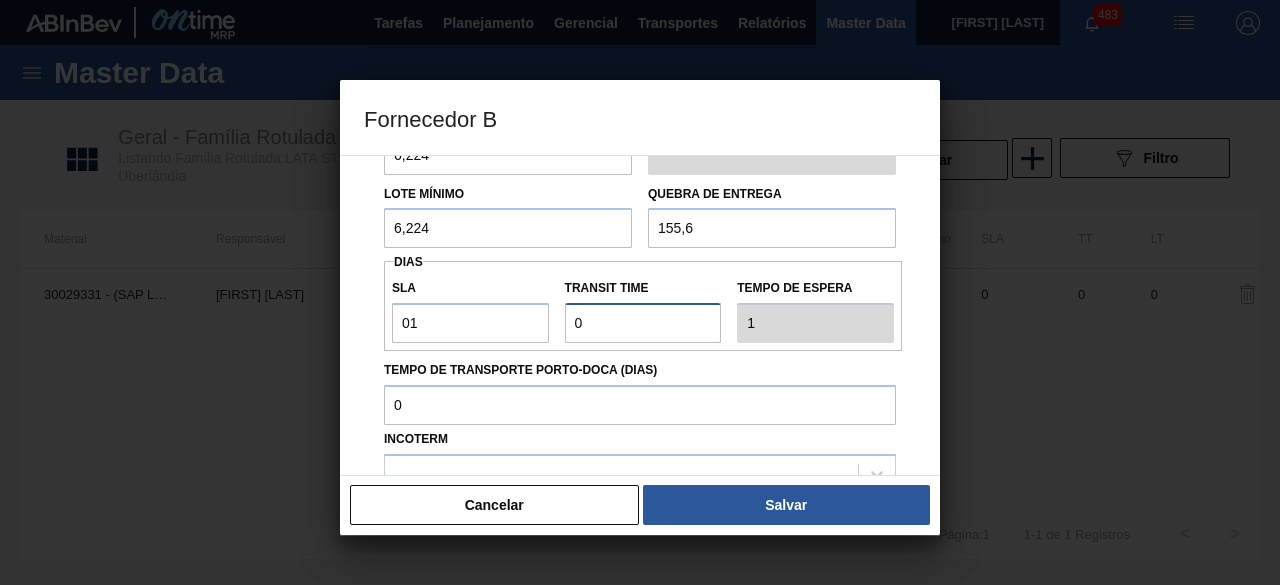 click on "Transit Time" at bounding box center [643, 323] 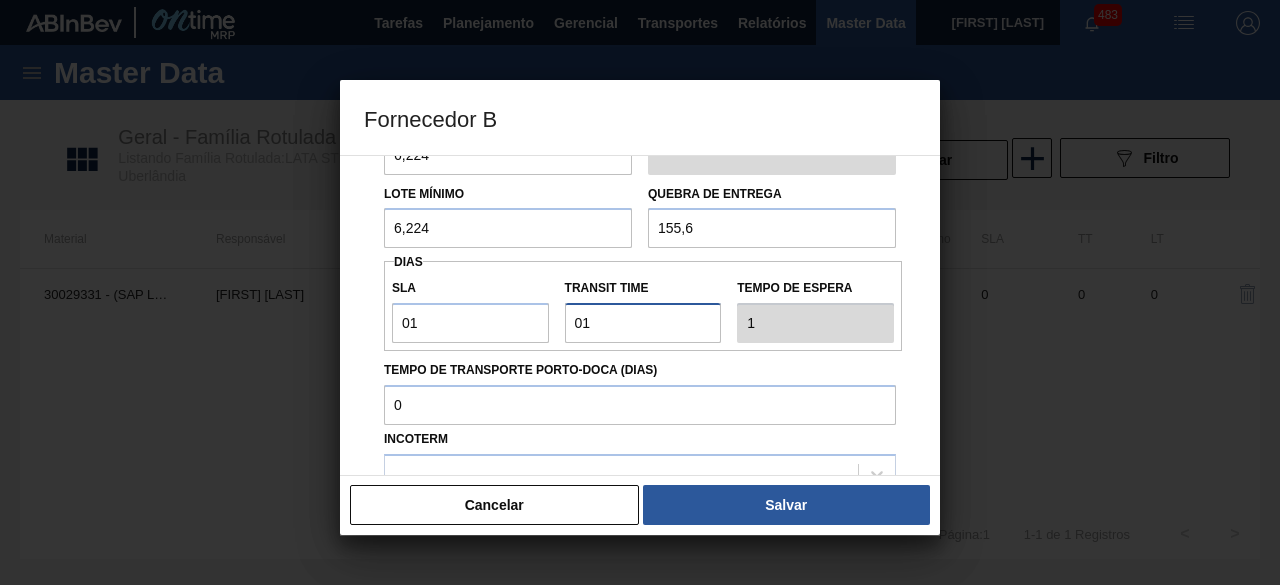type on "2" 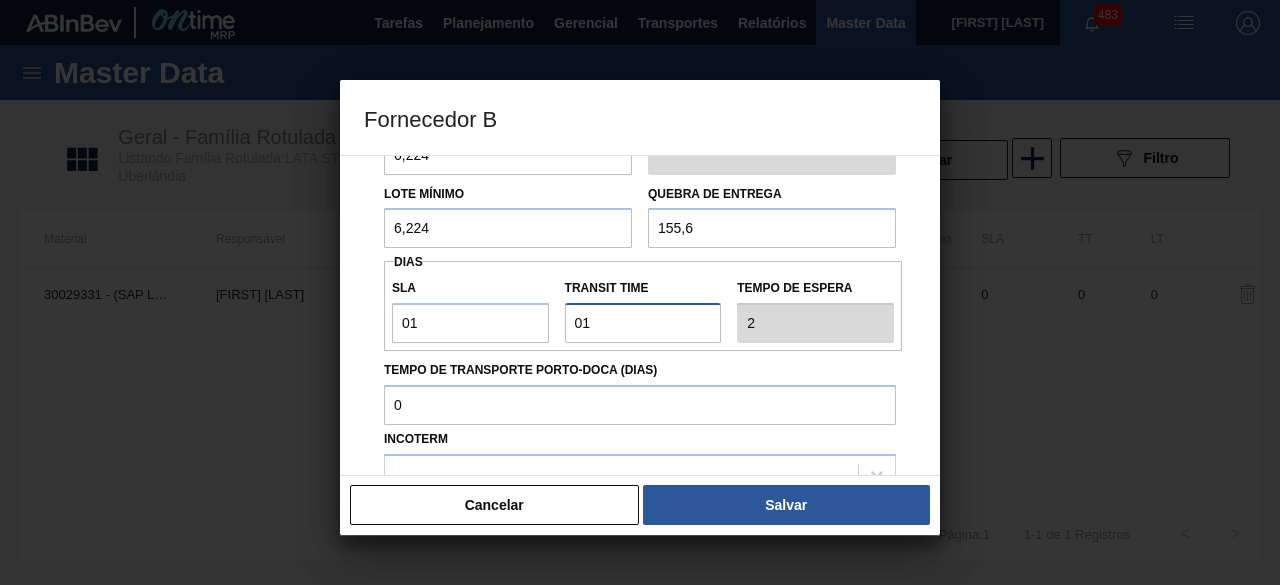 scroll, scrollTop: 300, scrollLeft: 0, axis: vertical 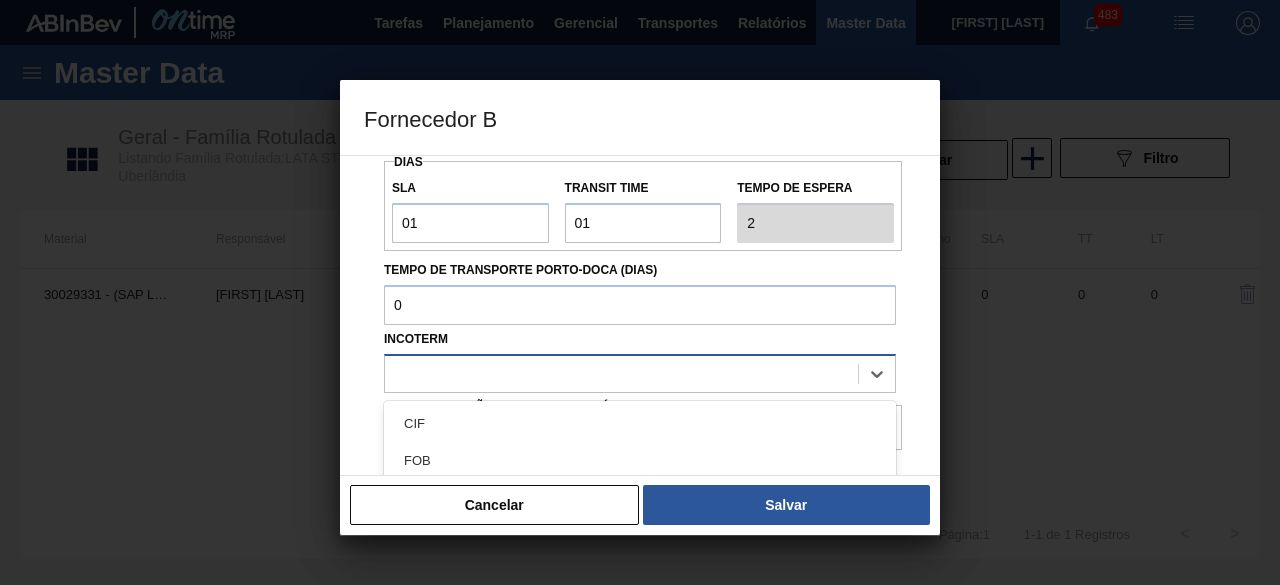 click at bounding box center [621, 373] 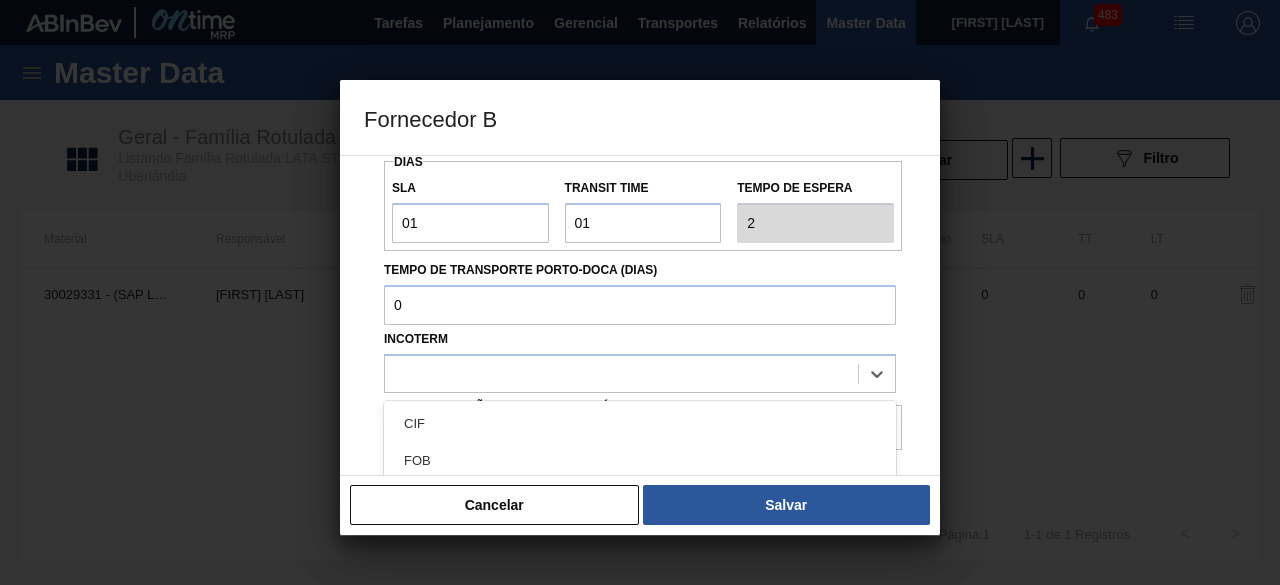 drag, startPoint x: 661, startPoint y: 455, endPoint x: 706, endPoint y: 454, distance: 45.01111 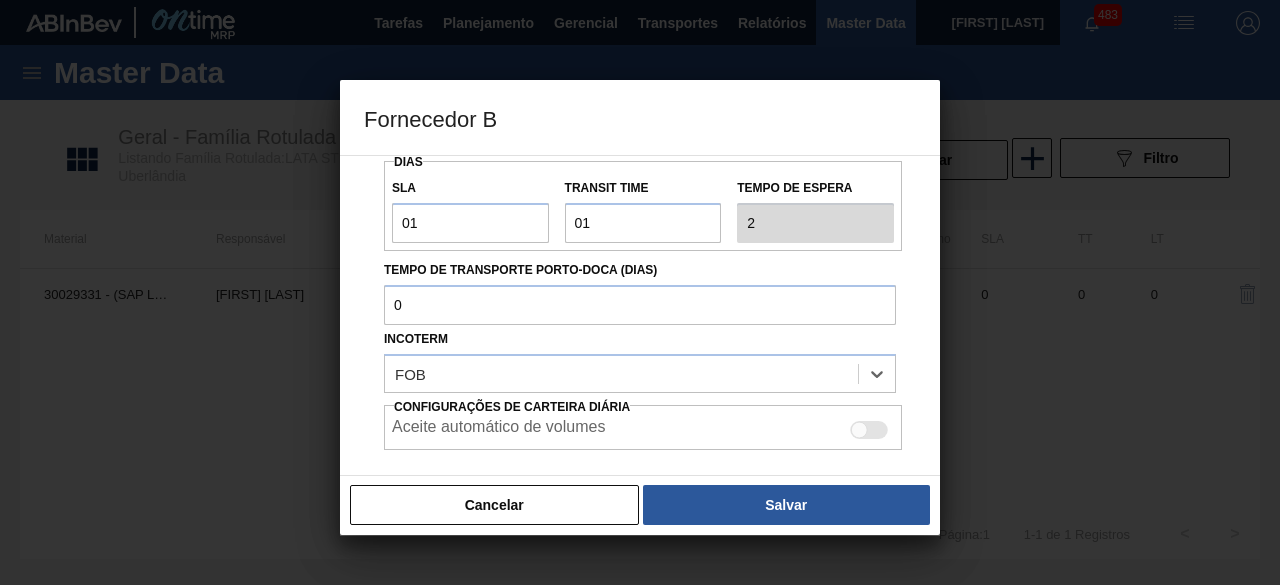 click at bounding box center (869, 430) 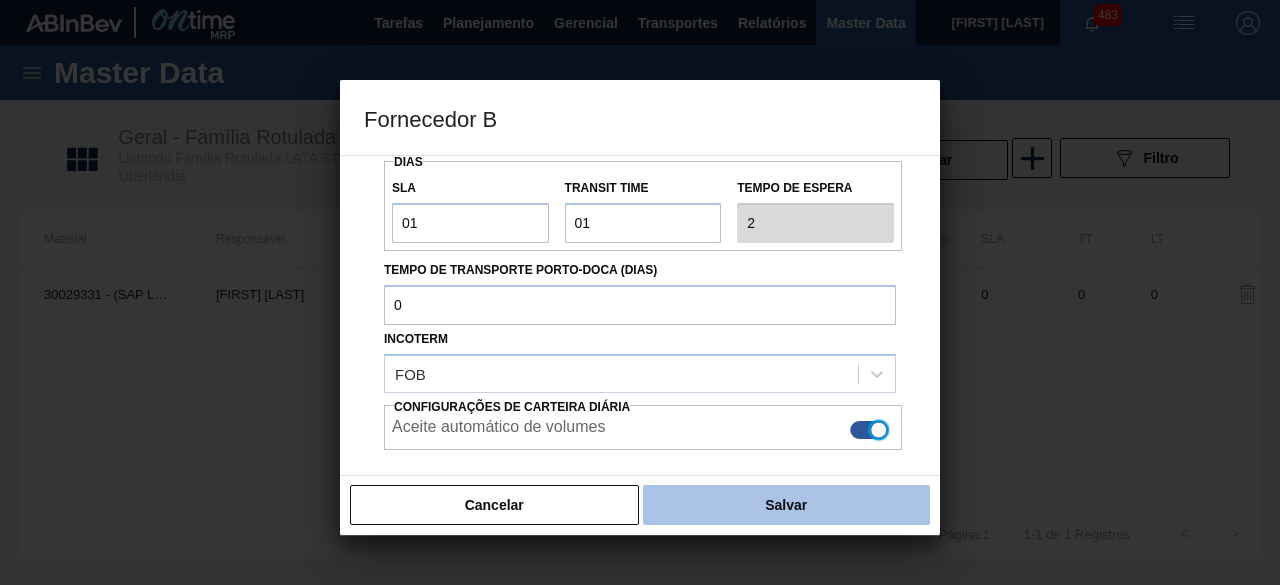 click on "Salvar" at bounding box center [786, 505] 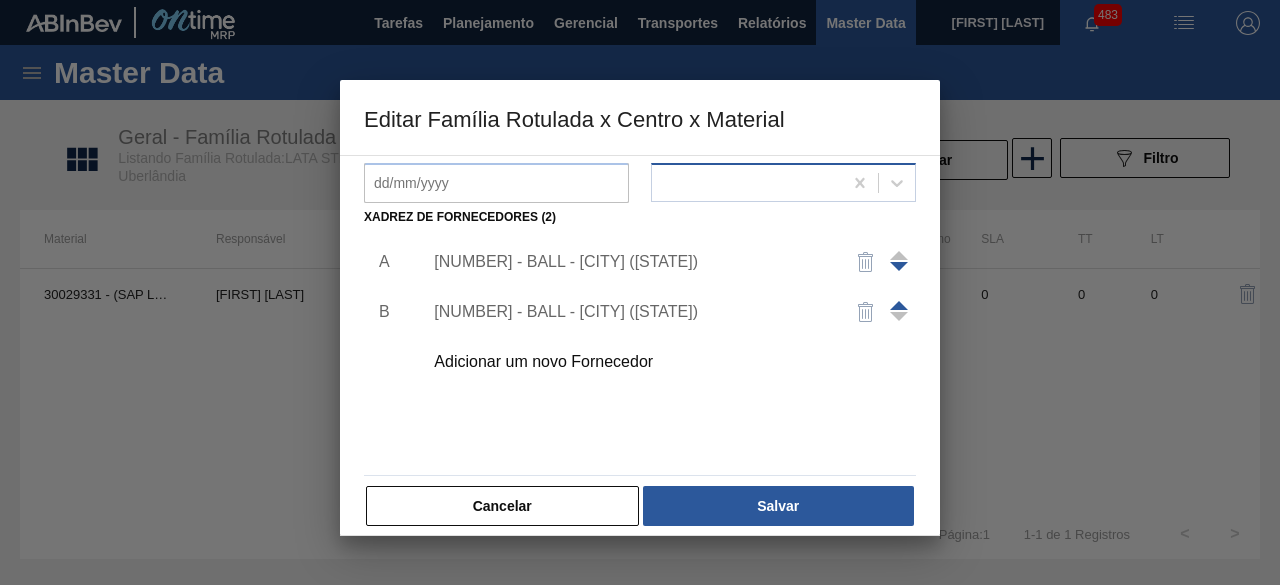 scroll, scrollTop: 300, scrollLeft: 0, axis: vertical 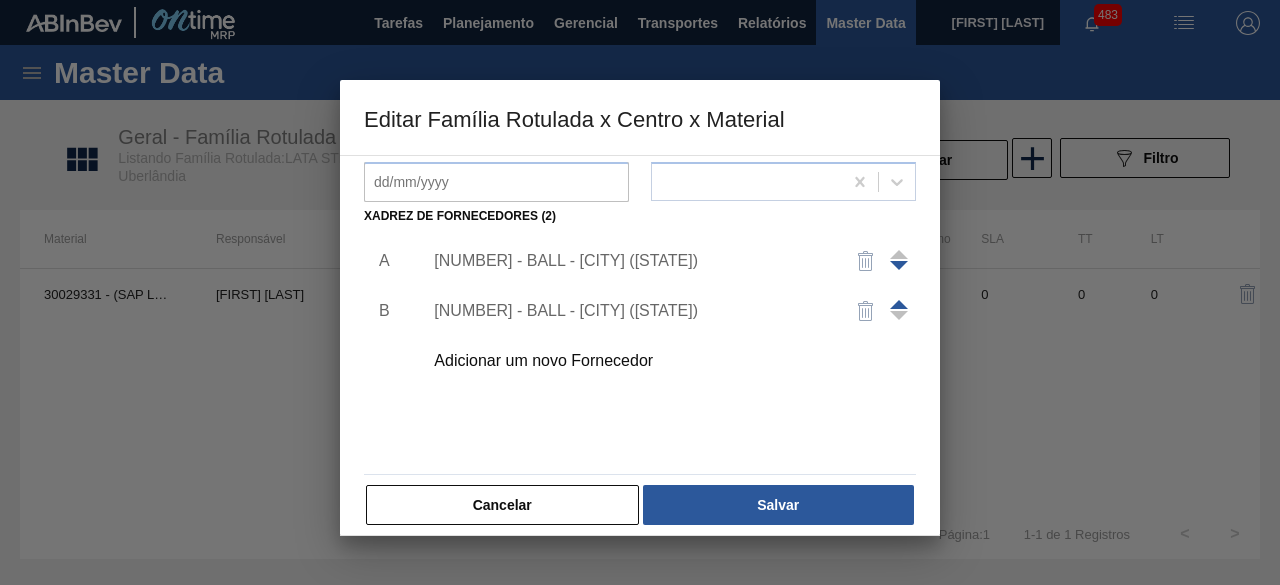 click on "[NUMBER] - BALL - [CITY] ([STATE])" at bounding box center (663, 261) 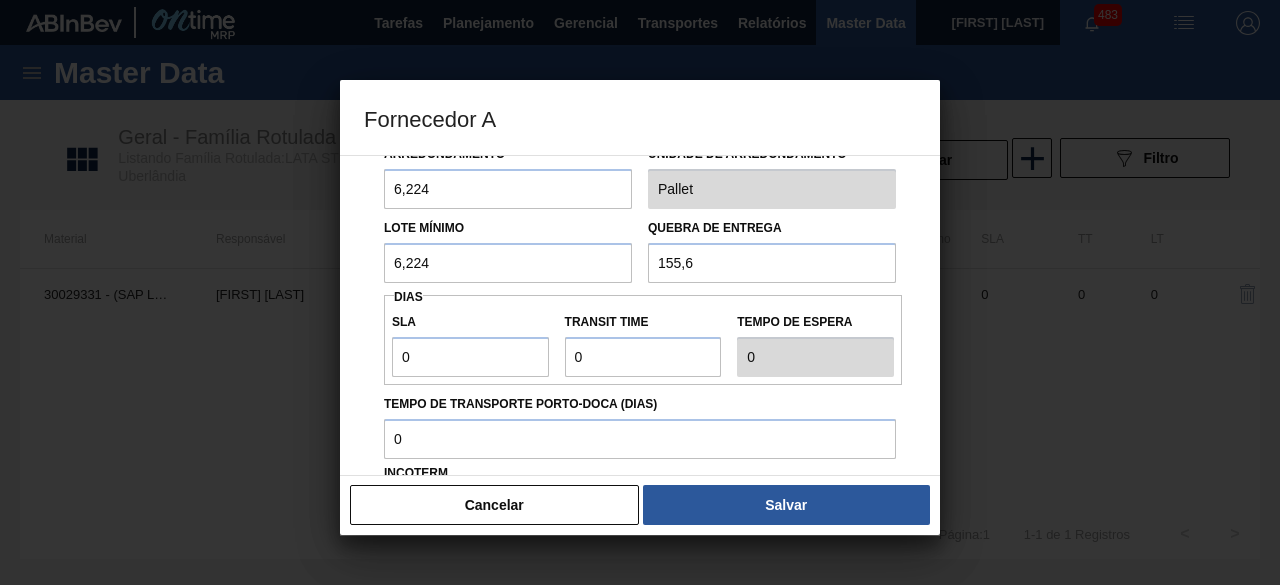 scroll, scrollTop: 300, scrollLeft: 0, axis: vertical 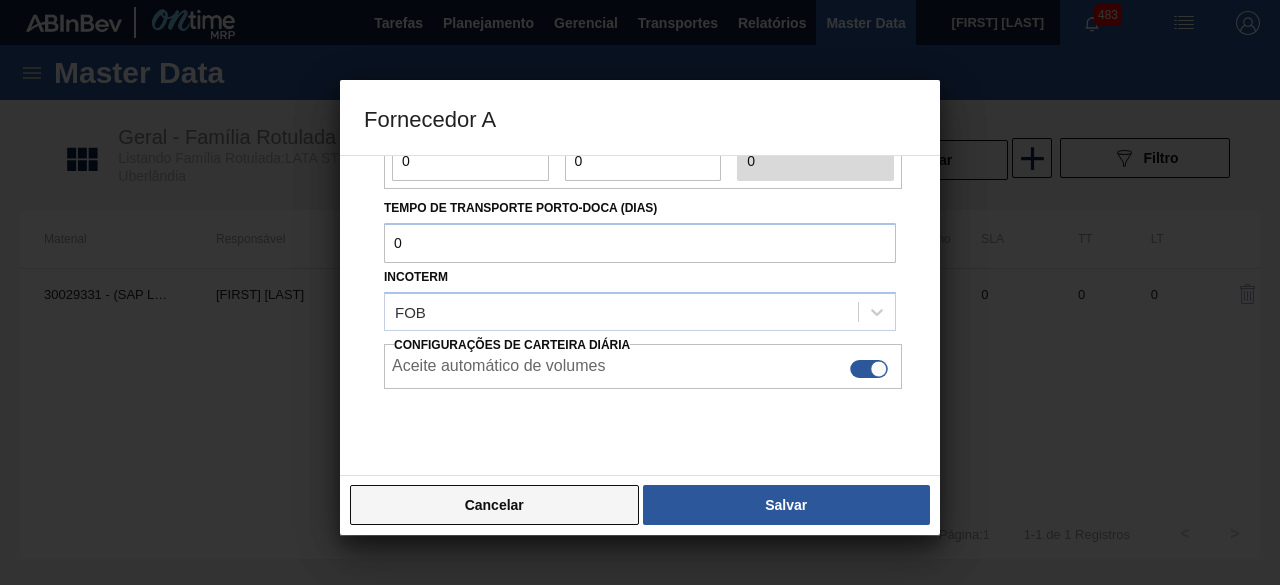 click on "Cancelar" at bounding box center (494, 505) 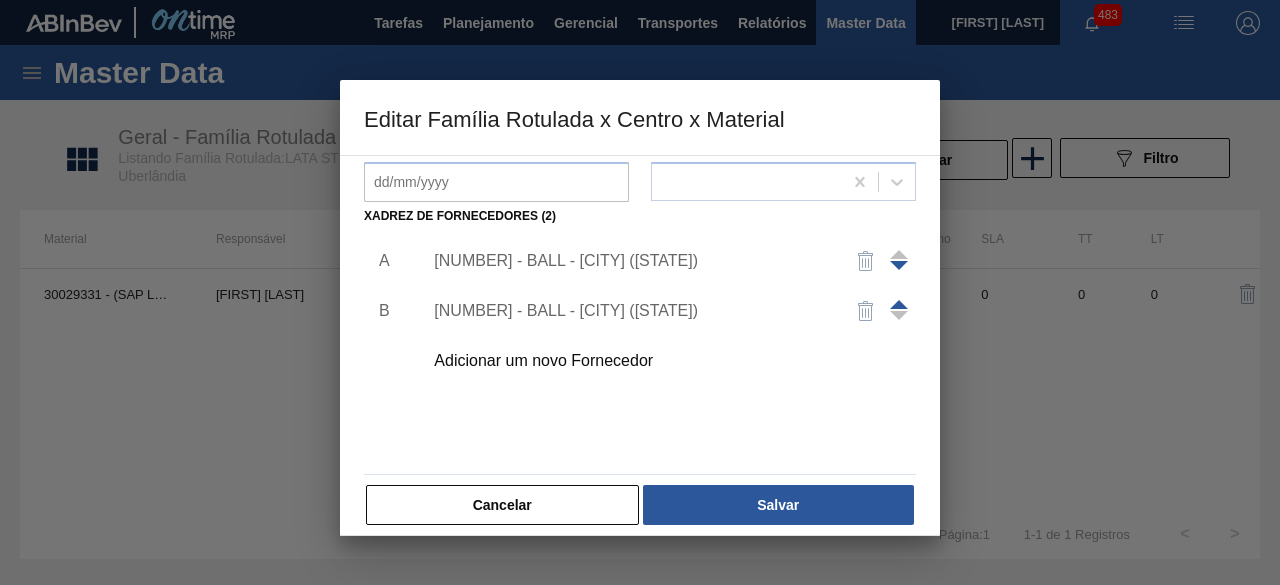 click on "[NUMBER] - BALL - [CITY] ([STATE])" at bounding box center (663, 311) 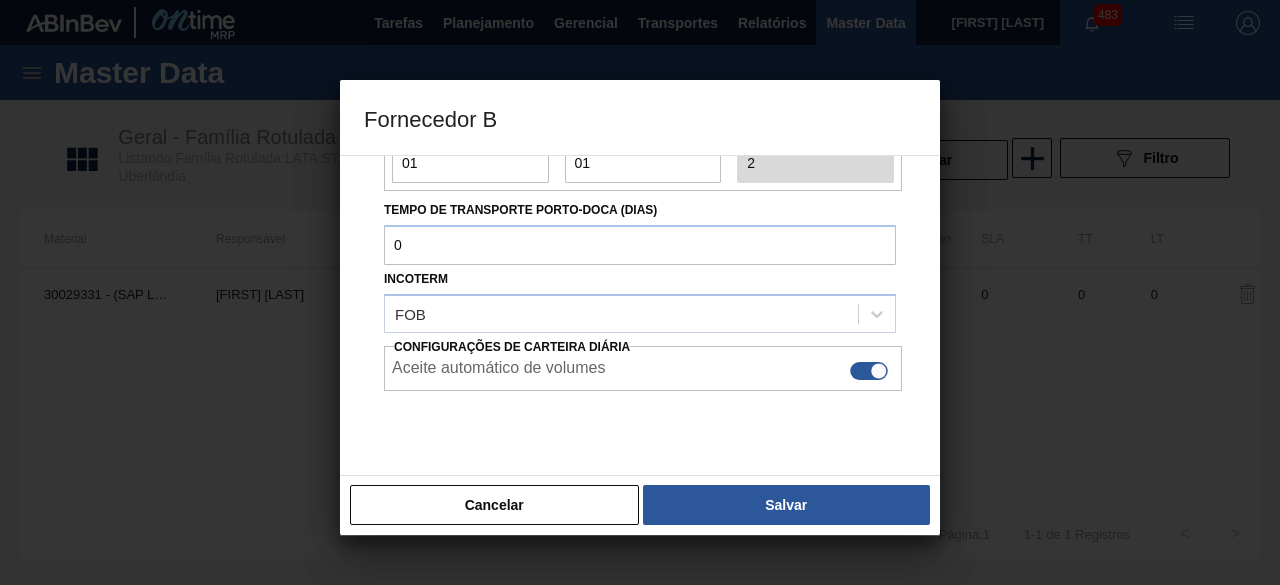 scroll, scrollTop: 300, scrollLeft: 0, axis: vertical 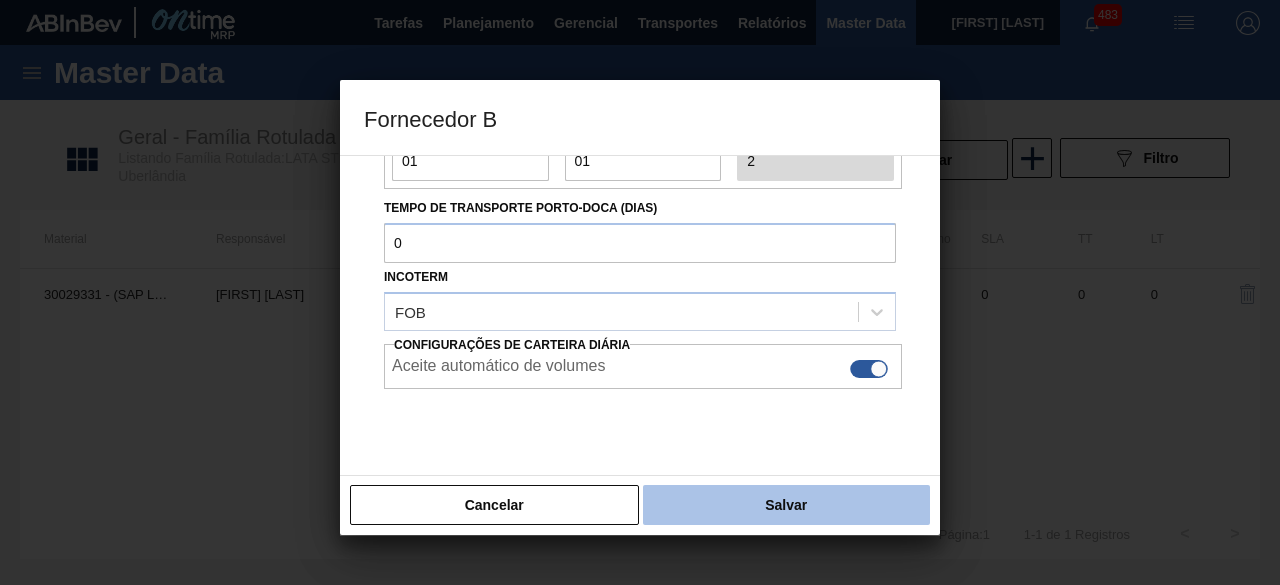 click on "Salvar" at bounding box center (786, 505) 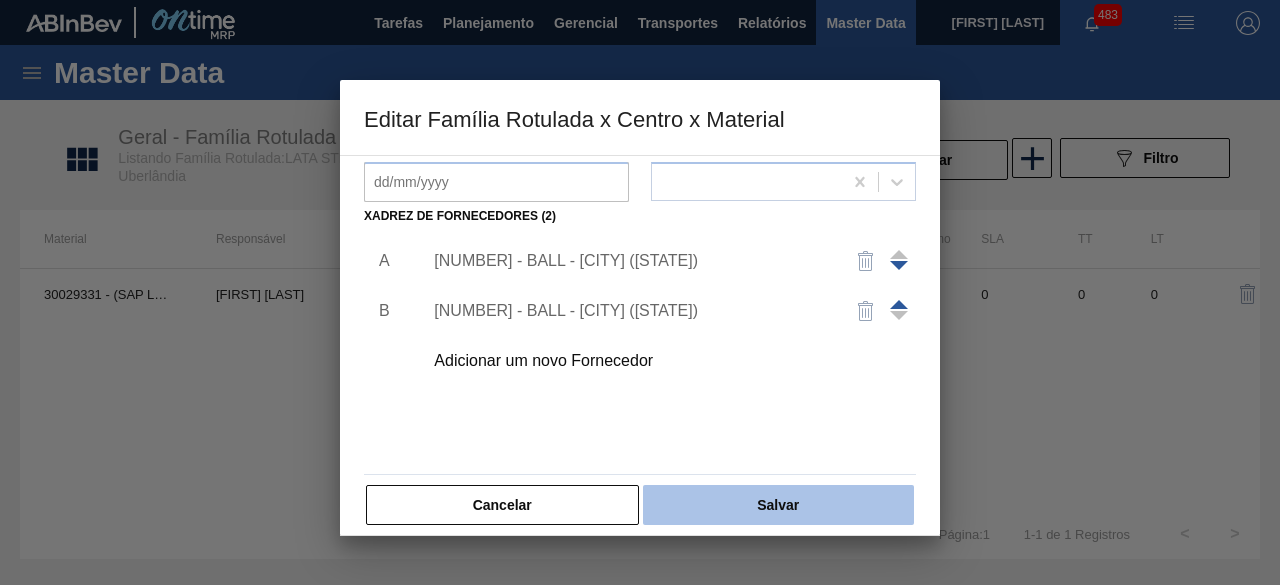 click on "Salvar" at bounding box center [778, 505] 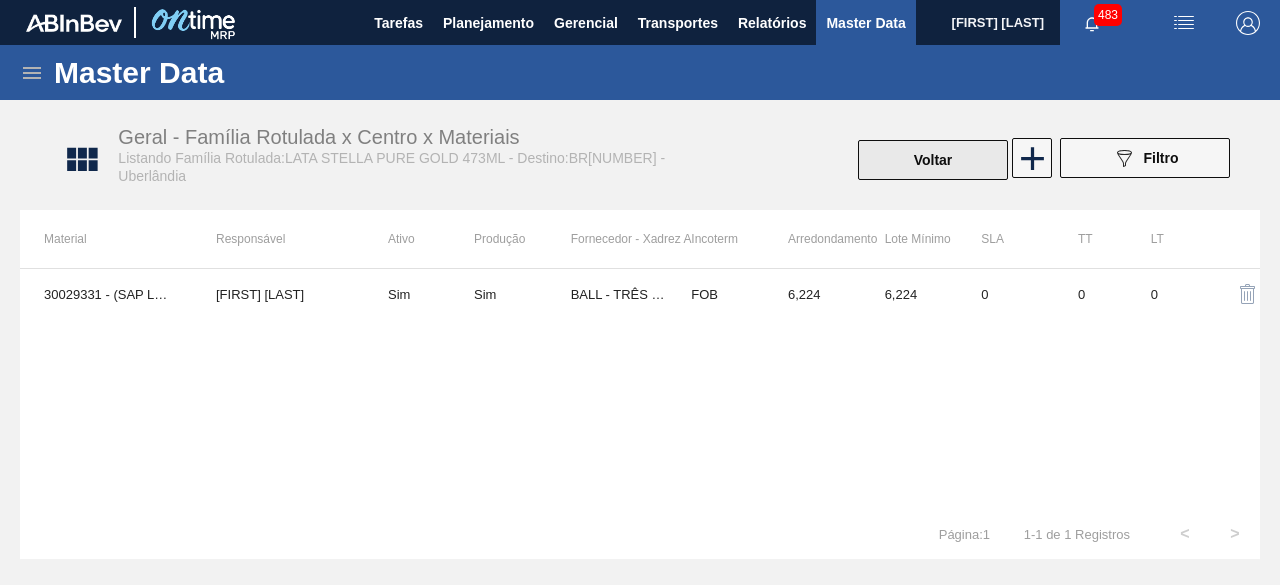 click on "Voltar" at bounding box center (933, 160) 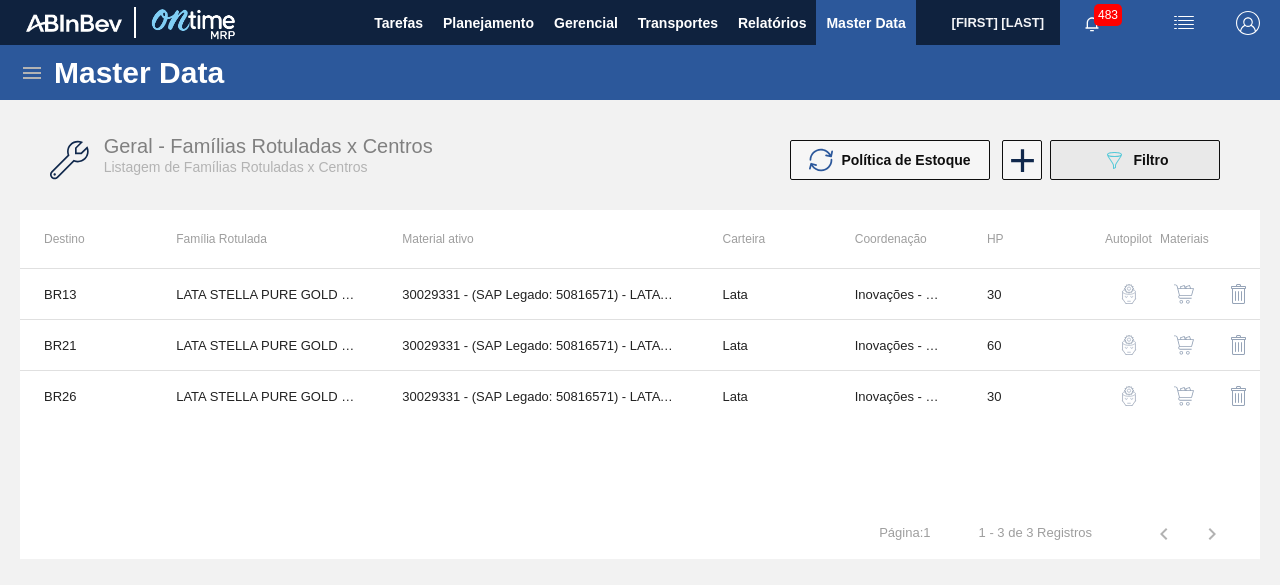 click on "089F7B8B-B2A5-4AFE-B5C0-19BA573D28AC Filtro" at bounding box center [1135, 160] 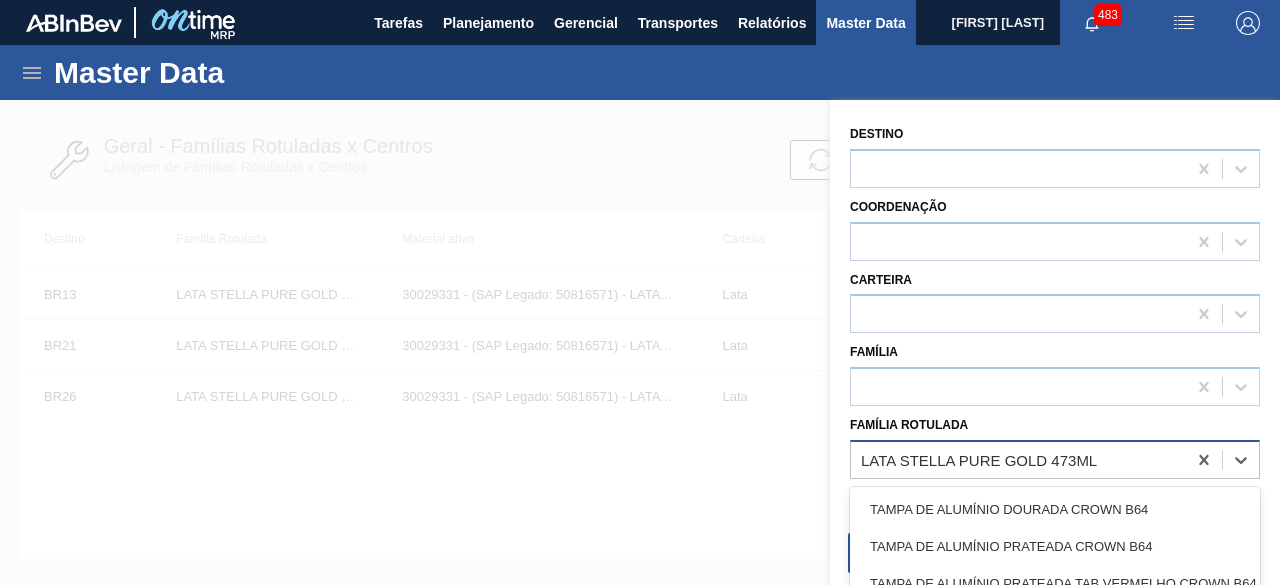 click on "LATA STELLA PURE GOLD 473ML" at bounding box center (979, 459) 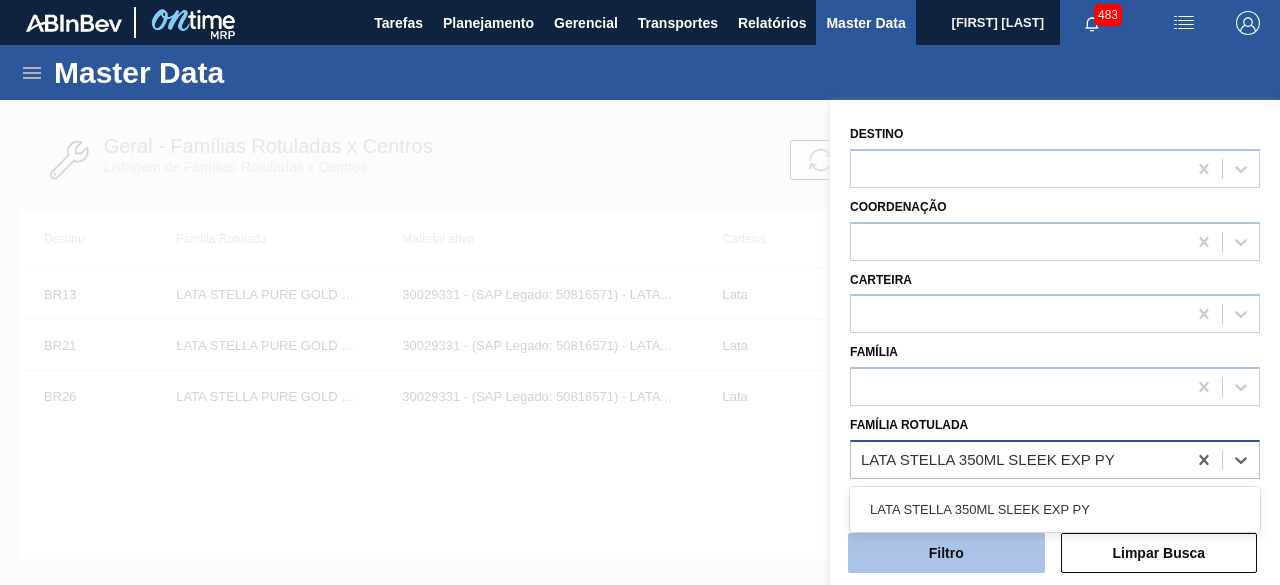 drag, startPoint x: 1023, startPoint y: 506, endPoint x: 999, endPoint y: 551, distance: 51 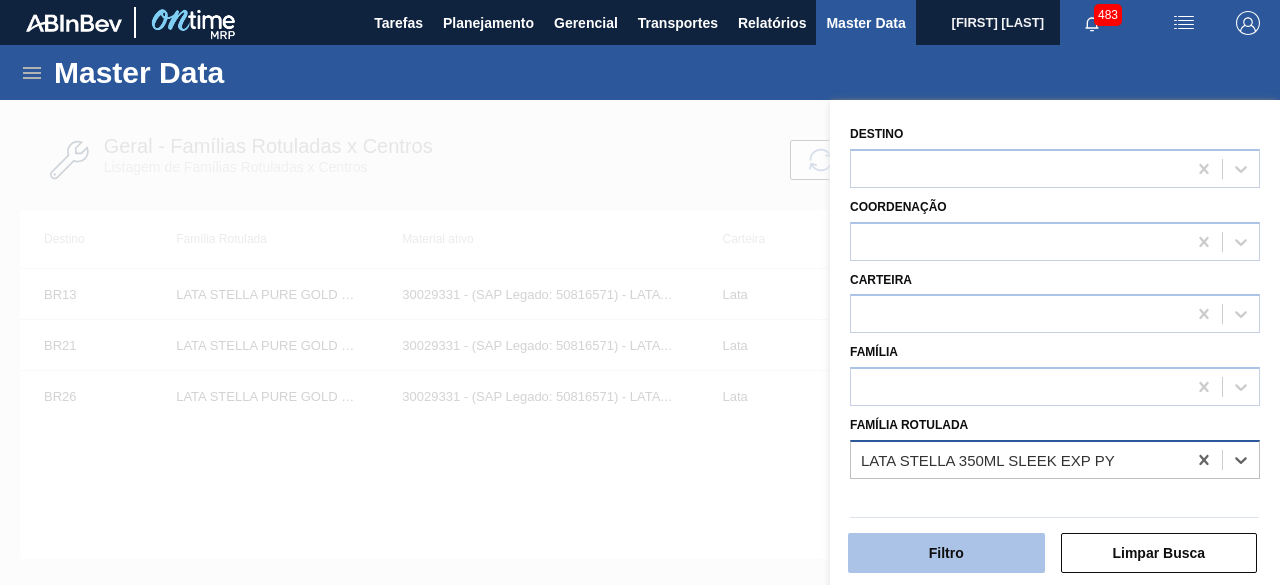 click on "Filtro" at bounding box center [946, 553] 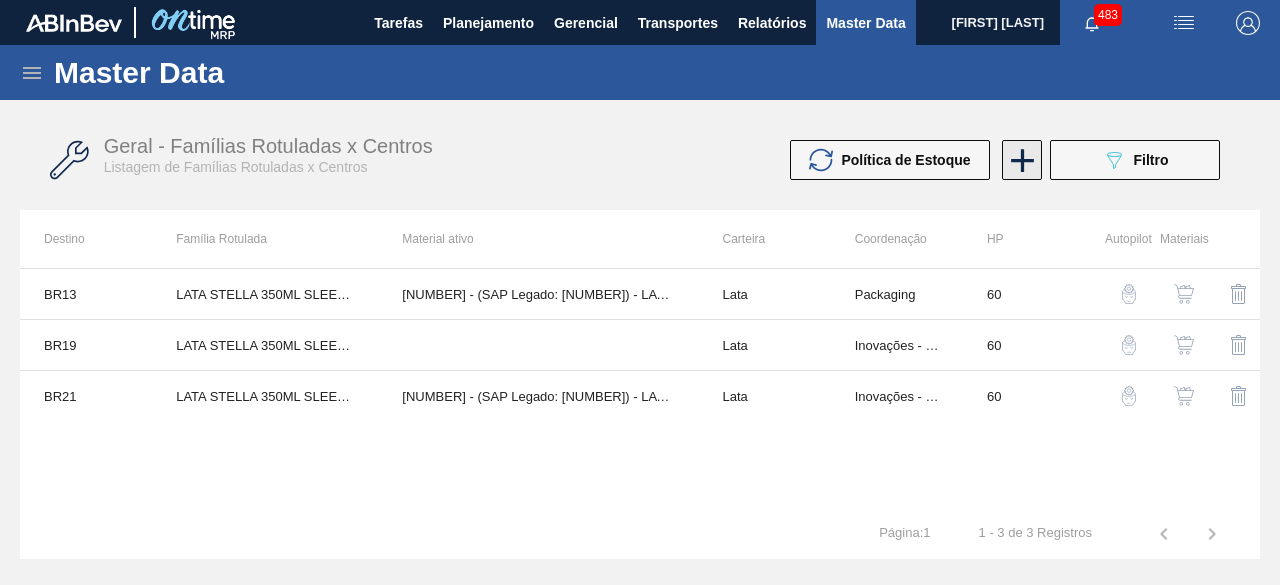 click 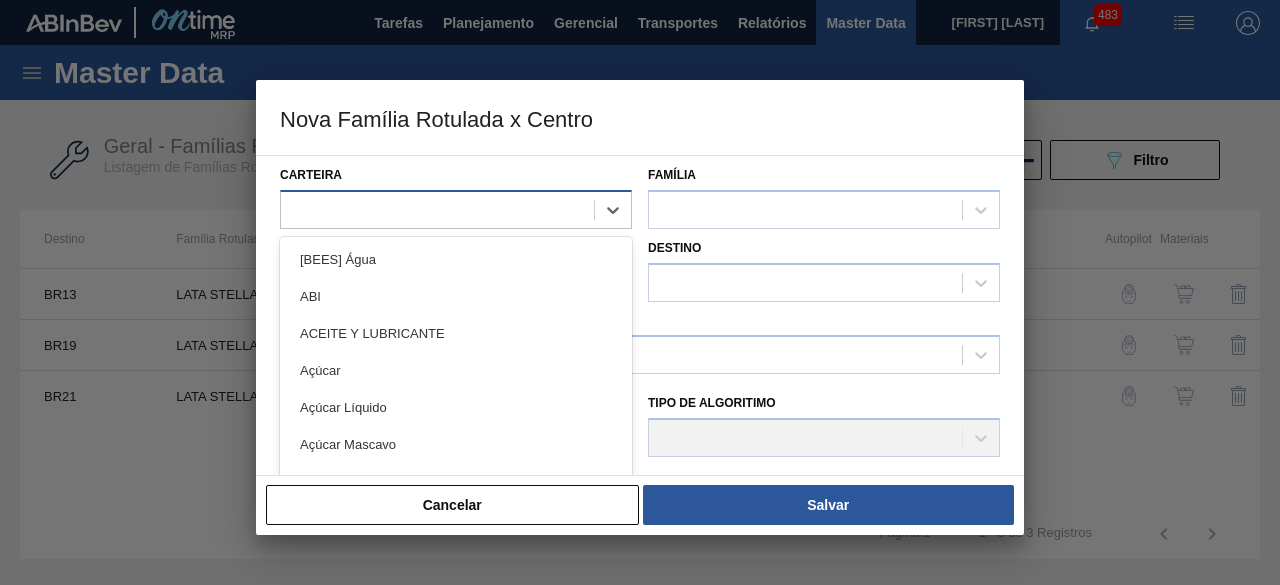 click at bounding box center [437, 209] 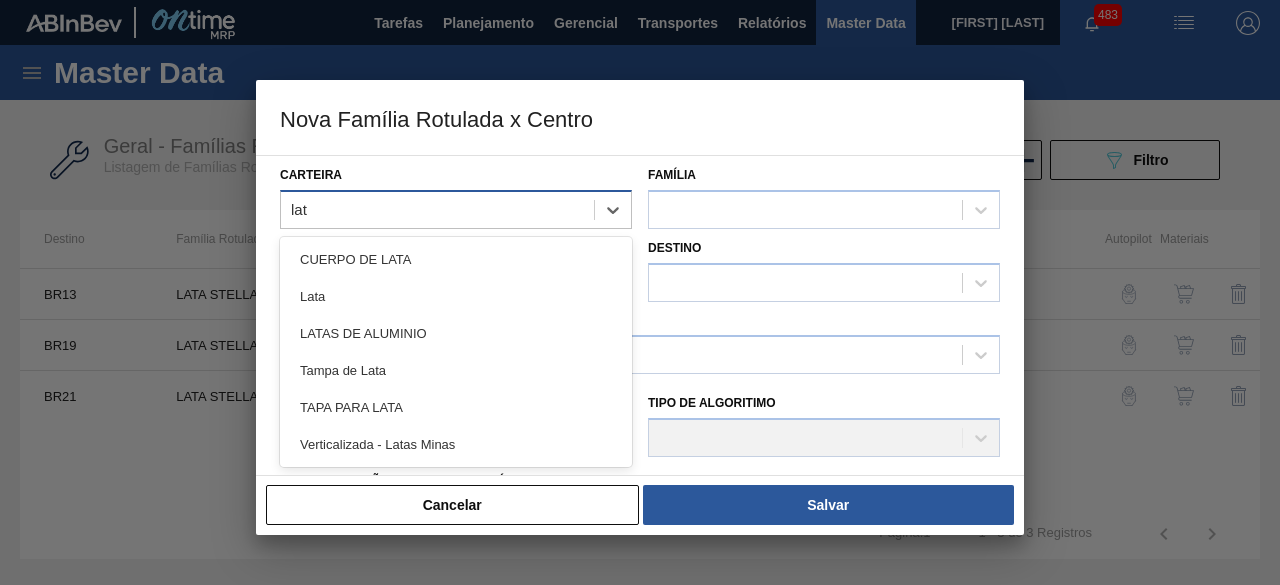 type on "lata" 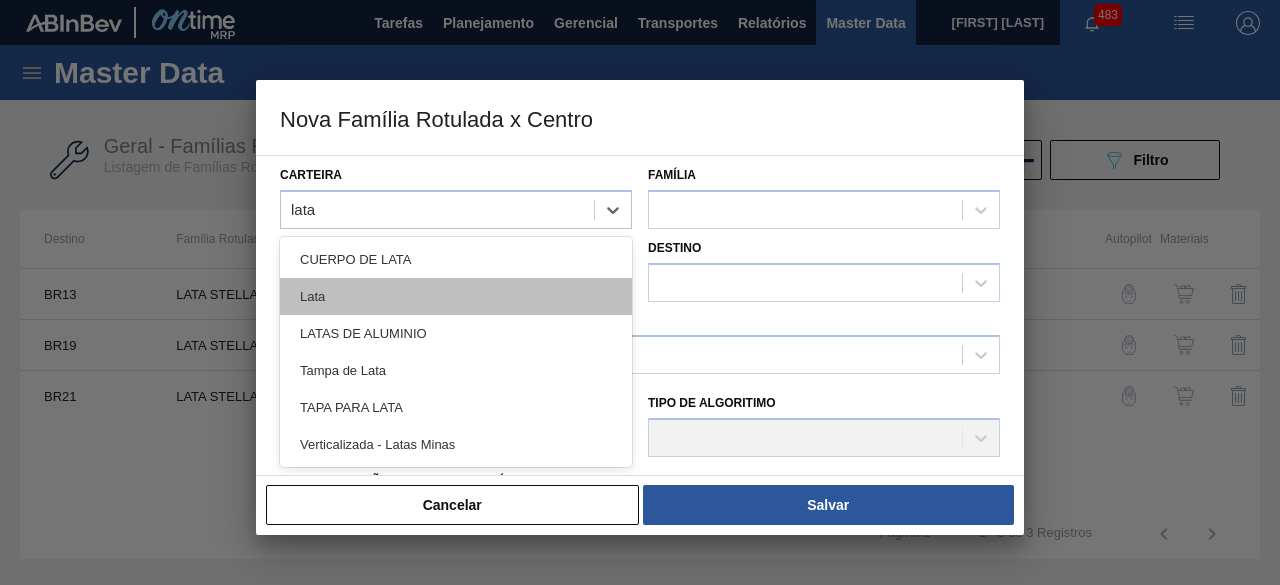 click on "Lata" at bounding box center (456, 296) 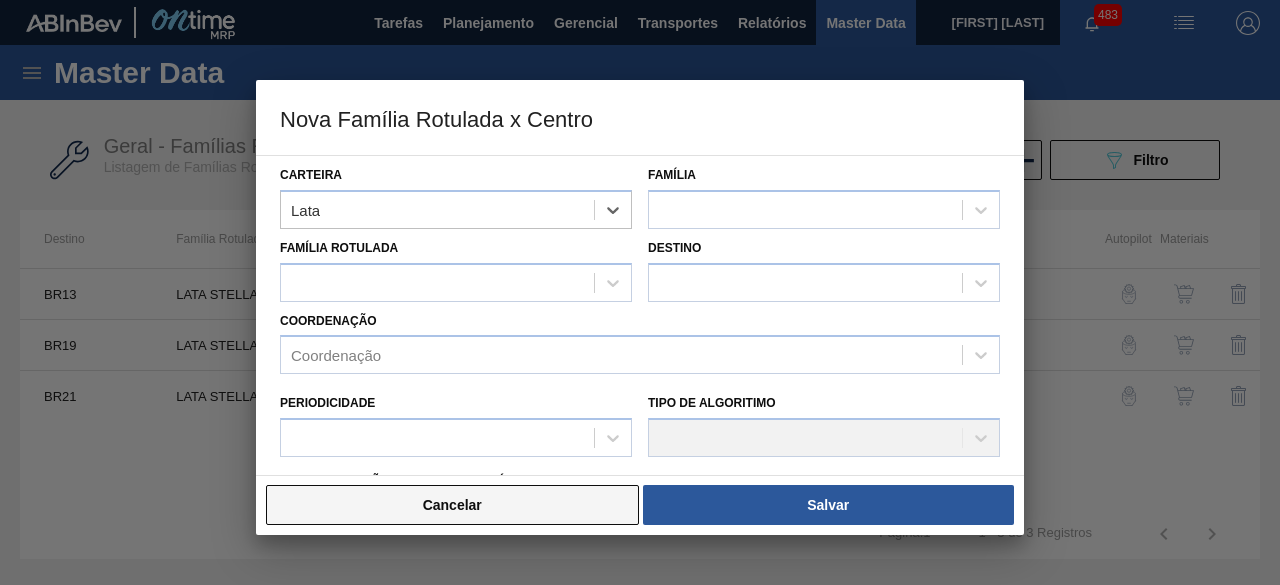 click on "Cancelar" at bounding box center [452, 505] 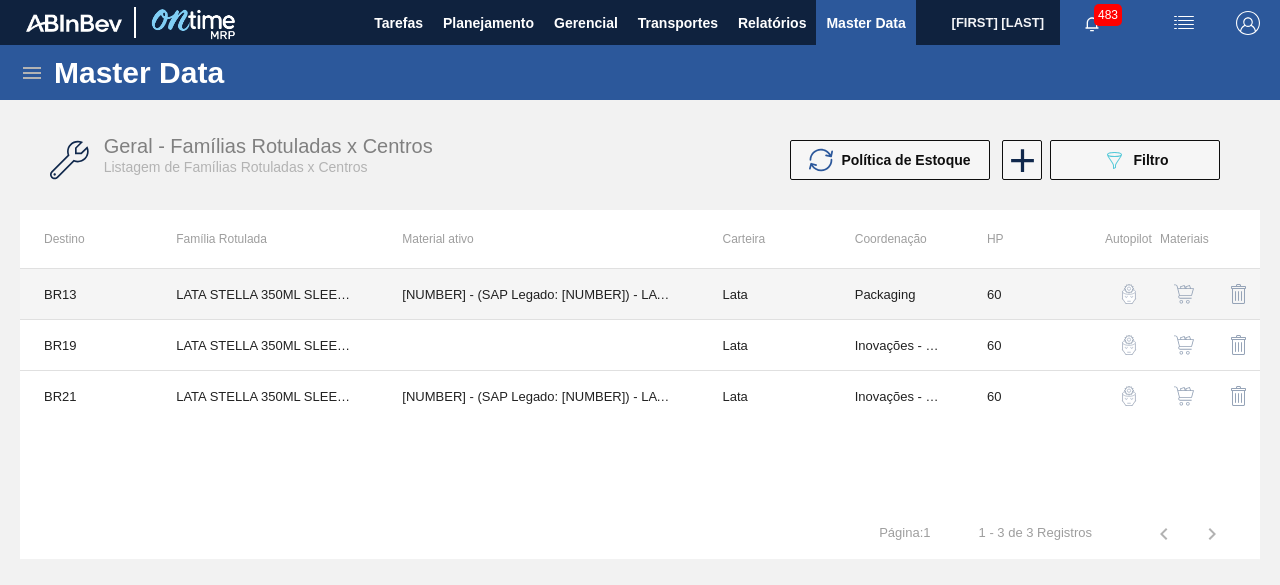 click on "LATA STELLA 350ML SLEEK EXP PY" at bounding box center [265, 294] 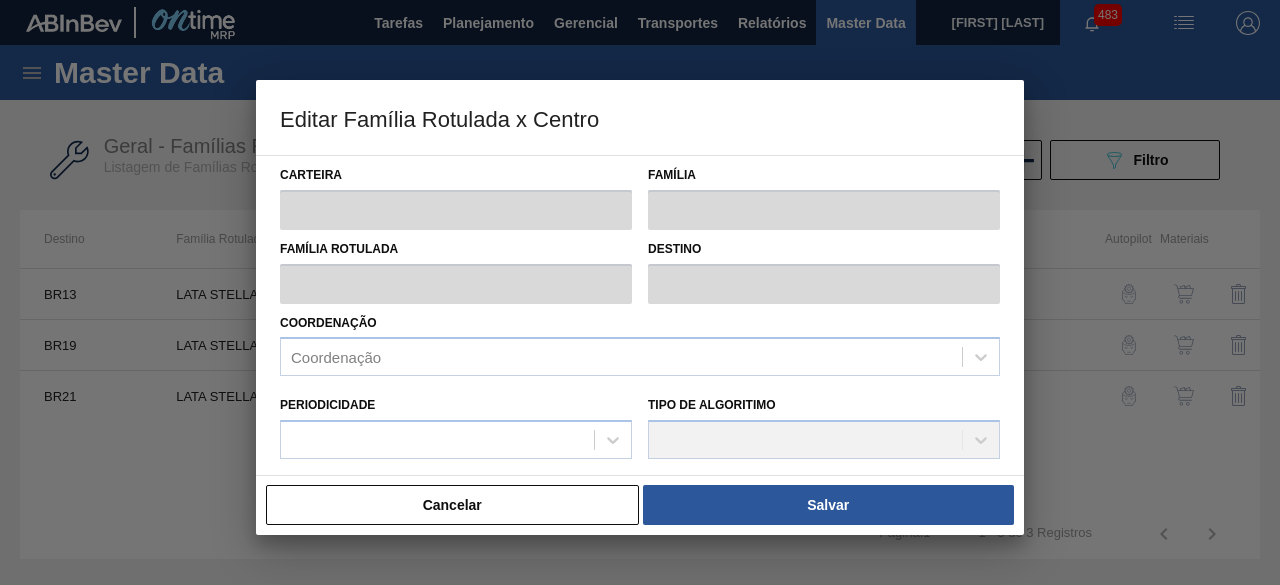 type on "Lata" 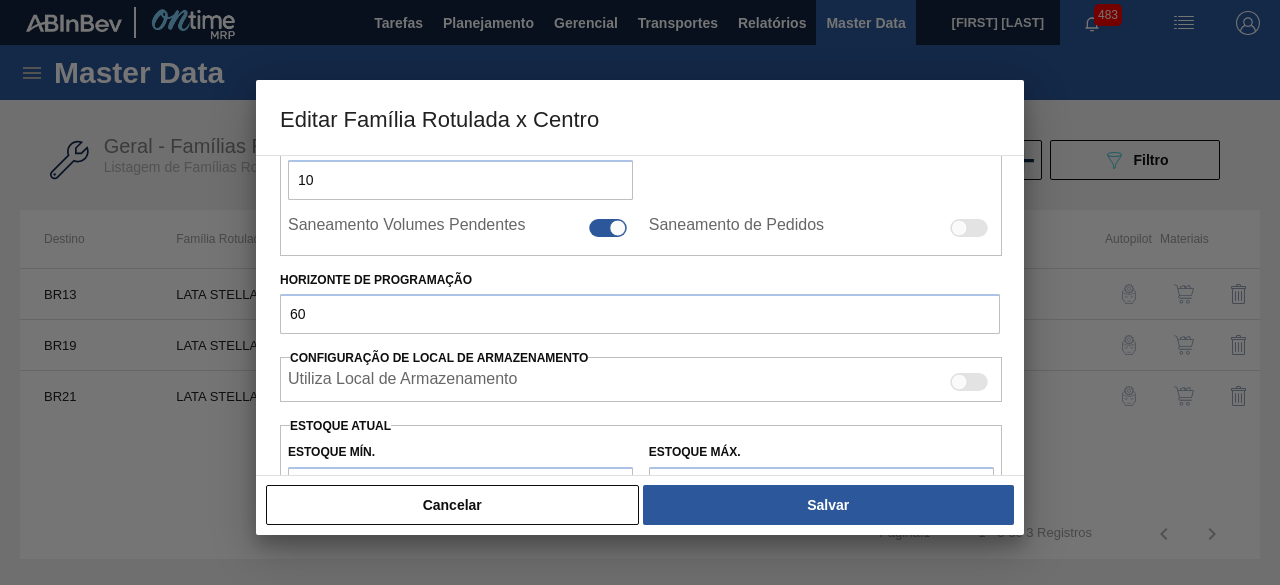 scroll, scrollTop: 500, scrollLeft: 0, axis: vertical 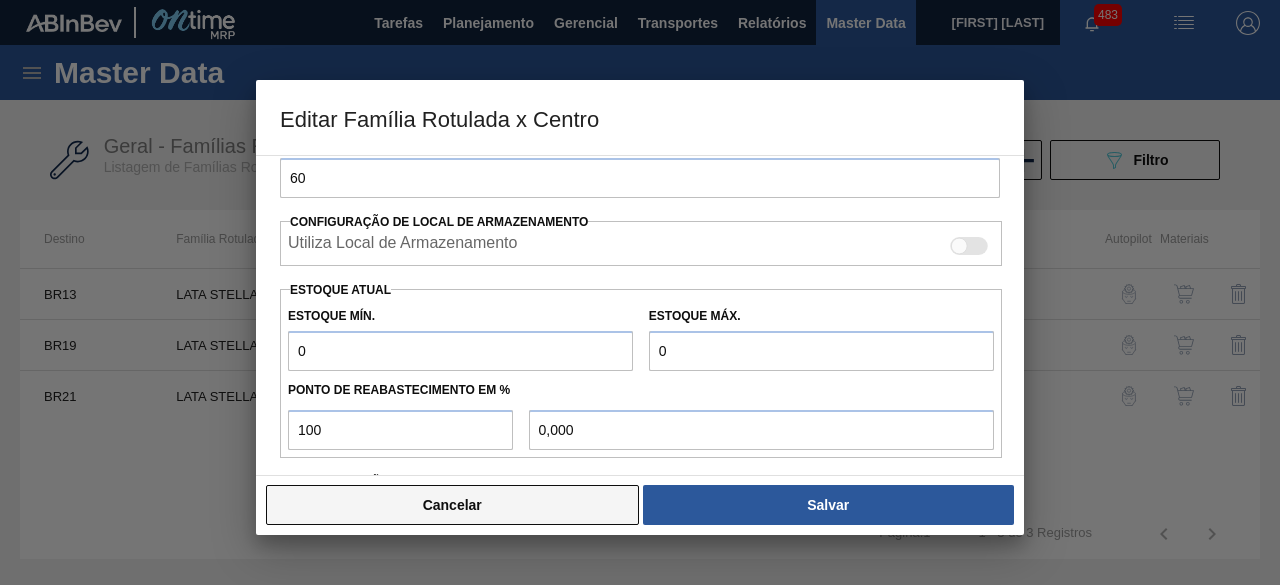 click on "Cancelar" at bounding box center [452, 505] 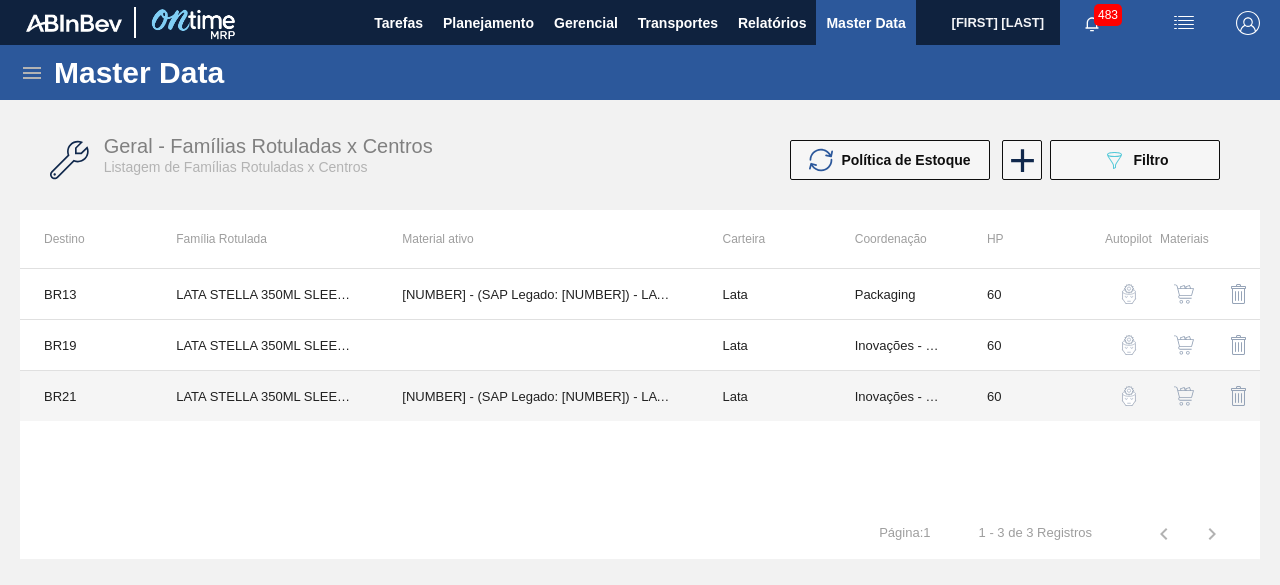 click on "LATA STELLA 350ML SLEEK EXP PY" at bounding box center [265, 396] 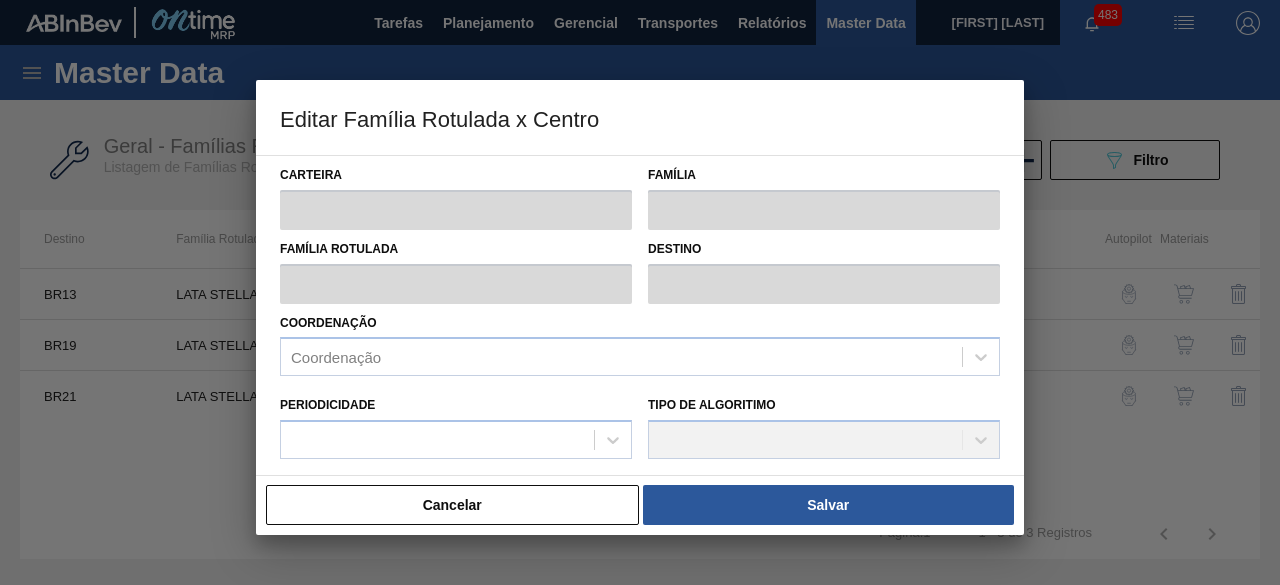 type on "Lata" 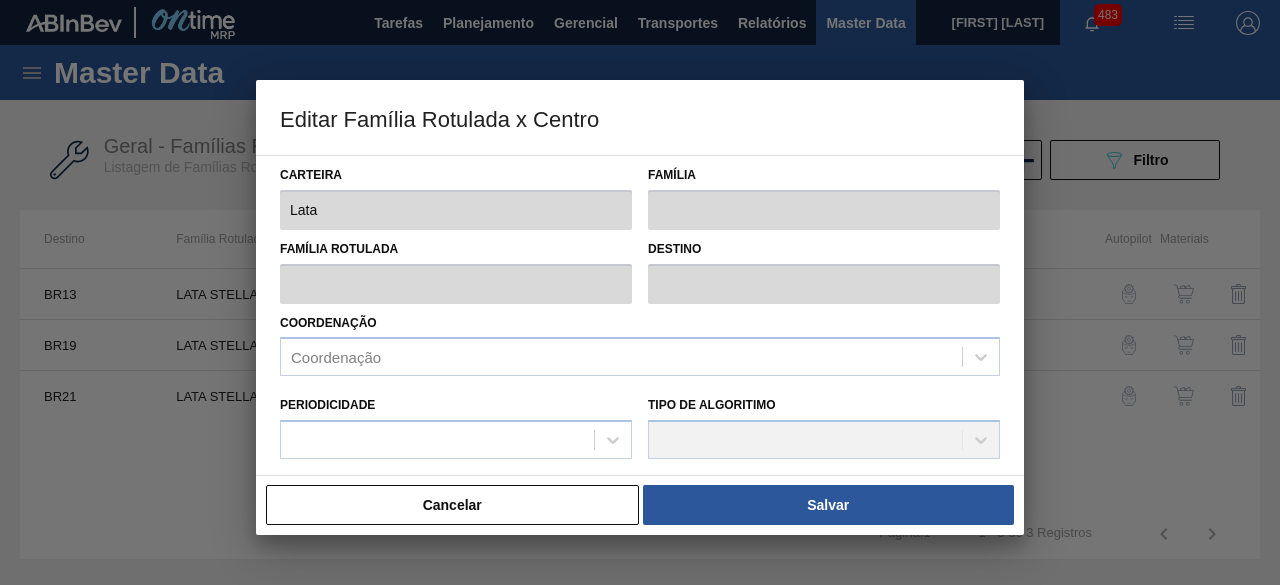 type on "Lata" 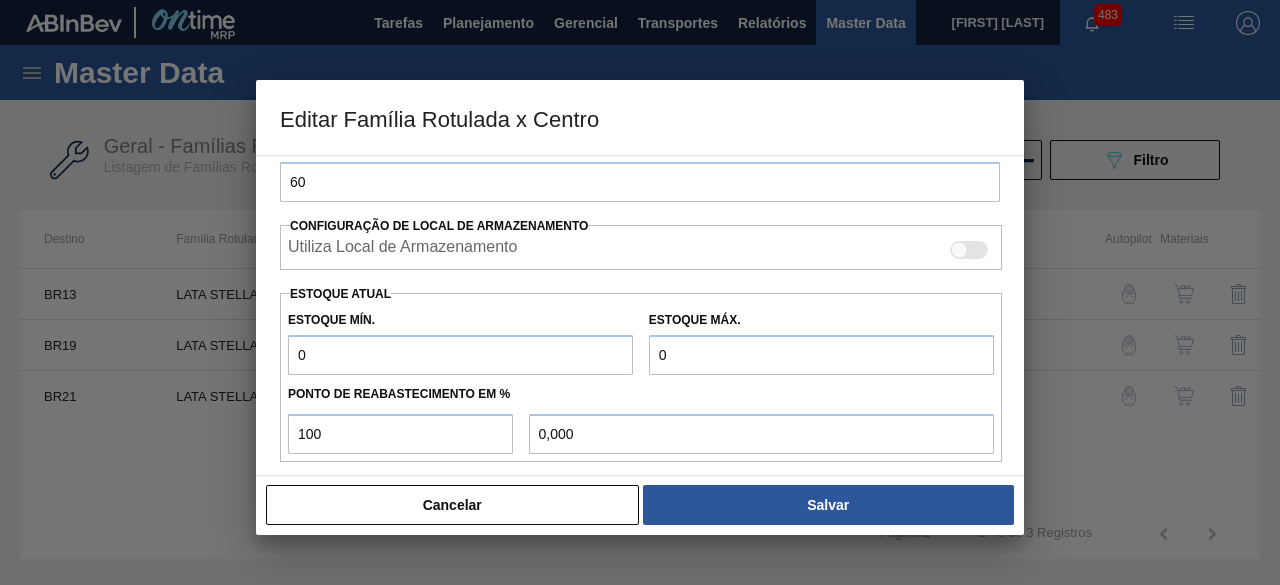 scroll, scrollTop: 500, scrollLeft: 0, axis: vertical 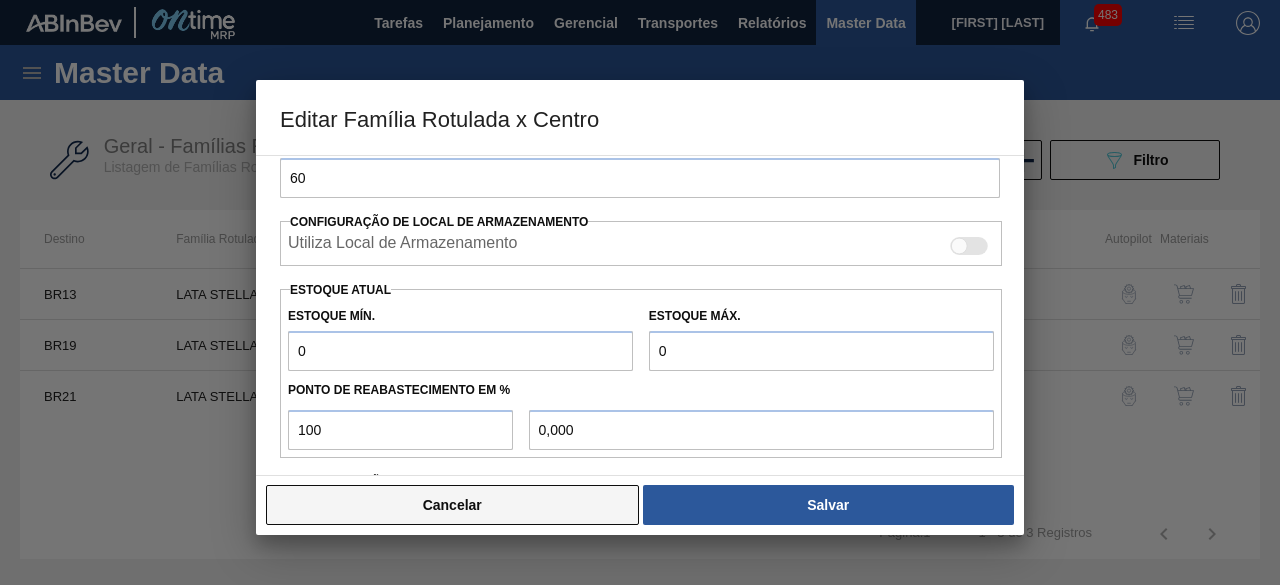 click on "Cancelar" at bounding box center [452, 505] 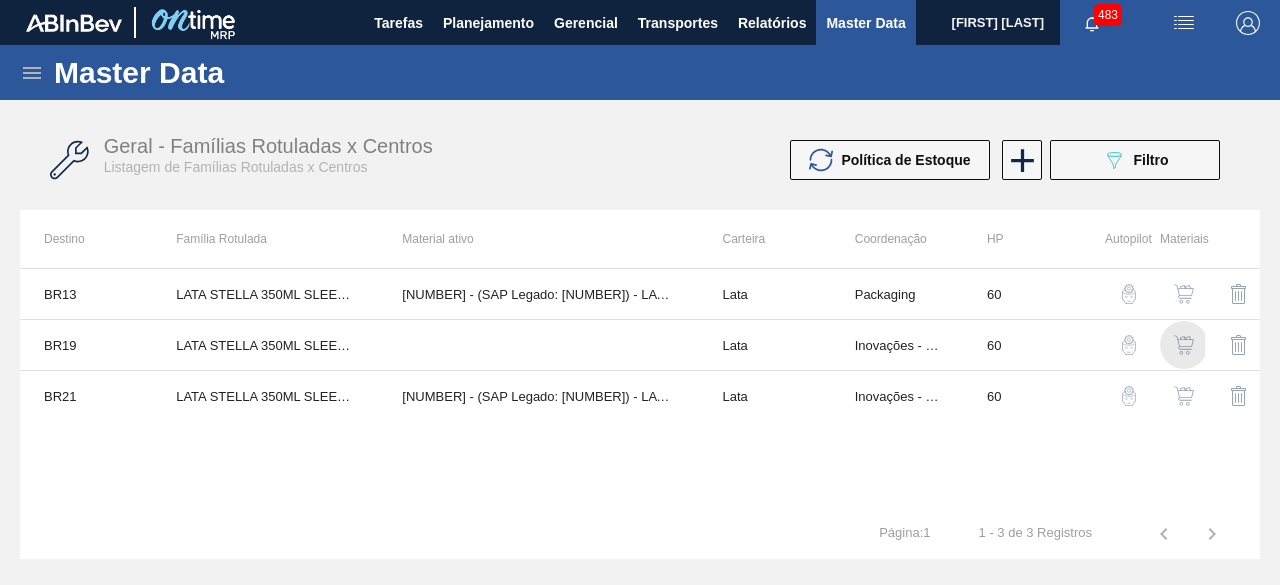 click at bounding box center (1184, 345) 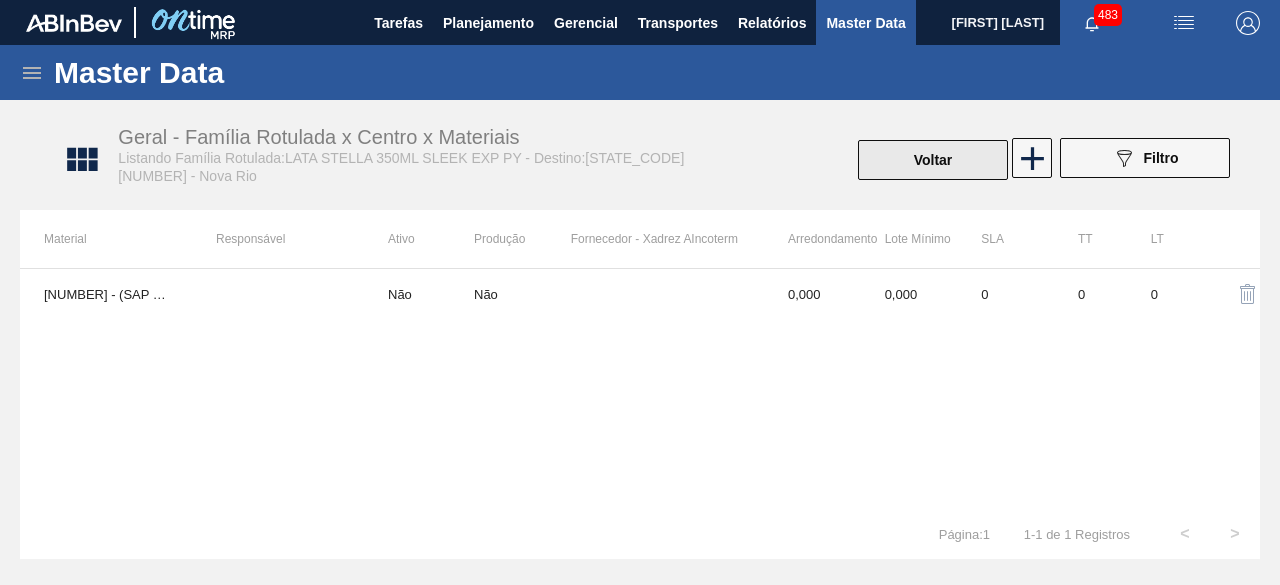 click on "Voltar" at bounding box center (933, 160) 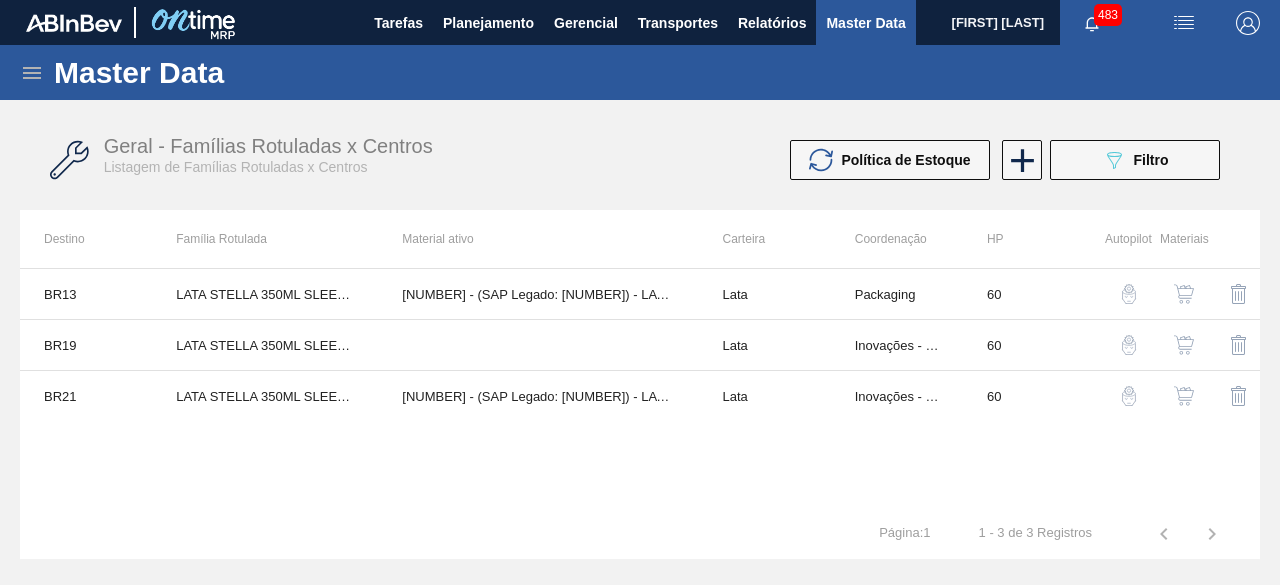 click at bounding box center (1184, 294) 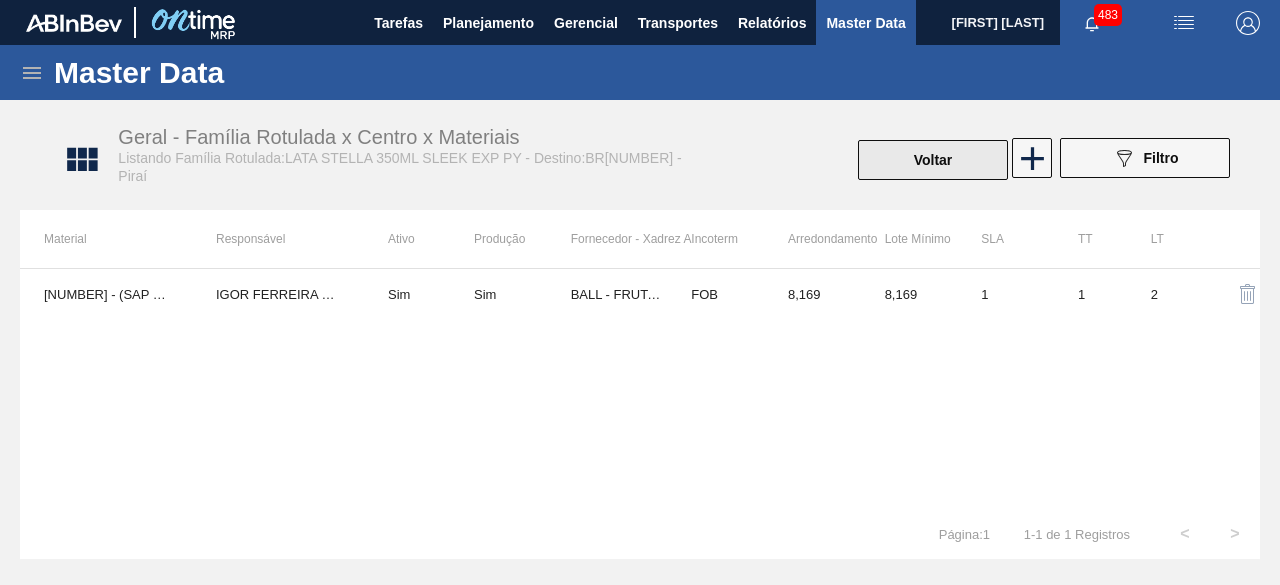 click on "Voltar" at bounding box center [933, 160] 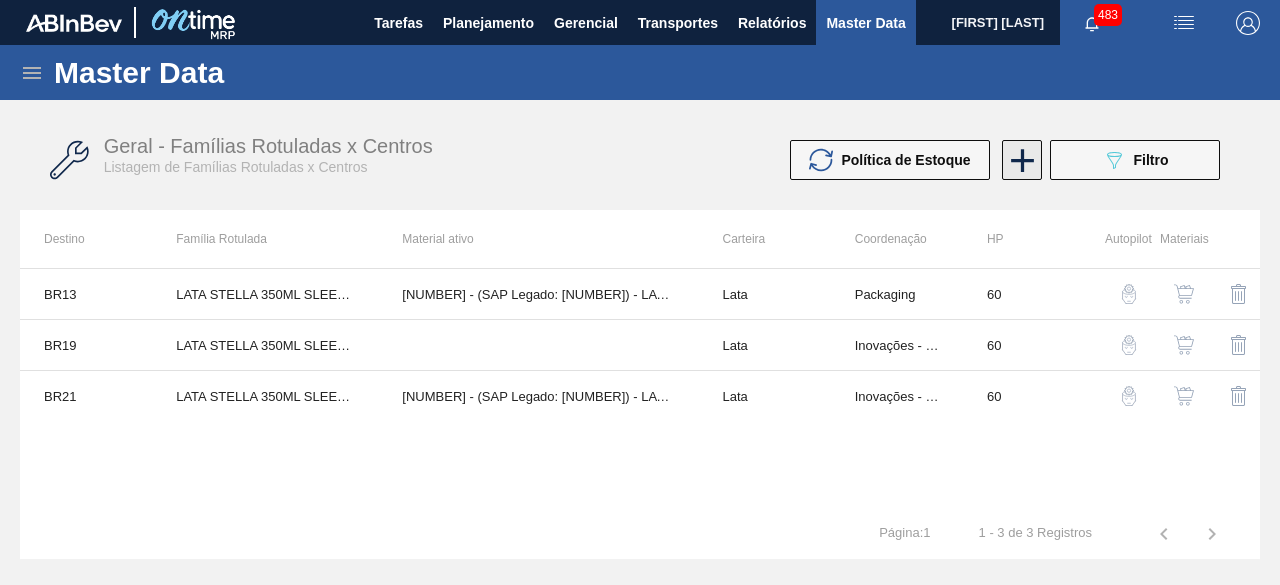click 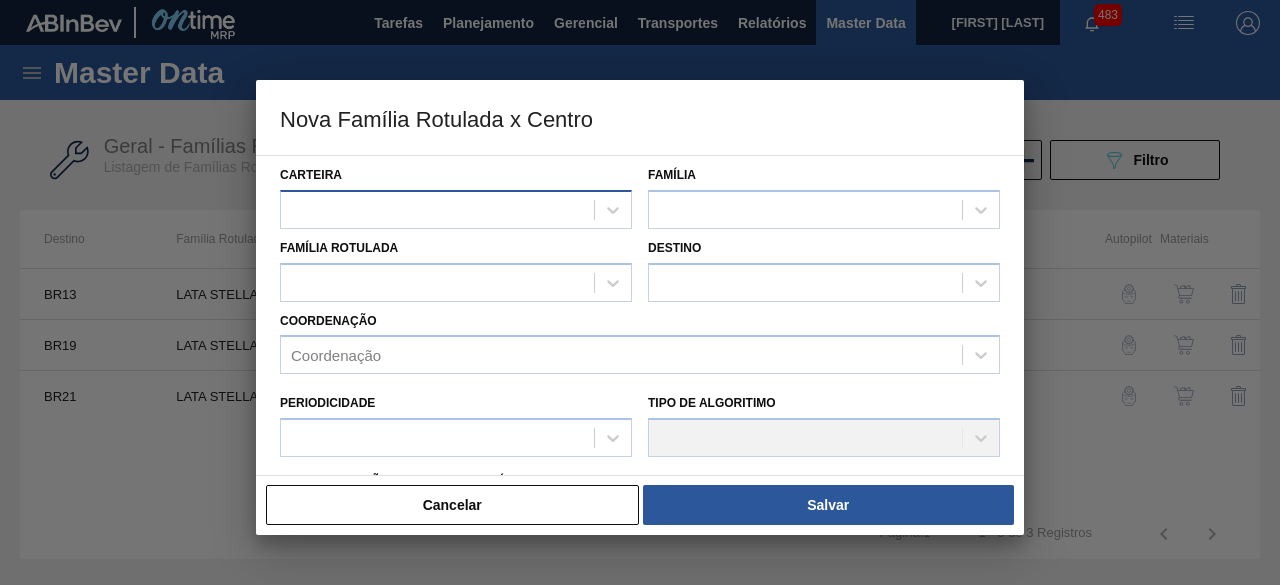 click at bounding box center [437, 209] 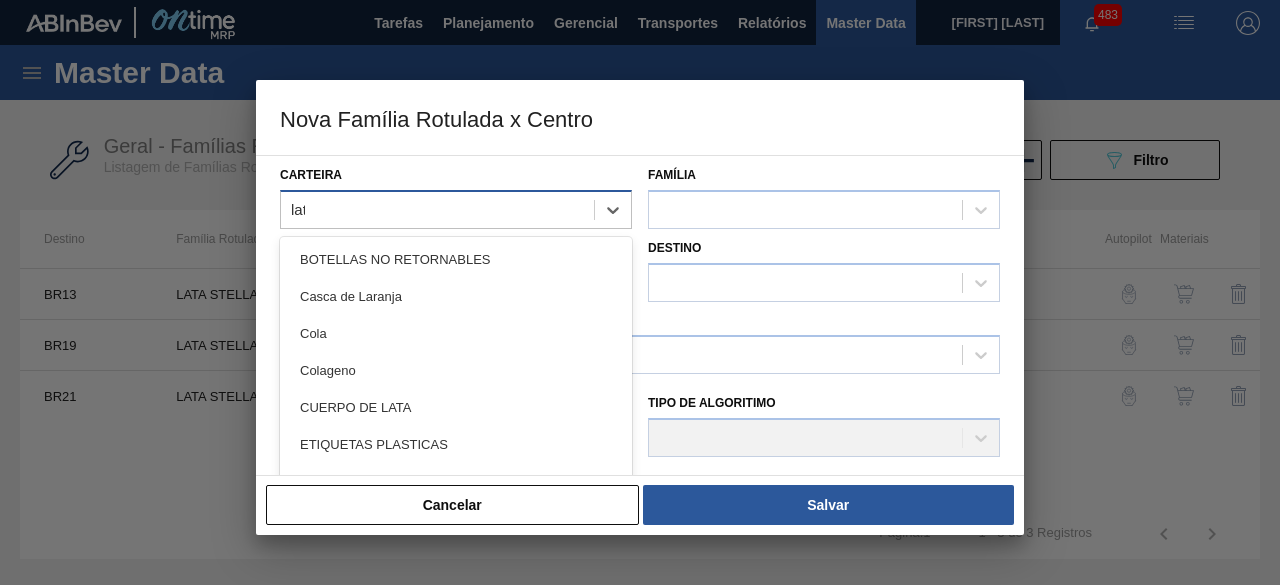 type on "lata" 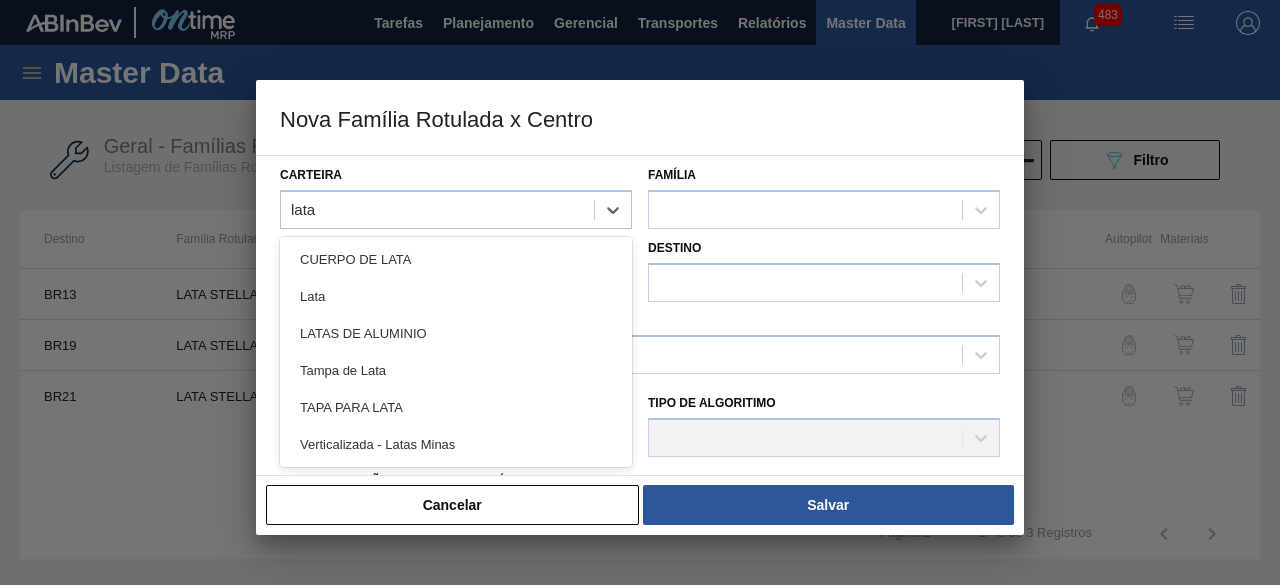 click on "Lata" at bounding box center (456, 296) 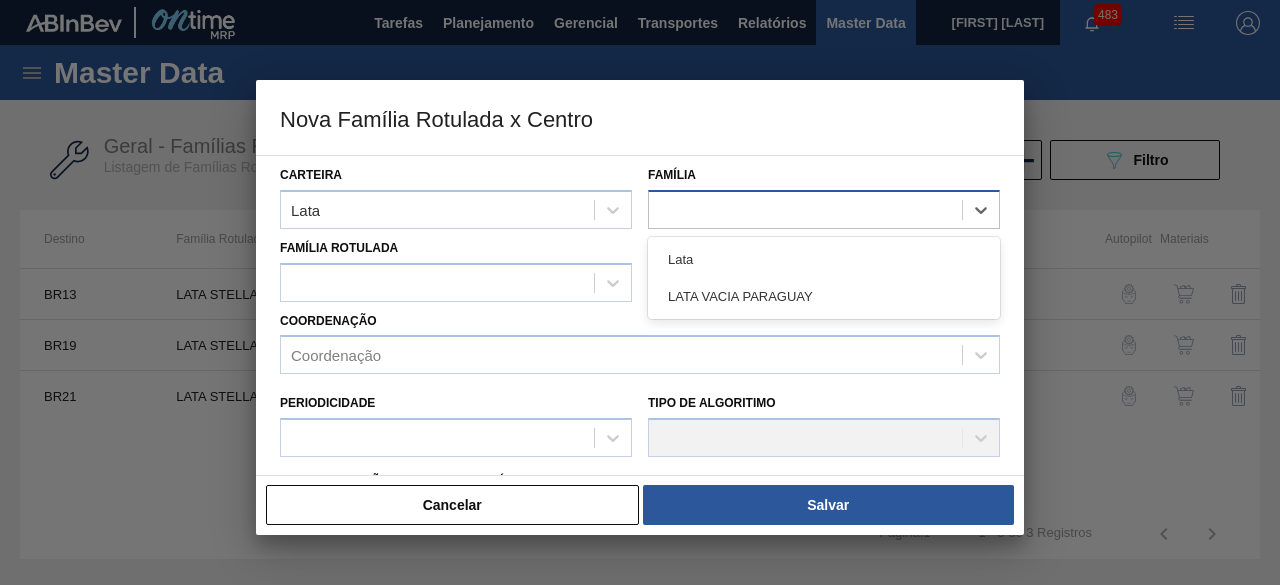 click at bounding box center [805, 209] 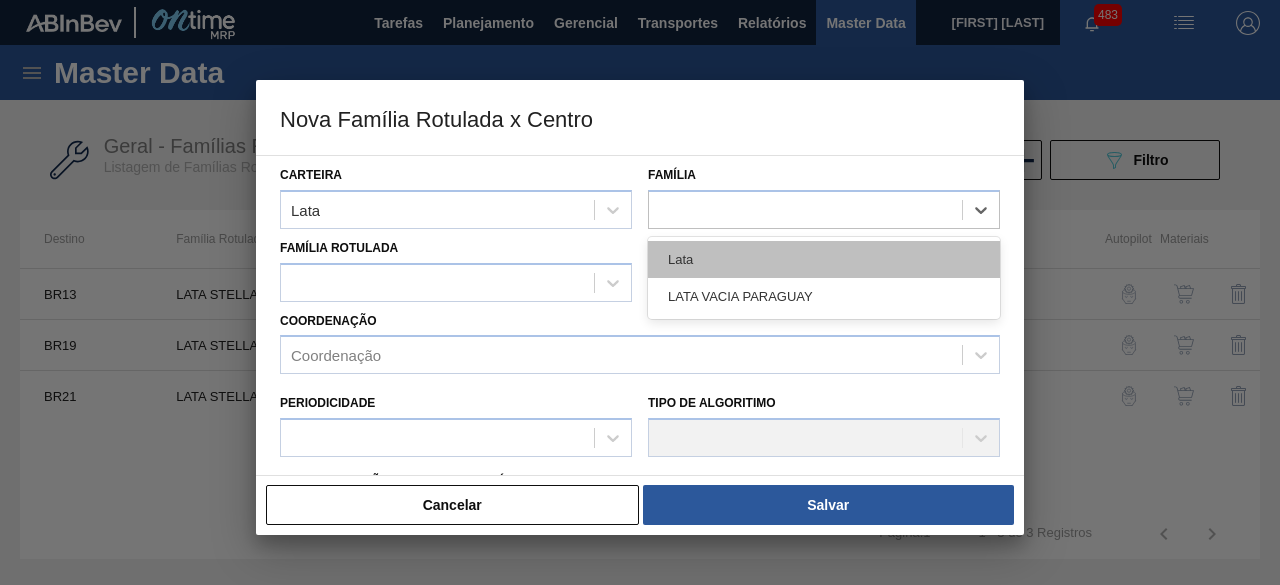 click on "Lata" at bounding box center (824, 259) 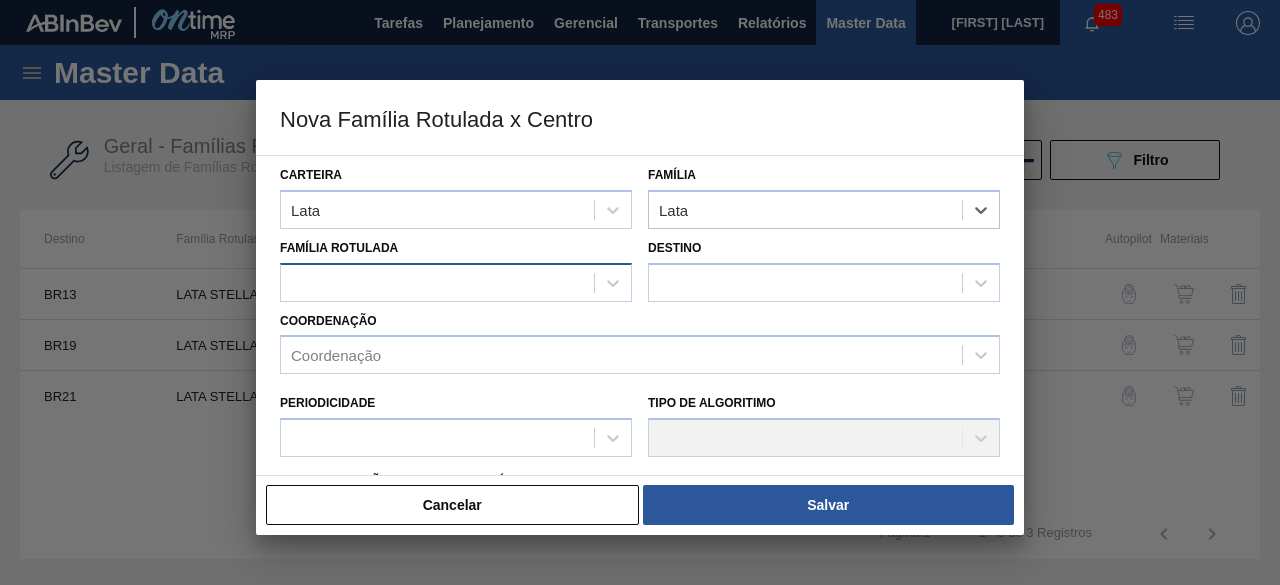 click at bounding box center (437, 282) 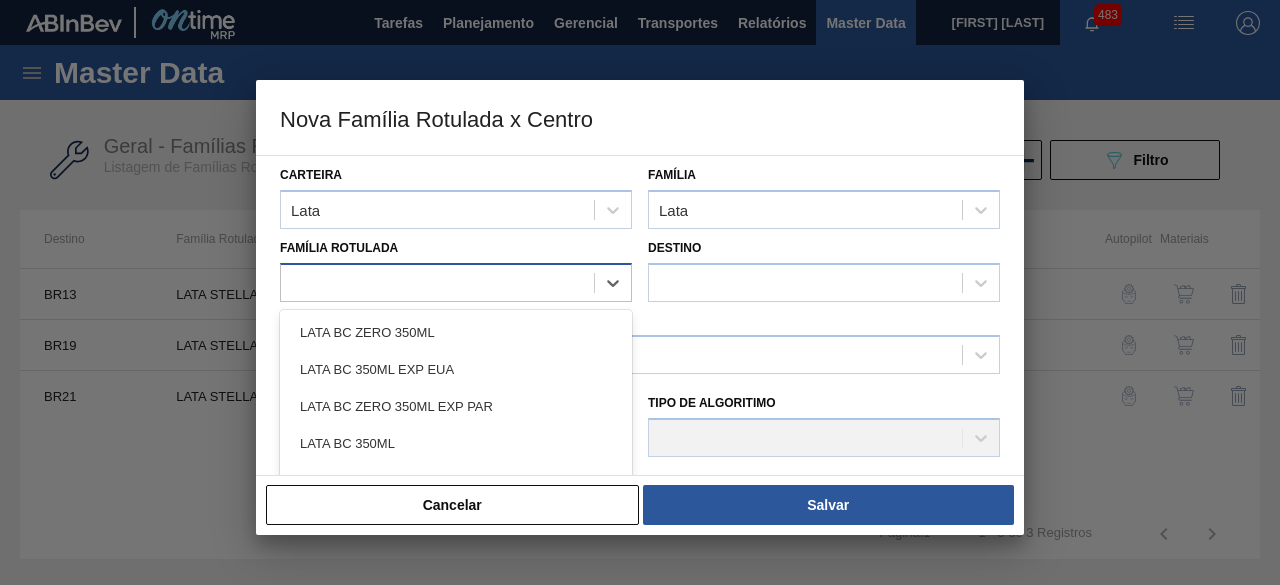 paste on "LATA STELLA 350ML SLEEK EXP PY" 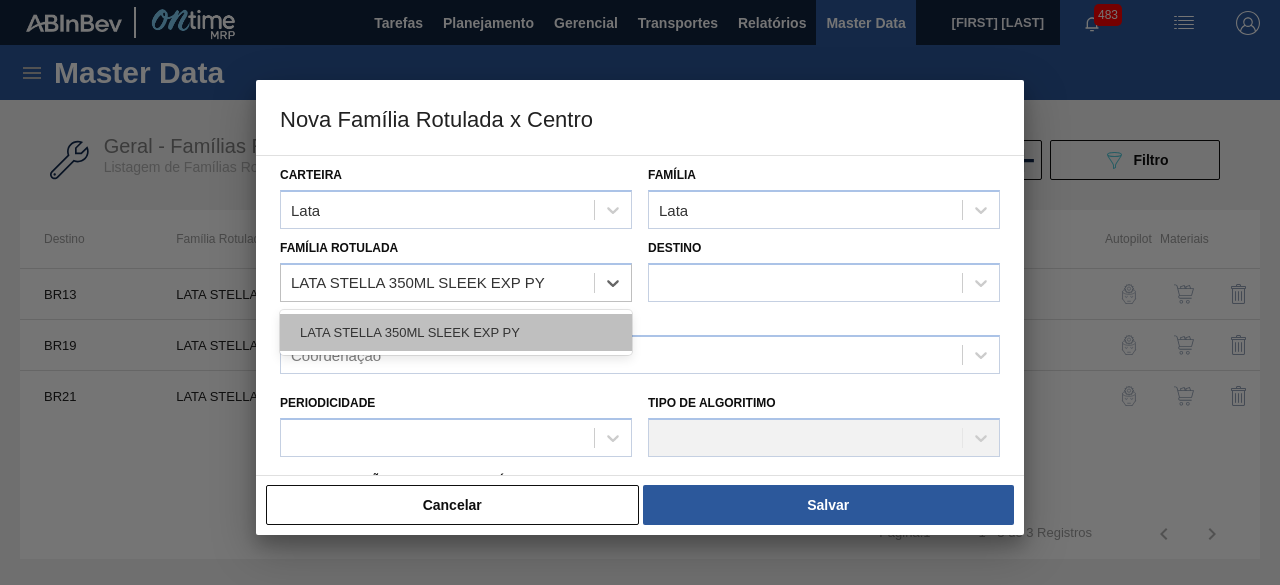 click on "LATA STELLA 350ML SLEEK EXP PY" at bounding box center [456, 332] 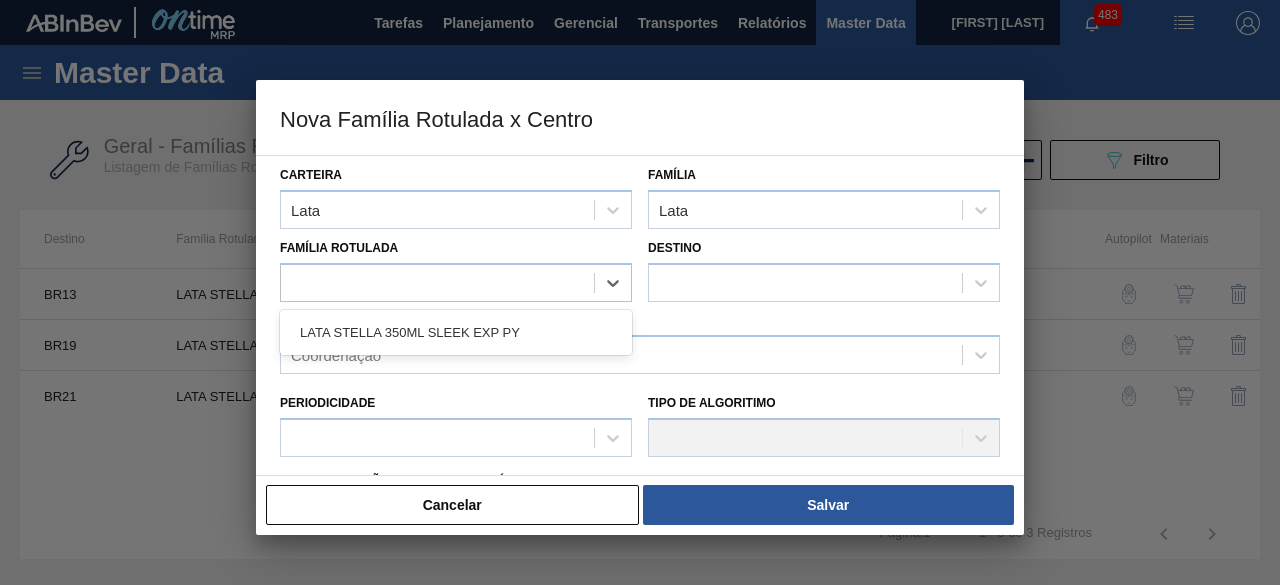 checkbox on "false" 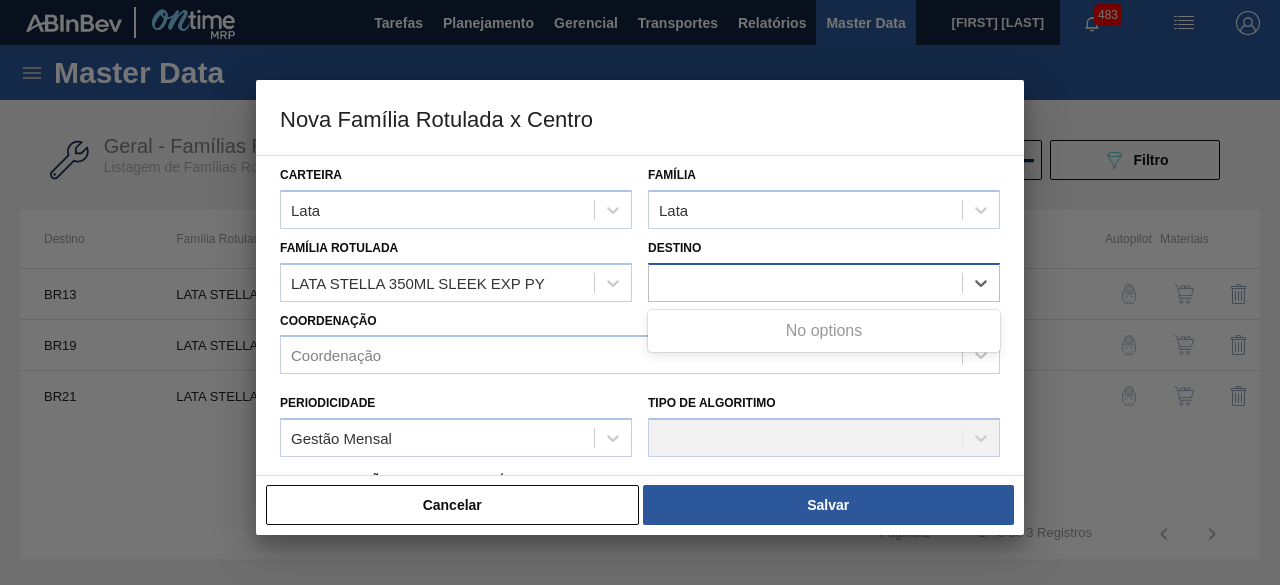 click at bounding box center (805, 282) 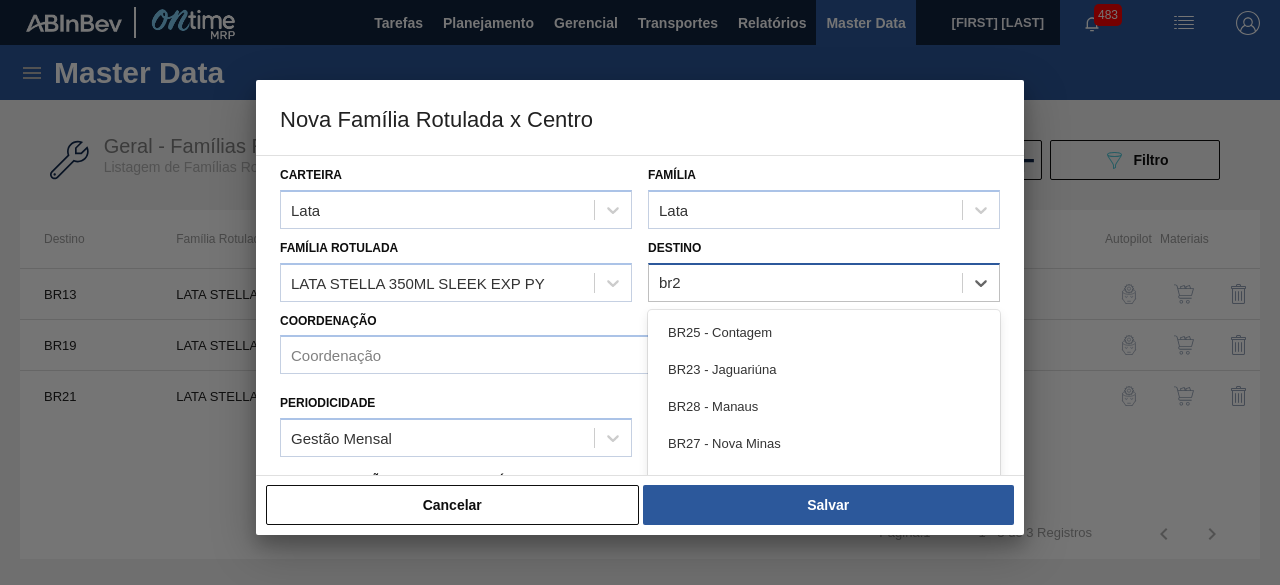 type on "br26" 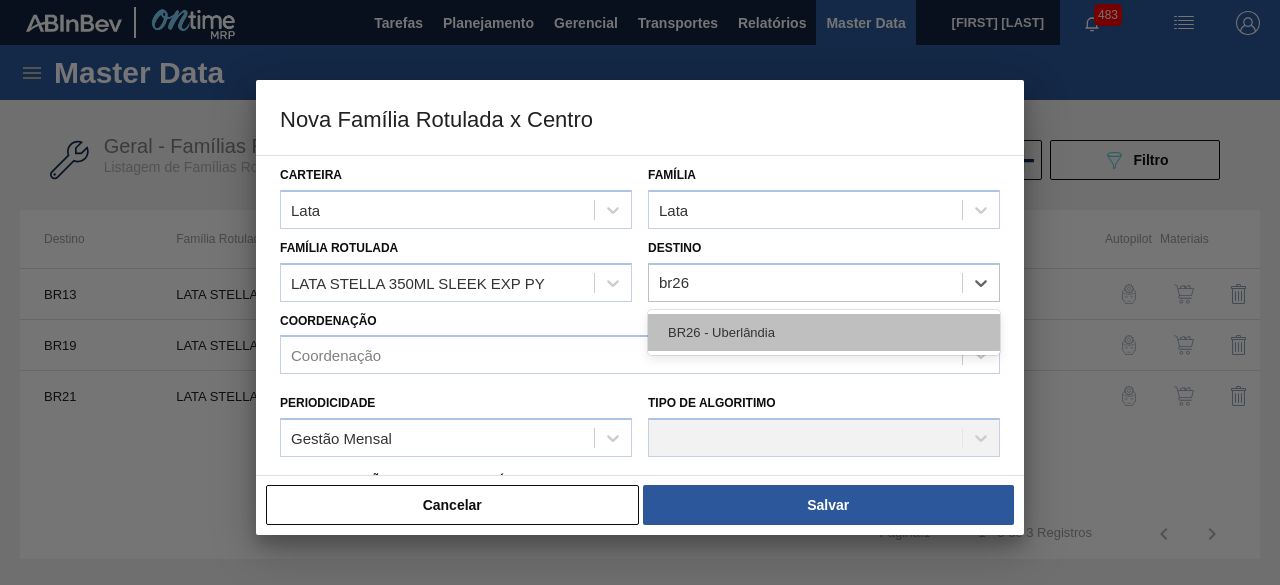 click on "BR26 - Uberlândia" at bounding box center (824, 332) 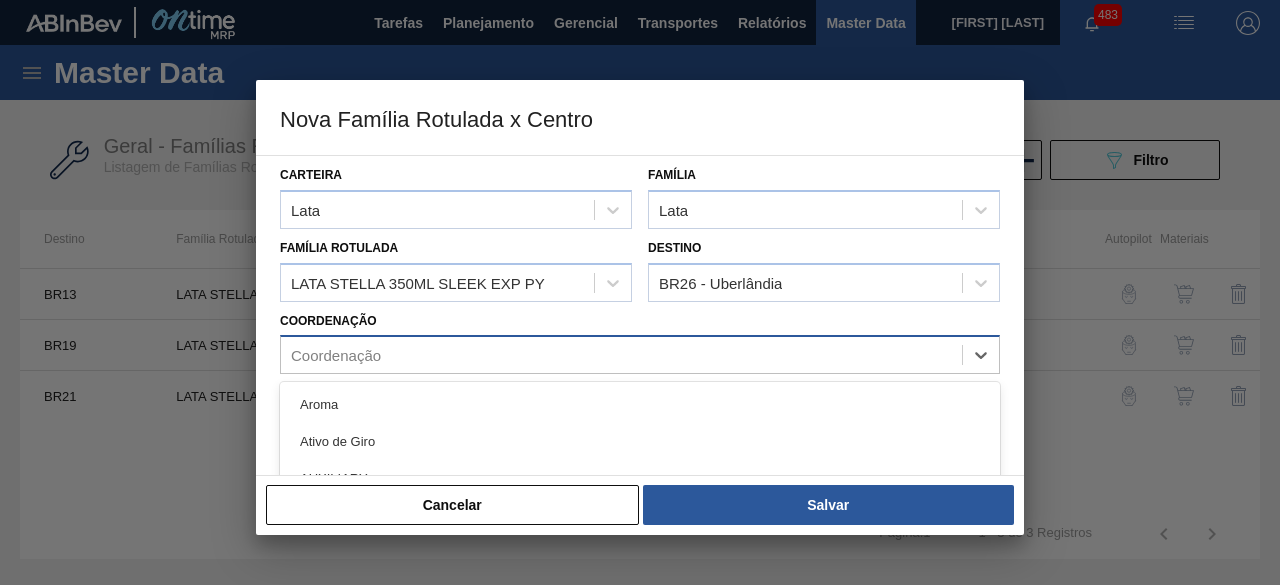 click on "Coordenação" at bounding box center (621, 355) 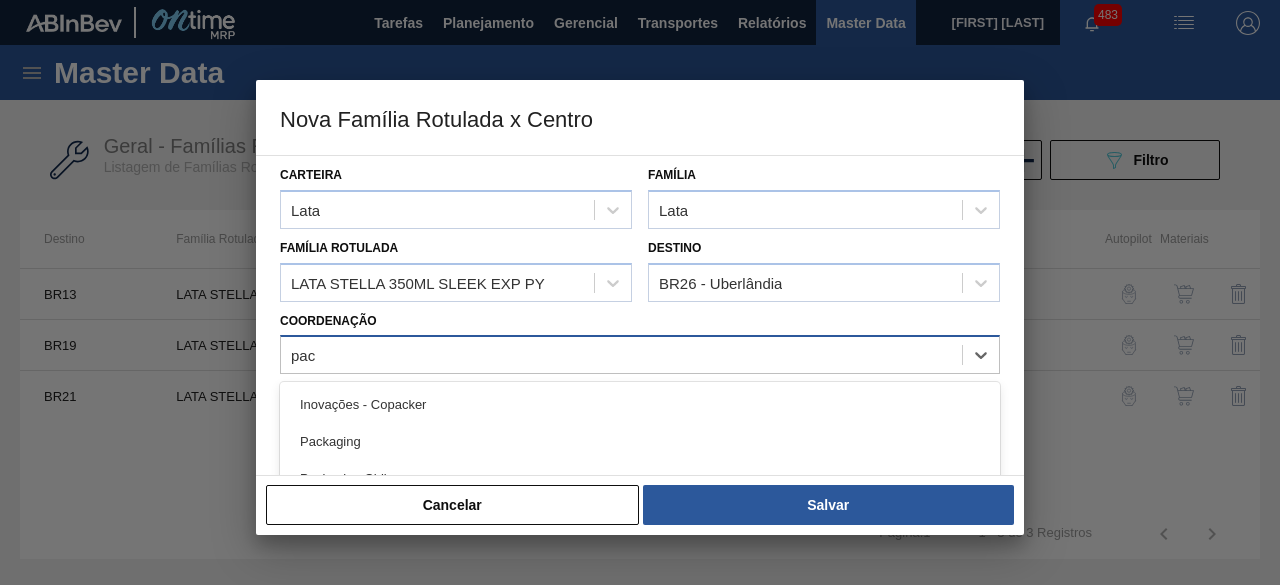 type on "pack" 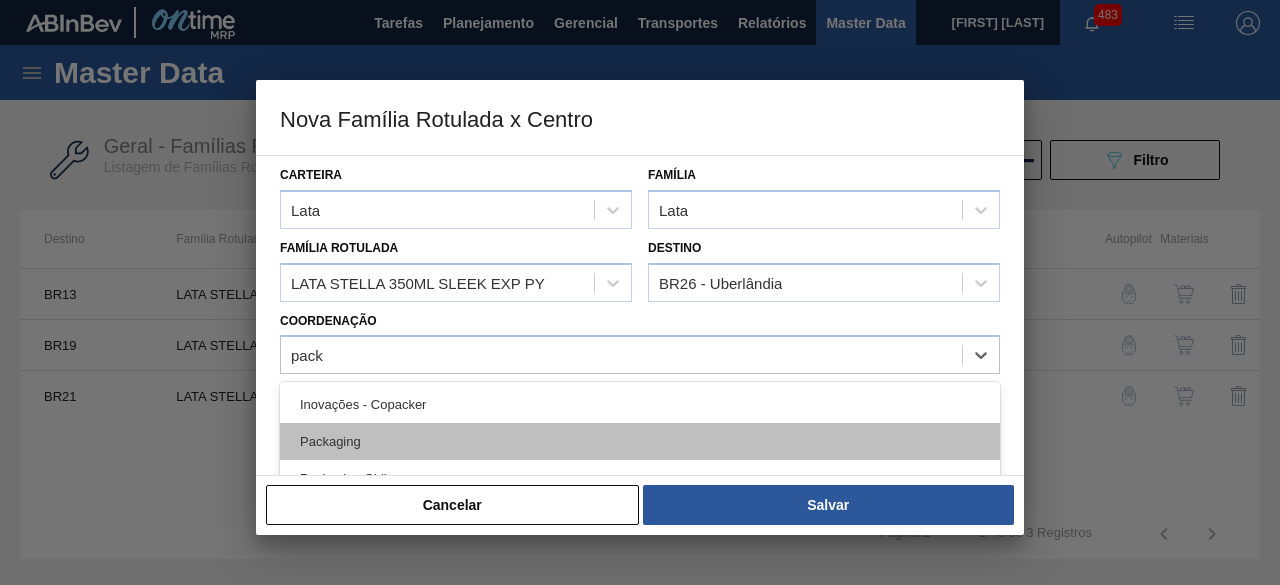 click on "Packaging" at bounding box center (640, 441) 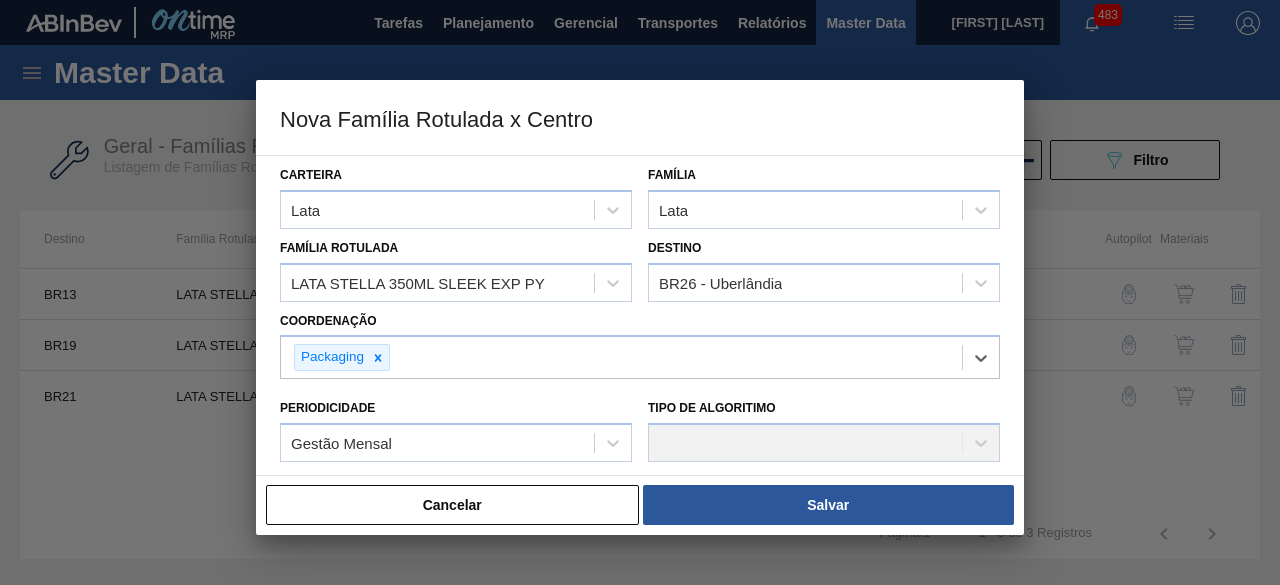 scroll, scrollTop: 100, scrollLeft: 0, axis: vertical 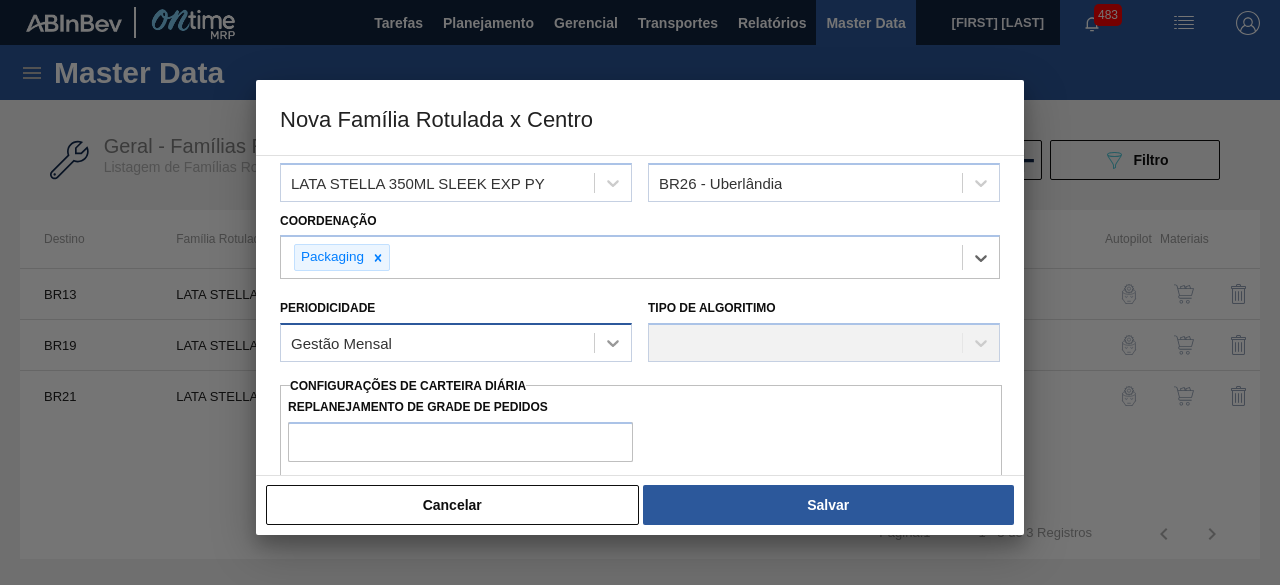 click 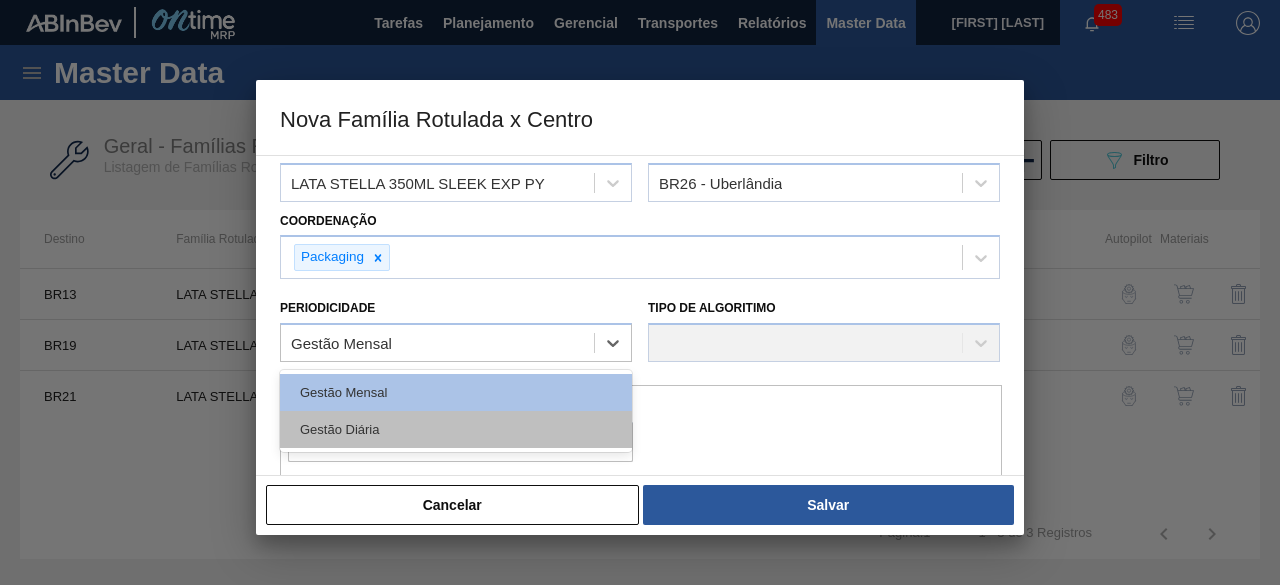 click on "Gestão Diária" at bounding box center (456, 429) 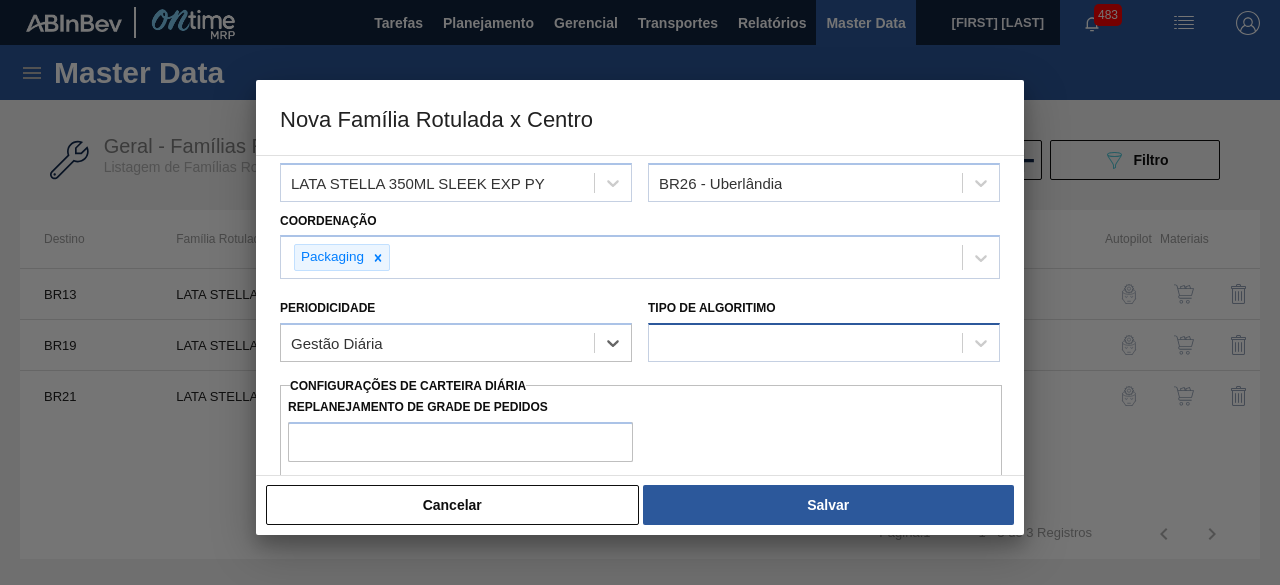 click at bounding box center (805, 343) 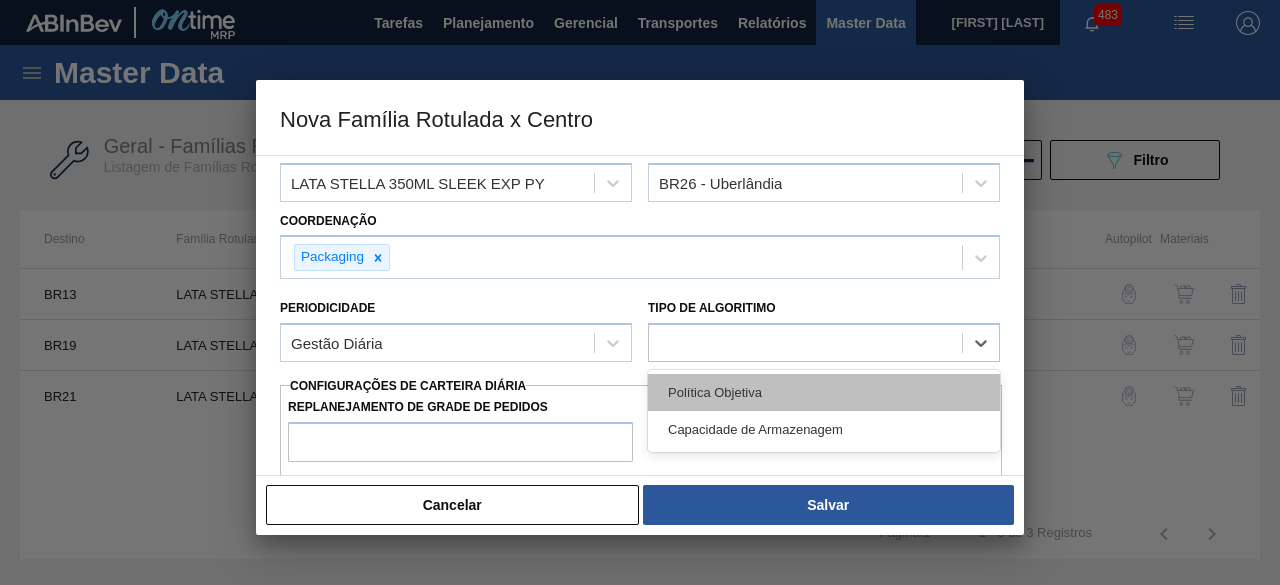 click on "Política Objetiva" at bounding box center [824, 392] 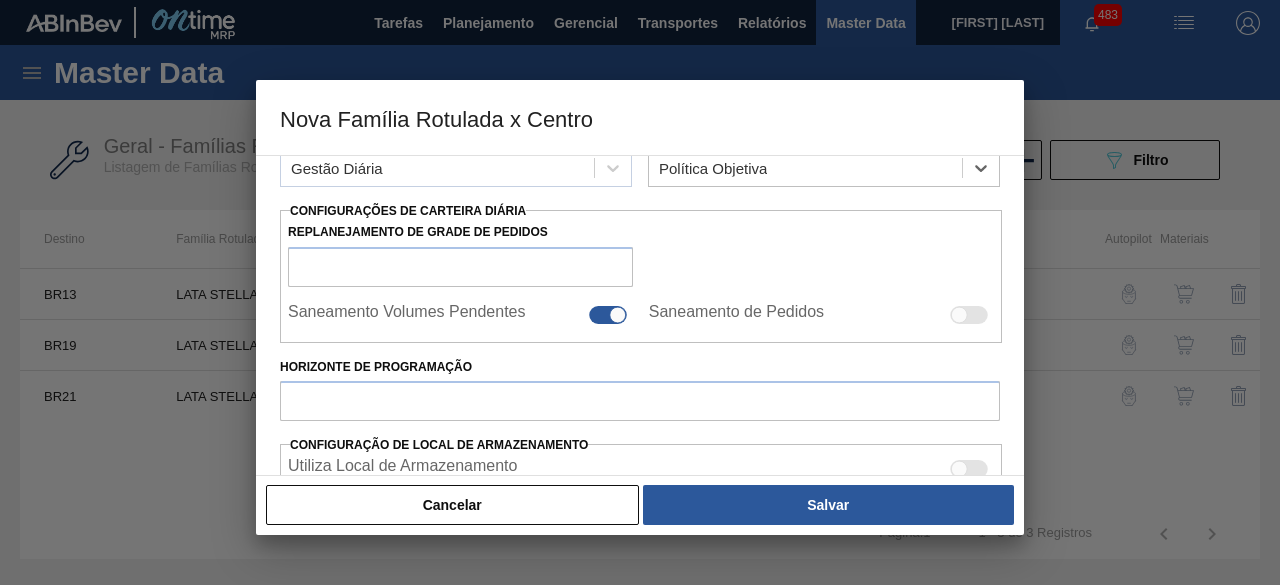scroll, scrollTop: 300, scrollLeft: 0, axis: vertical 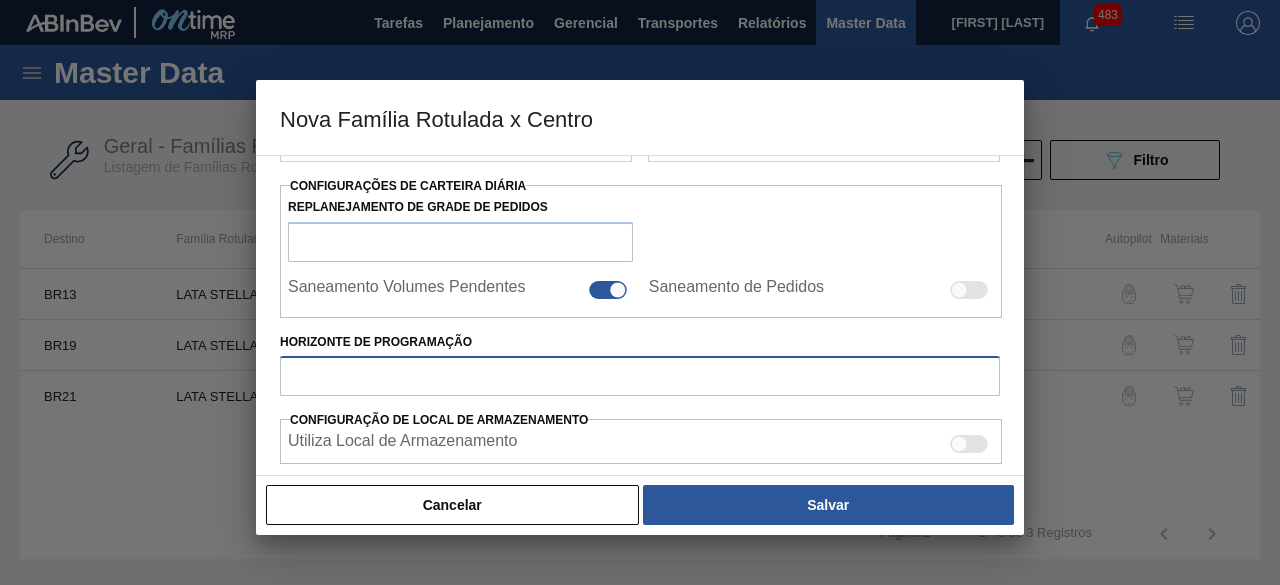 drag, startPoint x: 440, startPoint y: 358, endPoint x: 434, endPoint y: 381, distance: 23.769728 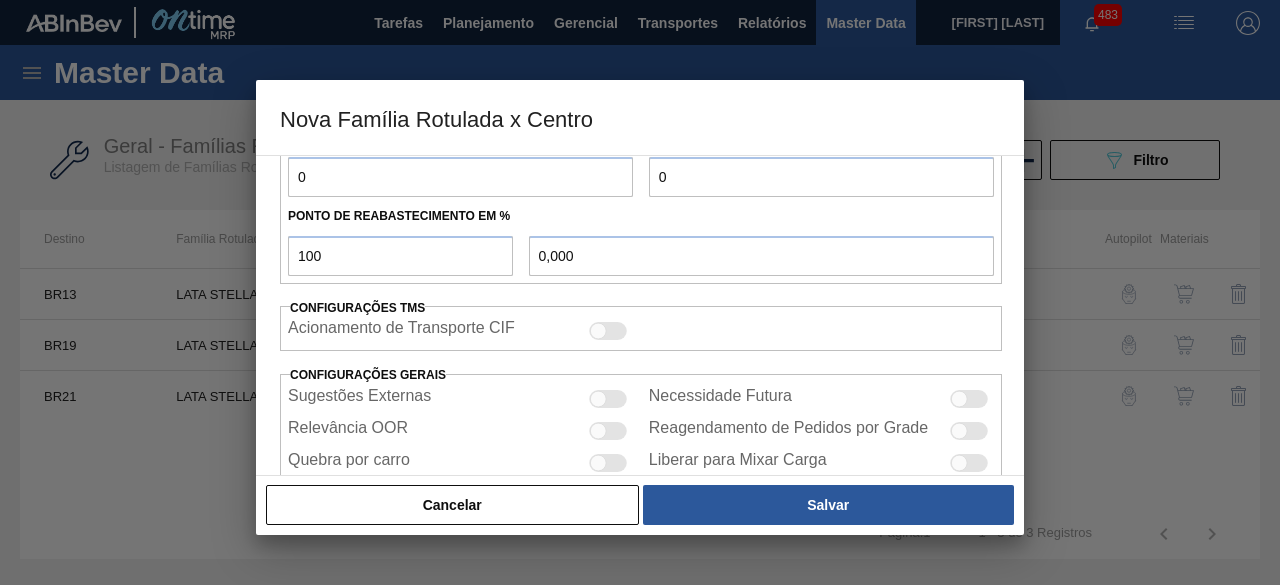scroll, scrollTop: 700, scrollLeft: 0, axis: vertical 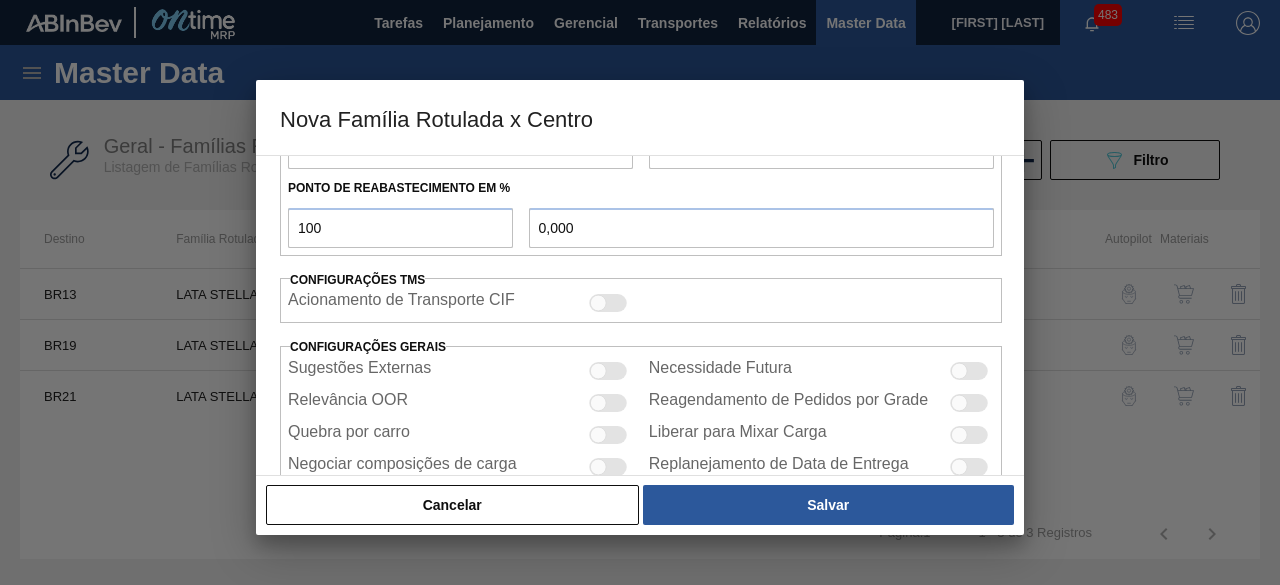 click at bounding box center (608, 403) 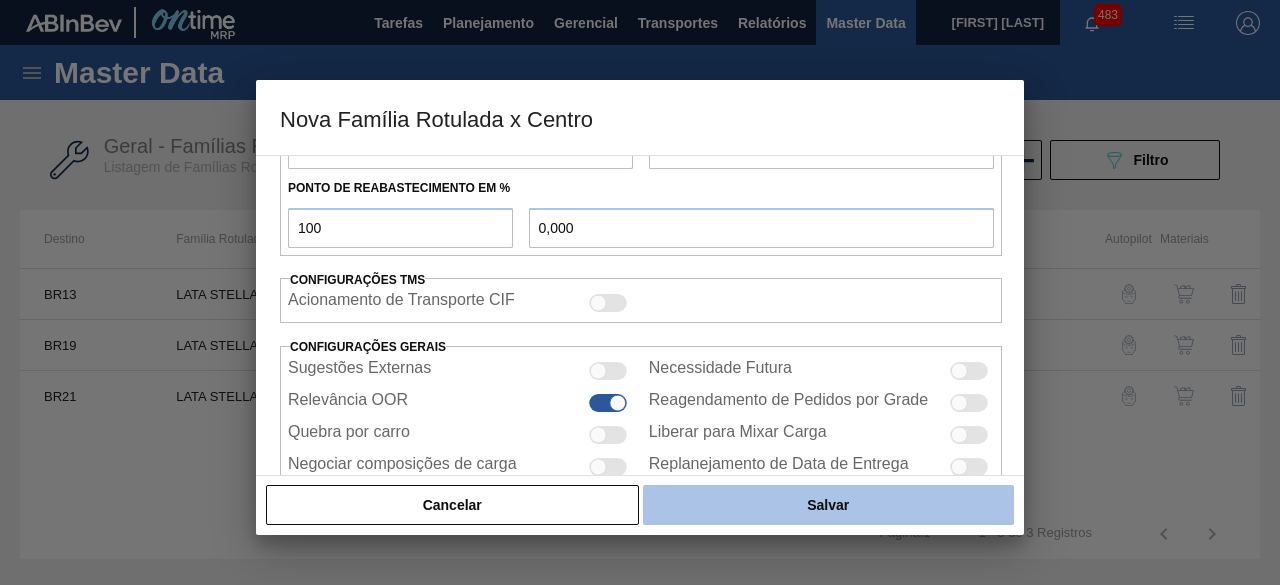 click on "Salvar" at bounding box center [828, 505] 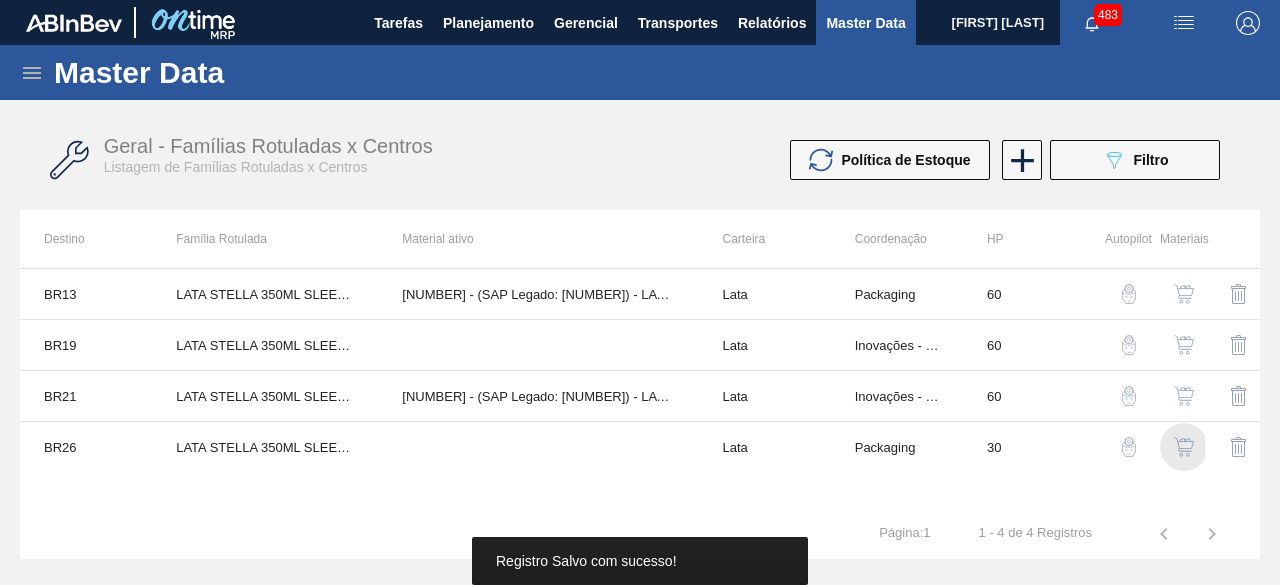 click at bounding box center (1184, 447) 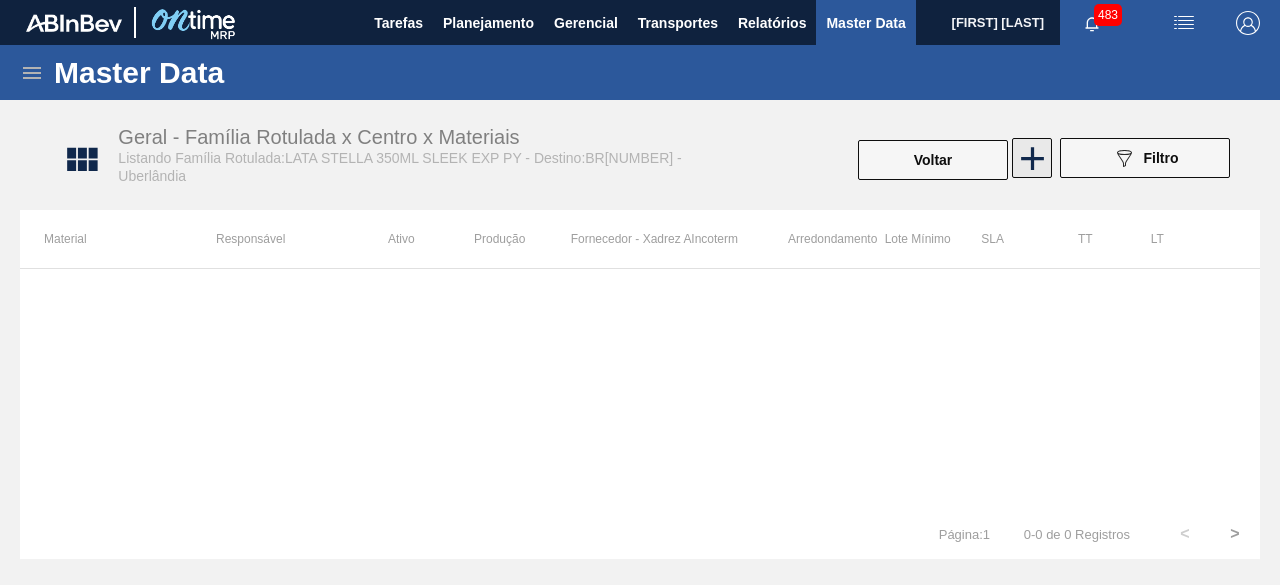 click 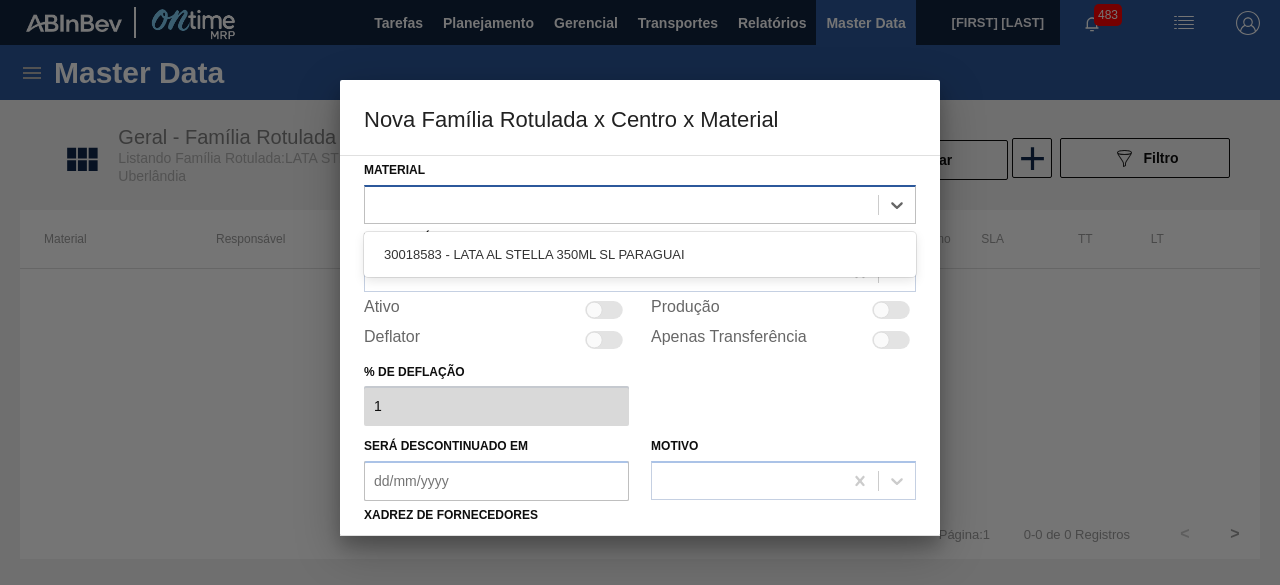 click at bounding box center [621, 204] 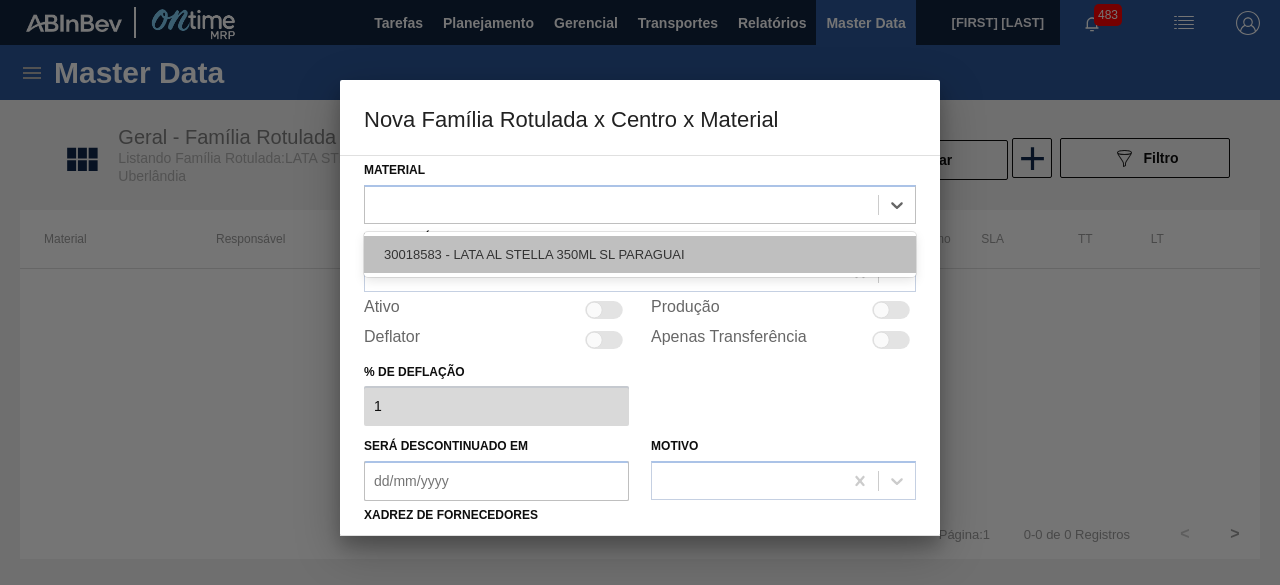 click on "30018583 - LATA AL STELLA 350ML SL PARAGUAI" at bounding box center (640, 254) 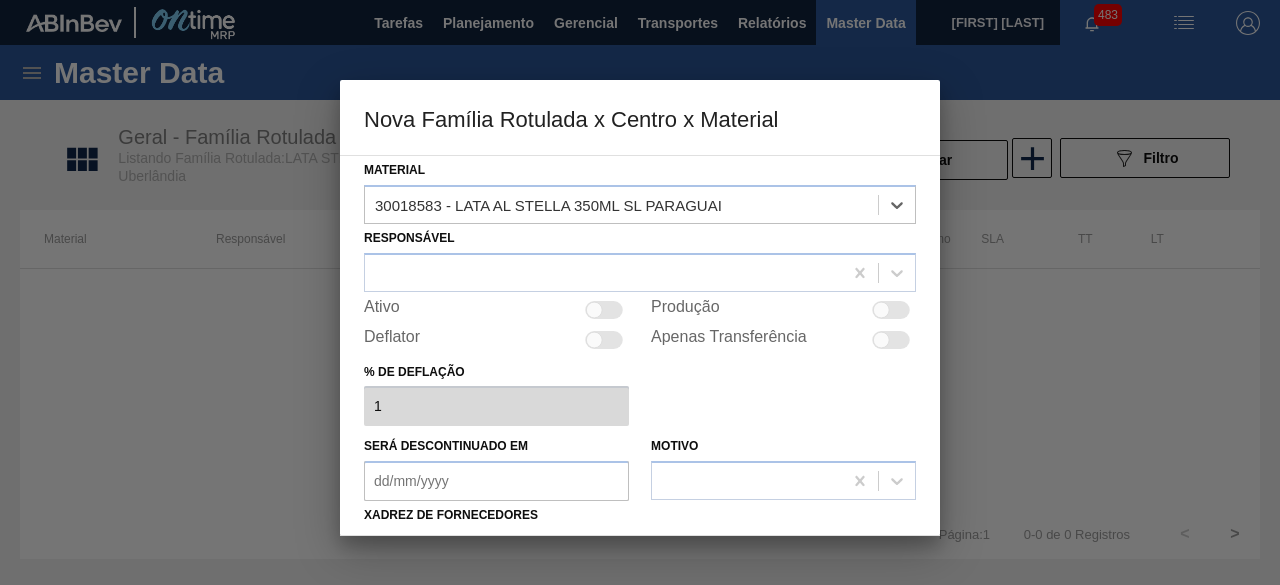 click at bounding box center [603, 272] 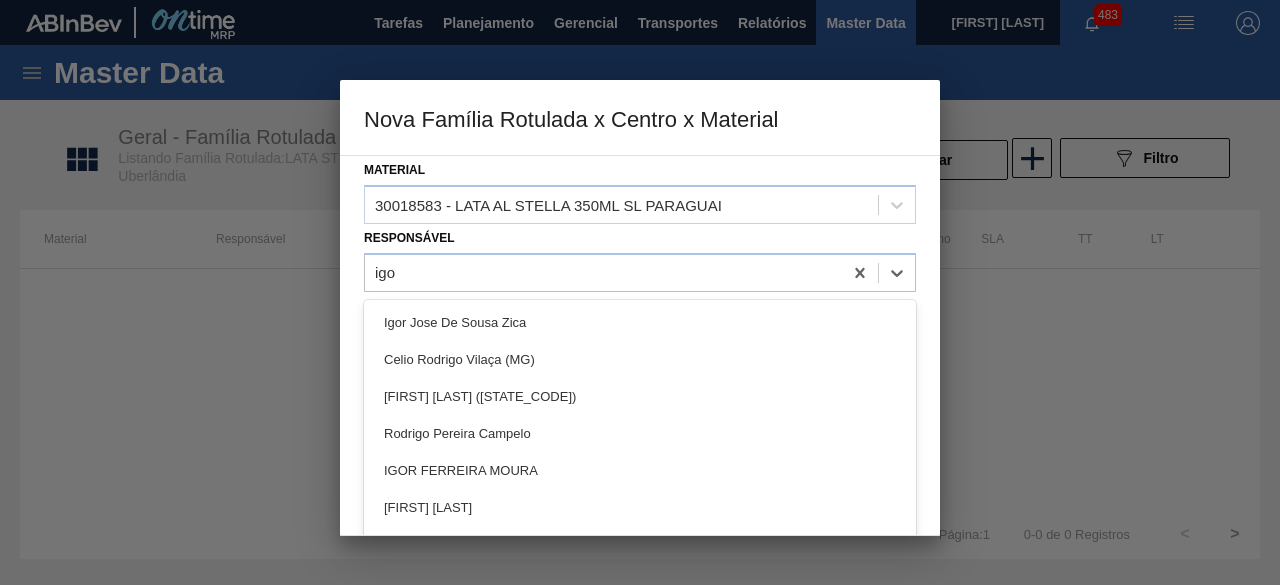 type on "igor" 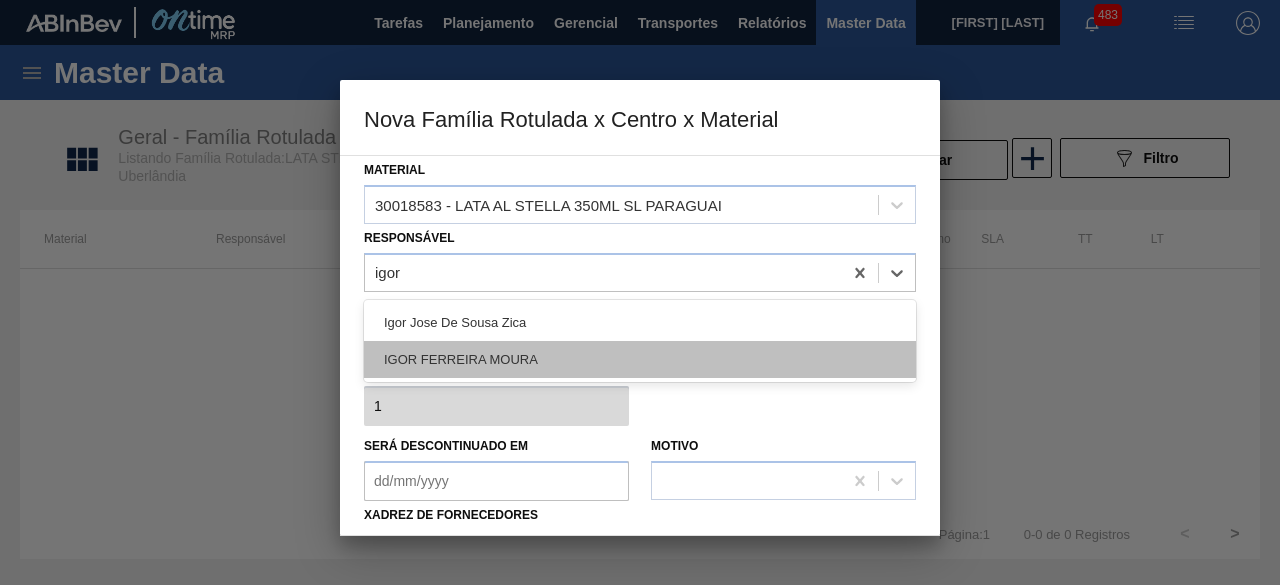 click on "IGOR FERREIRA MOURA" at bounding box center (640, 359) 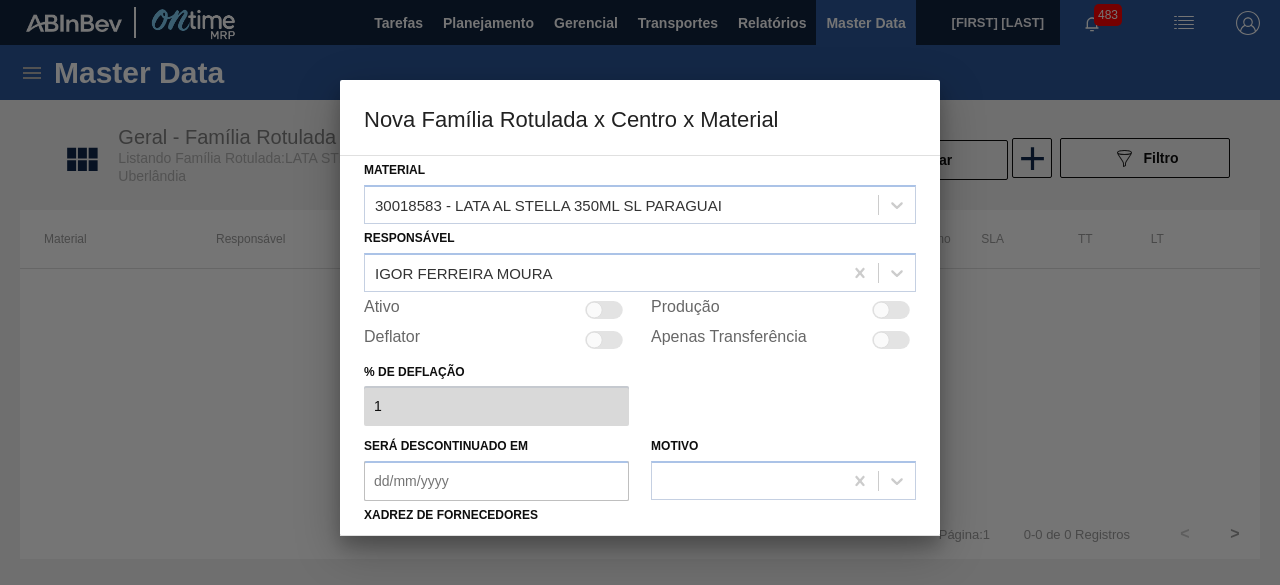 click at bounding box center [891, 310] 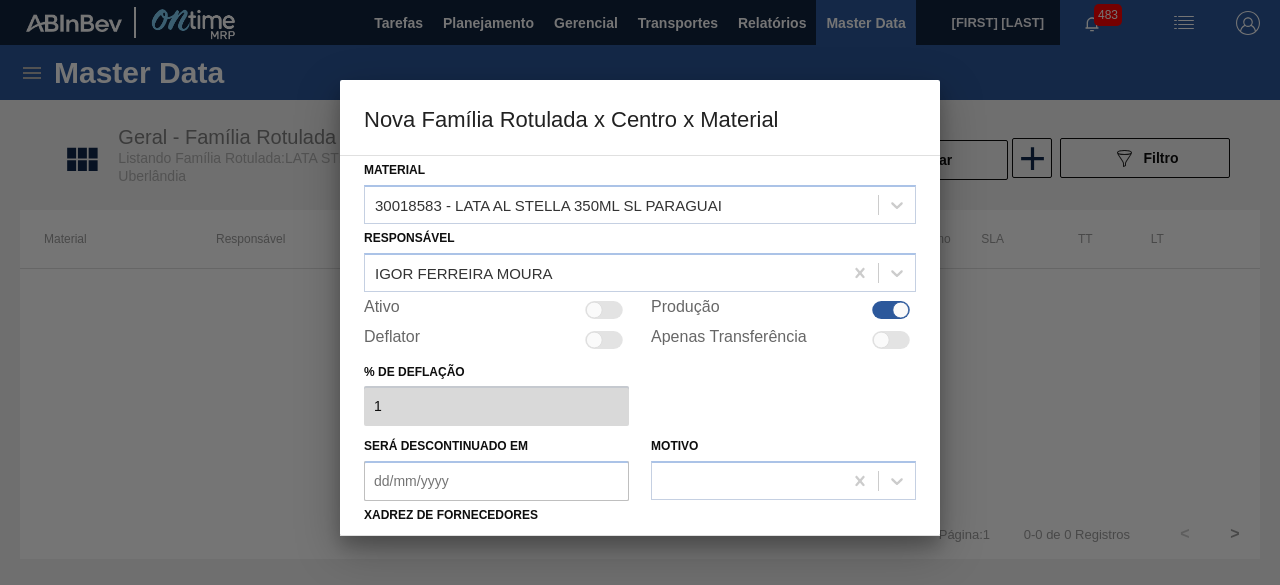 click at bounding box center [594, 309] 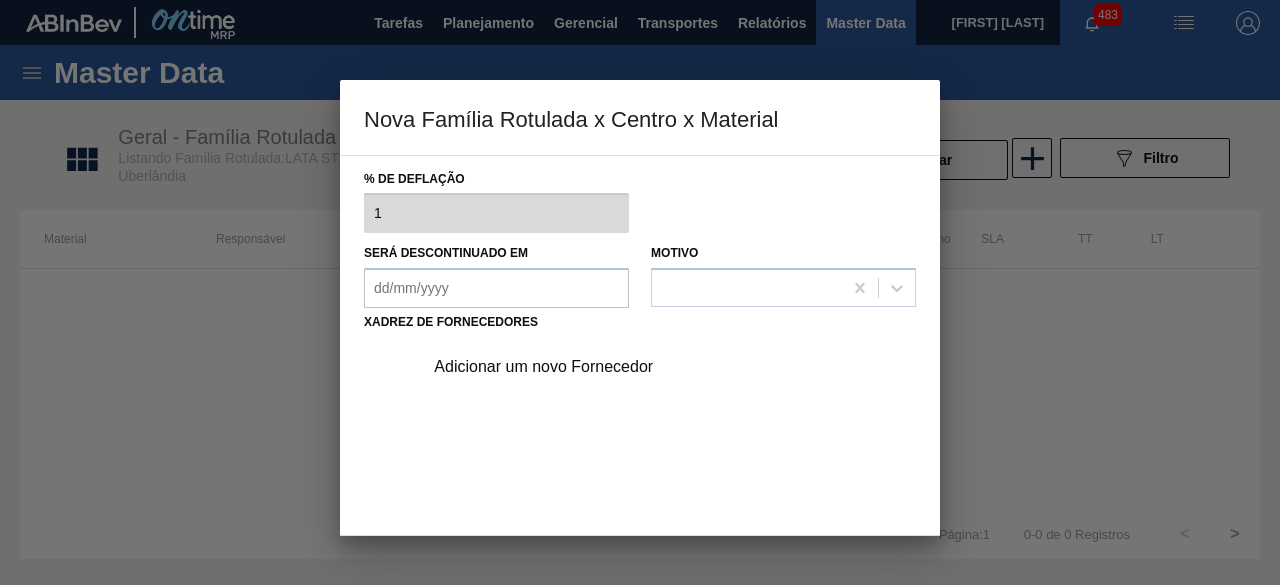 scroll, scrollTop: 200, scrollLeft: 0, axis: vertical 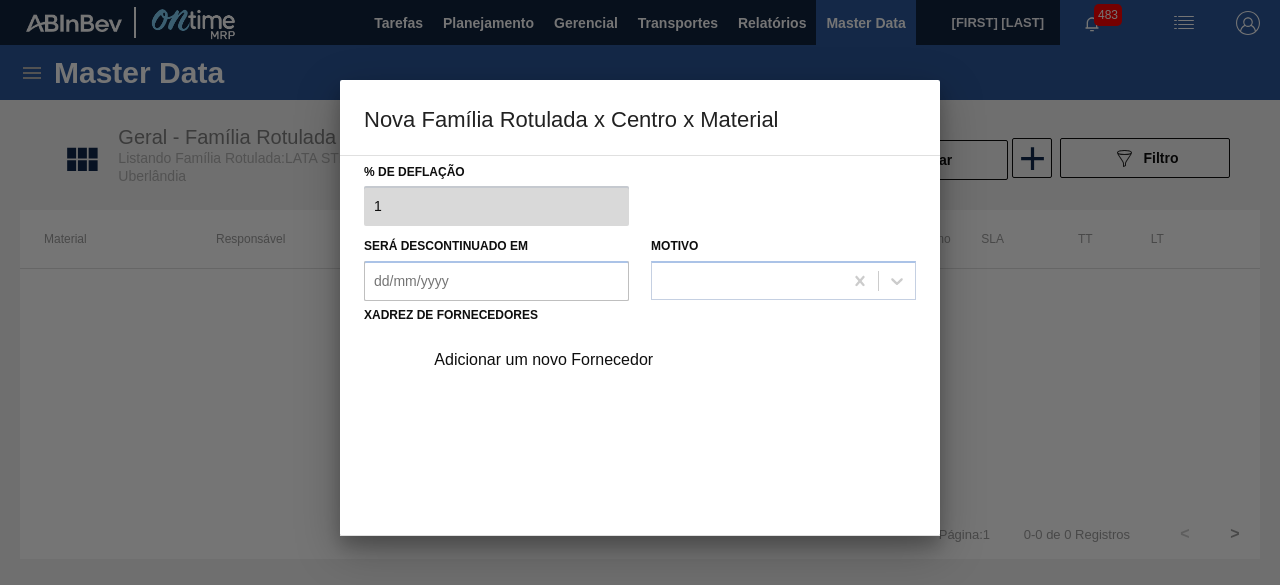 click on "Adicionar um novo Fornecedor" at bounding box center (630, 360) 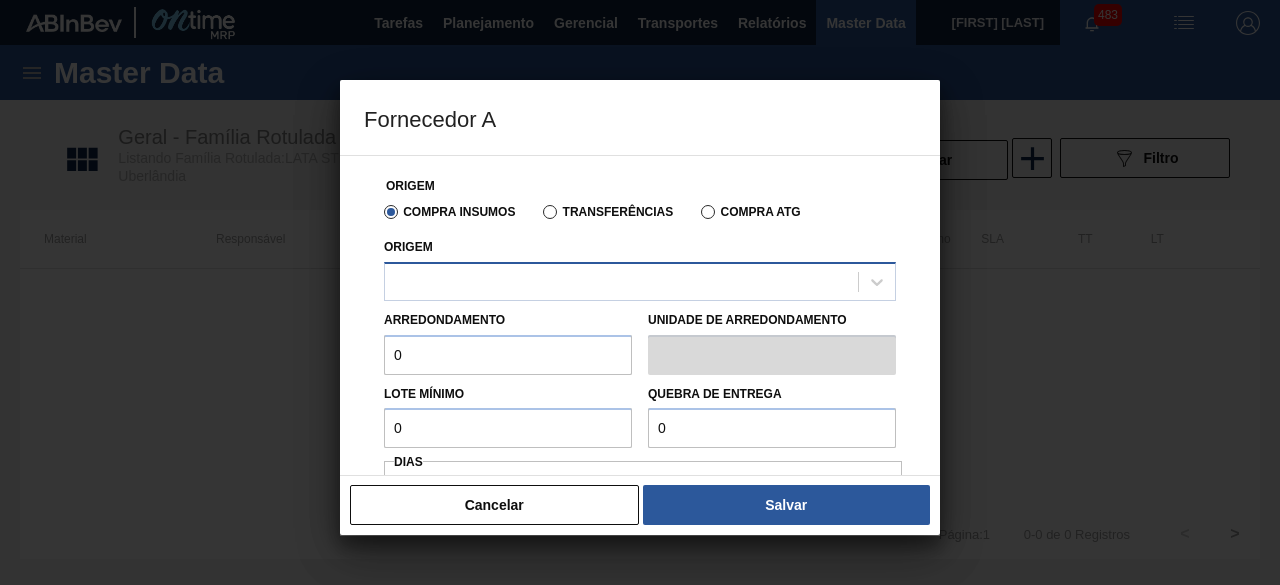 click at bounding box center (621, 281) 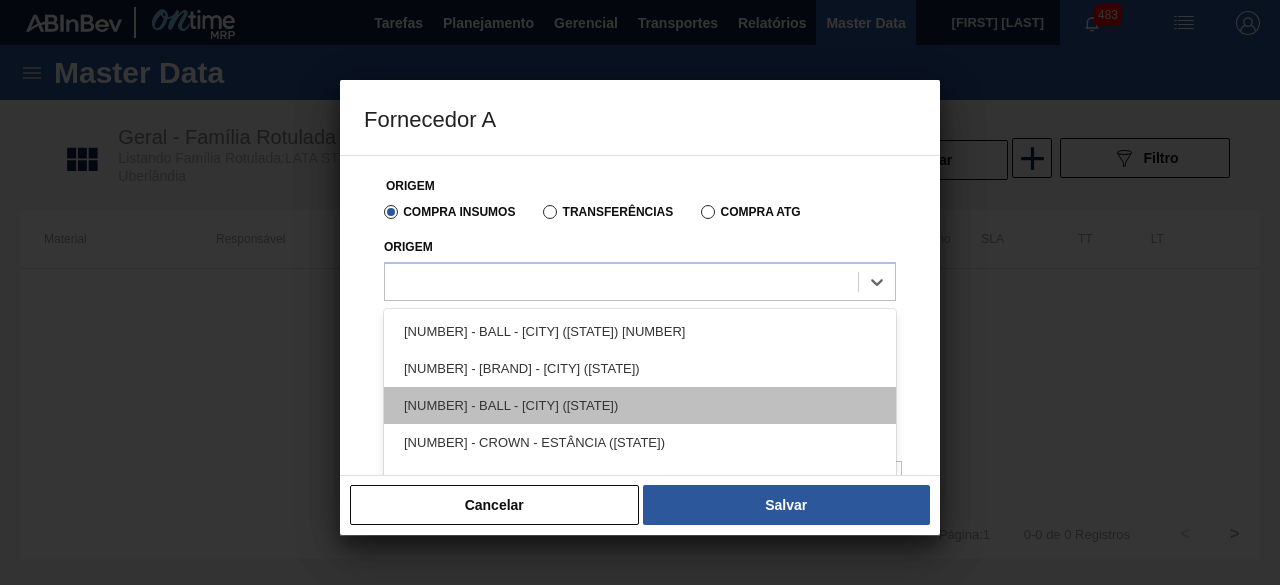 click on "[NUMBER] - BALL - [CITY] ([STATE])" at bounding box center [640, 405] 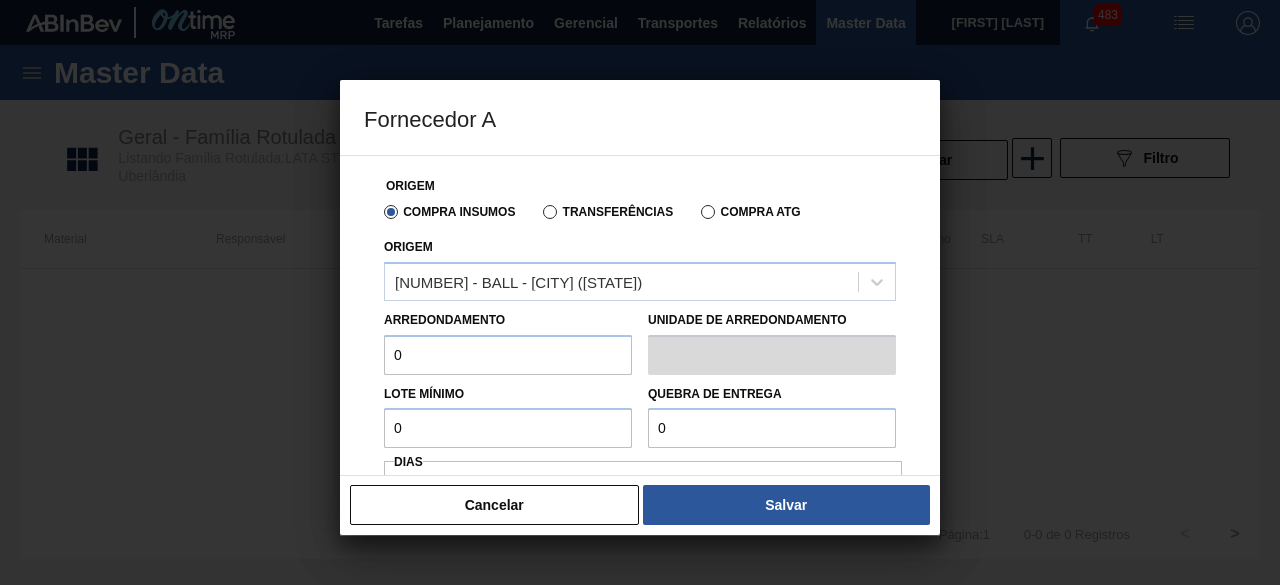 click on "0" at bounding box center (508, 355) 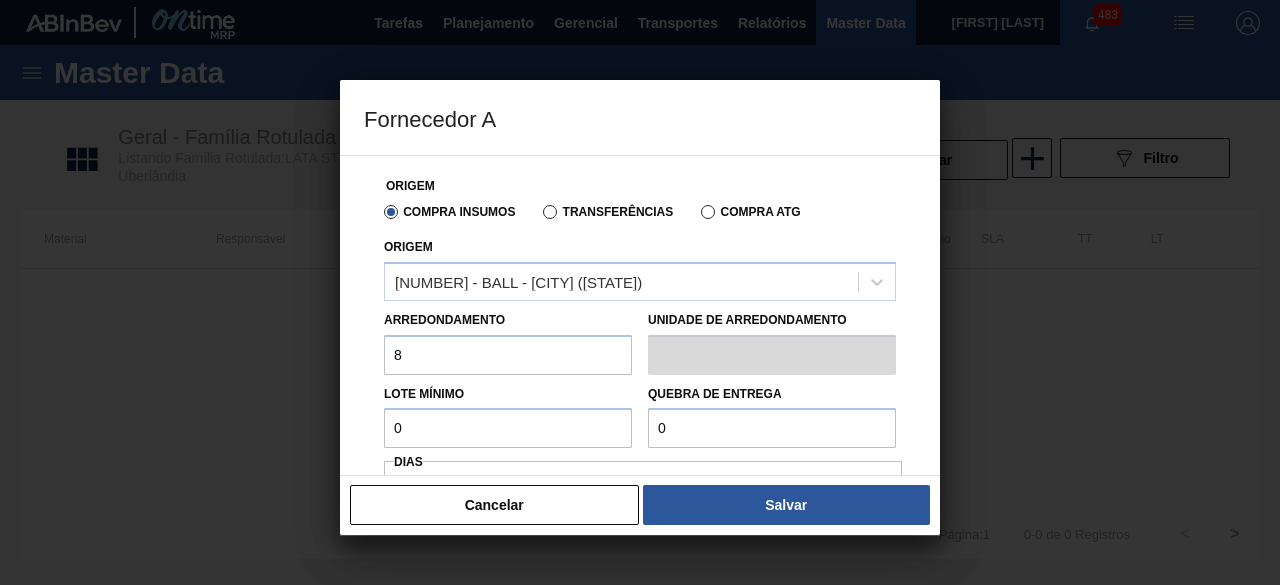 type on "8,448" 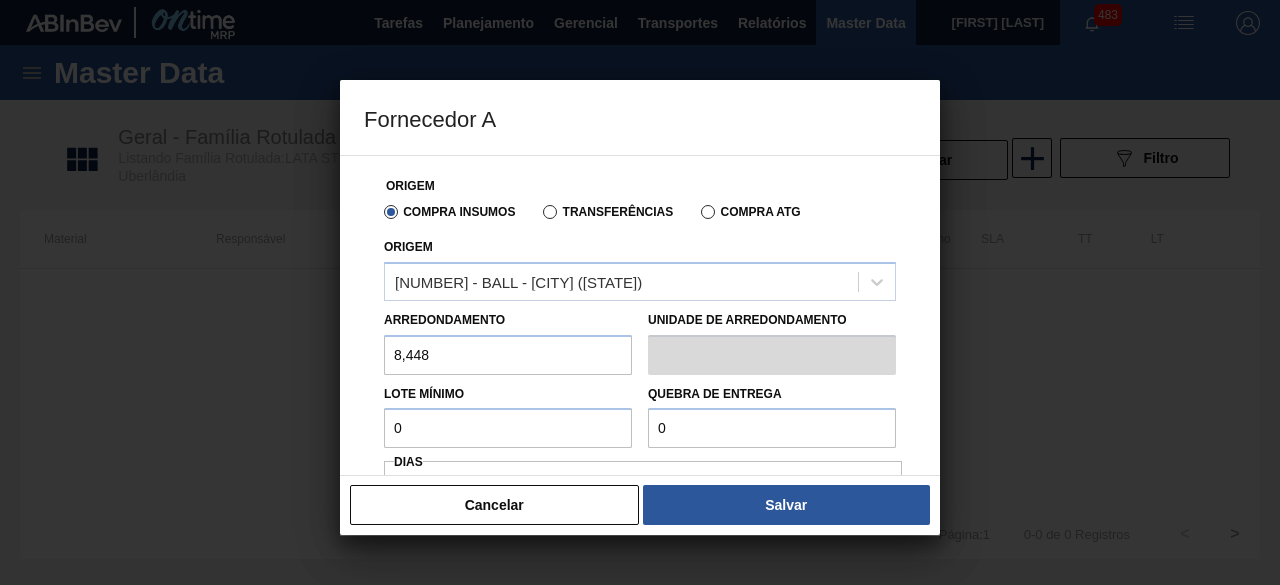 click on "0" at bounding box center [508, 428] 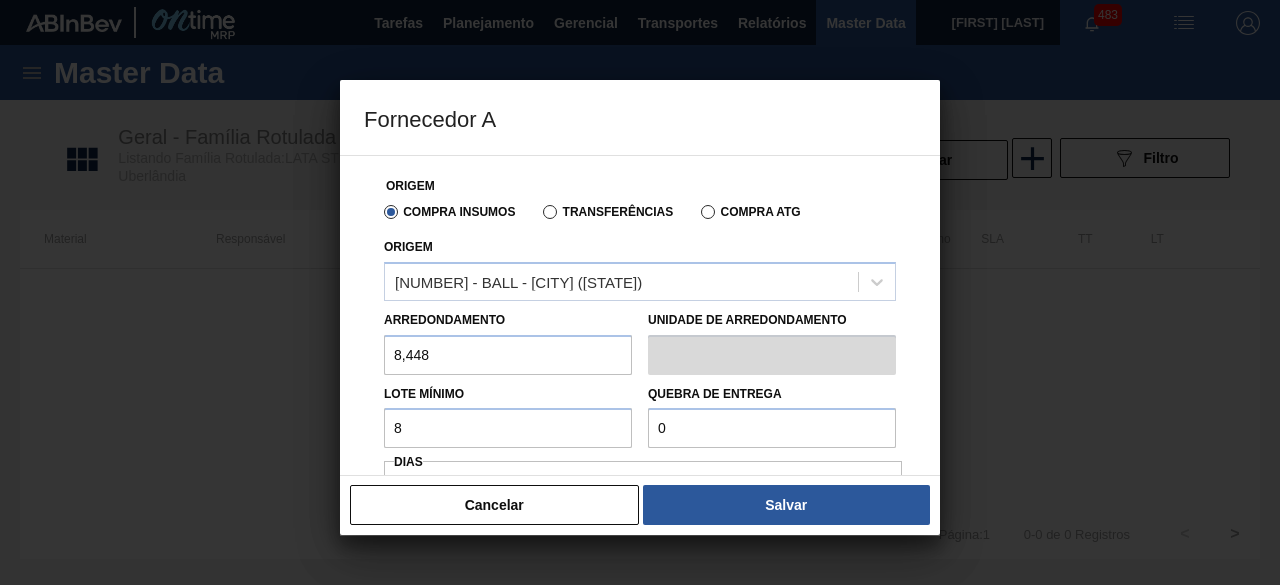 type on "8,448" 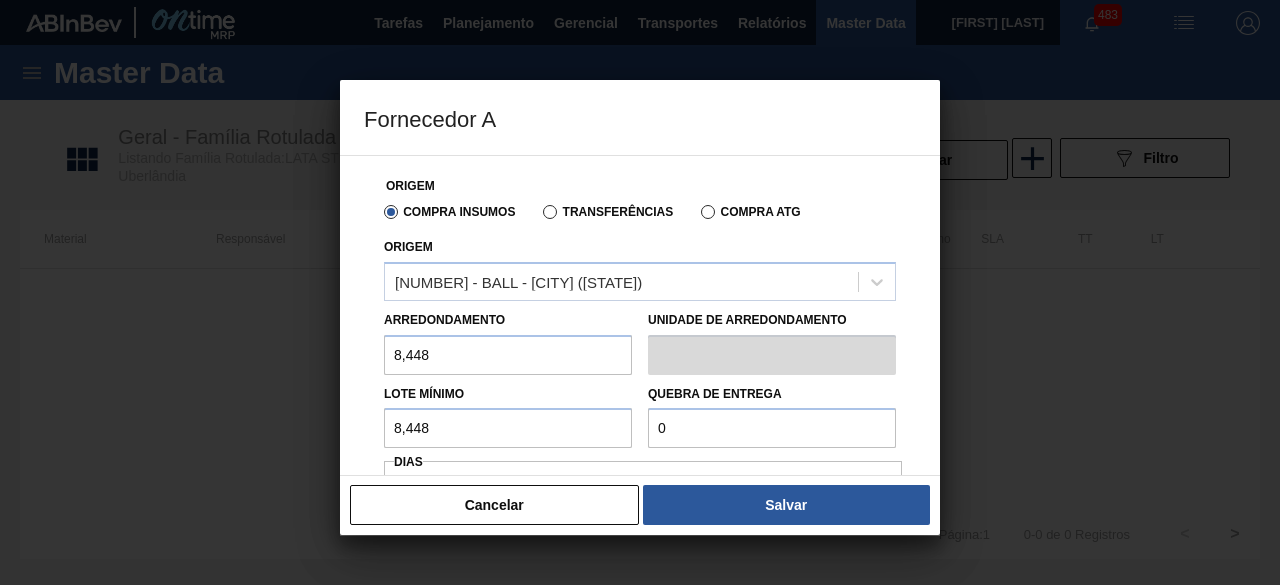 click on "0" at bounding box center (772, 428) 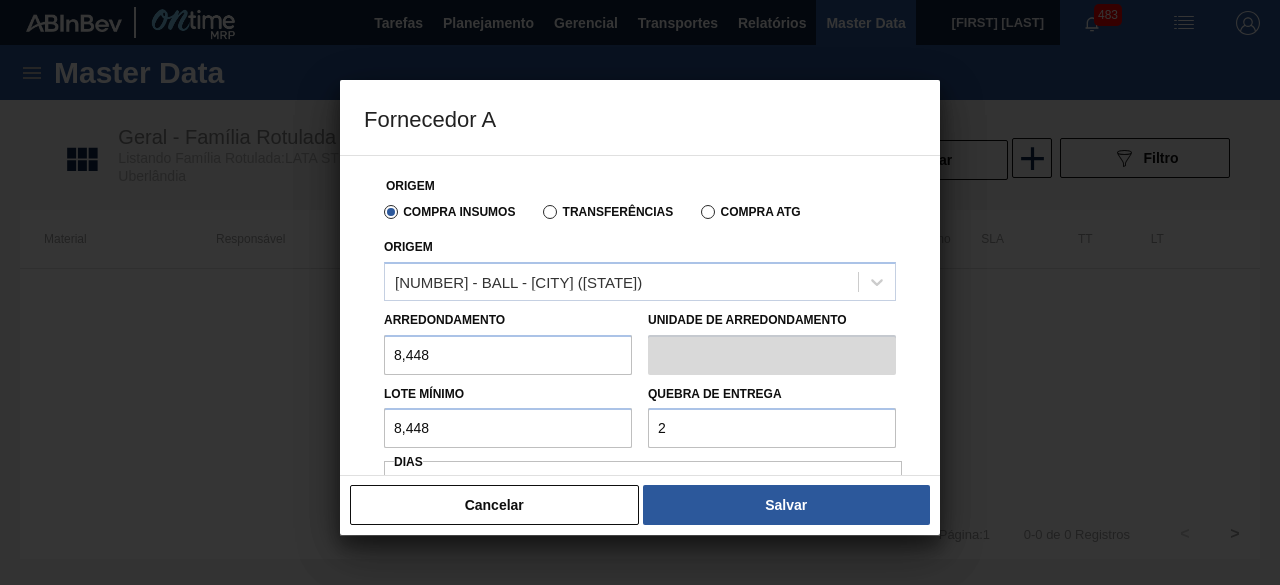 type on "211,2" 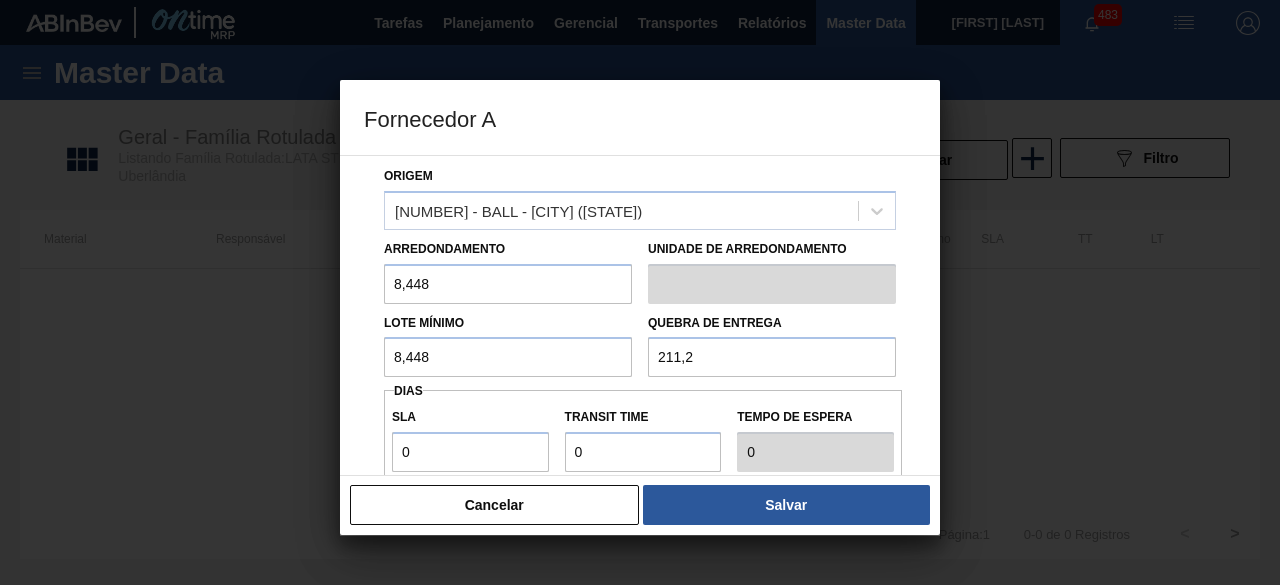 scroll, scrollTop: 100, scrollLeft: 0, axis: vertical 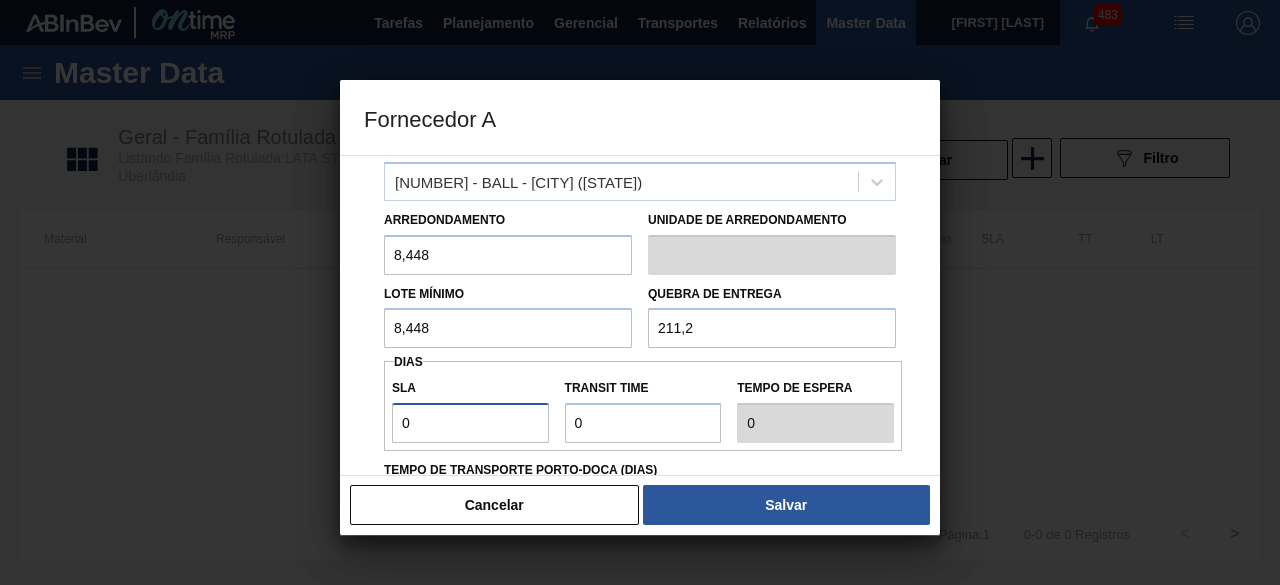 click on "0" at bounding box center [470, 423] 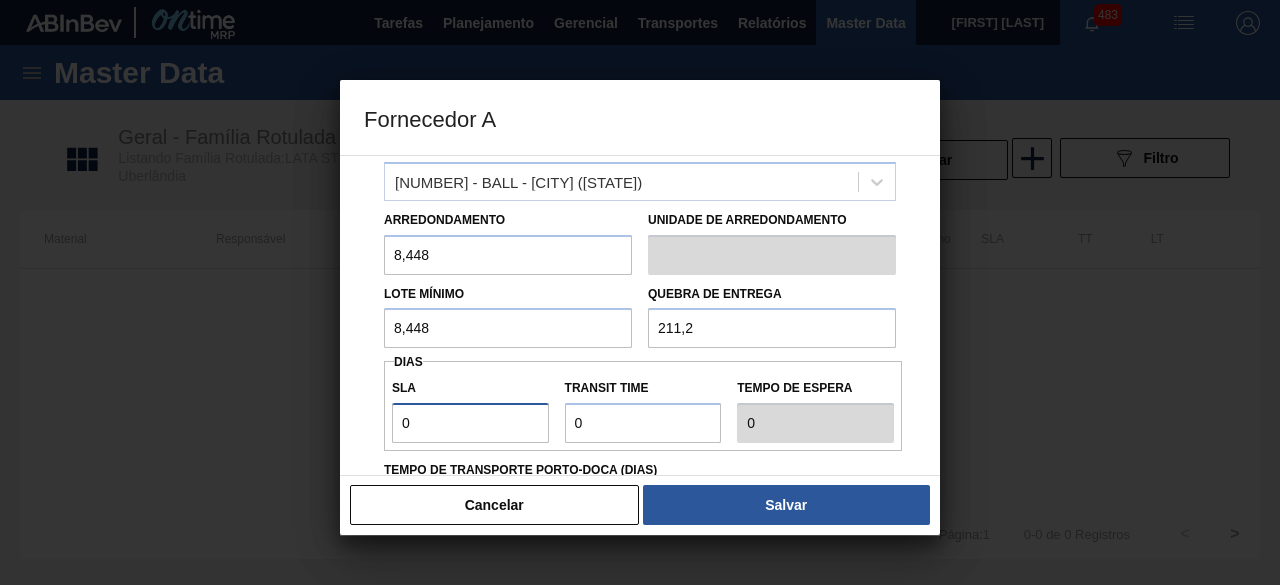 type on "01" 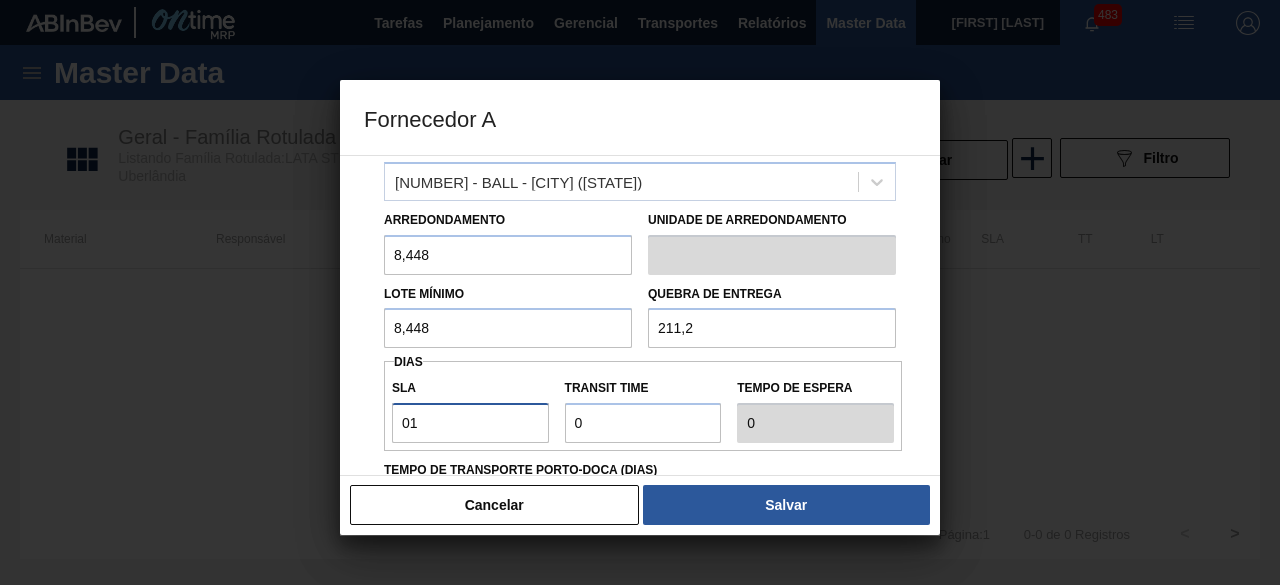 type on "1" 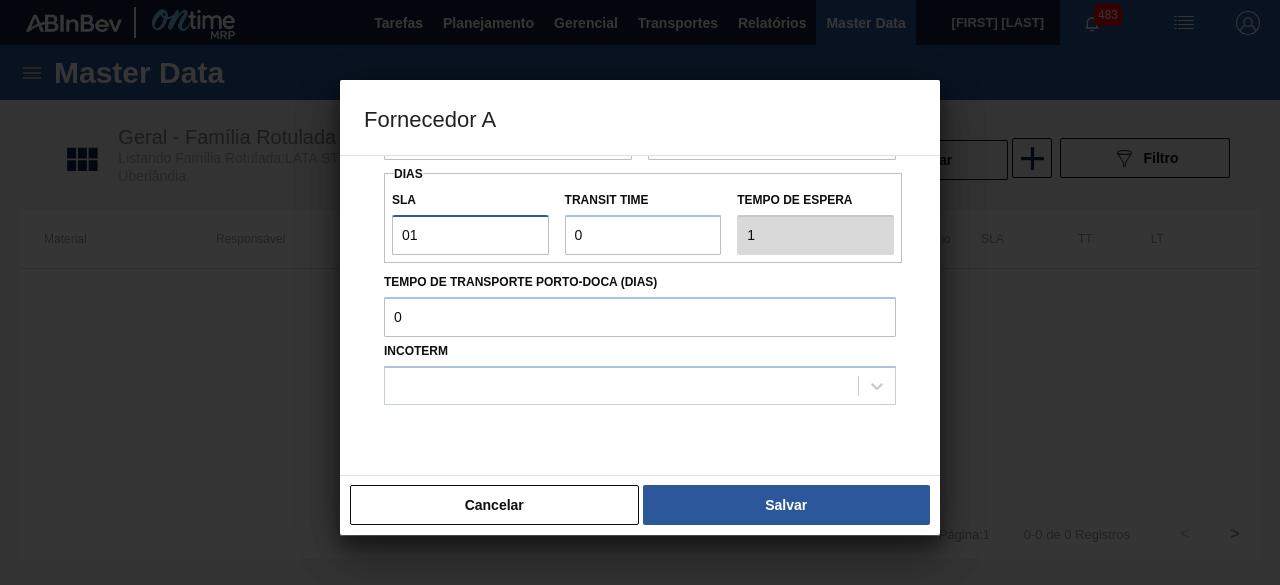 scroll, scrollTop: 300, scrollLeft: 0, axis: vertical 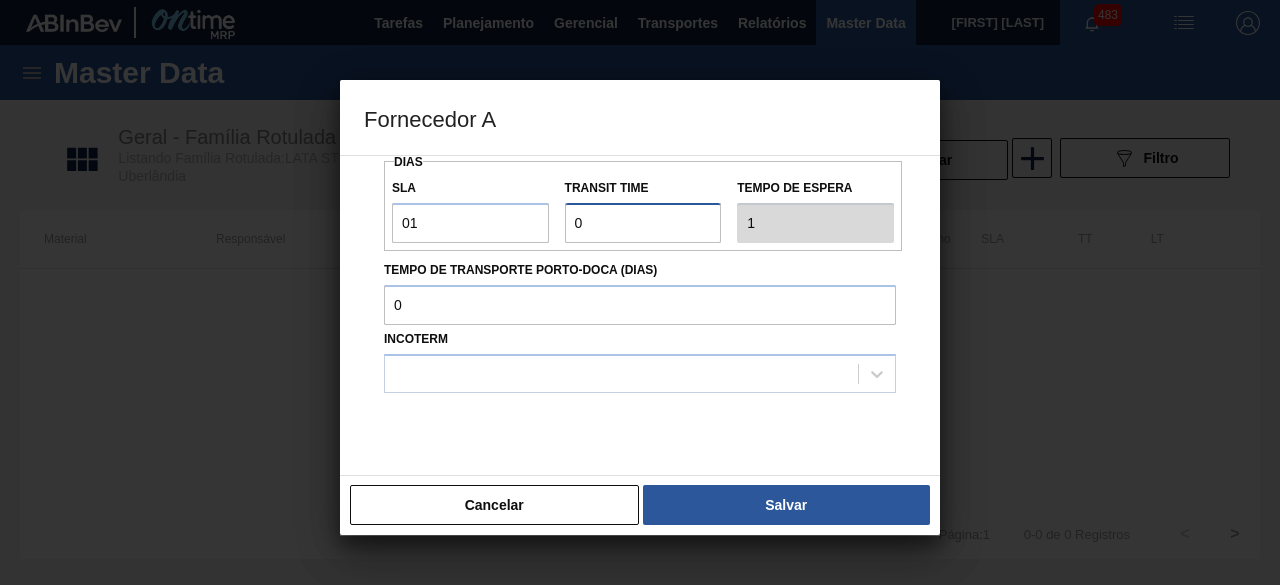 click on "Transit Time" at bounding box center (643, 223) 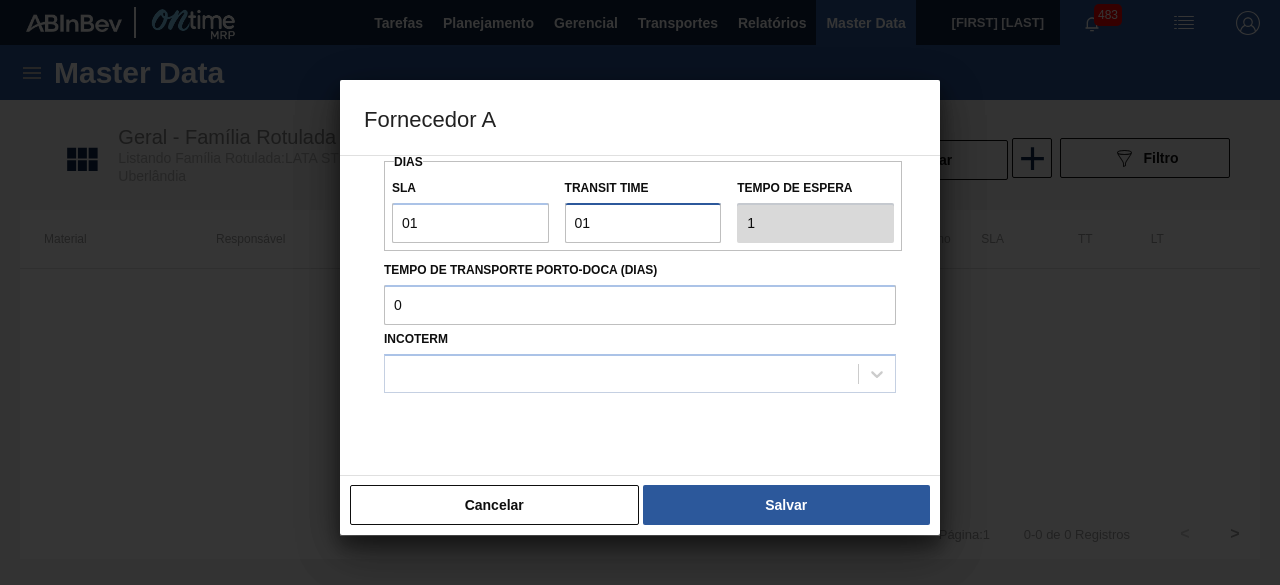 type on "2" 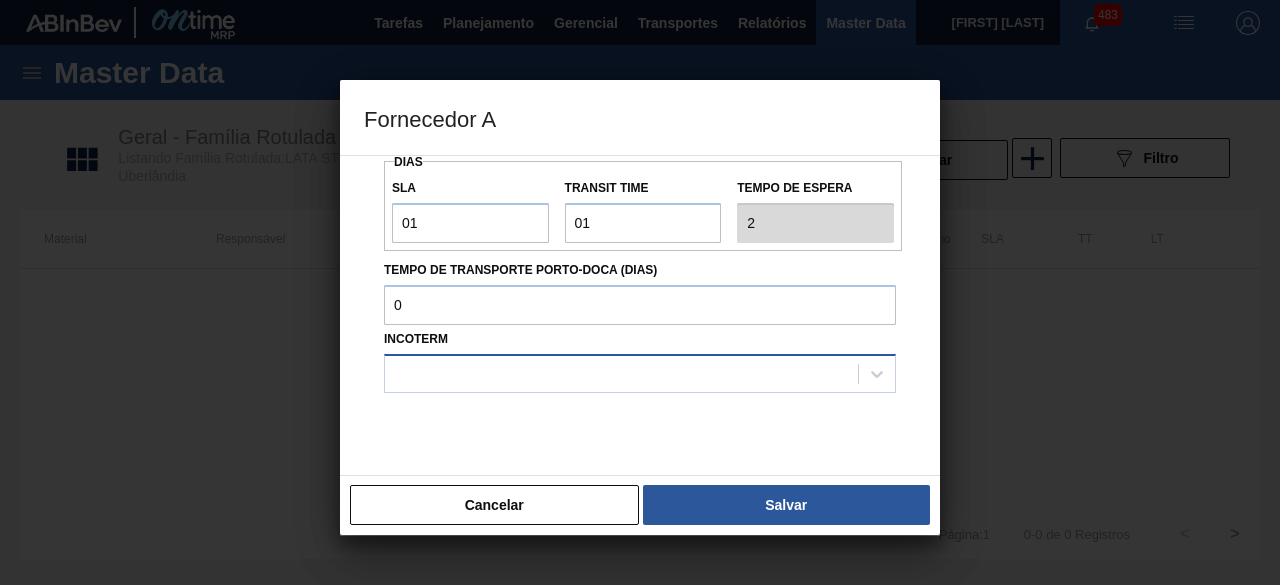 click at bounding box center [621, 373] 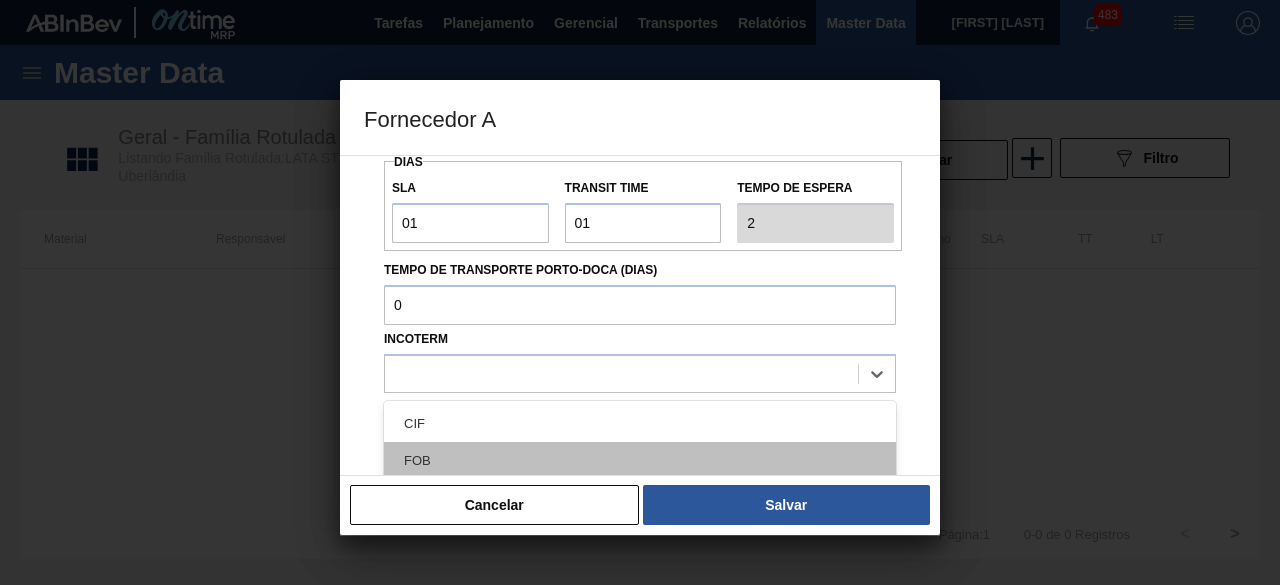 click on "FOB" at bounding box center [640, 460] 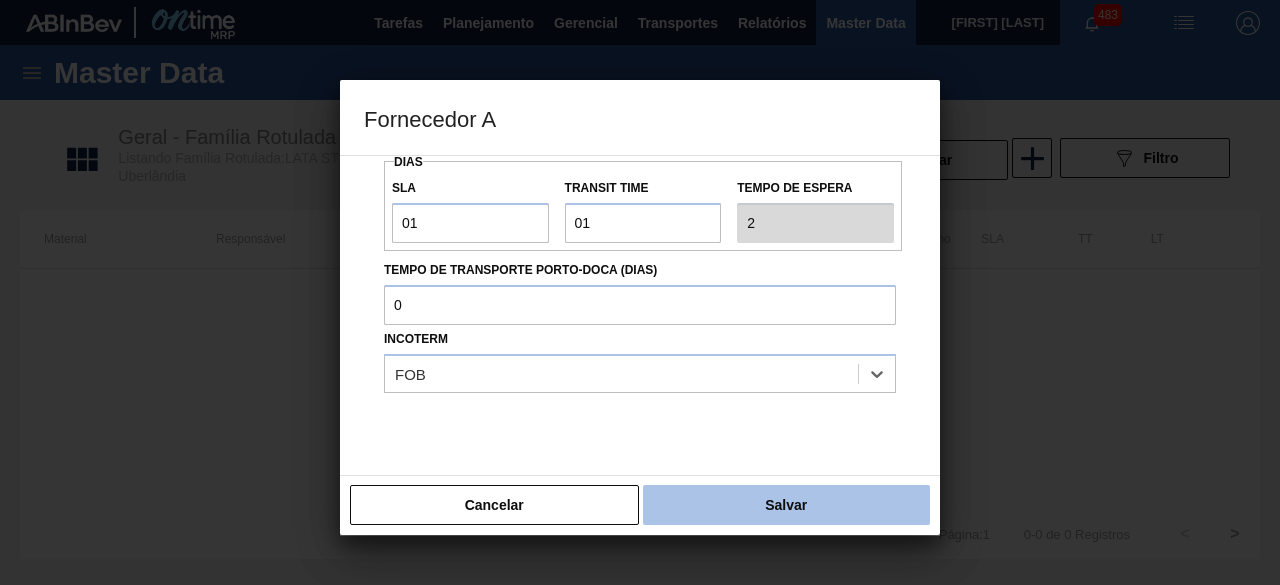 click on "Salvar" at bounding box center (786, 505) 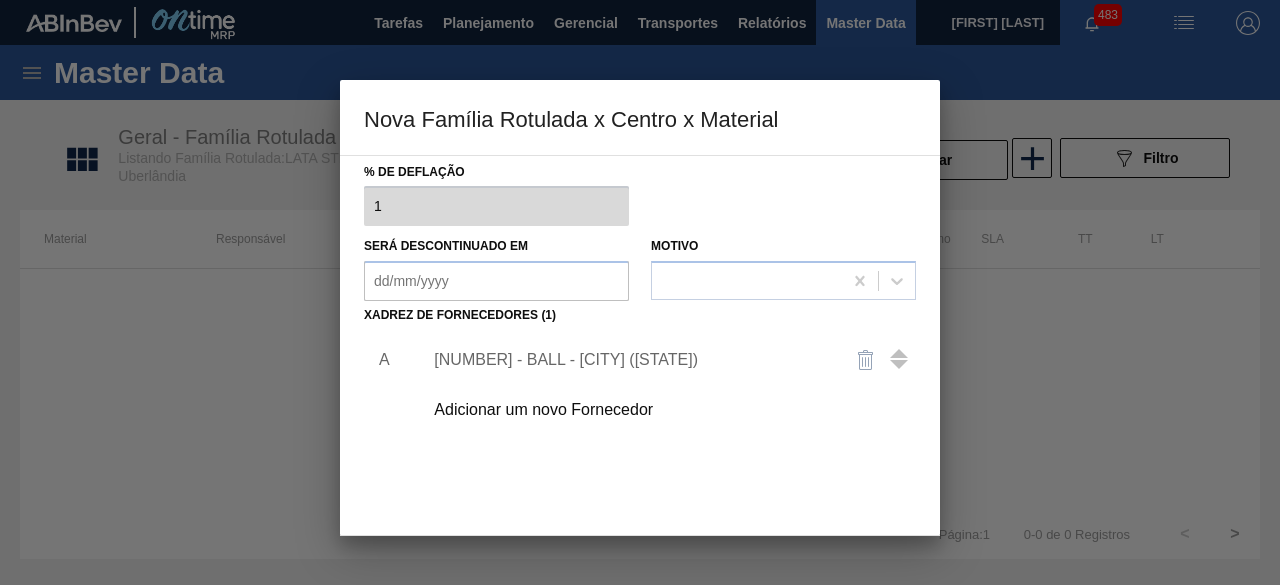 scroll, scrollTop: 313, scrollLeft: 0, axis: vertical 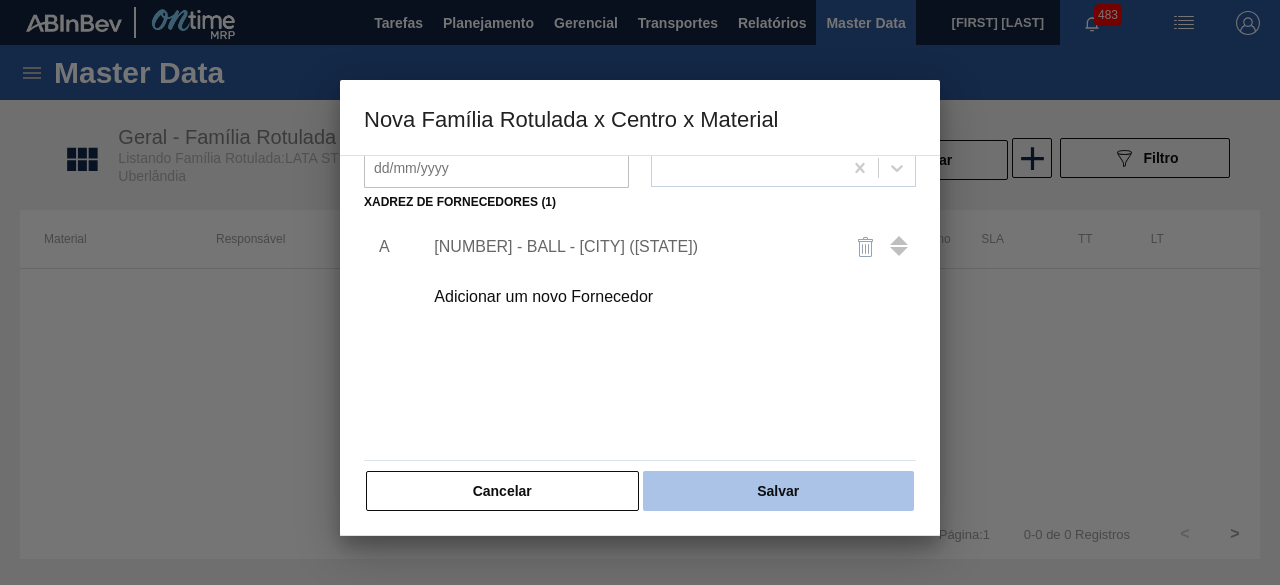 click on "Salvar" at bounding box center [778, 491] 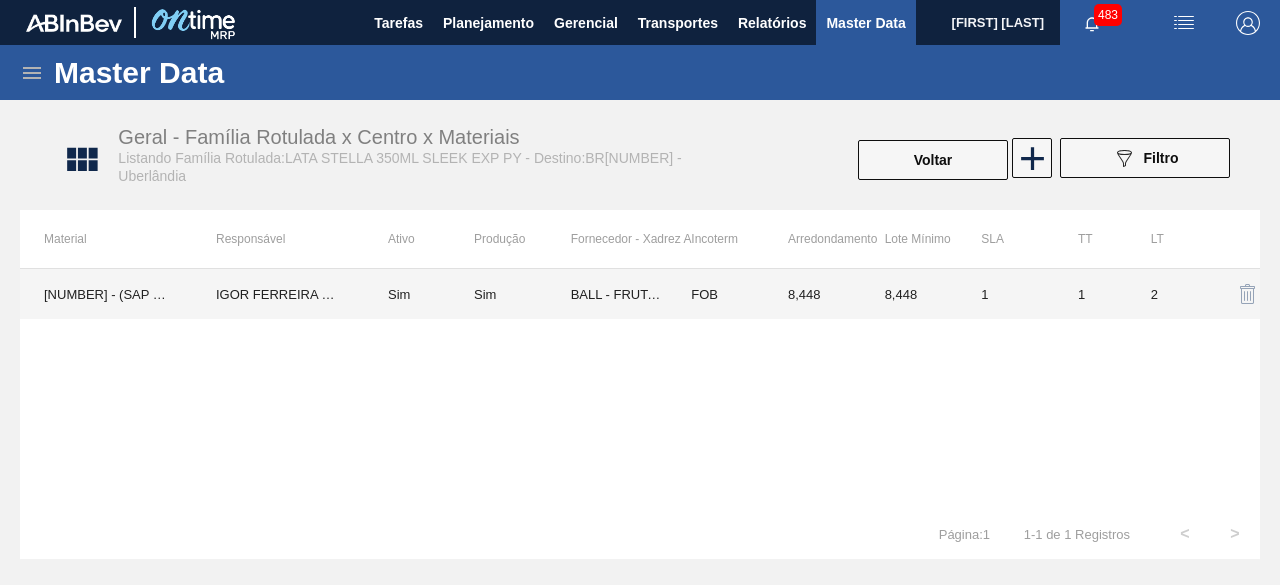 click on "IGOR FERREIRA MOURA" at bounding box center (278, 294) 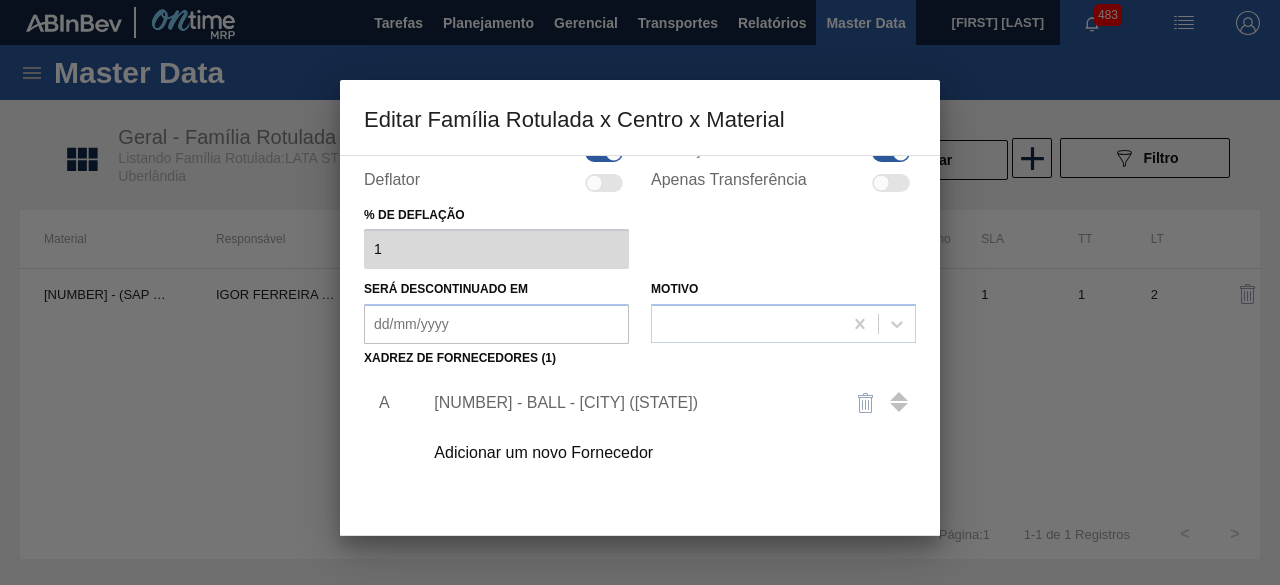scroll, scrollTop: 314, scrollLeft: 0, axis: vertical 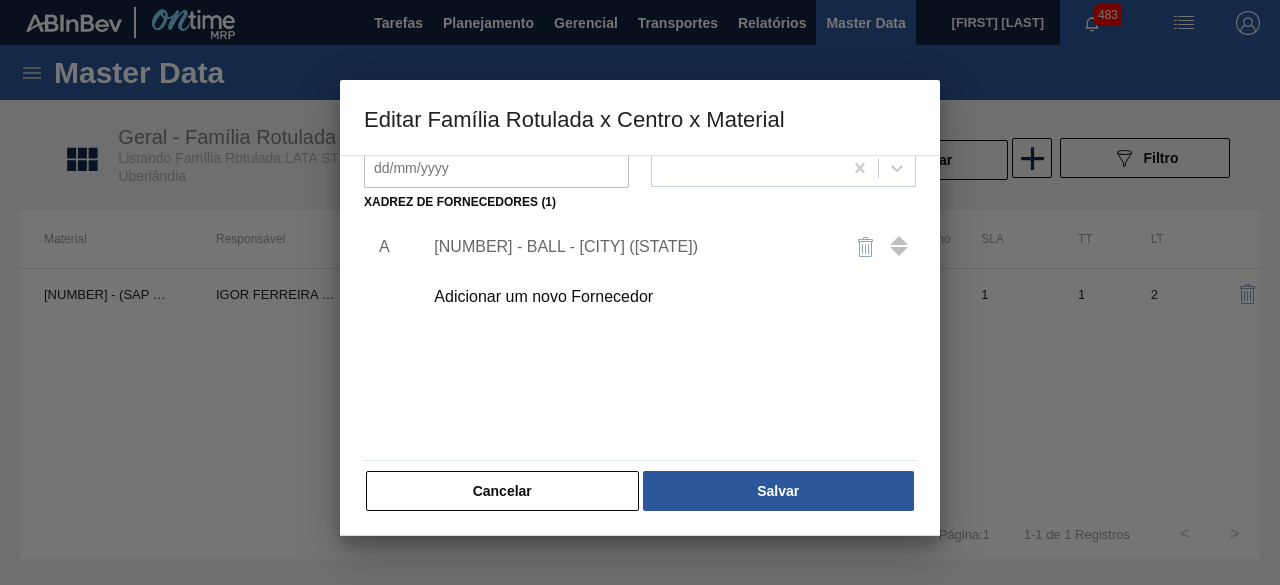 click on "[NUMBER] - BALL - [CITY] ([STATE])" at bounding box center [630, 247] 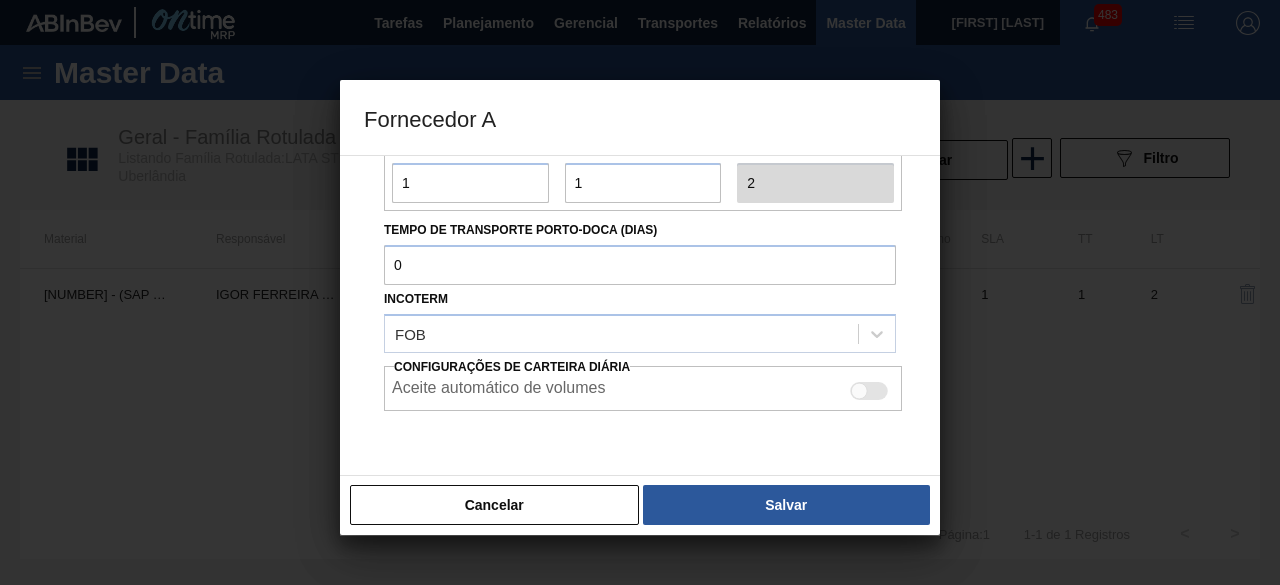 scroll, scrollTop: 300, scrollLeft: 0, axis: vertical 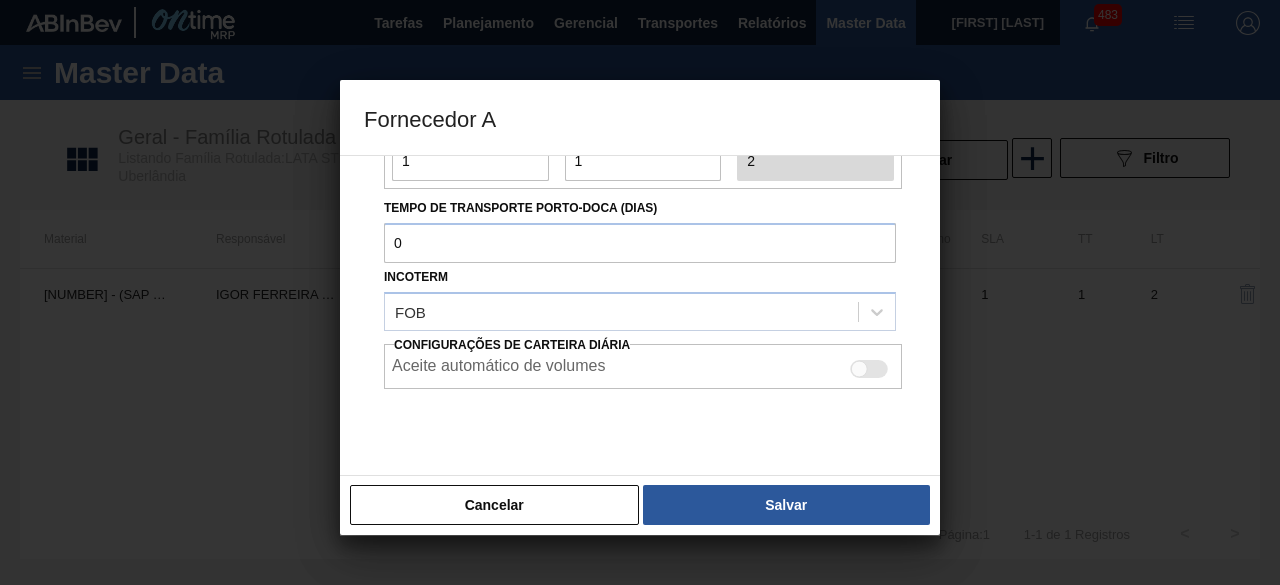 click at bounding box center [869, 369] 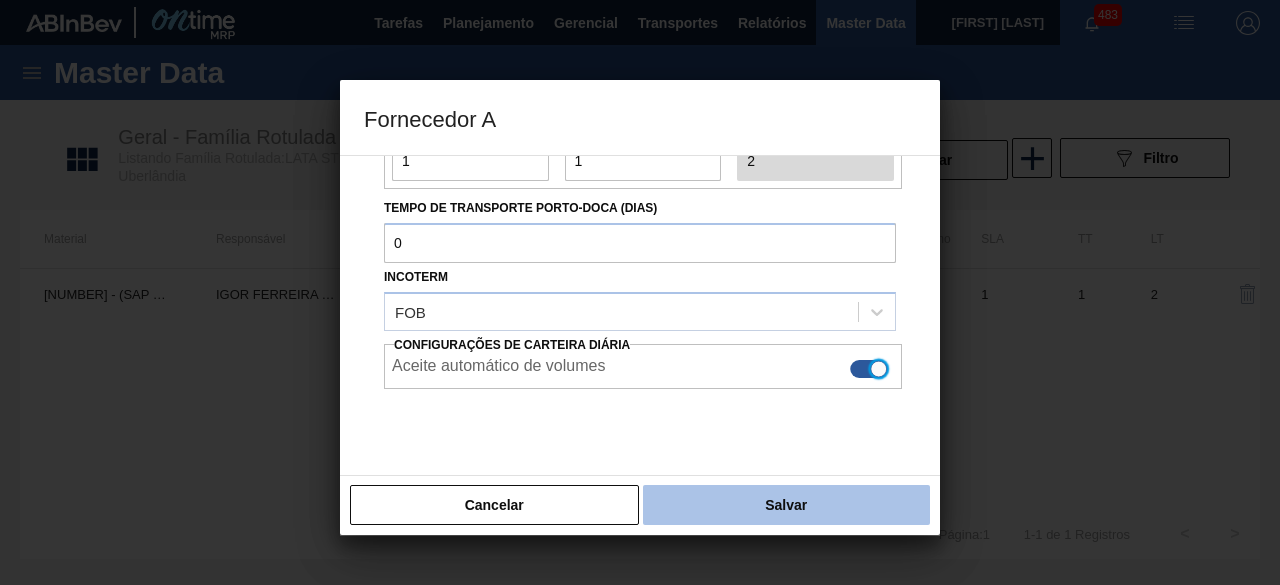click on "Salvar" at bounding box center (786, 505) 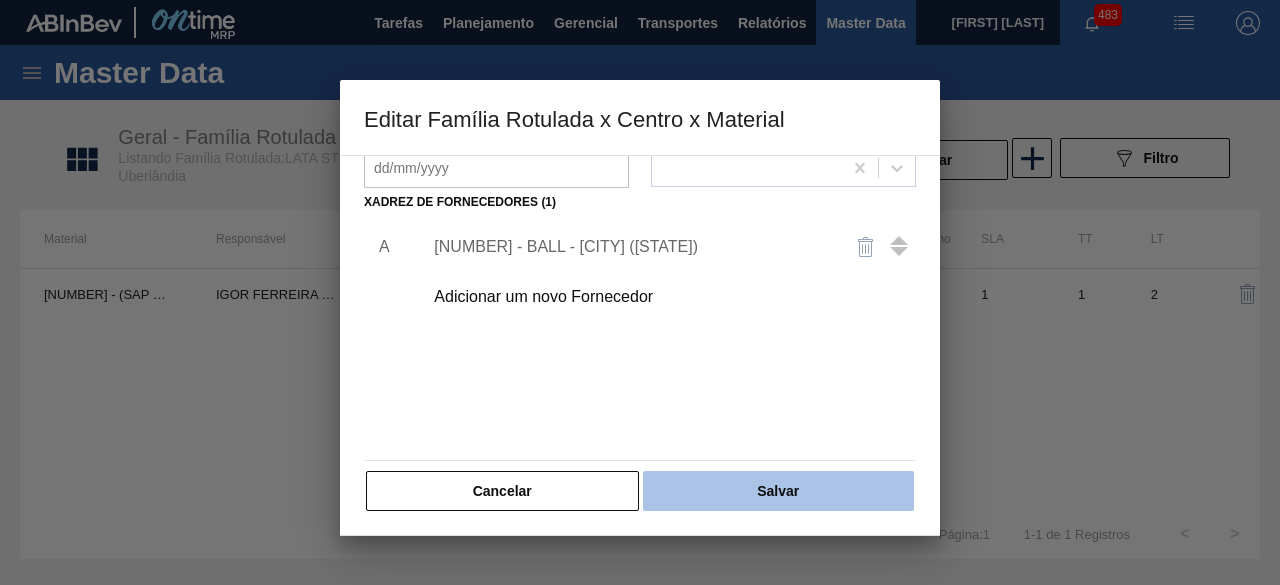 click on "Salvar" at bounding box center (778, 491) 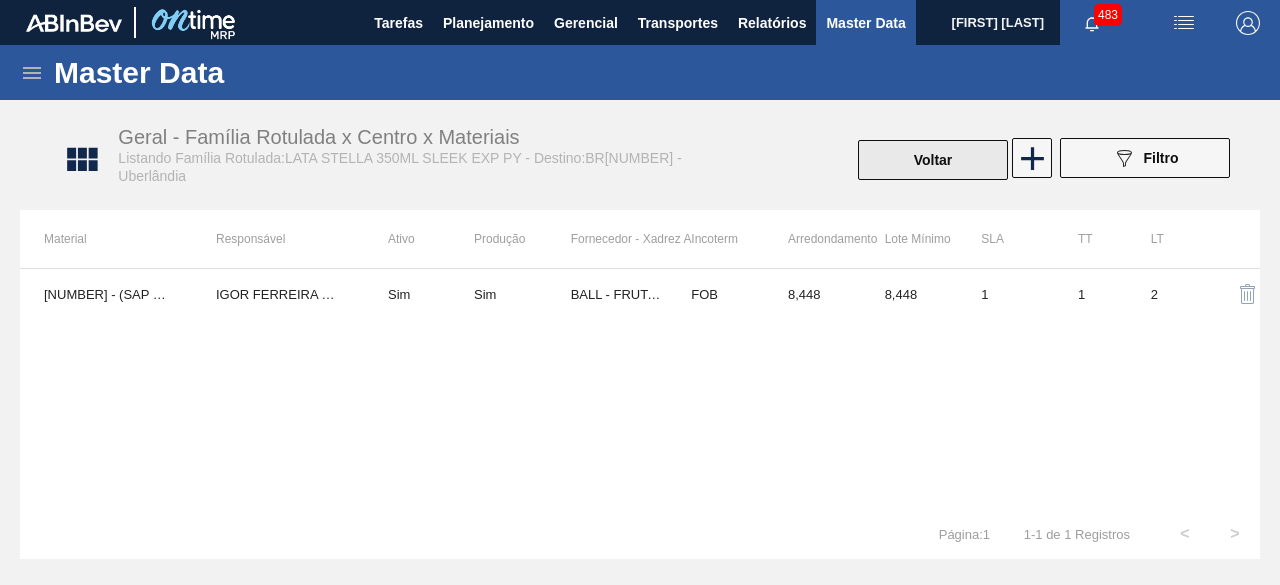 click on "Voltar" at bounding box center (933, 160) 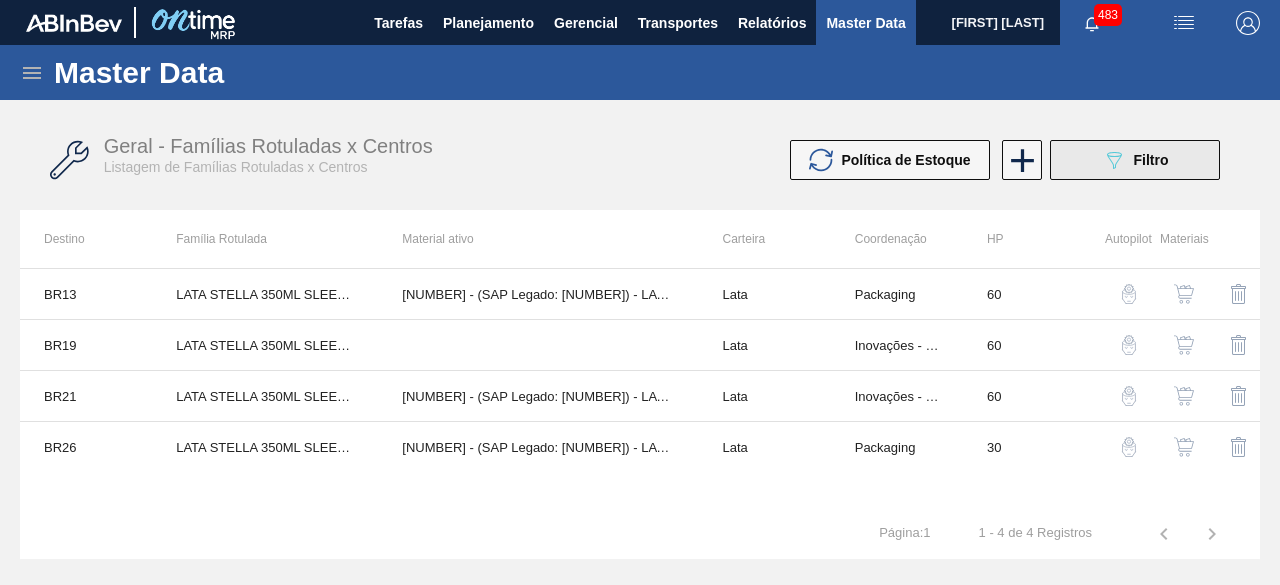 click on "089F7B8B-B2A5-4AFE-B5C0-19BA573D28AC Filtro" at bounding box center [1135, 160] 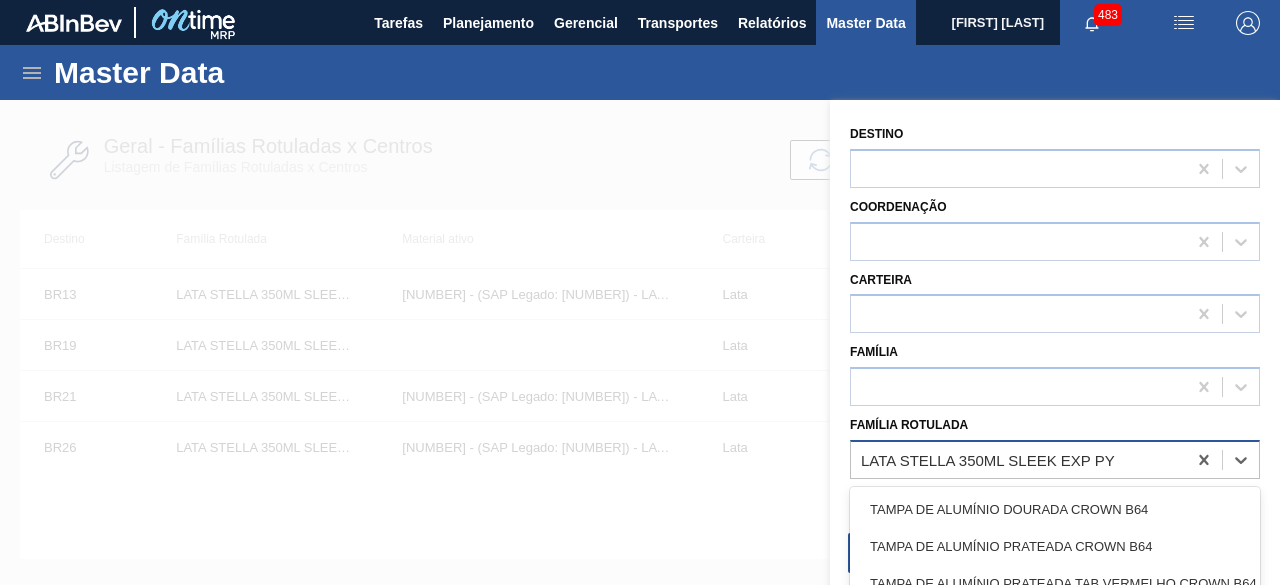 click on "LATA STELLA 350ML SLEEK EXP PY" at bounding box center [988, 459] 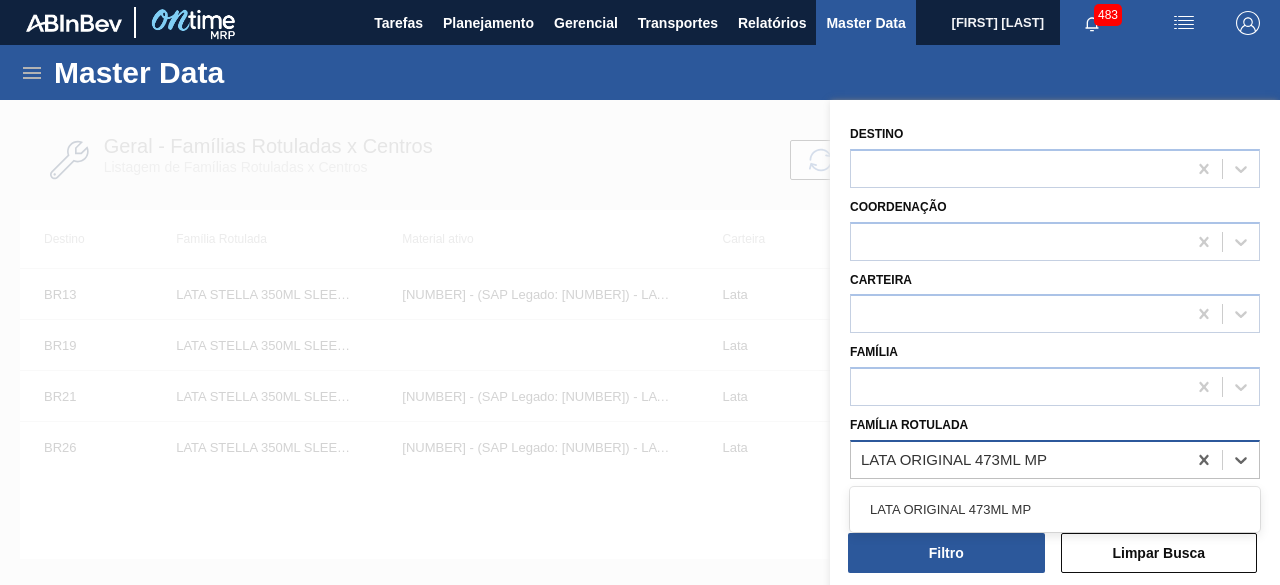 drag, startPoint x: 933, startPoint y: 504, endPoint x: 934, endPoint y: 580, distance: 76.00658 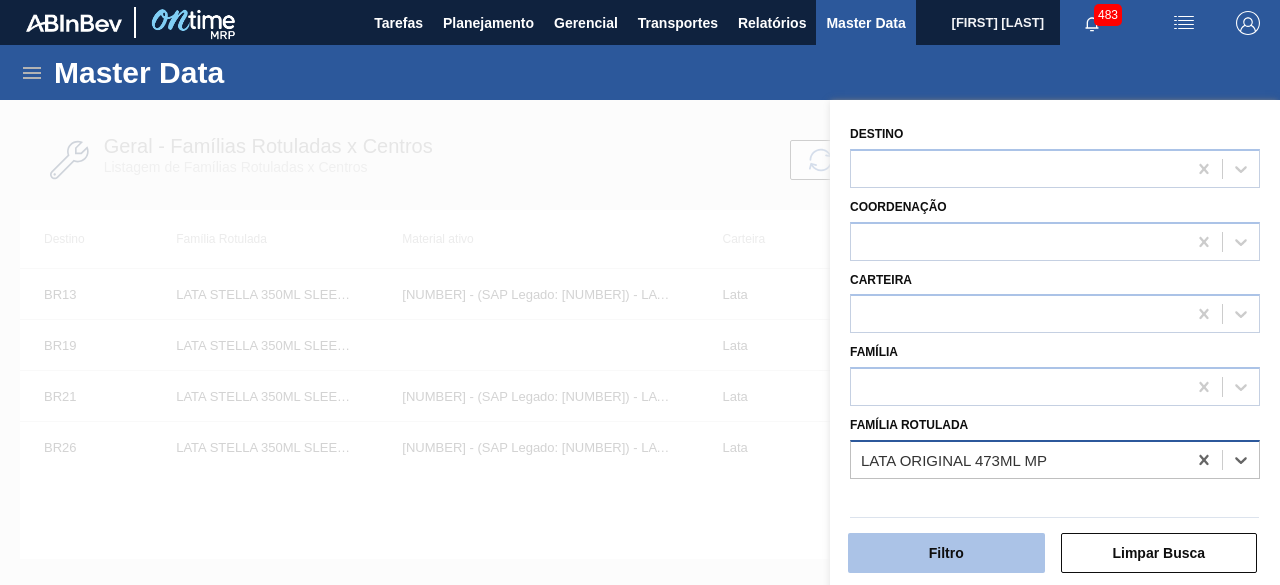 click on "Filtro" at bounding box center [946, 553] 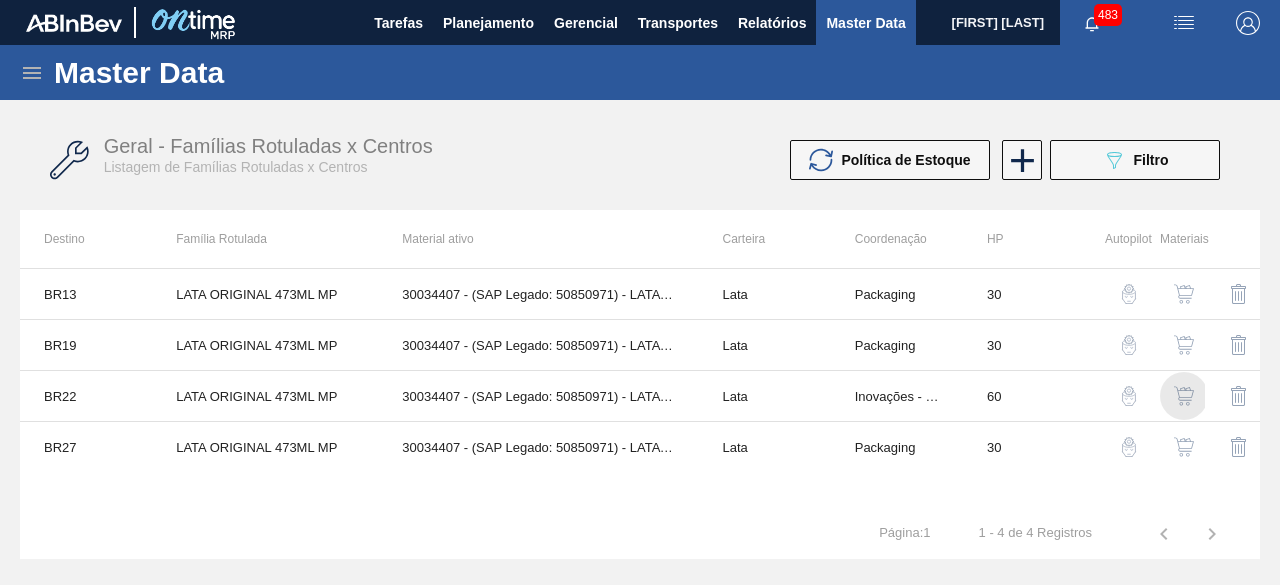 click at bounding box center [1184, 396] 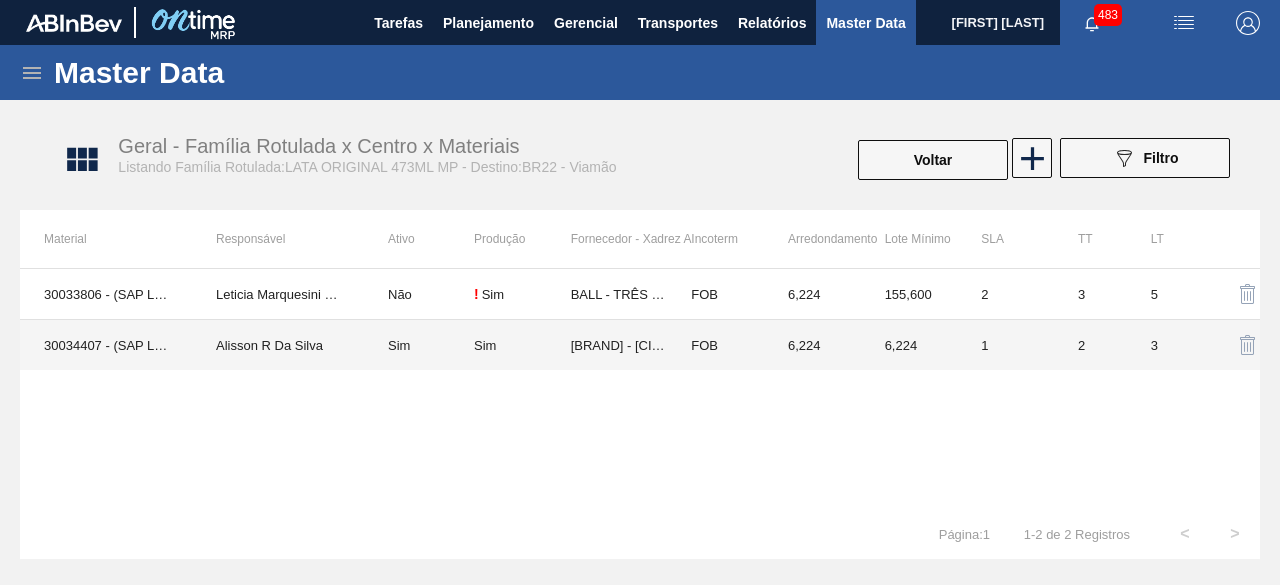 click on "Alisson R Da Silva" at bounding box center (278, 345) 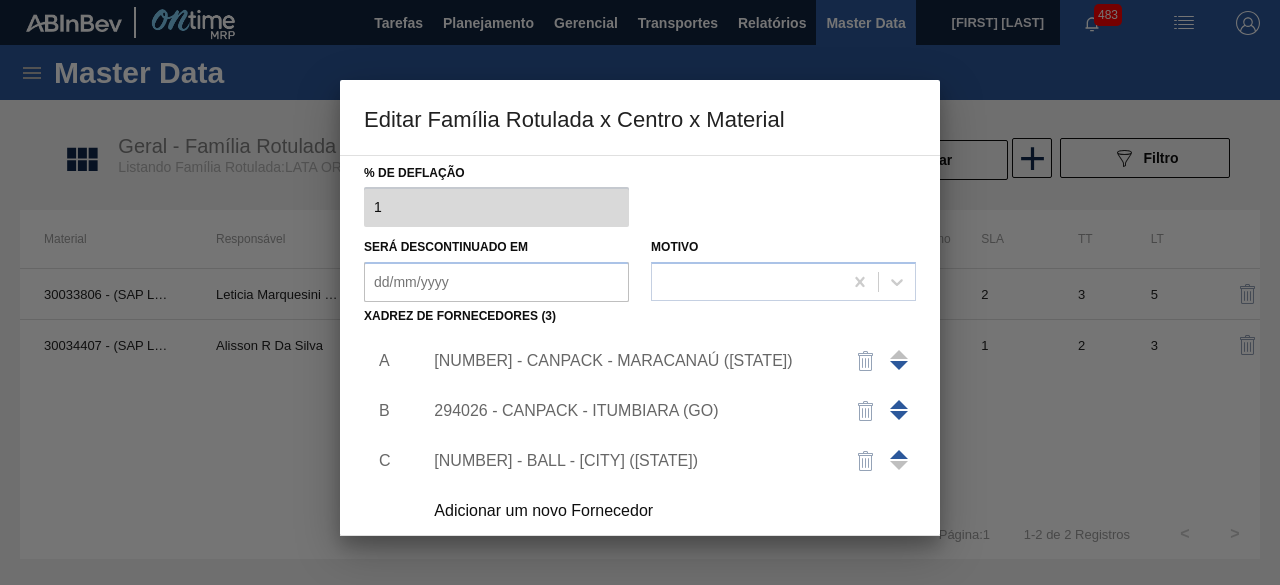 scroll, scrollTop: 300, scrollLeft: 0, axis: vertical 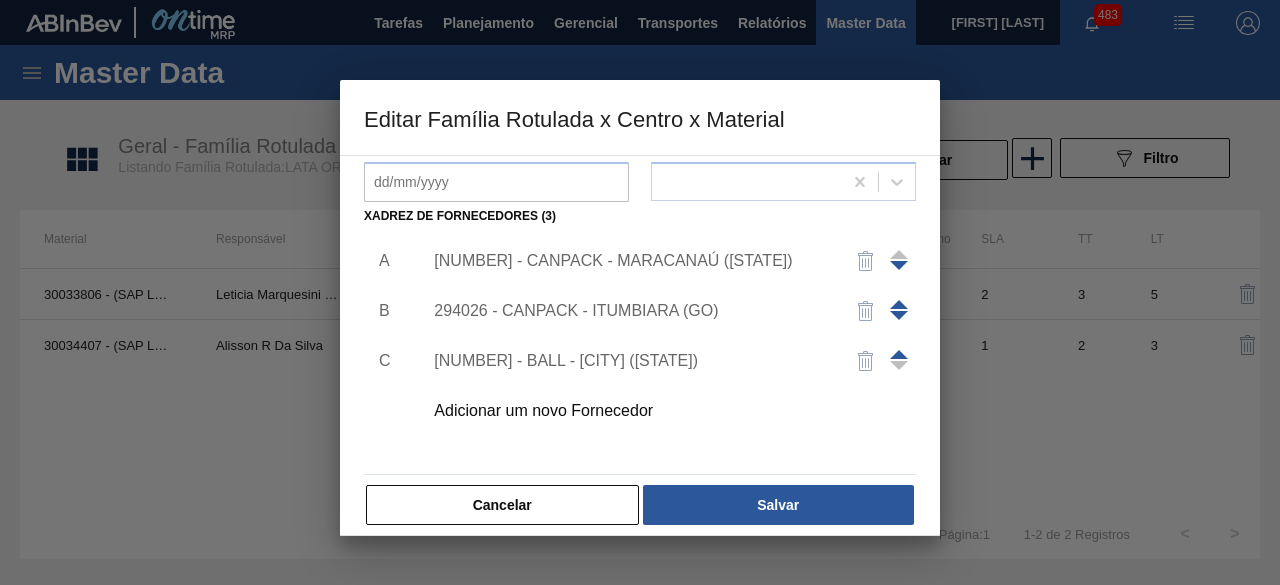 click on "Adicionar um novo Fornecedor" at bounding box center (630, 411) 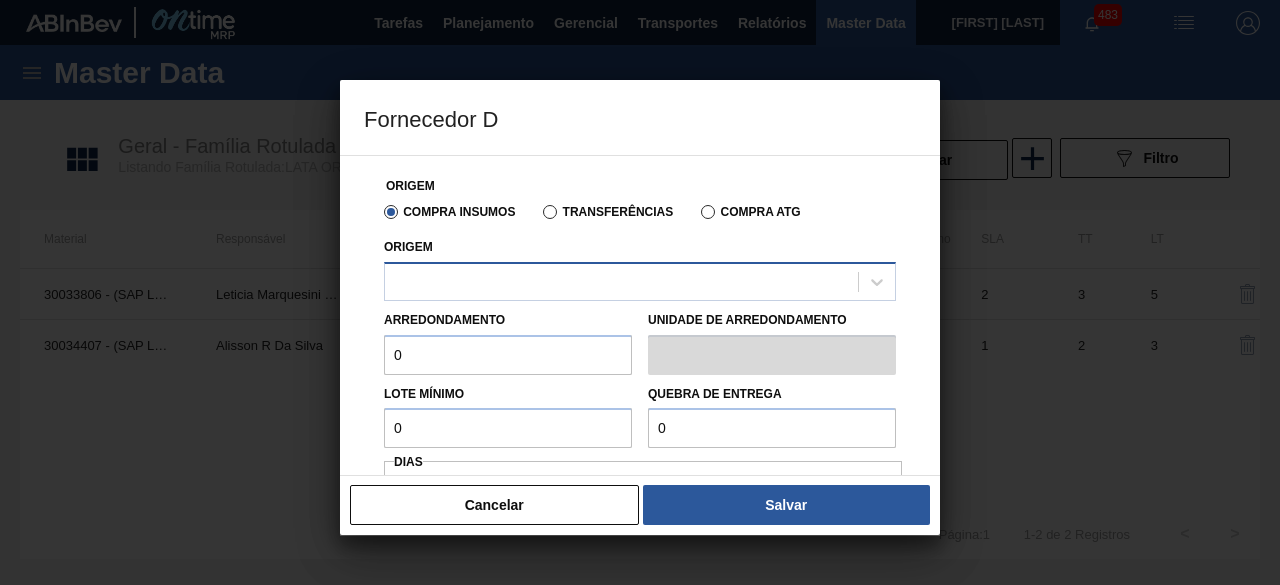 click at bounding box center (621, 281) 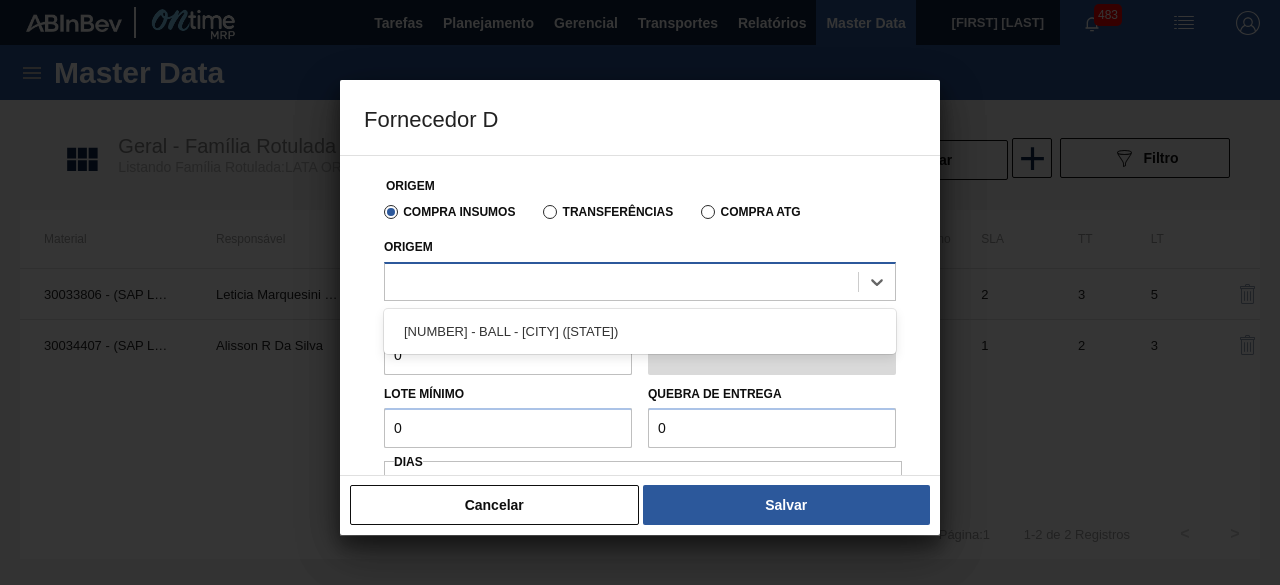 click at bounding box center (621, 281) 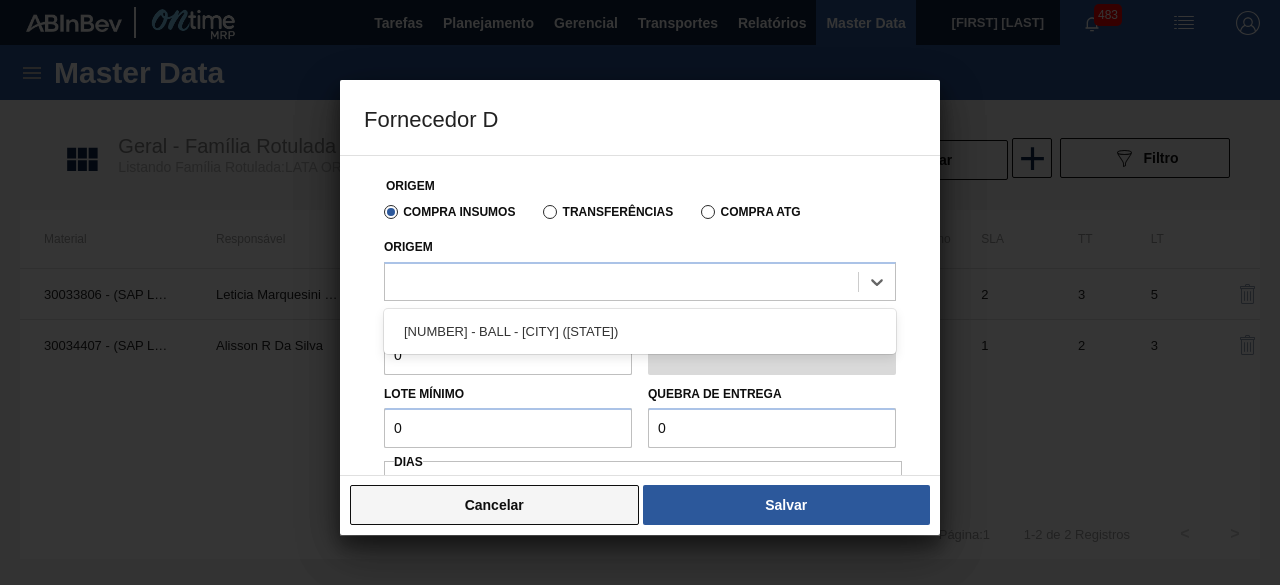click on "Cancelar" at bounding box center (494, 505) 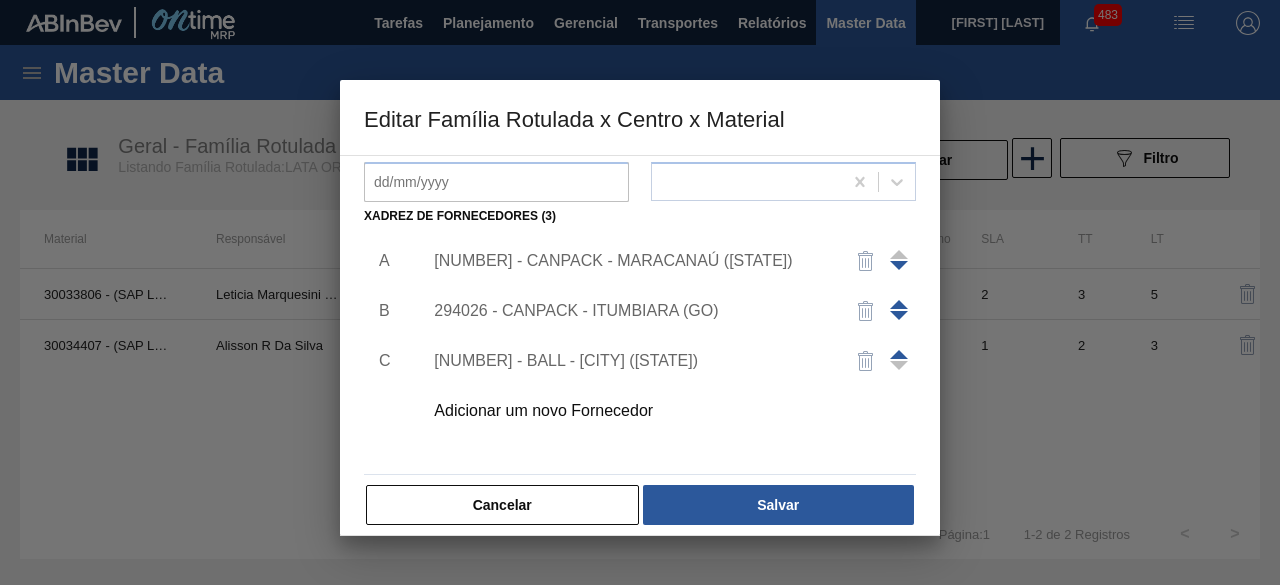 click on "Cancelar" at bounding box center (502, 505) 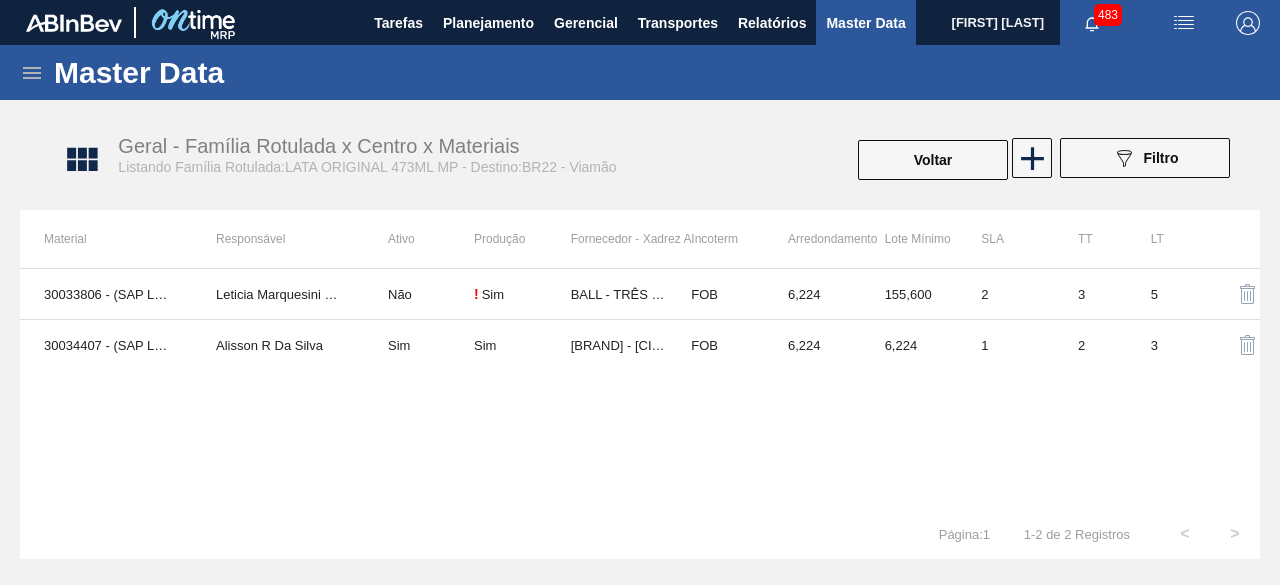 drag, startPoint x: 782, startPoint y: 168, endPoint x: 772, endPoint y: 157, distance: 14.866069 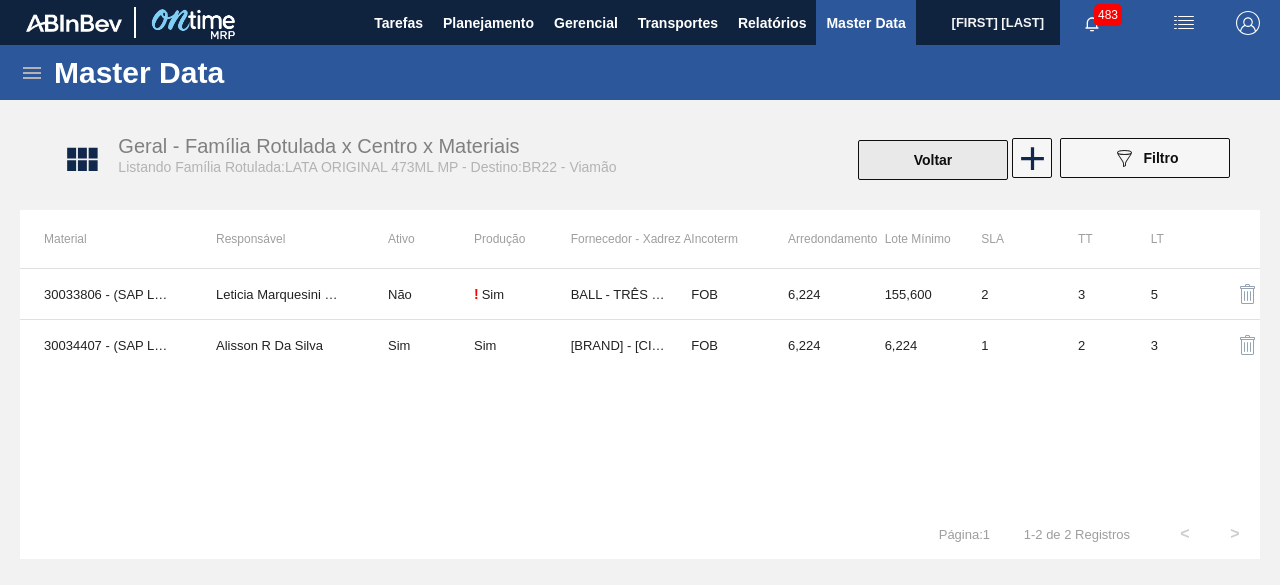 click on "Voltar" at bounding box center (933, 160) 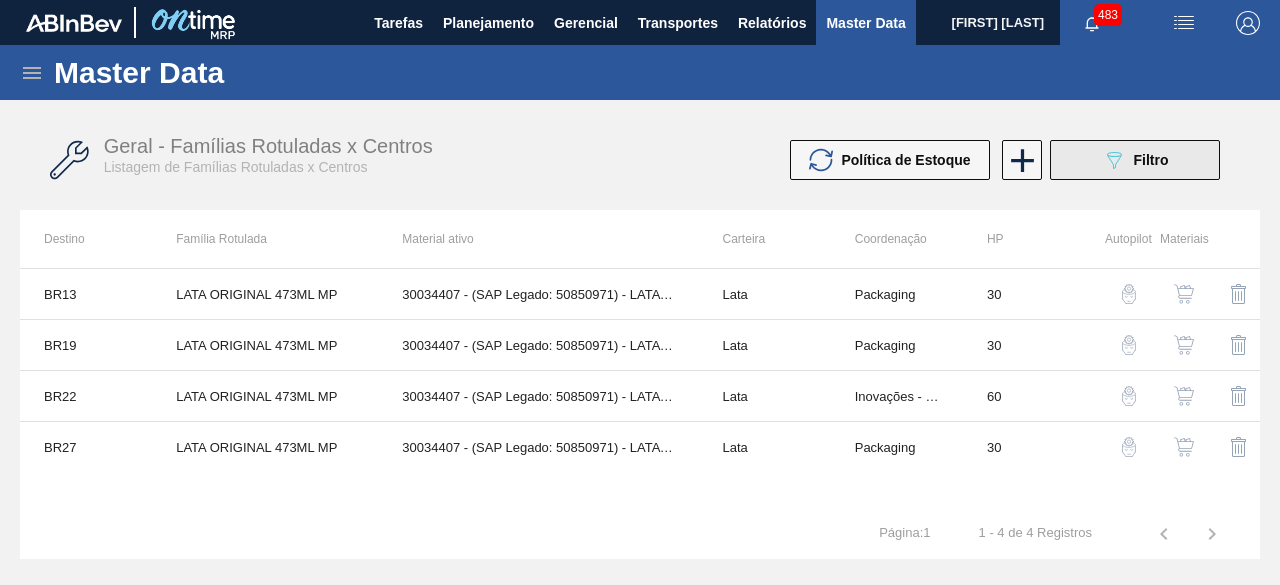 click on "089F7B8B-B2A5-4AFE-B5C0-19BA573D28AC" 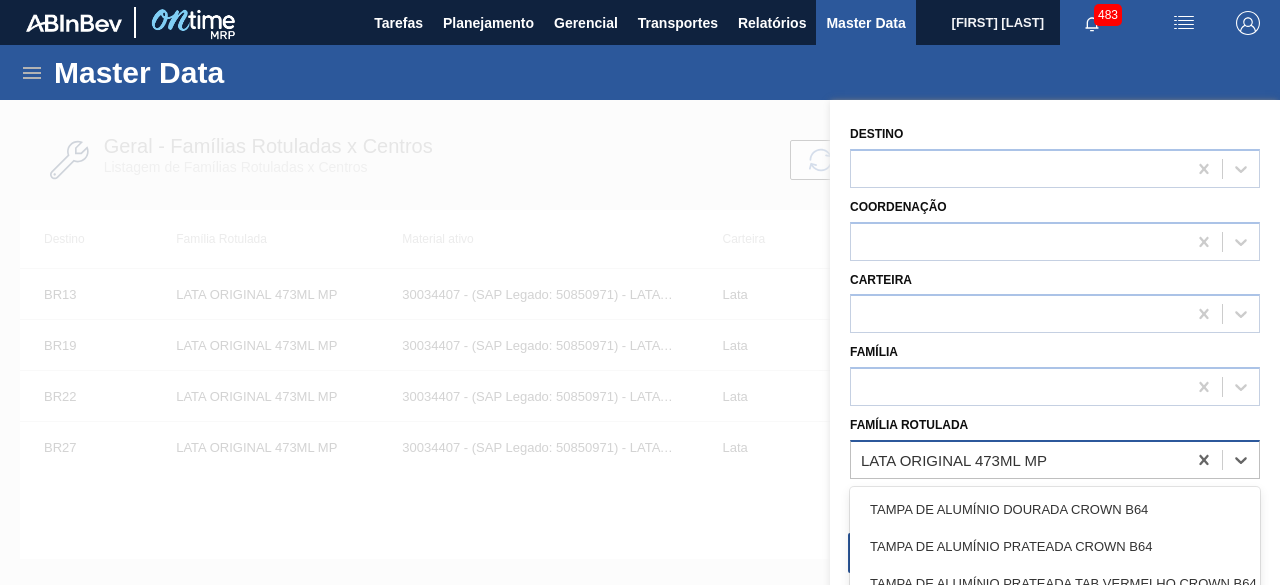 click on "LATA ORIGINAL 473ML MP" at bounding box center [1018, 459] 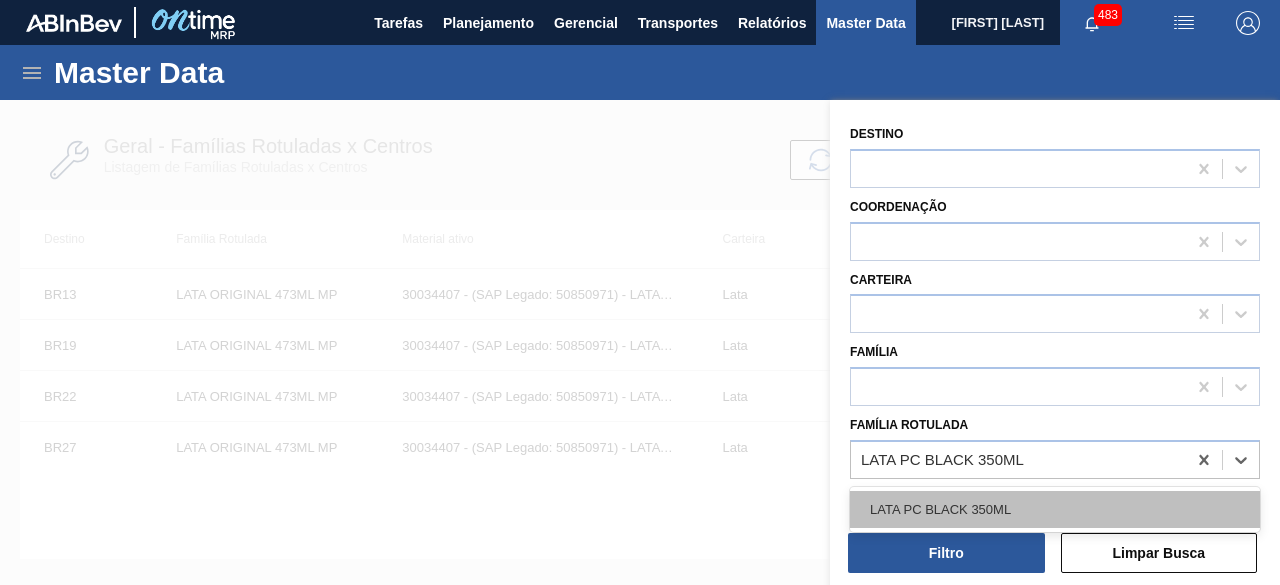 click on "LATA PC BLACK 350ML" at bounding box center (1055, 509) 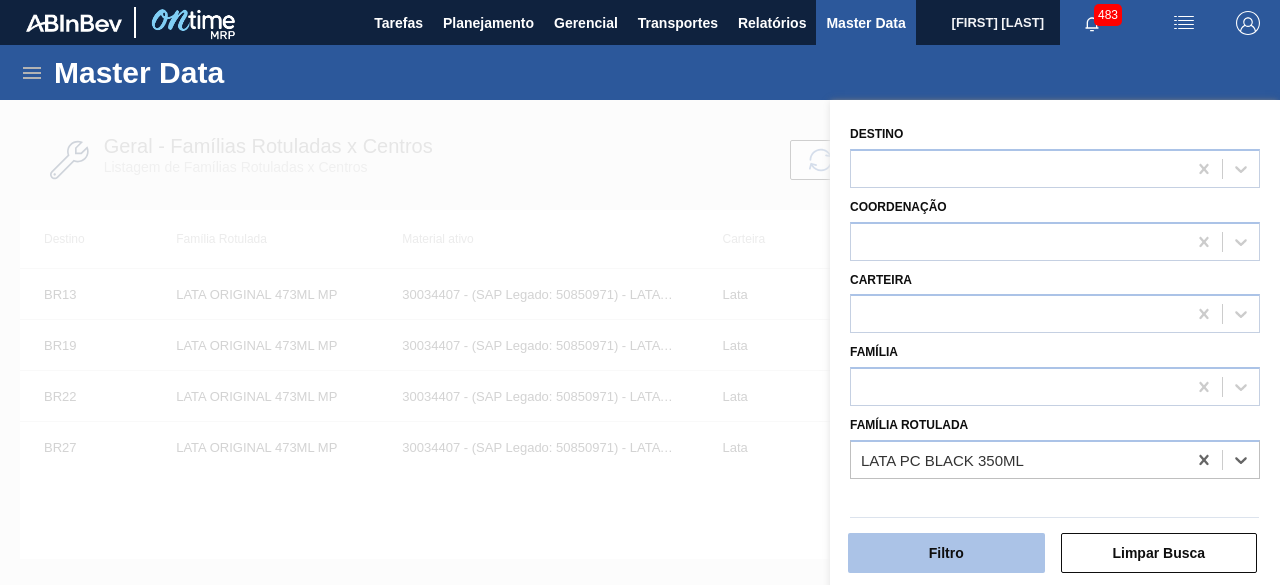 click on "Filtro" at bounding box center [946, 553] 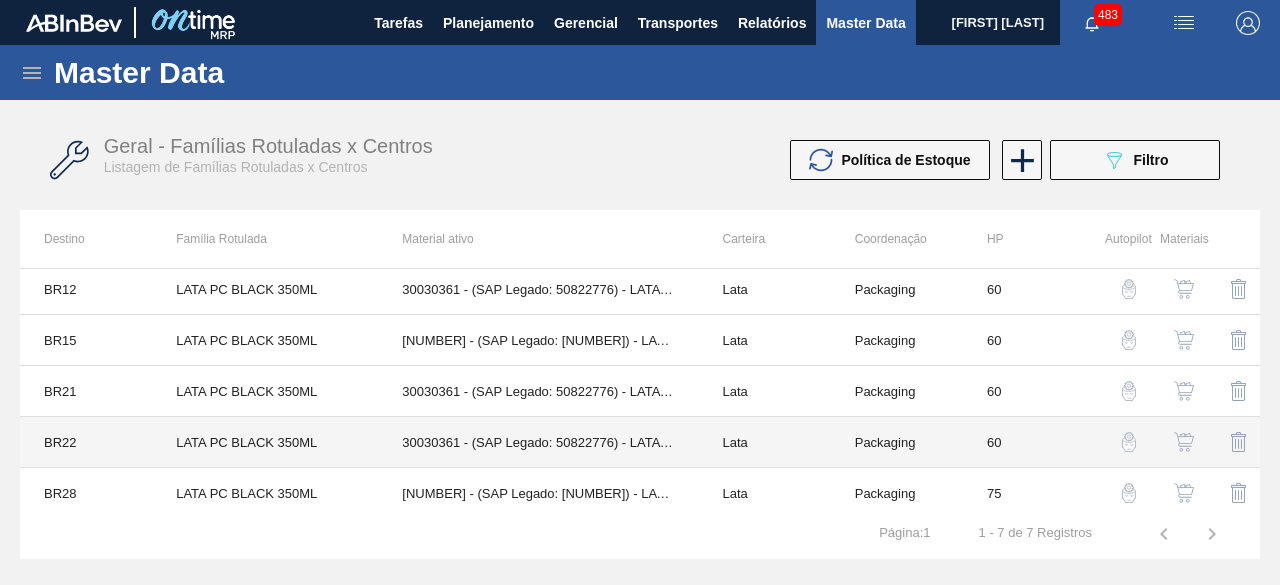 scroll, scrollTop: 113, scrollLeft: 0, axis: vertical 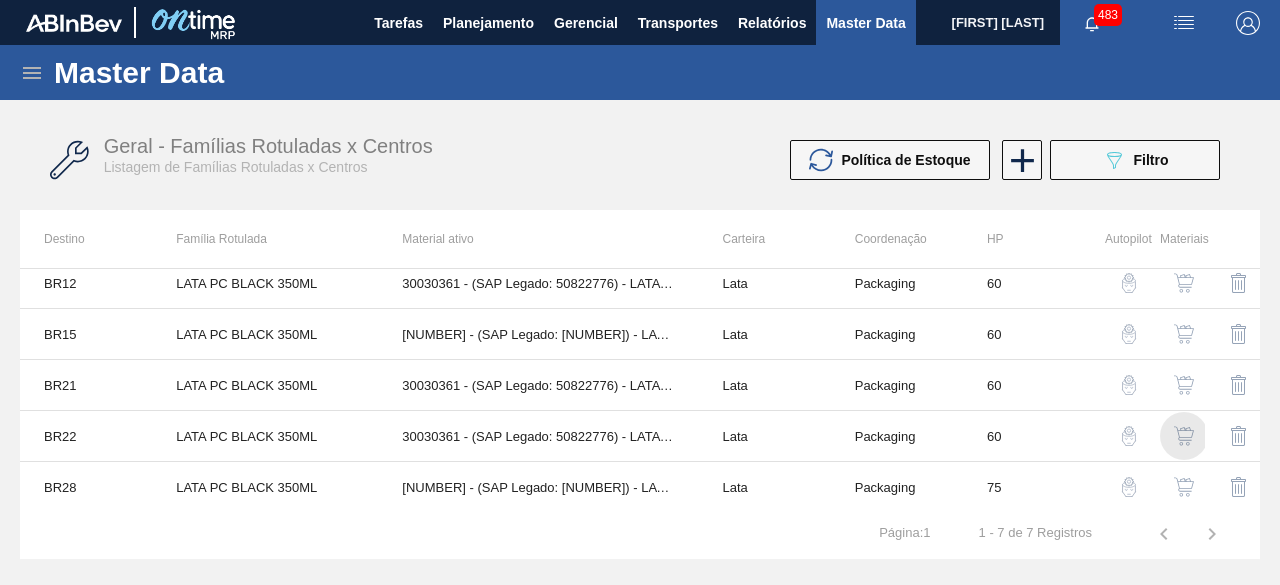 click at bounding box center [1184, 436] 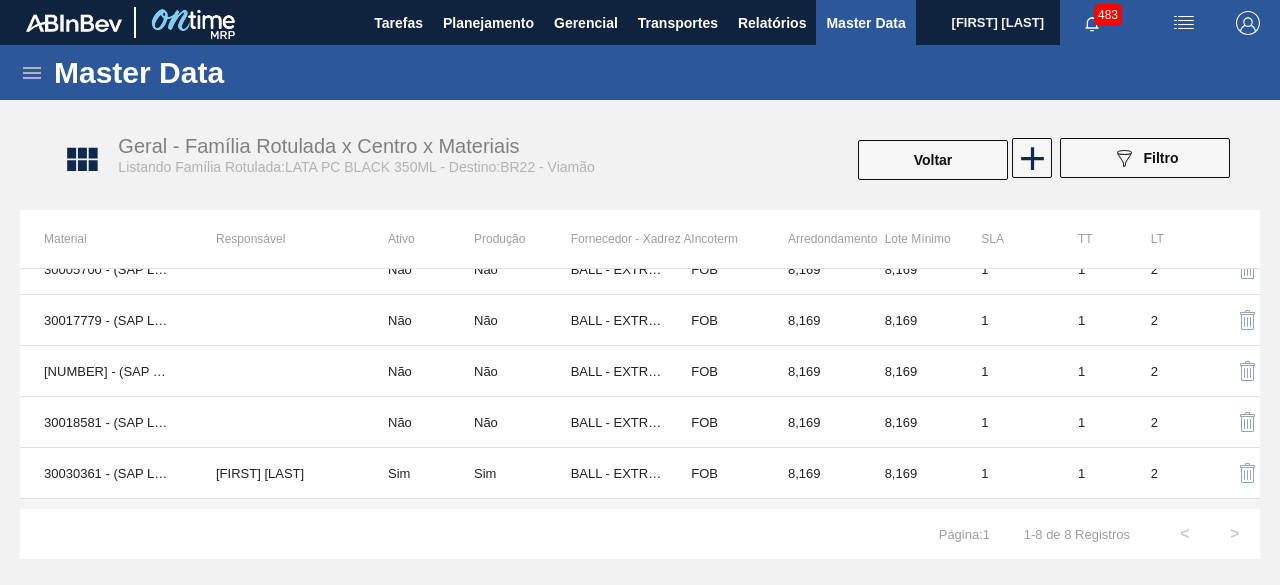 scroll, scrollTop: 0, scrollLeft: 0, axis: both 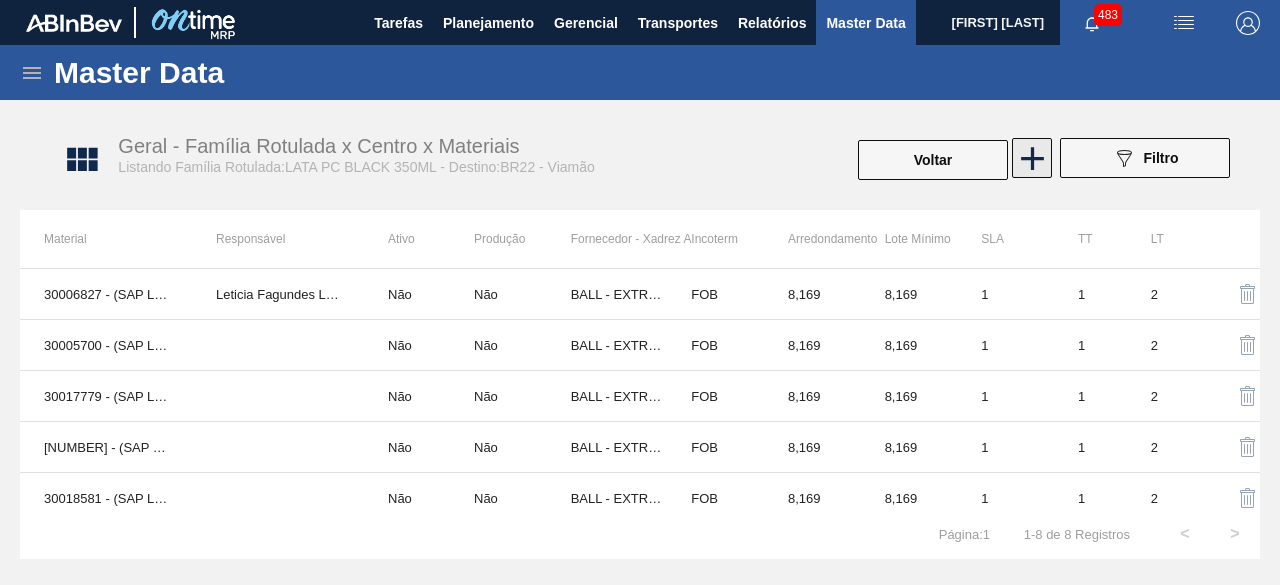 click 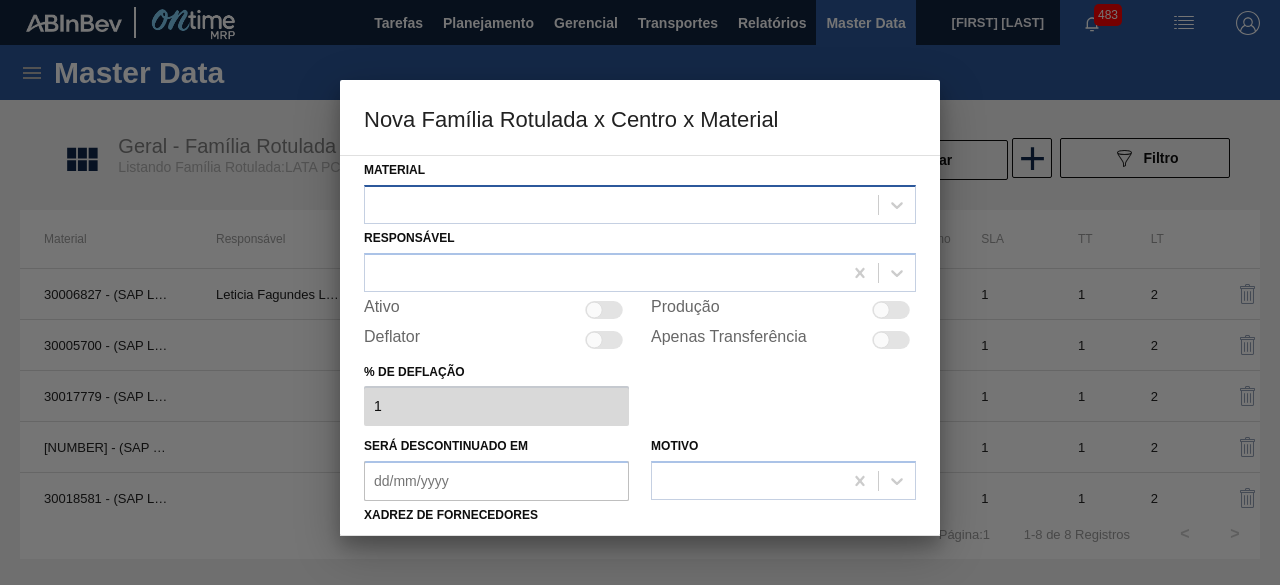 click at bounding box center (621, 204) 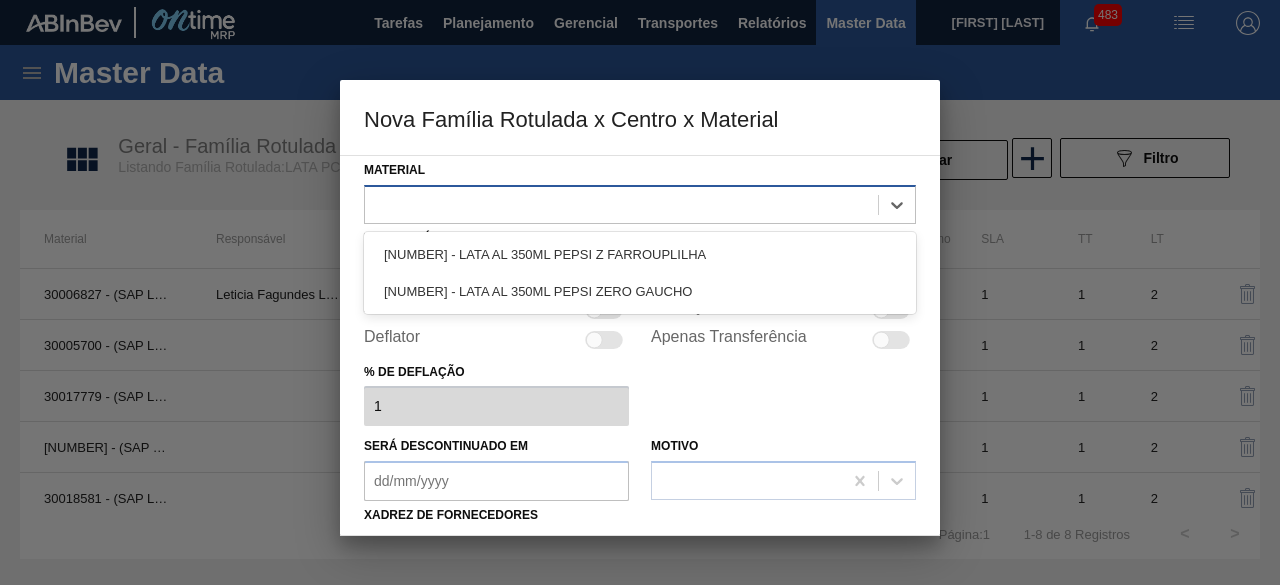 paste on "30034734" 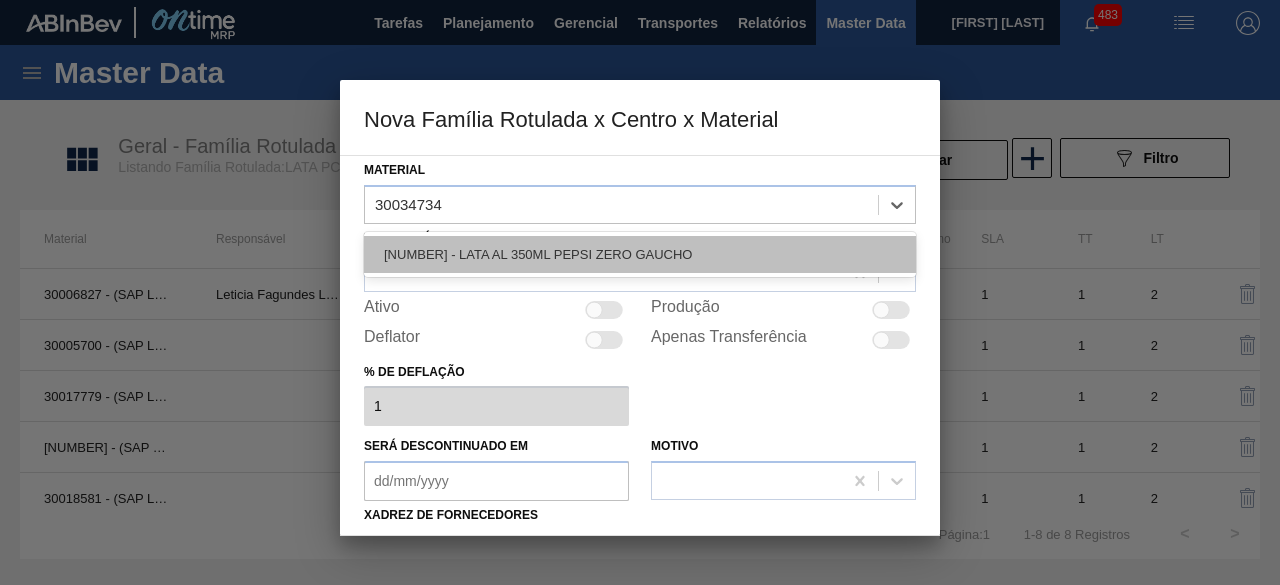 click on "[NUMBER] - LATA AL 350ML PEPSI ZERO GAUCHO" at bounding box center [640, 254] 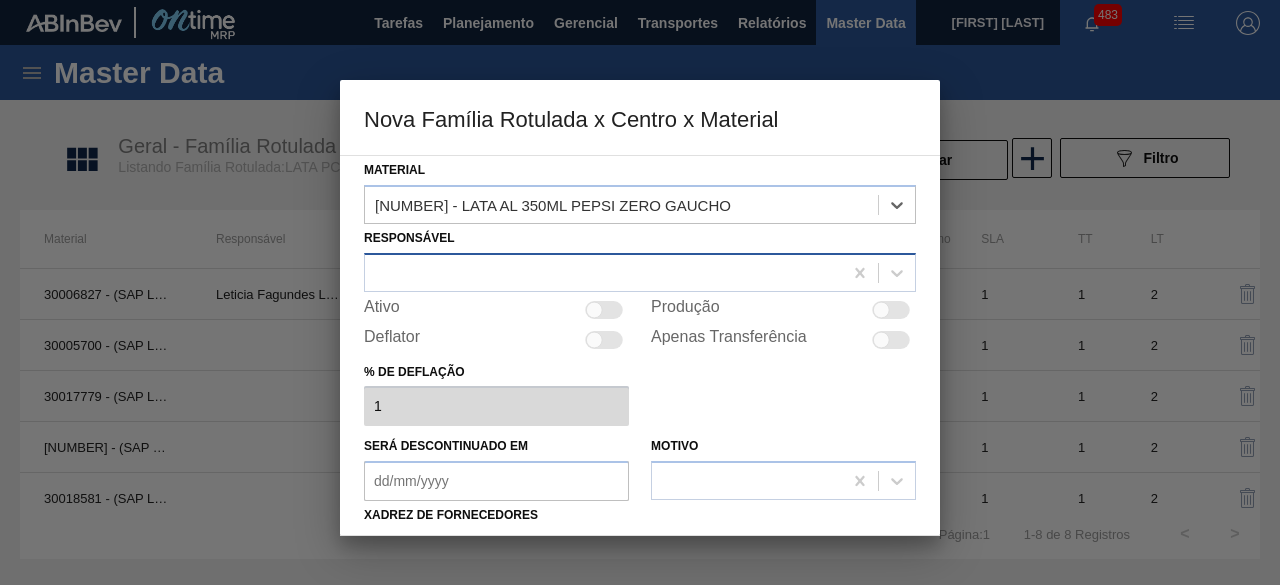 click at bounding box center [603, 272] 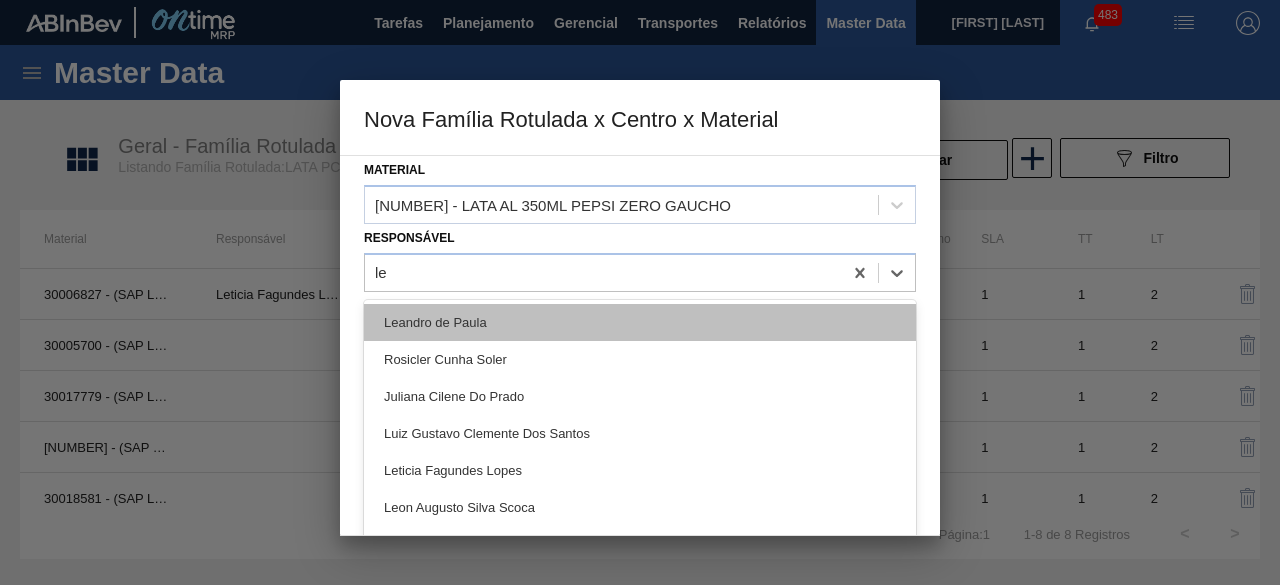 type on "l" 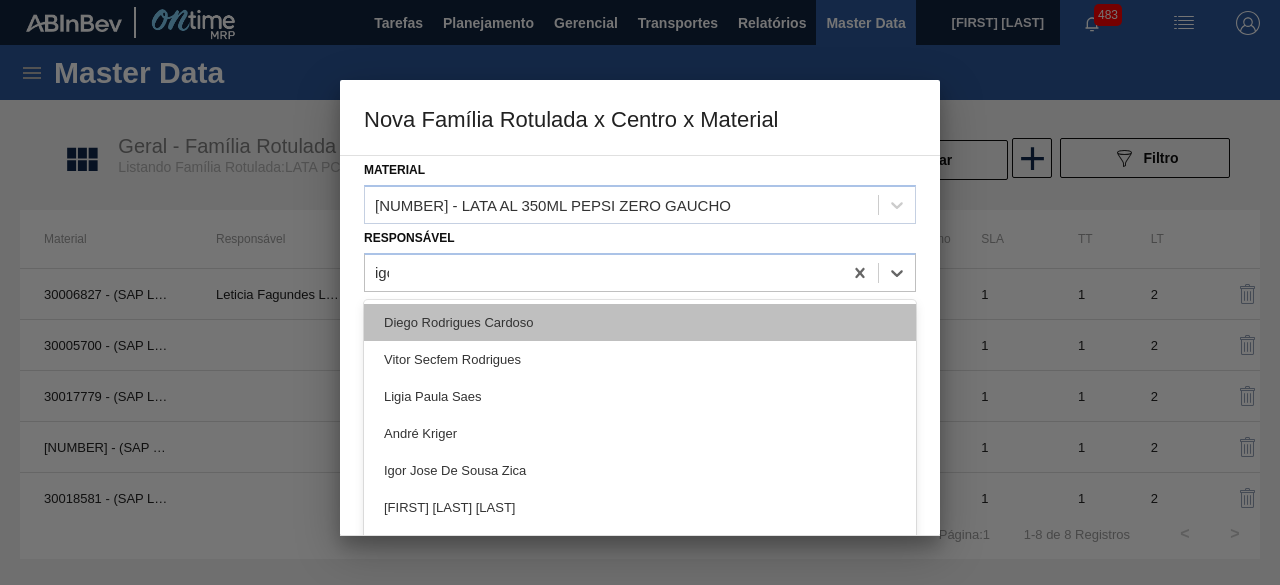 type on "igor" 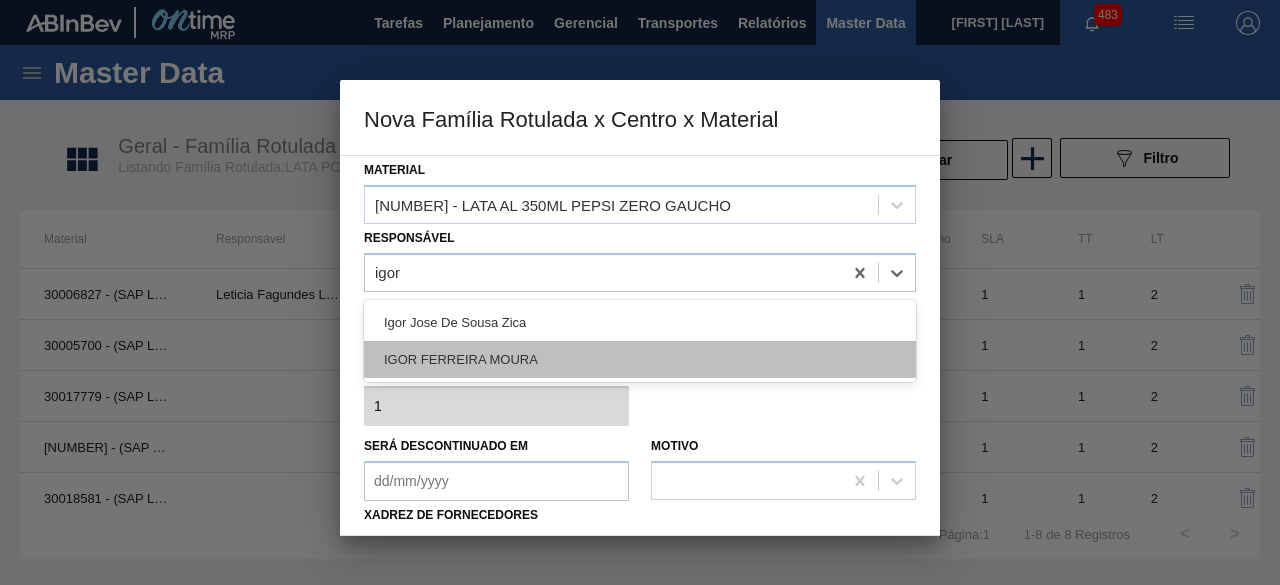 click on "IGOR FERREIRA MOURA" at bounding box center (640, 359) 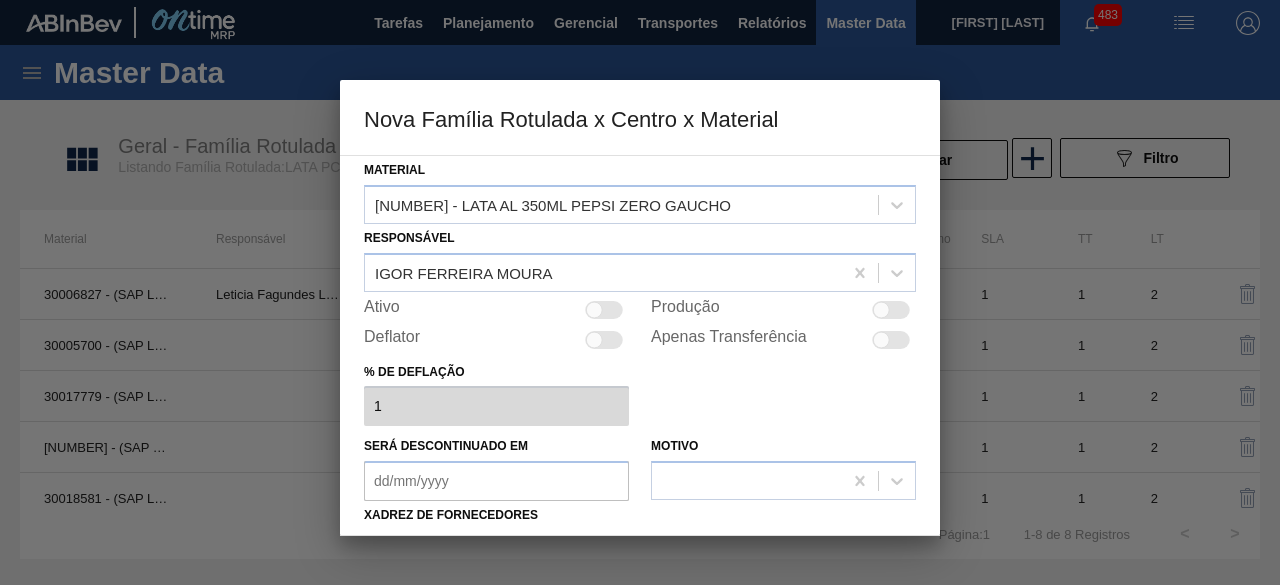 click at bounding box center (891, 310) 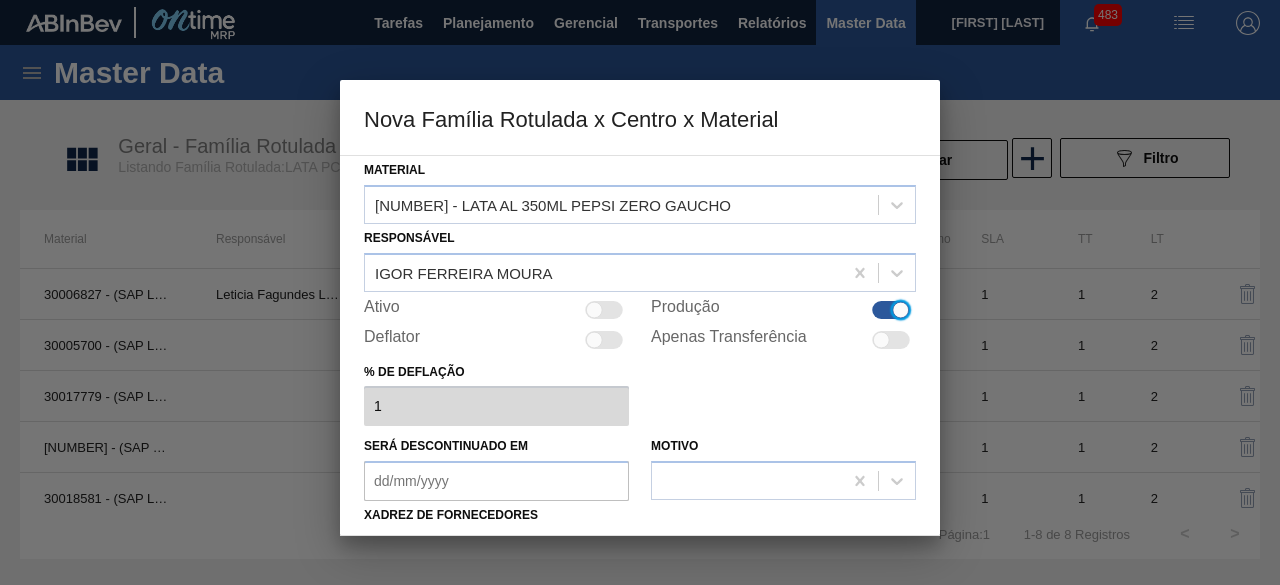scroll, scrollTop: 100, scrollLeft: 0, axis: vertical 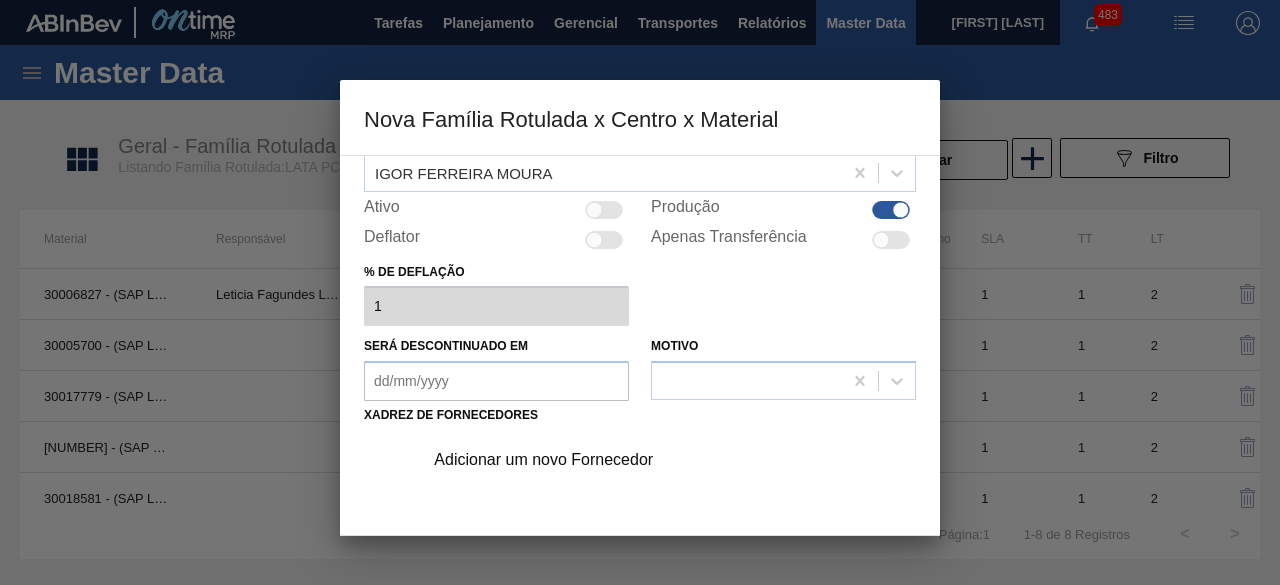 click on "Adicionar um novo Fornecedor" at bounding box center [630, 460] 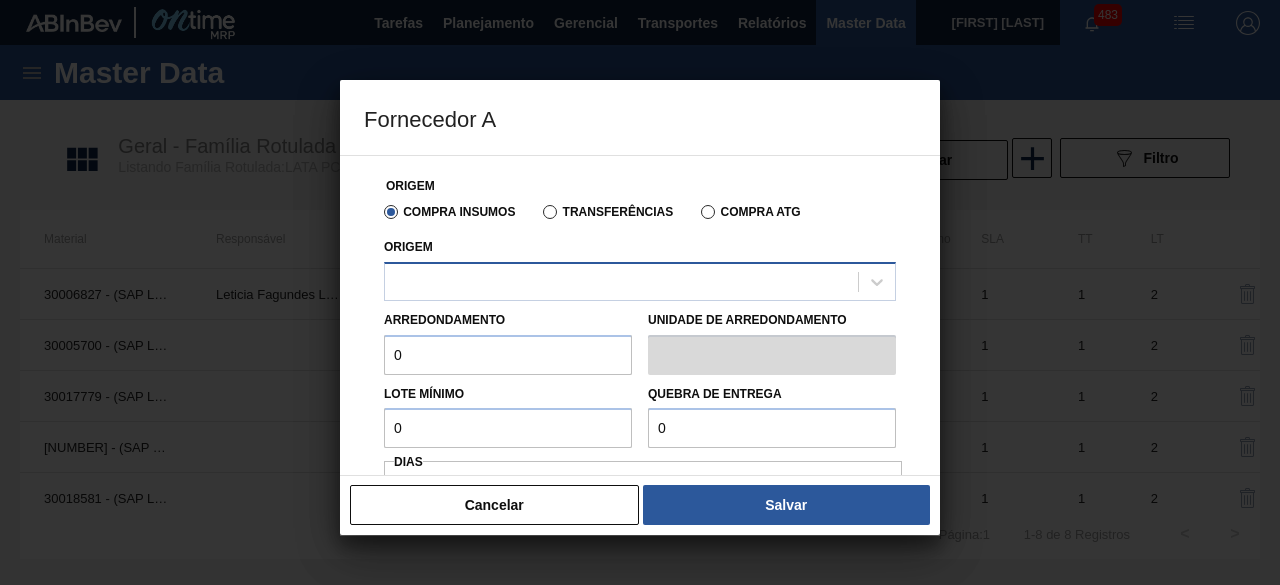 click at bounding box center (621, 281) 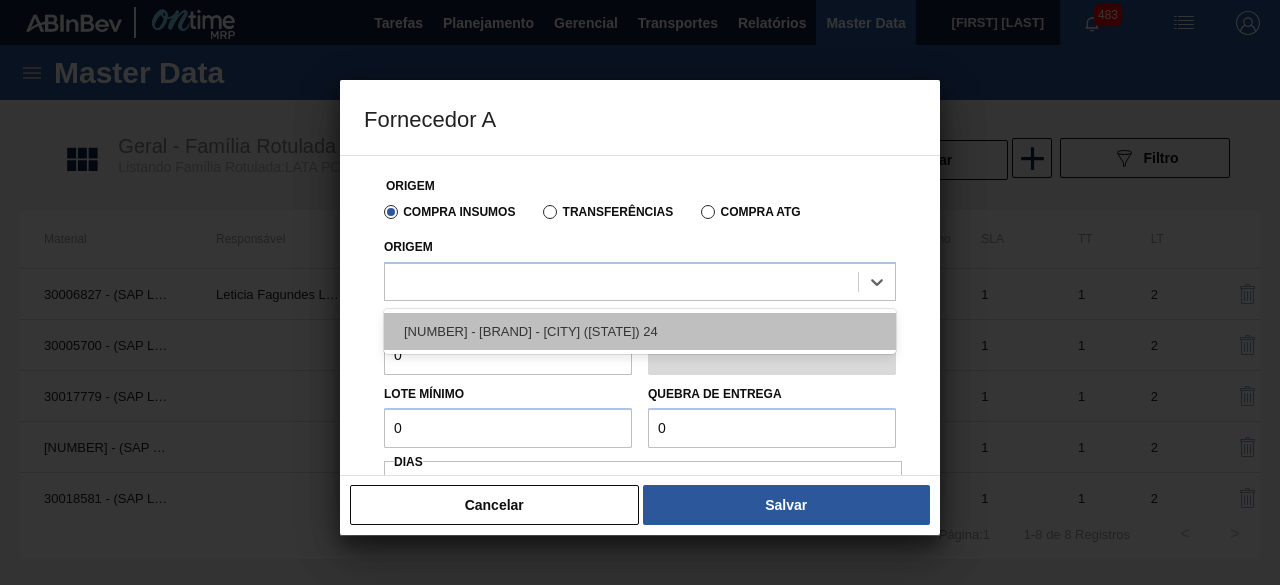 click on "[NUMBER] - [BRAND] - [CITY] ([STATE]) 24" at bounding box center (640, 331) 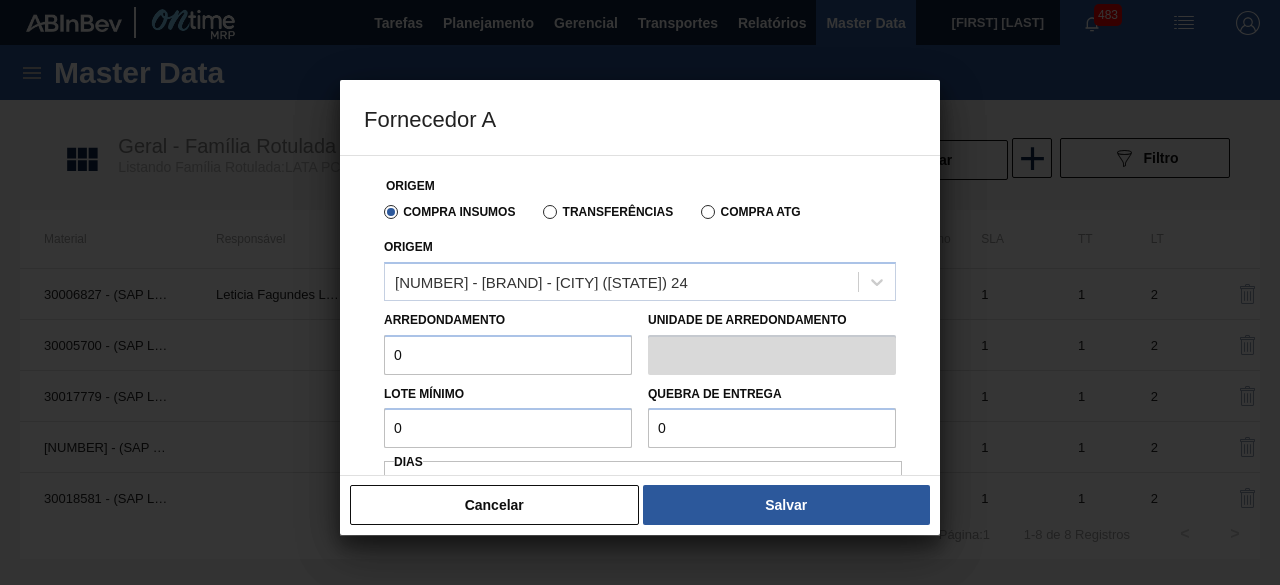 click on "0" at bounding box center [508, 355] 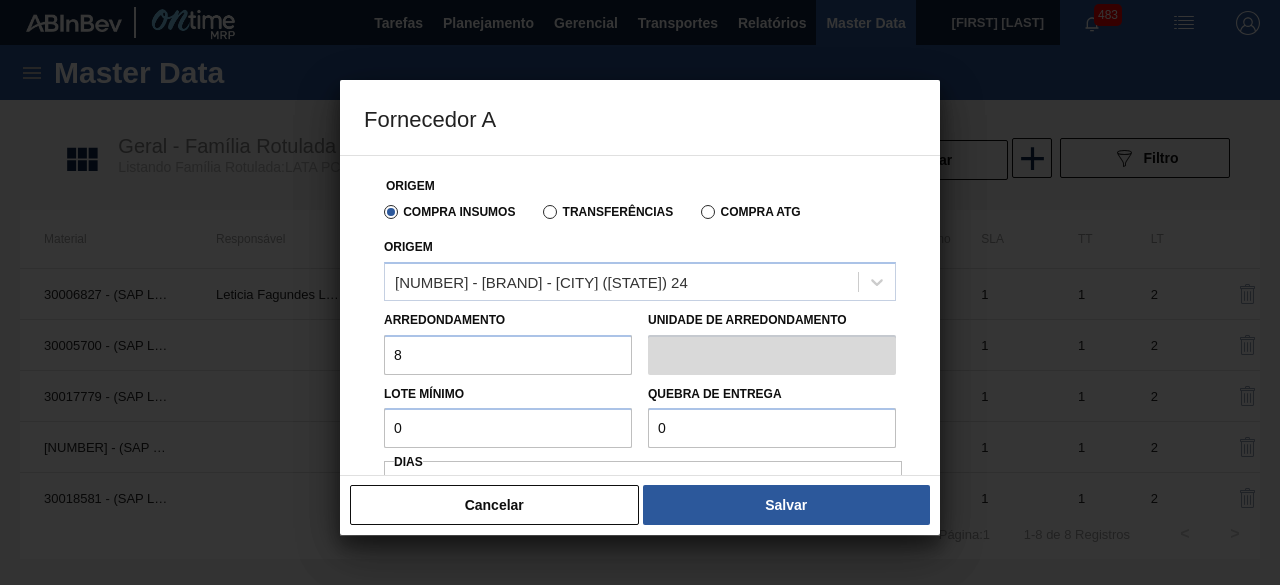 type on "8,169" 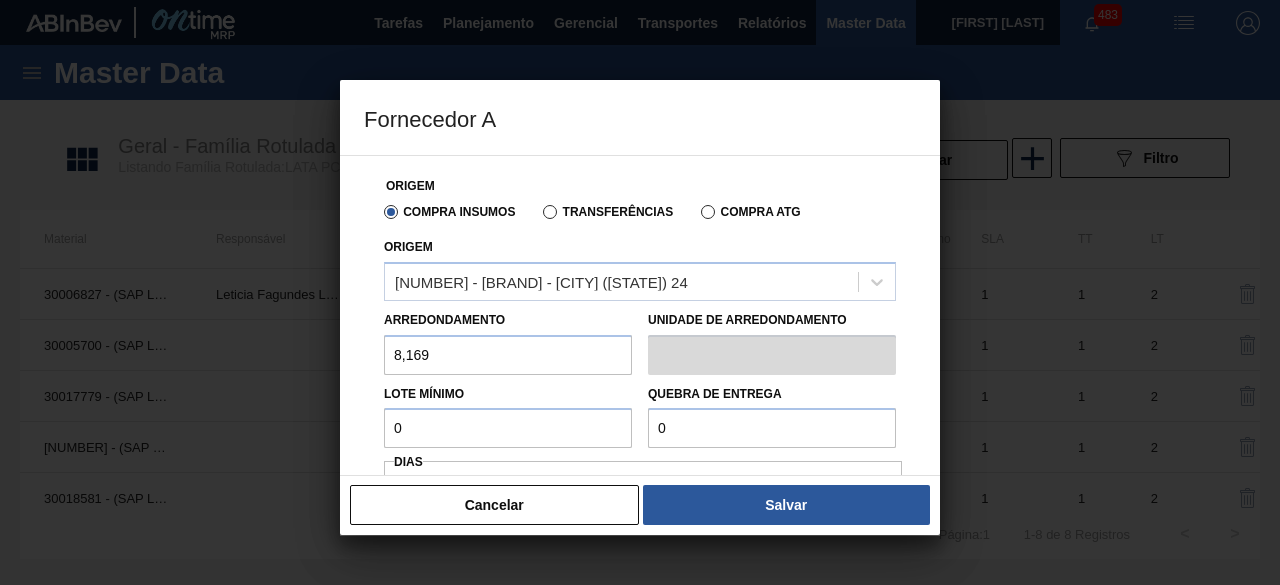 click on "0" at bounding box center (508, 428) 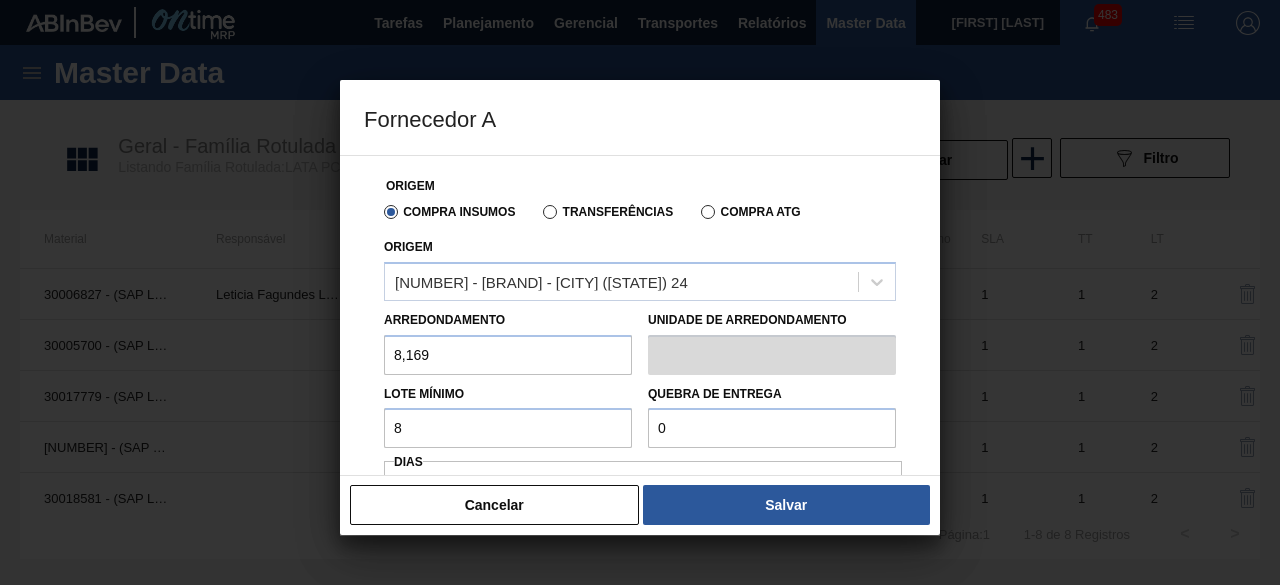 type on "8,169" 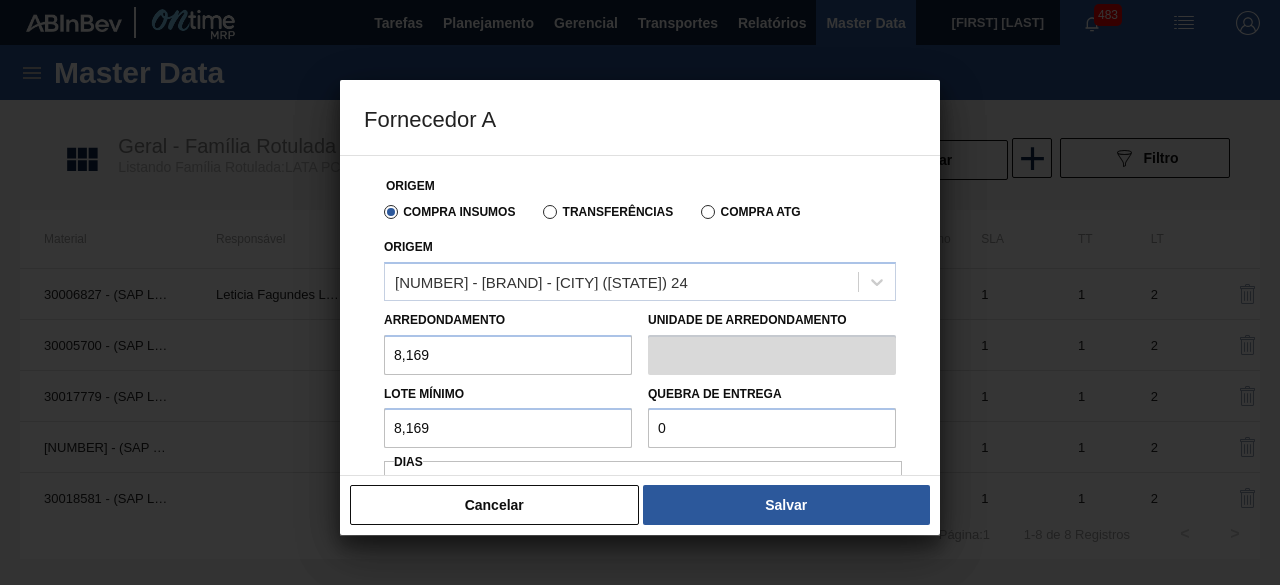 click on "0" at bounding box center [772, 428] 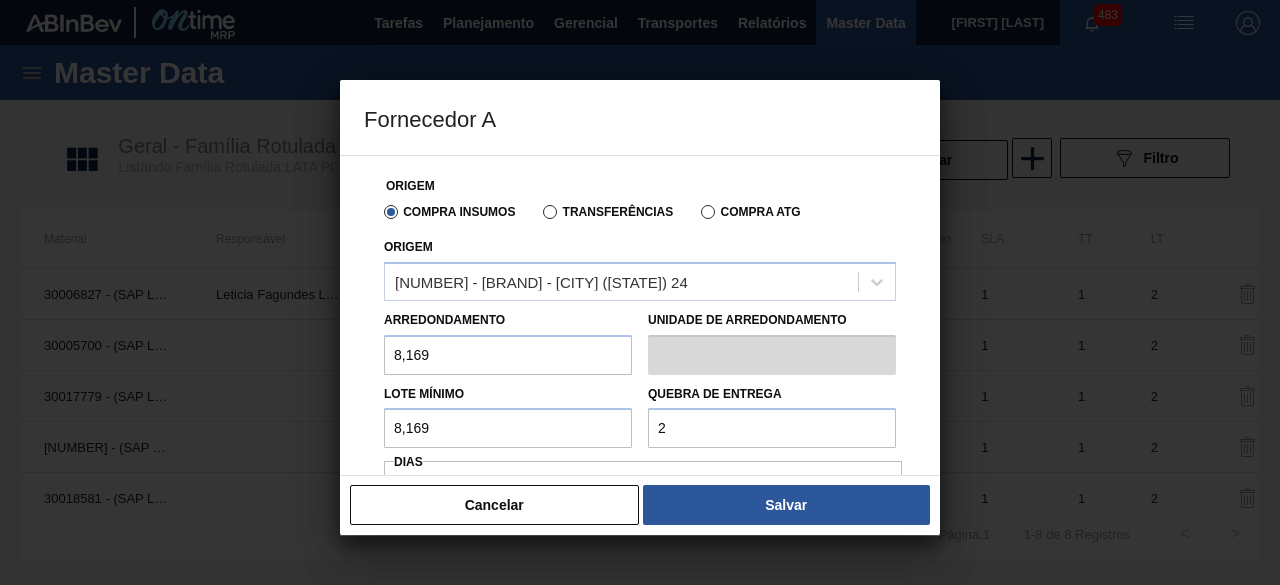 type on "204,225" 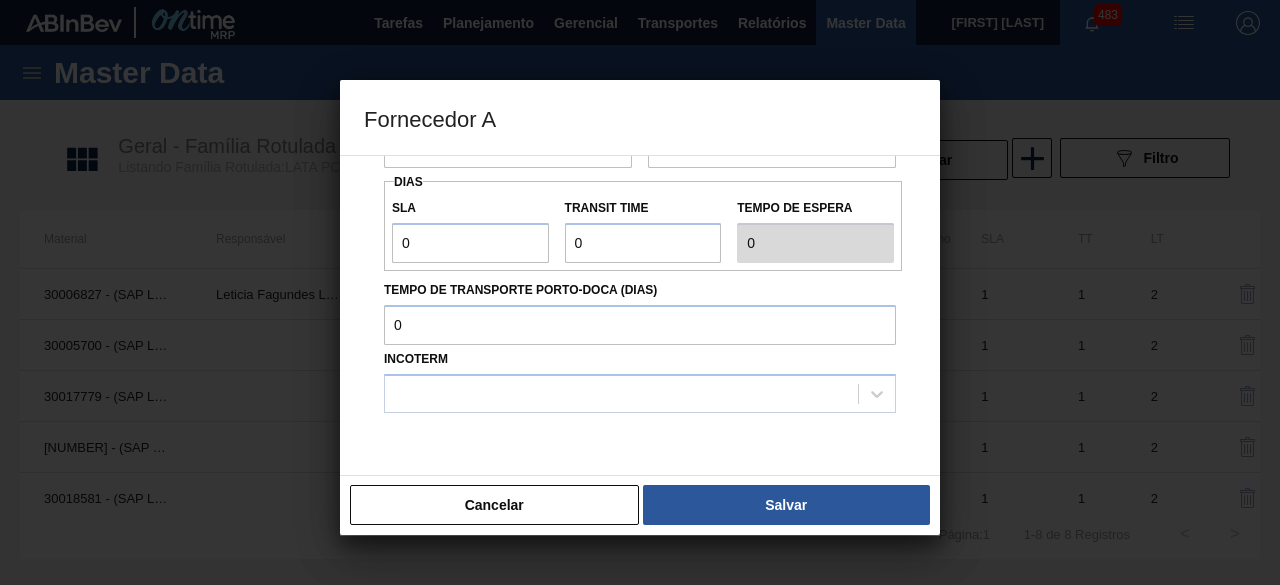 scroll, scrollTop: 300, scrollLeft: 0, axis: vertical 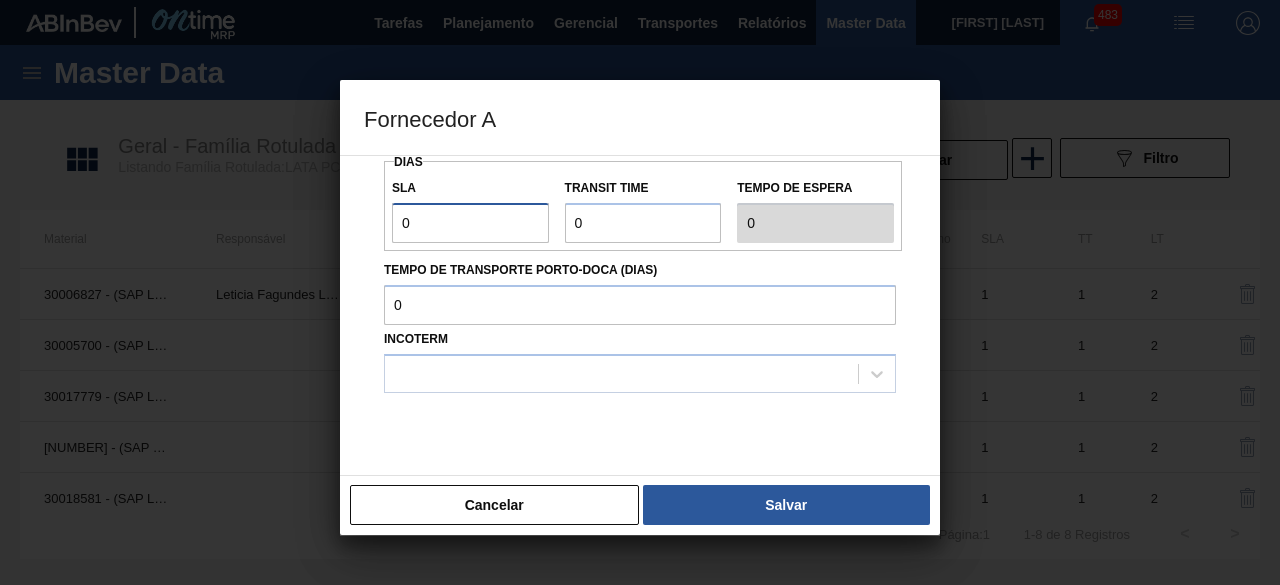 click on "0" at bounding box center (470, 223) 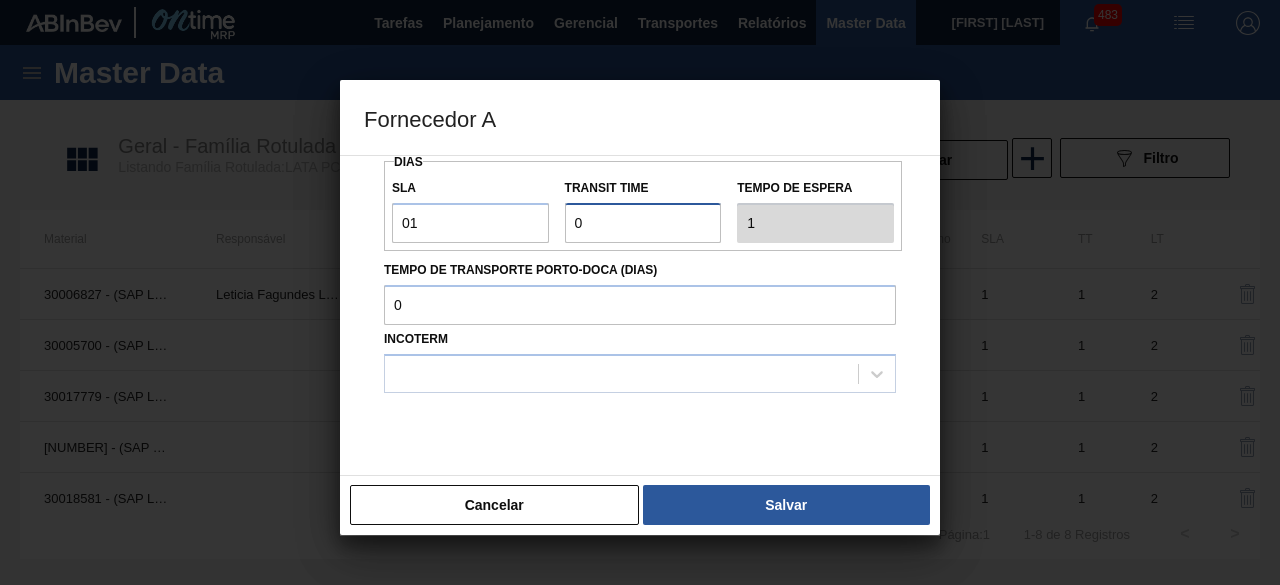 click on "Transit Time" at bounding box center (643, 223) 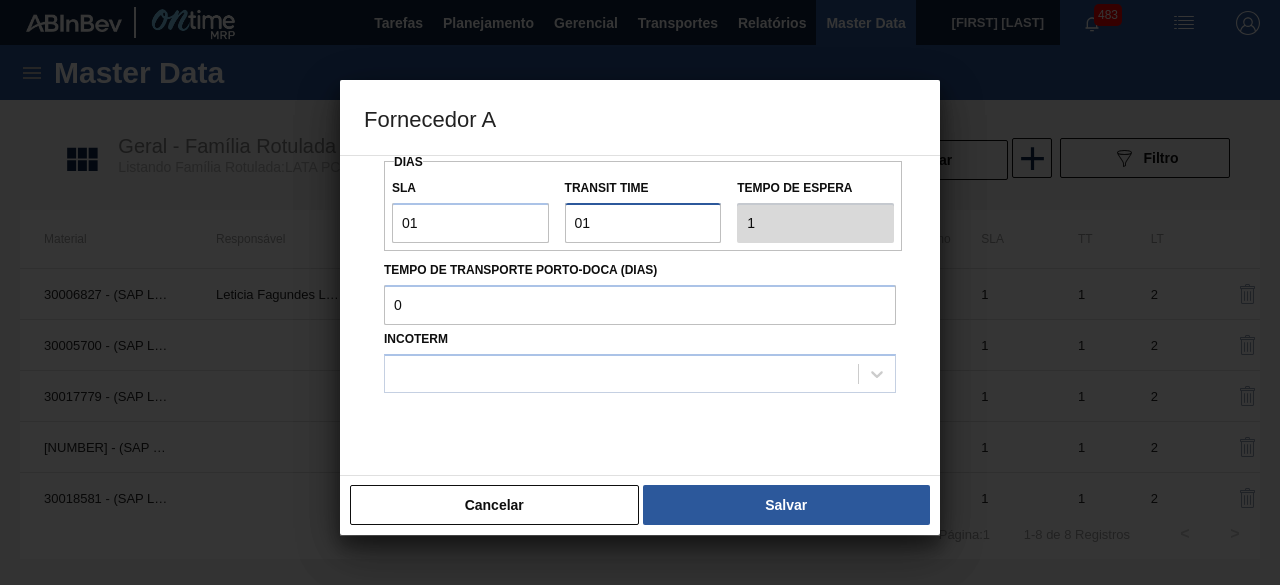 type on "2" 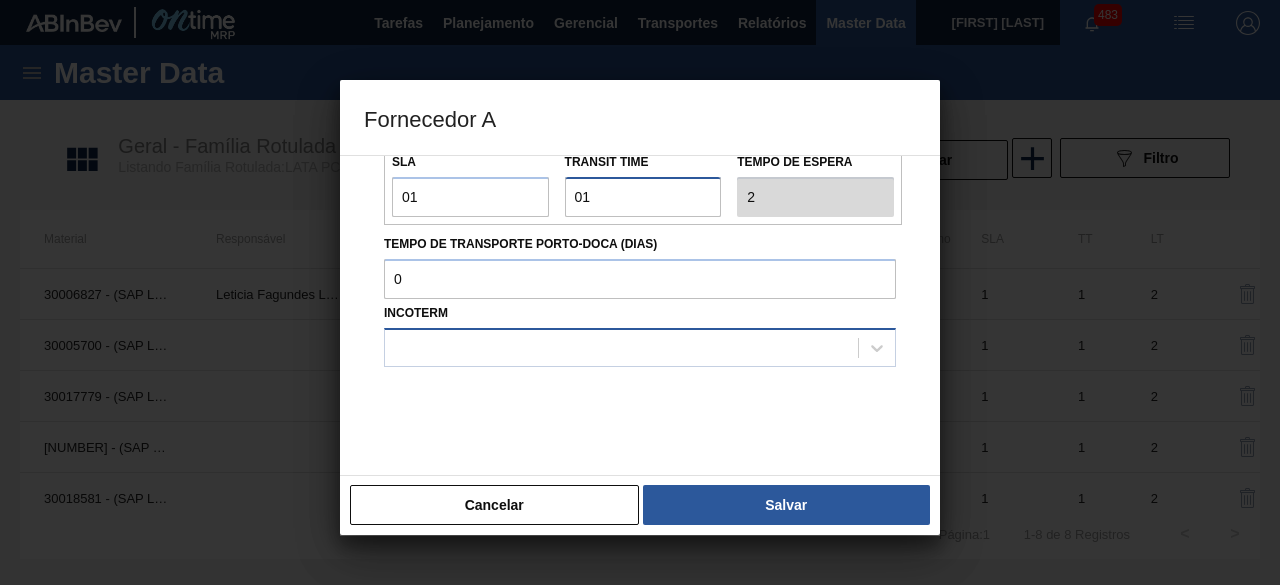 scroll, scrollTop: 340, scrollLeft: 0, axis: vertical 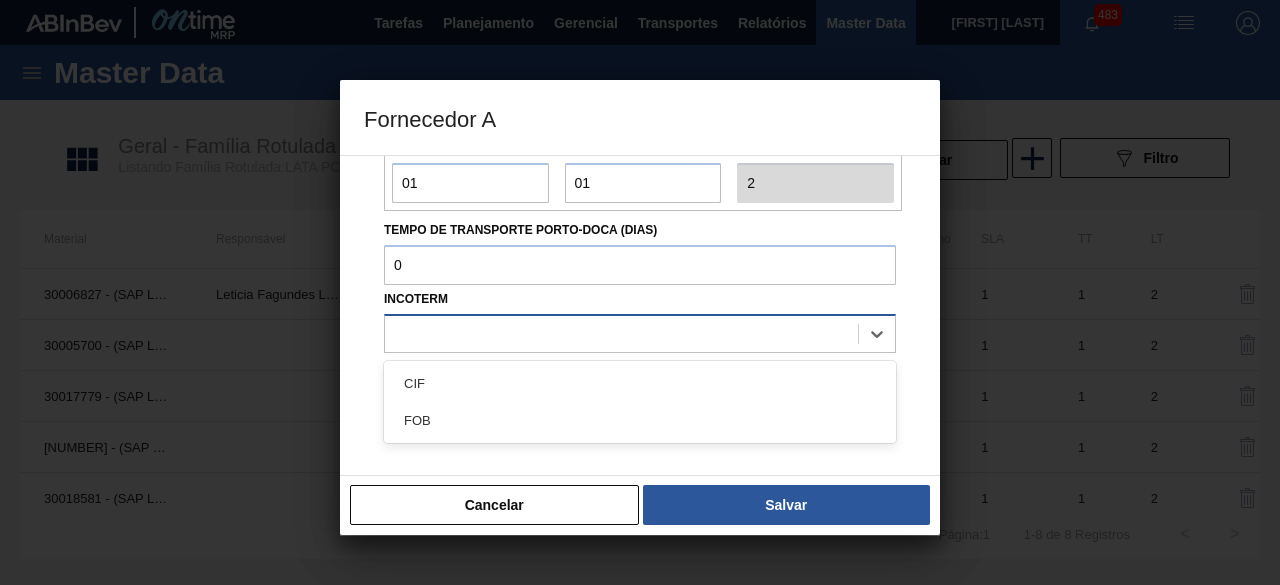 click at bounding box center (621, 333) 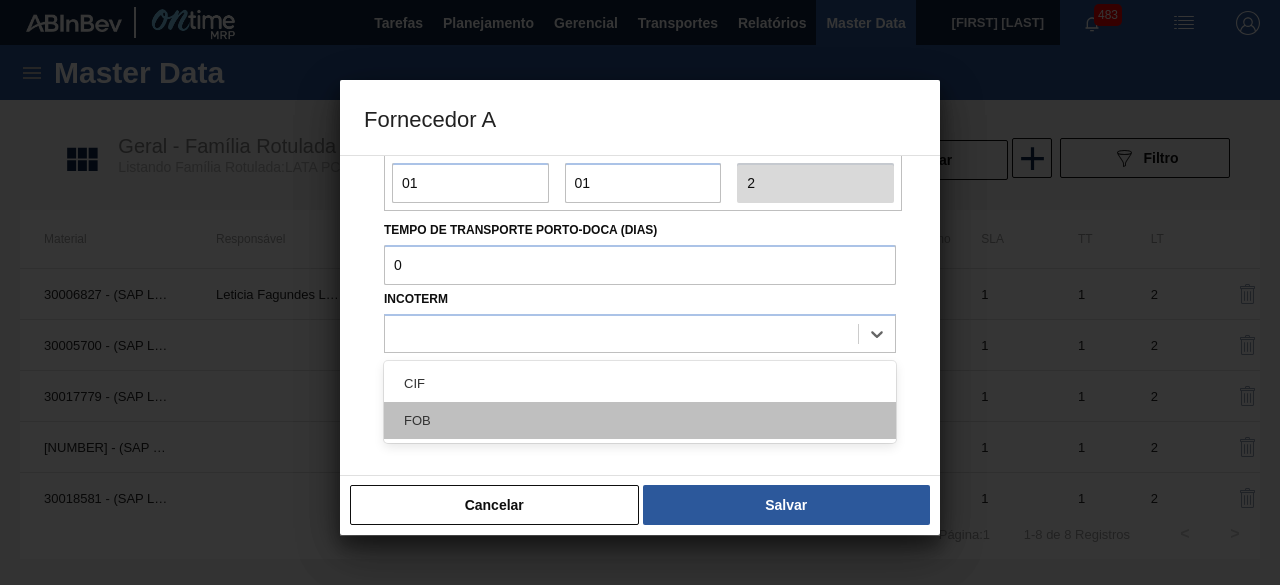 click on "FOB" at bounding box center [640, 420] 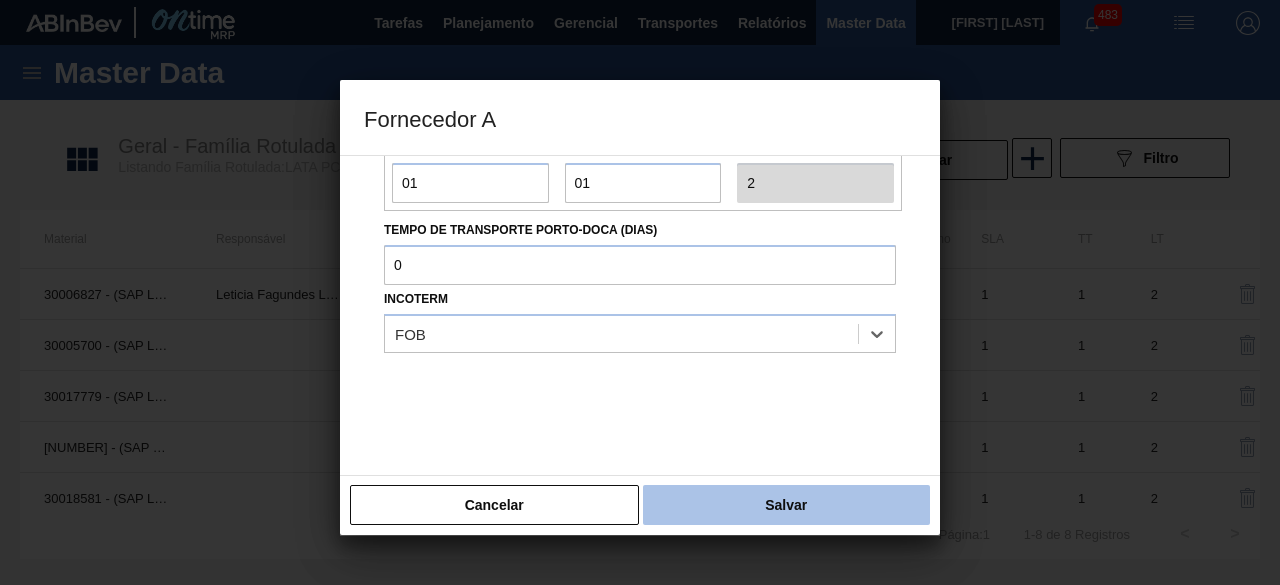 click on "Salvar" at bounding box center (786, 505) 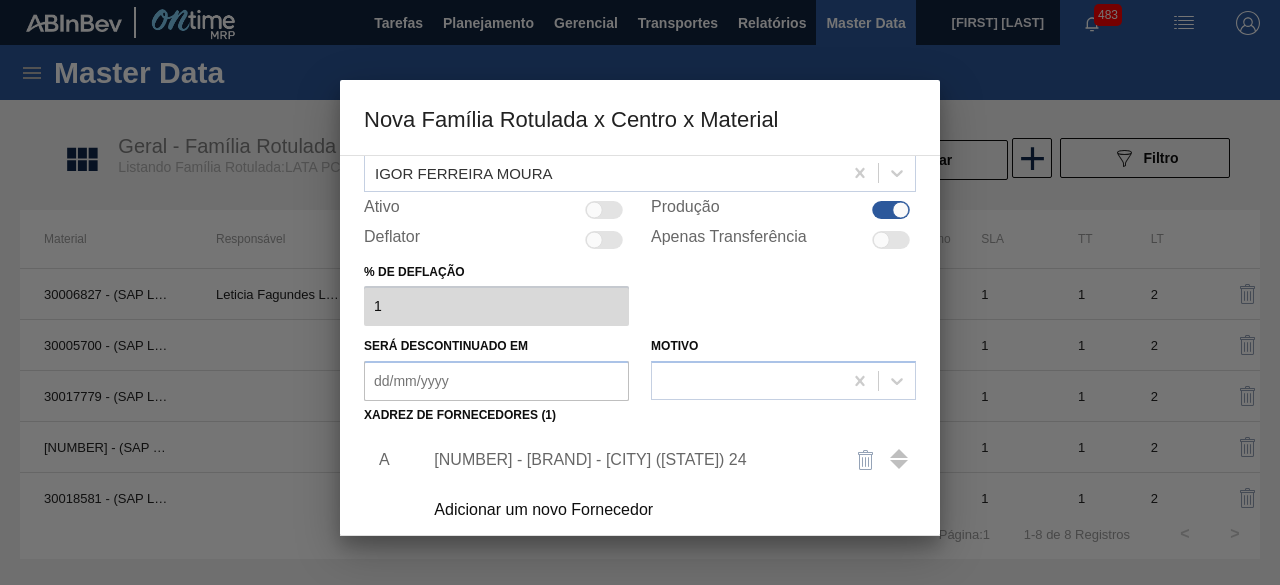 click on "Ativo" at bounding box center [496, 210] 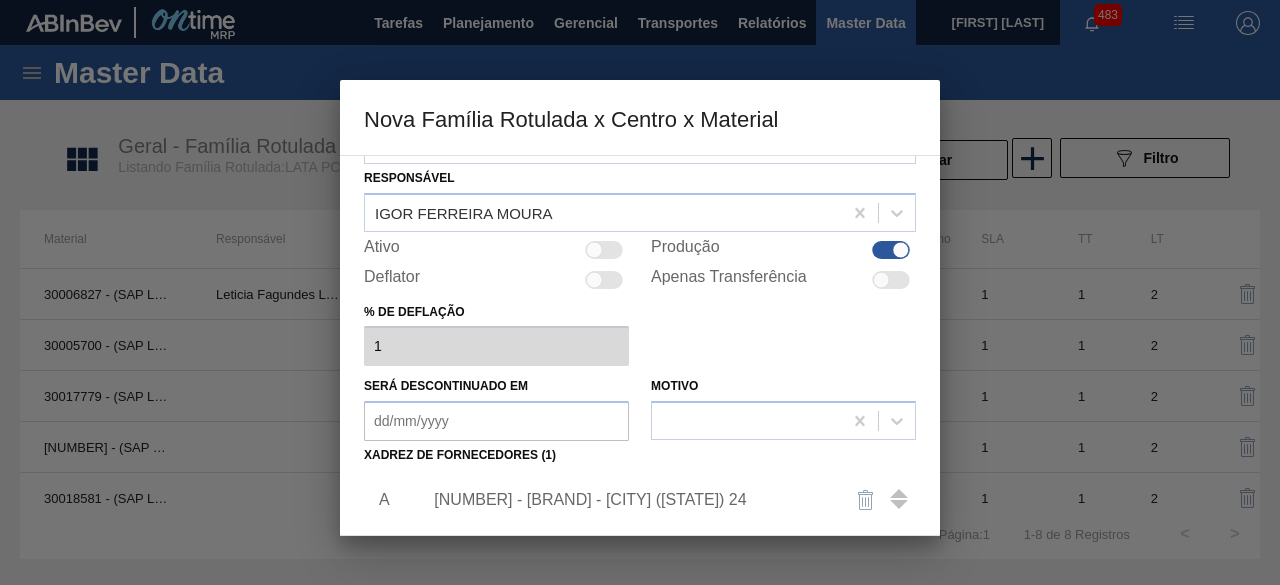 scroll, scrollTop: 100, scrollLeft: 0, axis: vertical 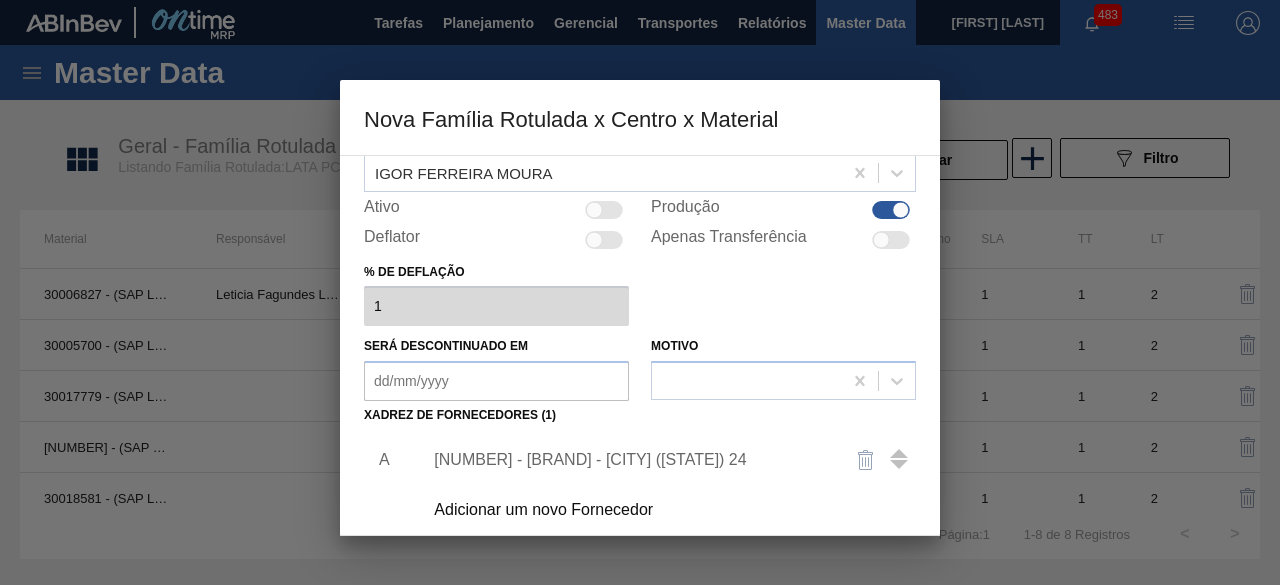 click at bounding box center [604, 210] 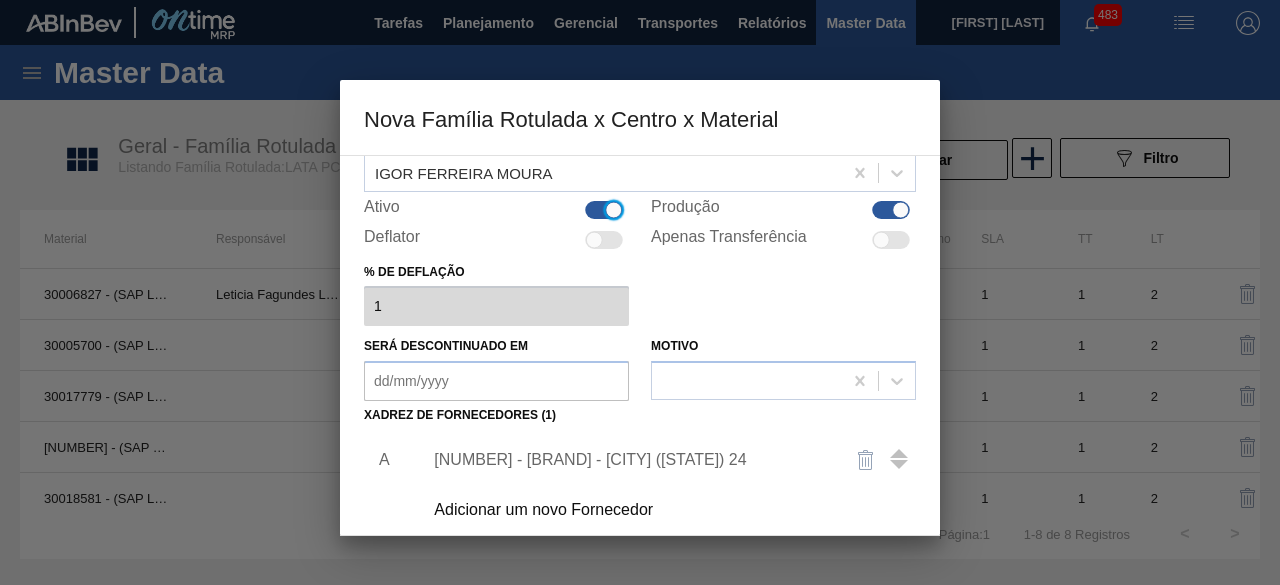 scroll, scrollTop: 300, scrollLeft: 0, axis: vertical 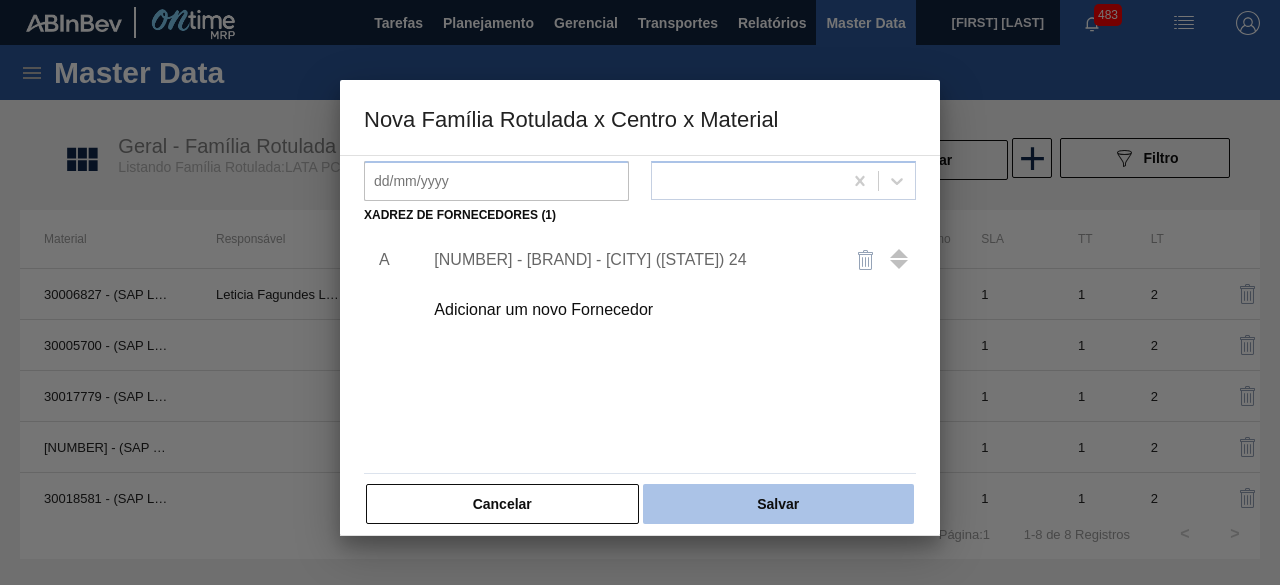 click on "Salvar" at bounding box center (778, 504) 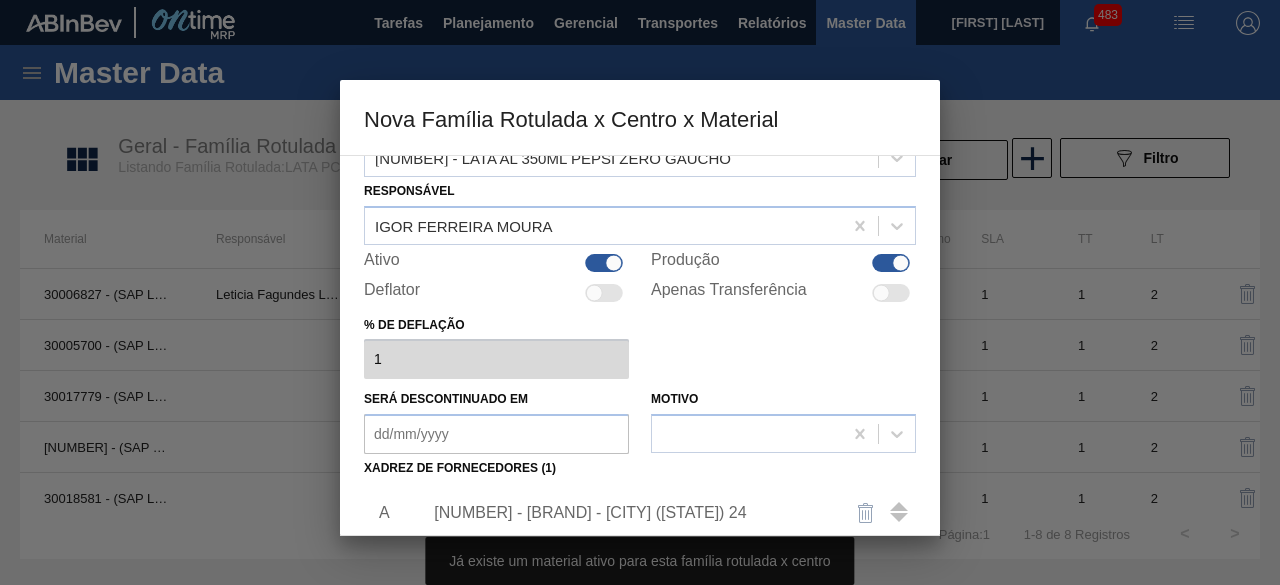 scroll, scrollTop: 0, scrollLeft: 0, axis: both 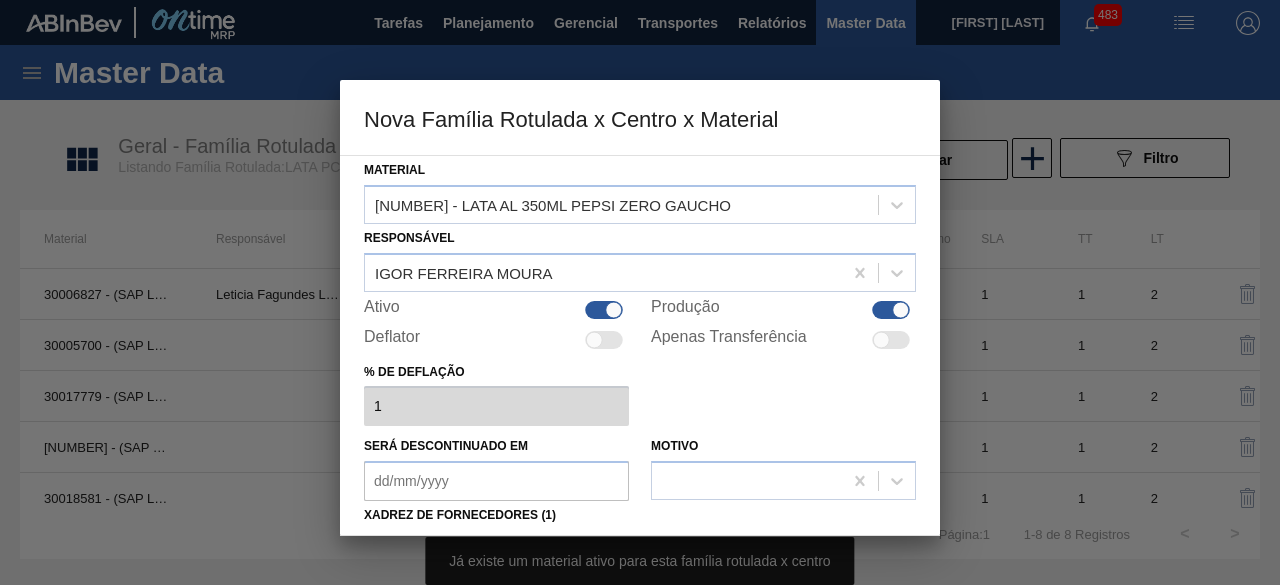 click at bounding box center (613, 309) 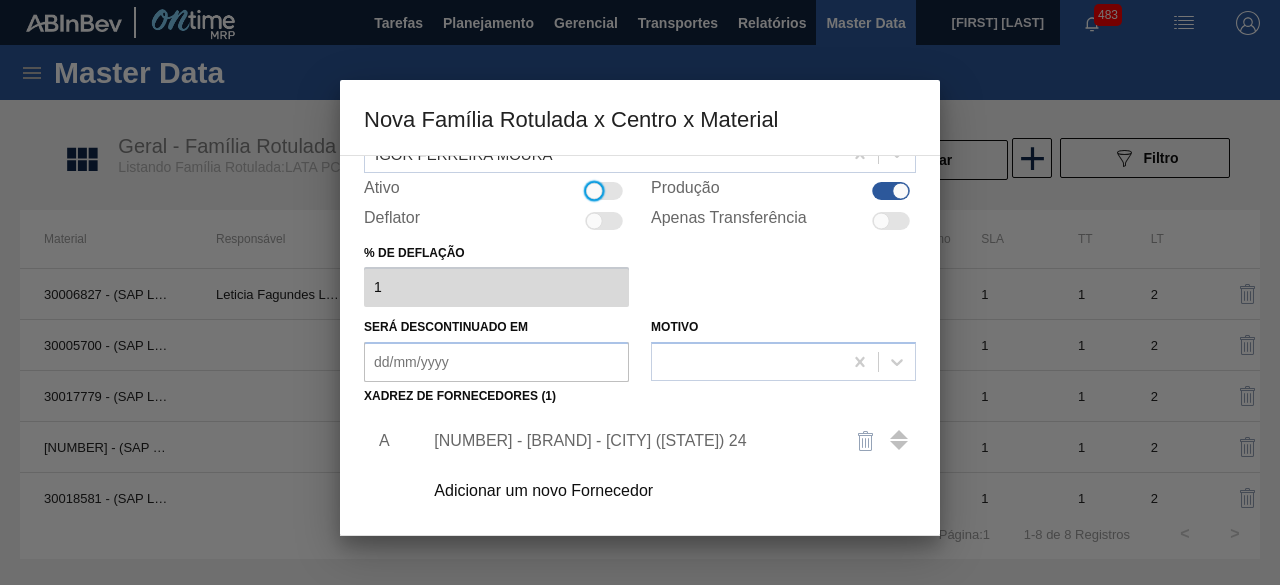 scroll, scrollTop: 300, scrollLeft: 0, axis: vertical 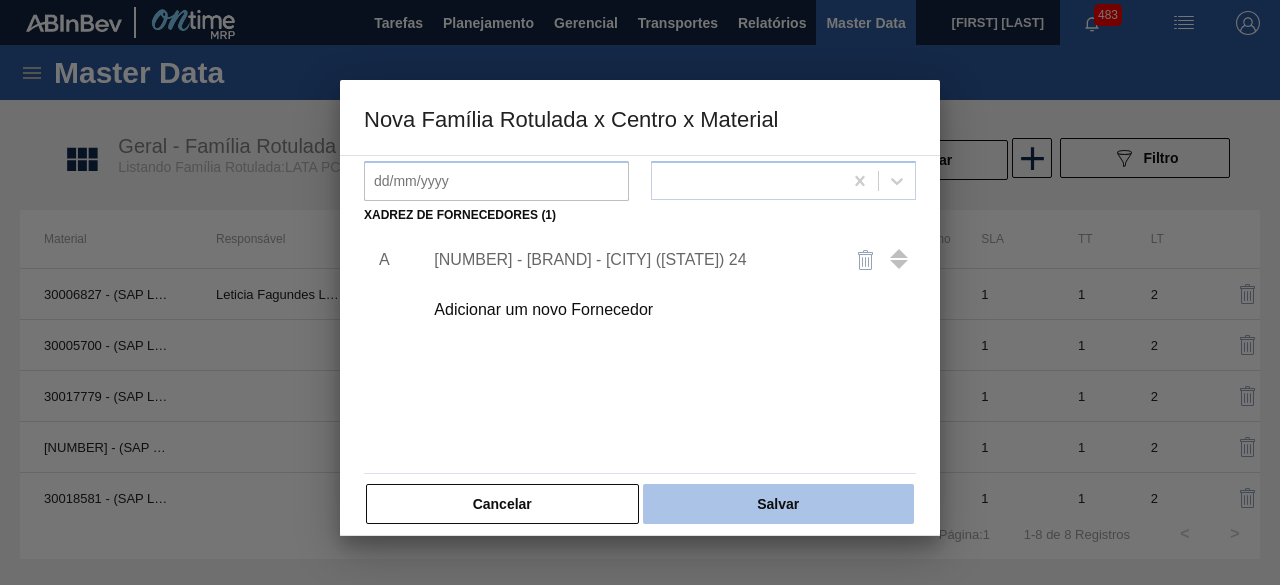 click on "Salvar" at bounding box center [778, 504] 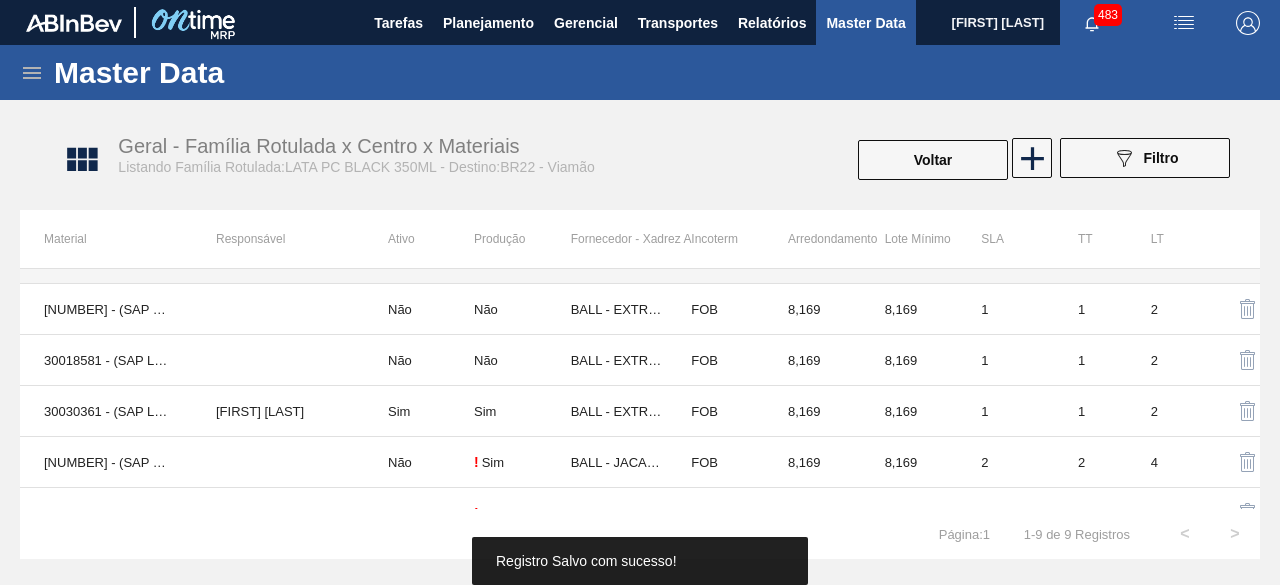 scroll, scrollTop: 200, scrollLeft: 0, axis: vertical 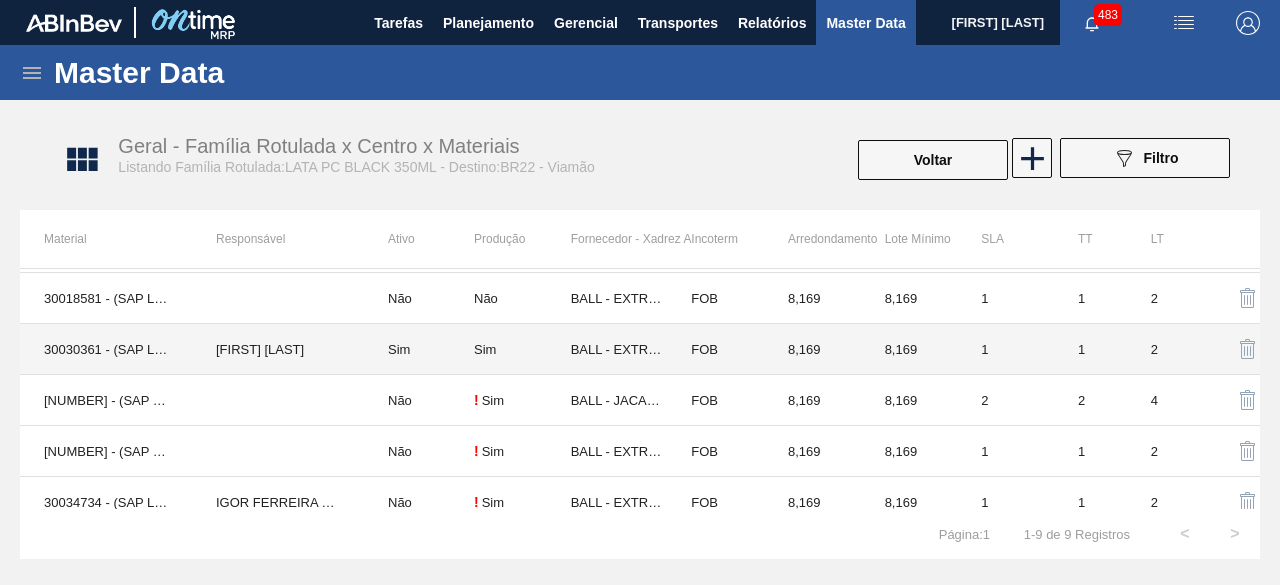 click on "30030361 - (SAP Legado: 50822776) - LATA AL 350ML PEPSI ZERO FOSCA NIV24" at bounding box center [106, 349] 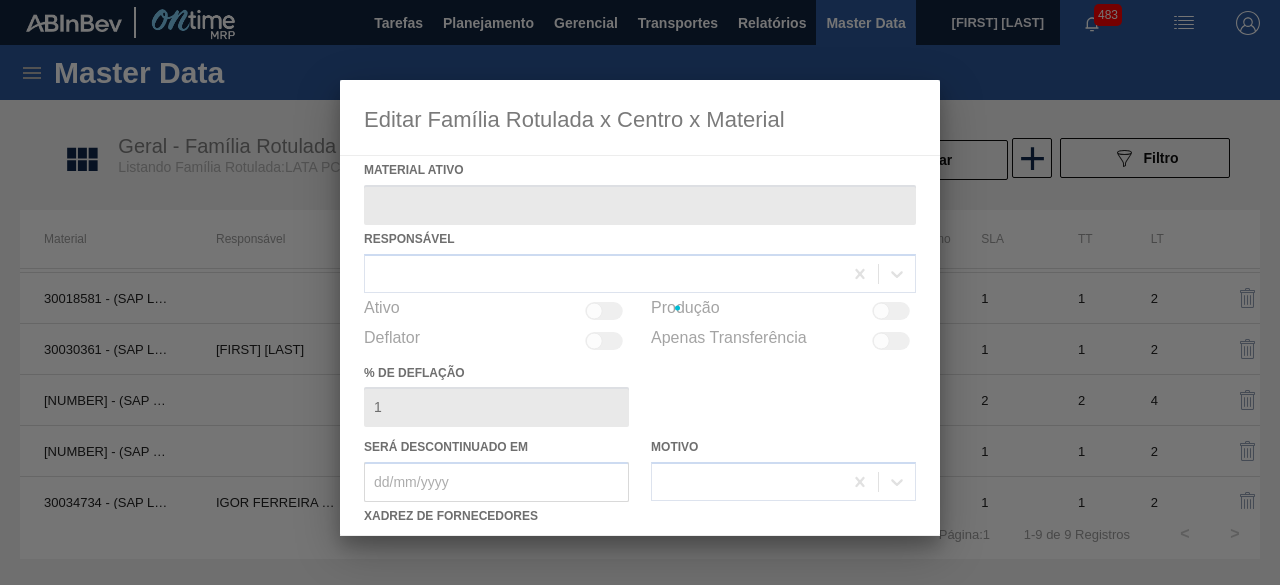 type on "30030361 - (SAP Legado: 50822776) - LATA AL 350ML PEPSI ZERO FOSCA NIV24" 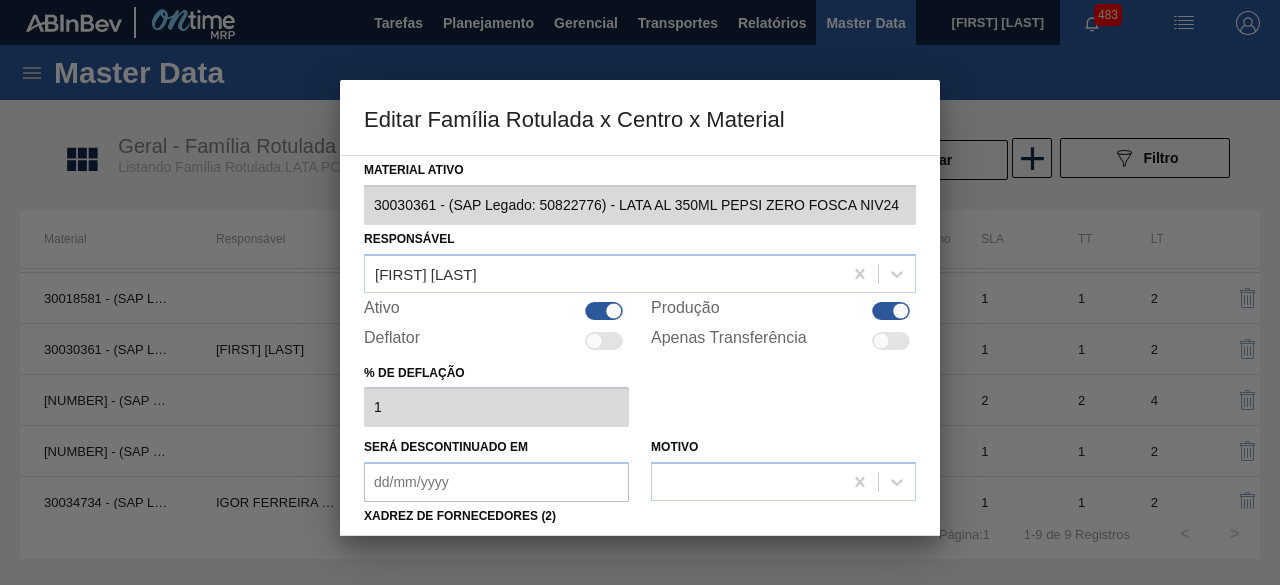 click at bounding box center [613, 310] 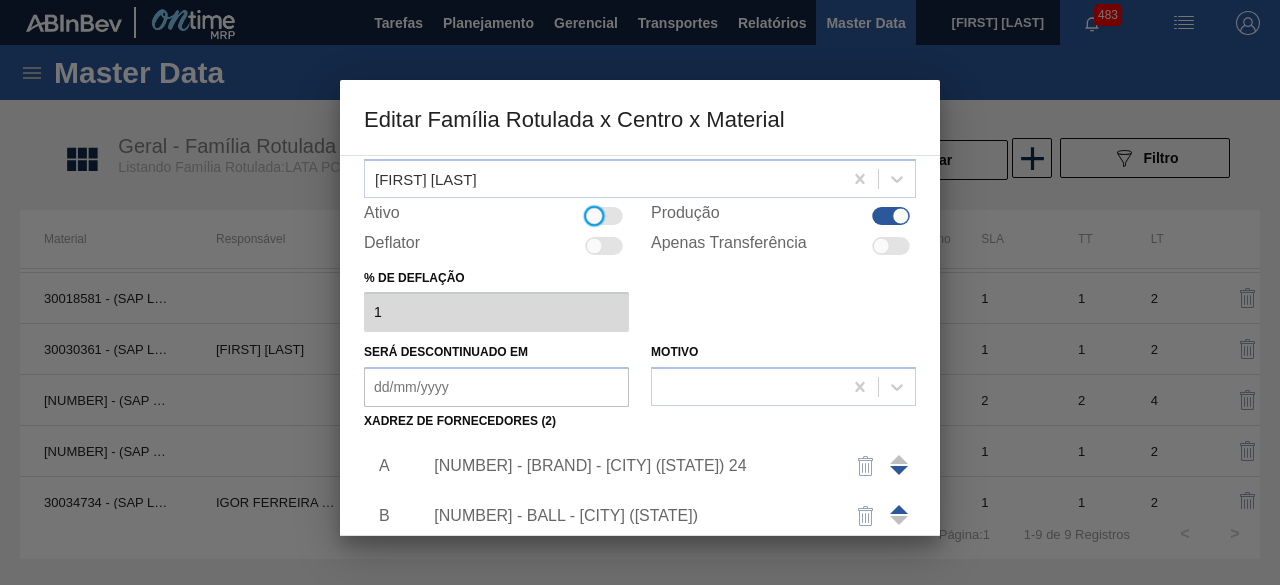 scroll, scrollTop: 300, scrollLeft: 0, axis: vertical 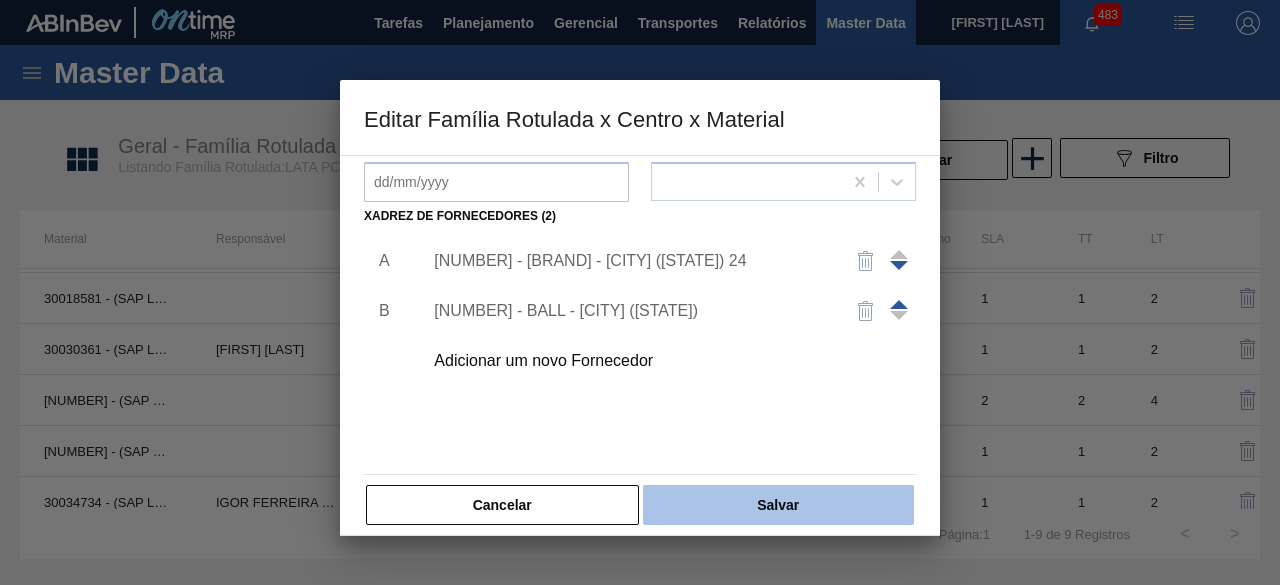 click on "Salvar" at bounding box center (778, 505) 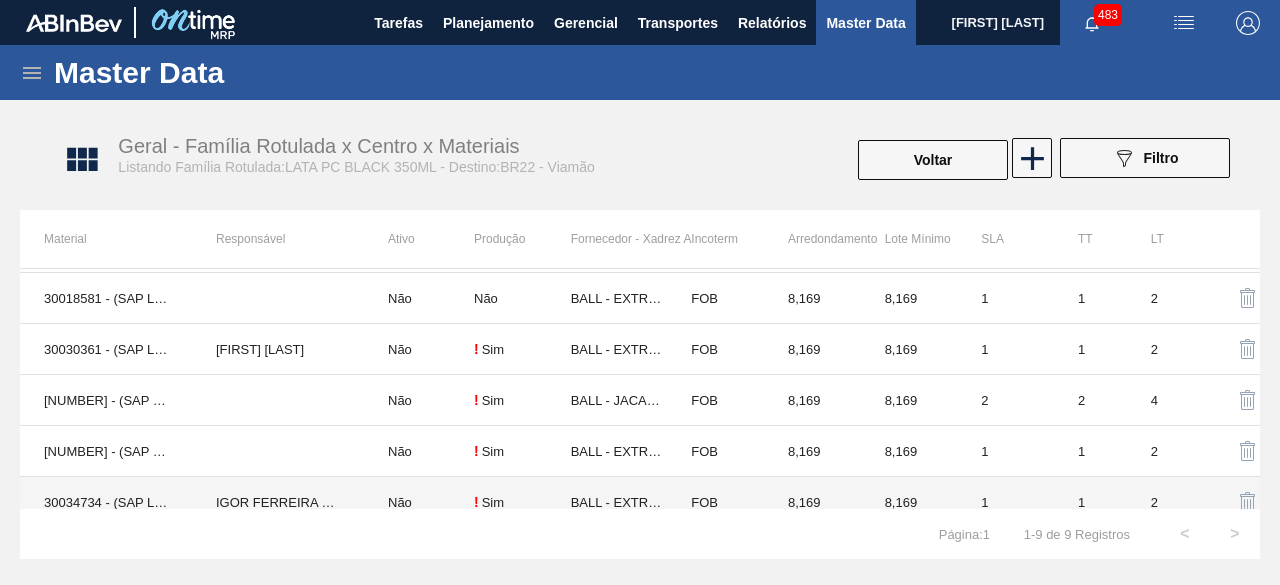 click on "IGOR FERREIRA MOURA" at bounding box center (278, 502) 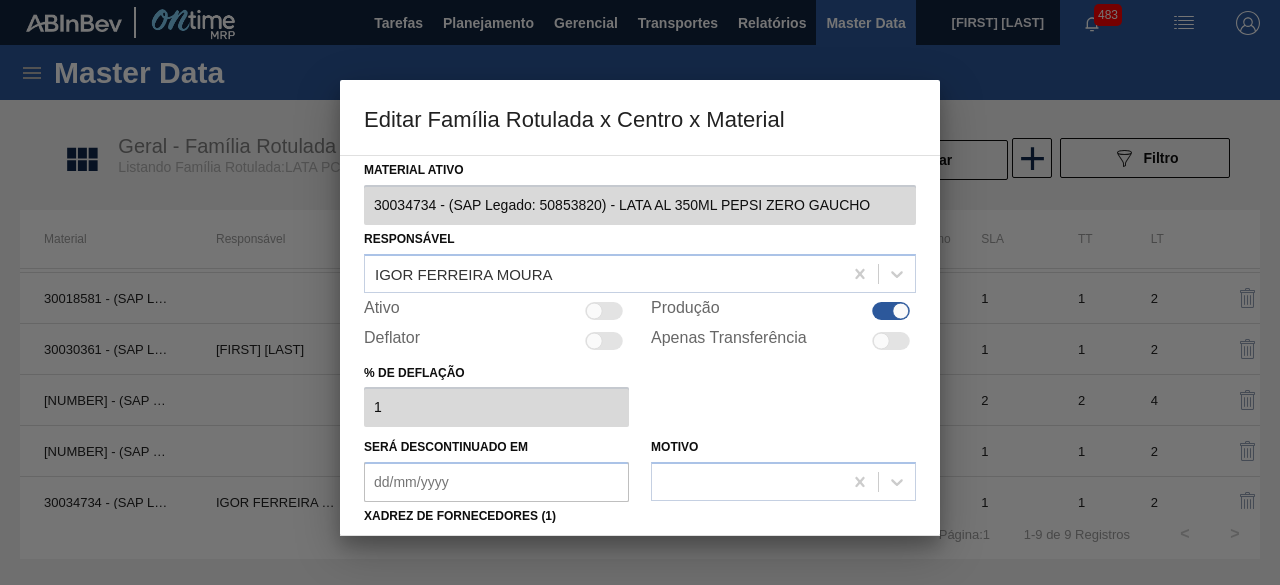 click at bounding box center [604, 311] 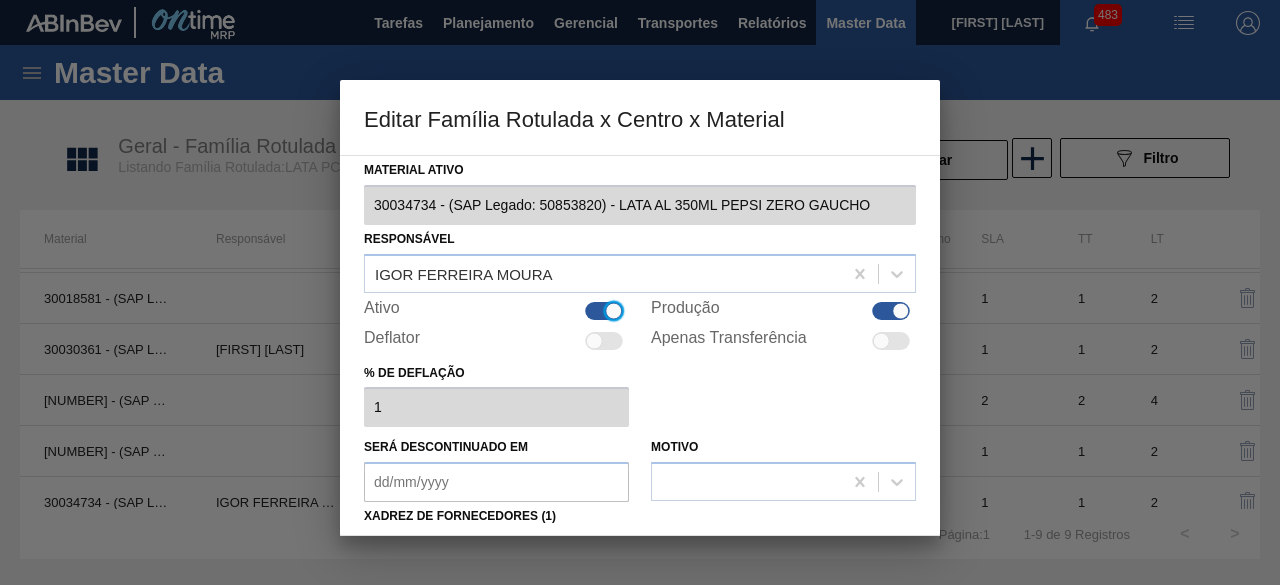 scroll, scrollTop: 200, scrollLeft: 0, axis: vertical 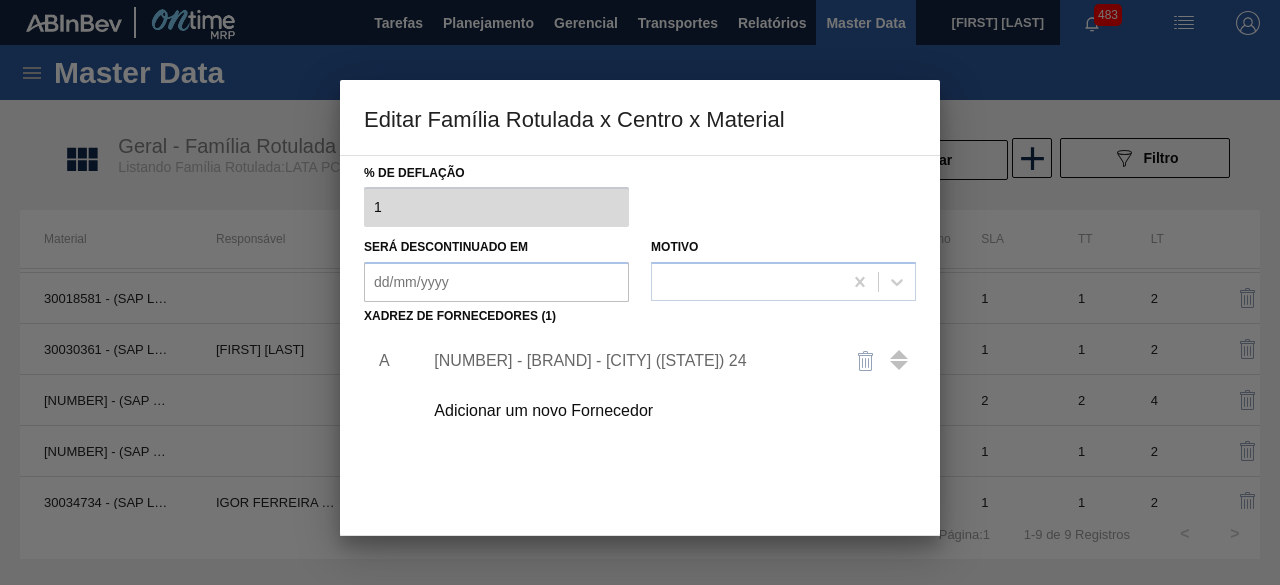 click on "[NUMBER] - [BRAND] - [CITY] ([STATE]) 24" at bounding box center (630, 361) 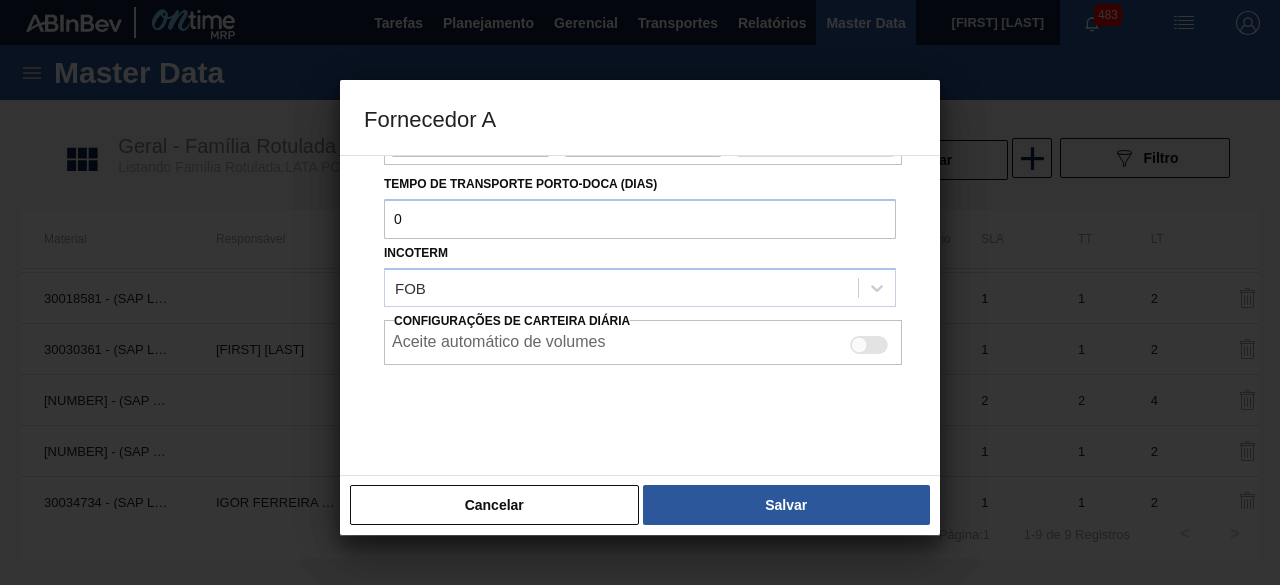 scroll, scrollTop: 335, scrollLeft: 0, axis: vertical 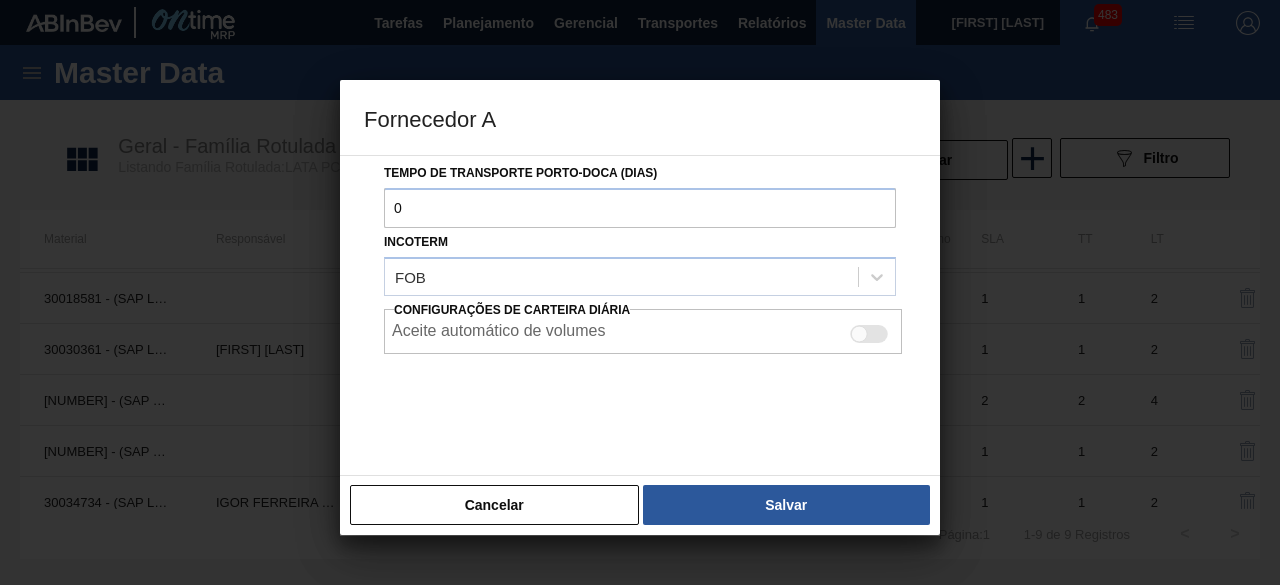 click at bounding box center (869, 334) 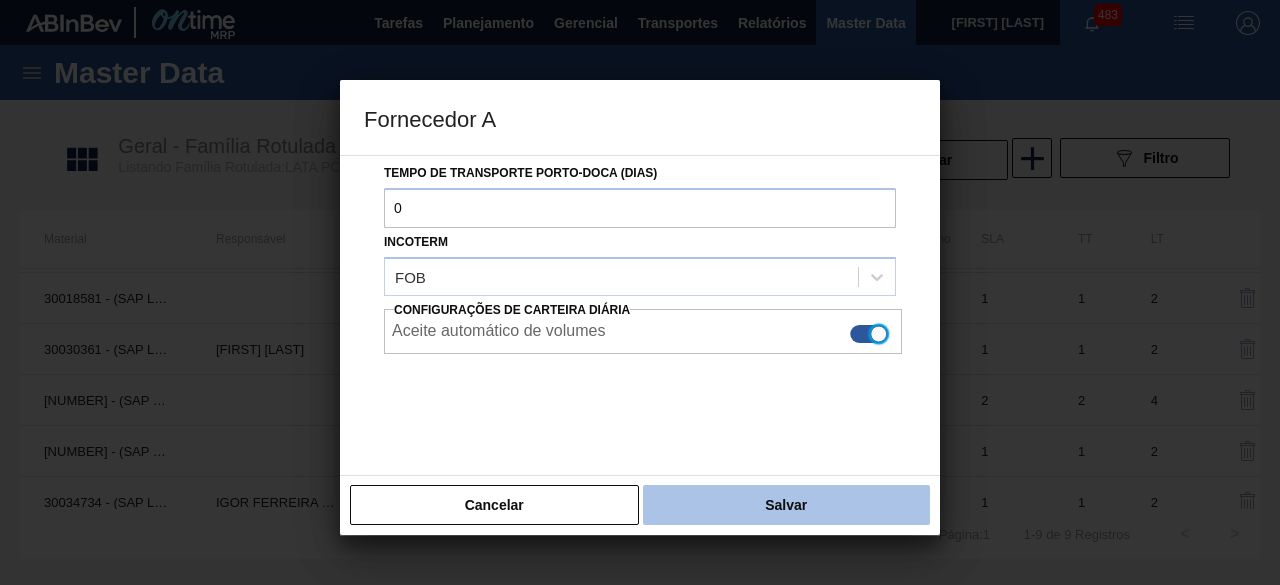 click on "Salvar" at bounding box center (786, 505) 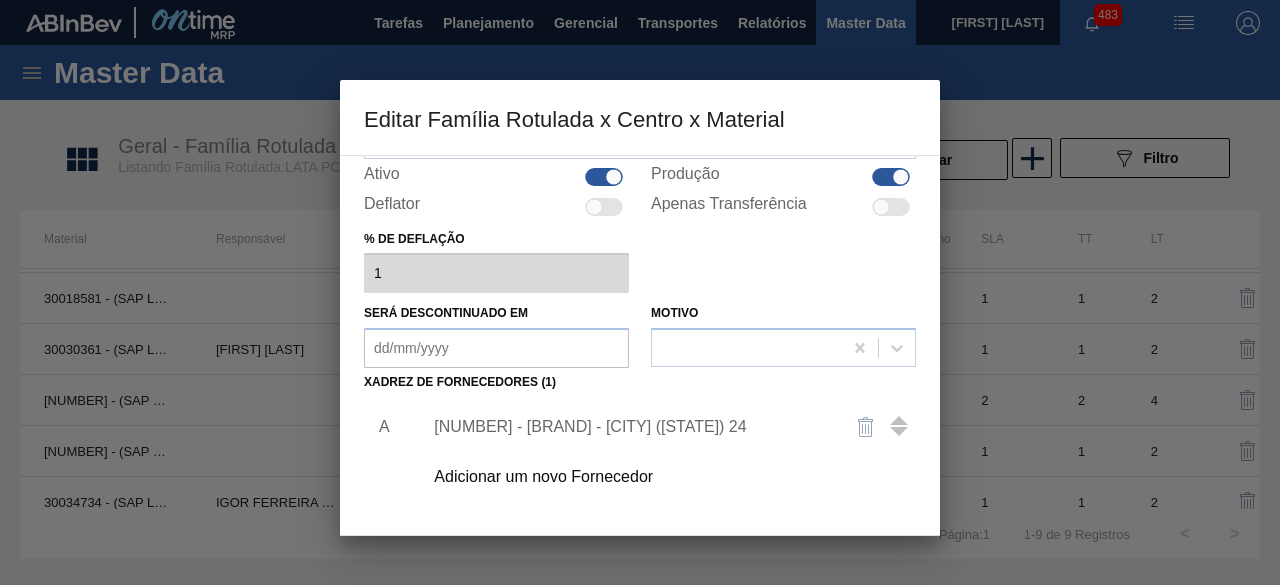 scroll, scrollTop: 300, scrollLeft: 0, axis: vertical 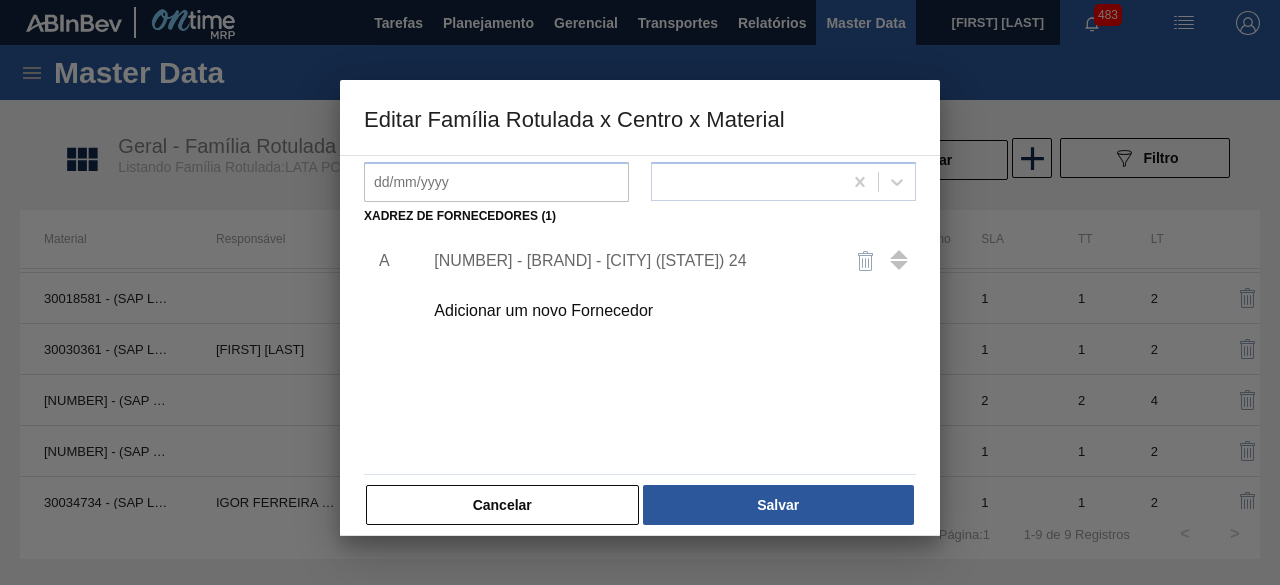 click on "[NUMBER] - [BRAND] - [CITY] ([STATE]) 24" at bounding box center [630, 261] 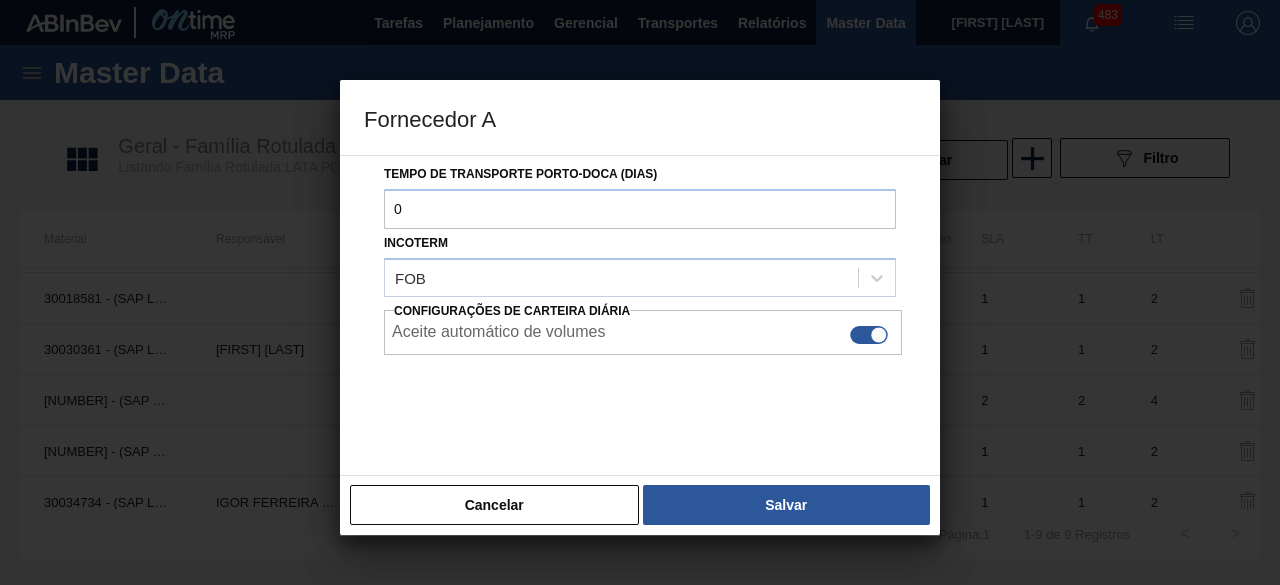 scroll, scrollTop: 335, scrollLeft: 0, axis: vertical 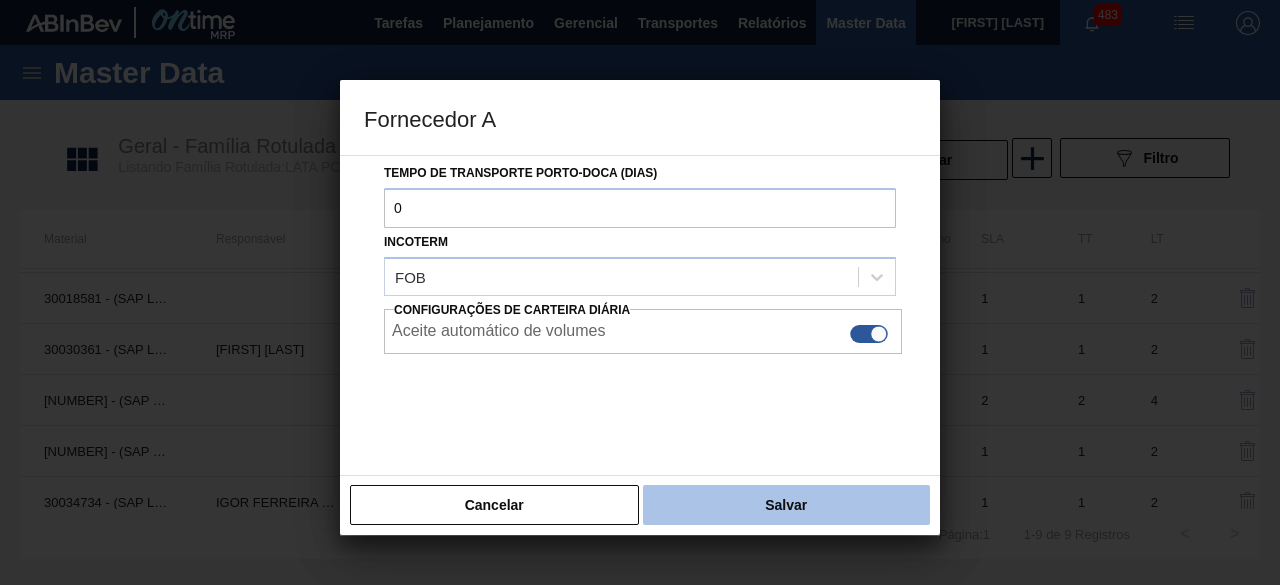 click on "Salvar" at bounding box center (786, 505) 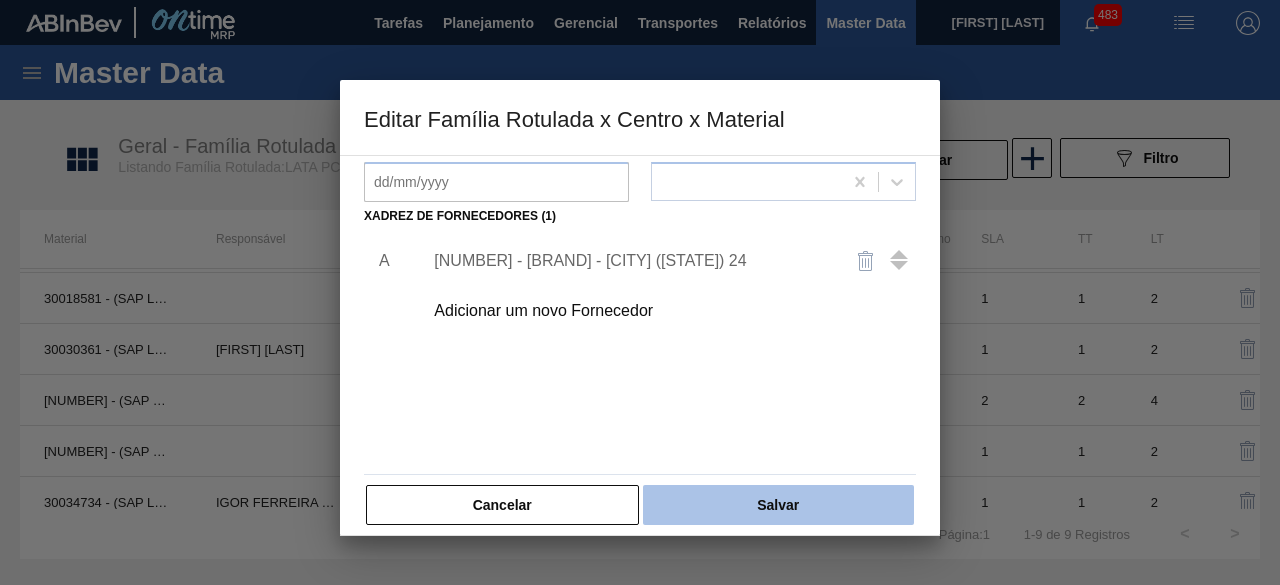 click on "Salvar" at bounding box center (778, 505) 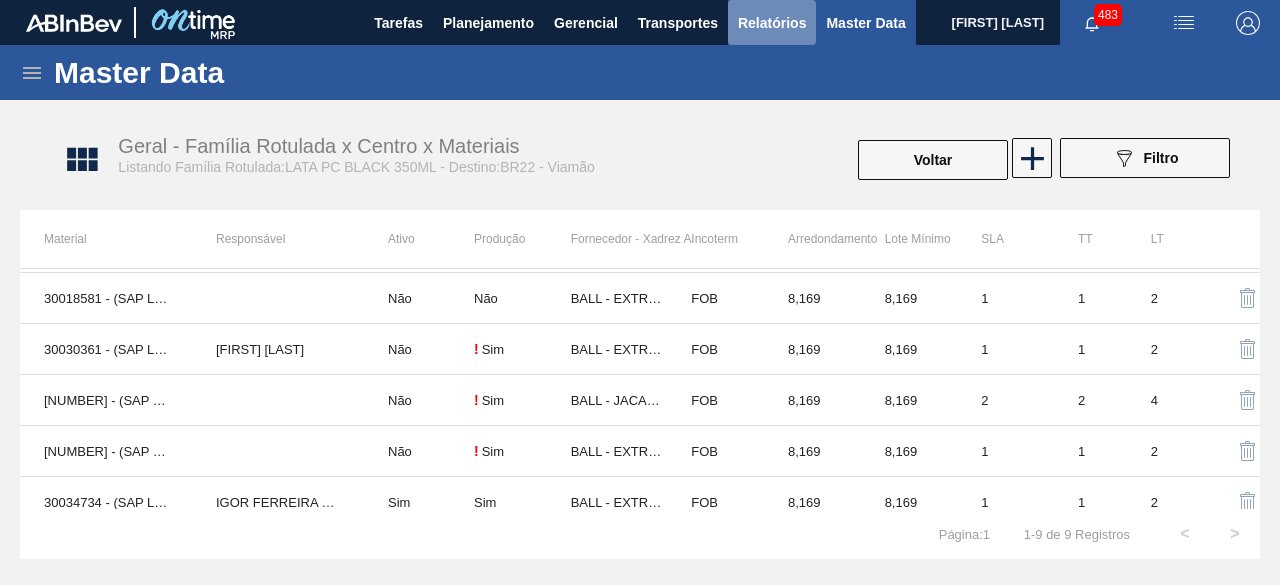 click on "Relatórios" at bounding box center [772, 23] 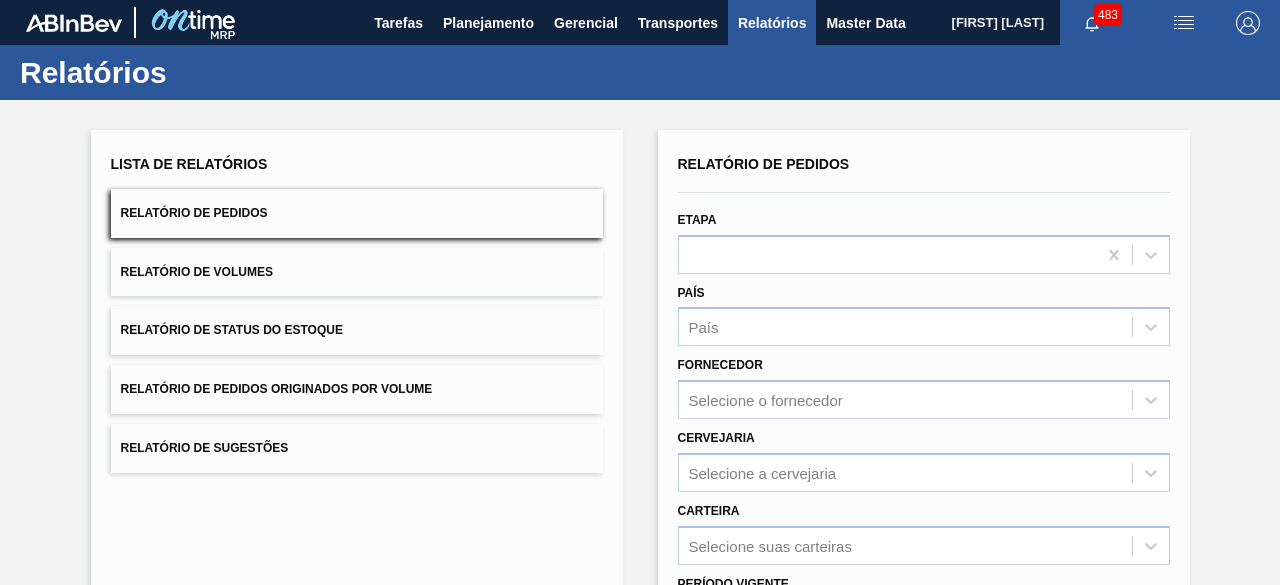 click on "Relatório de Volumes" at bounding box center (357, 272) 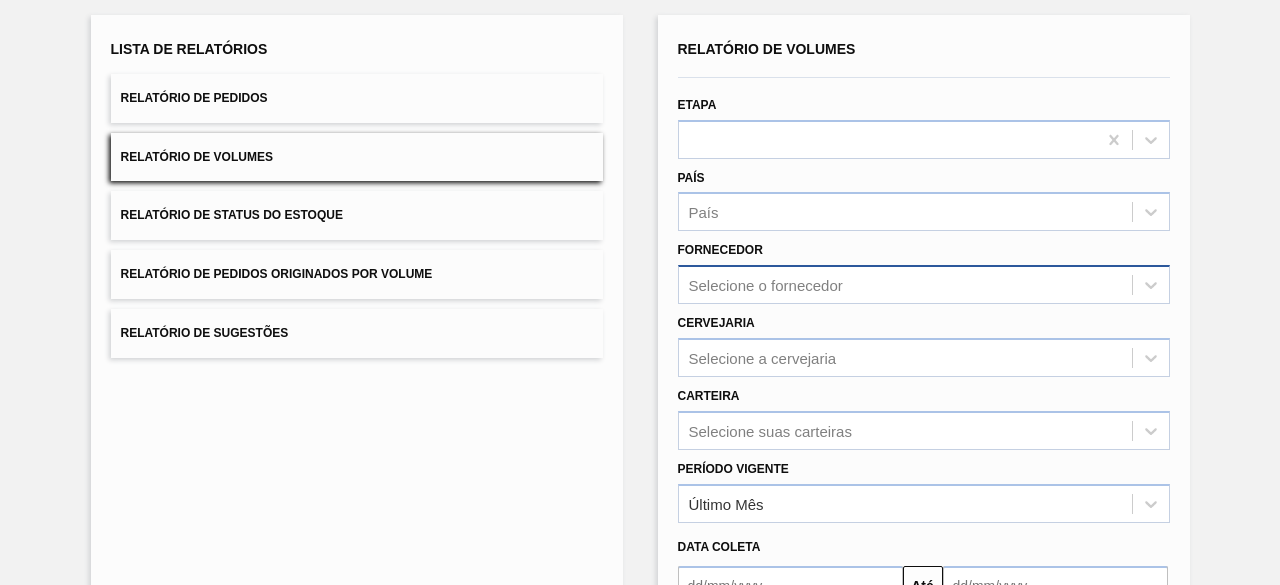 scroll, scrollTop: 200, scrollLeft: 0, axis: vertical 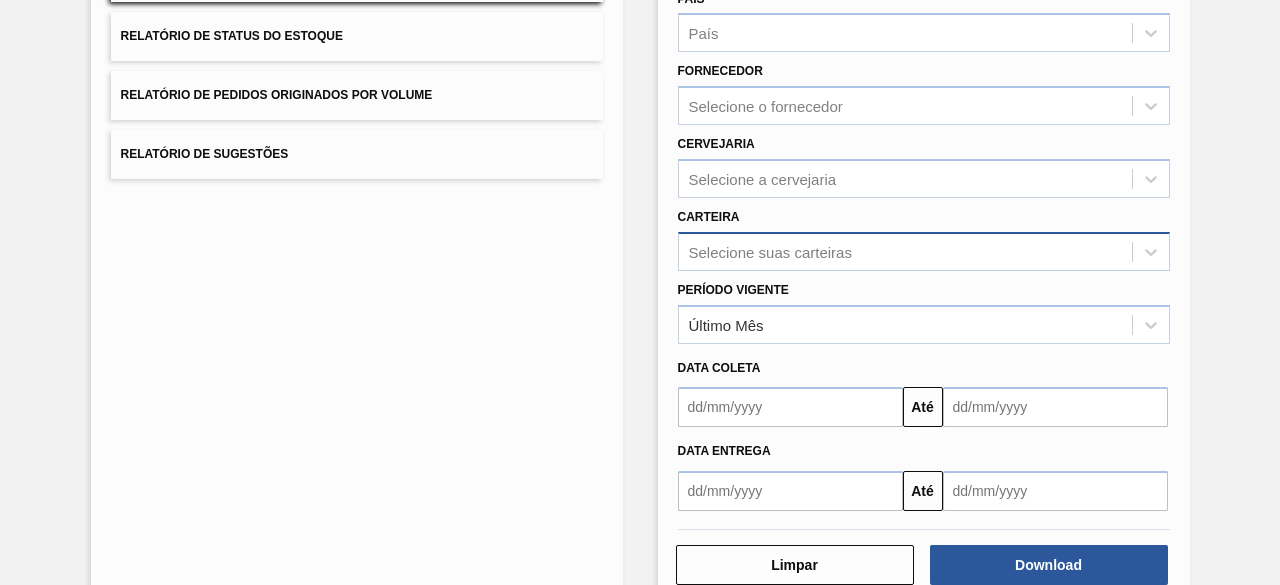 click on "Selecione suas carteiras" at bounding box center (924, 251) 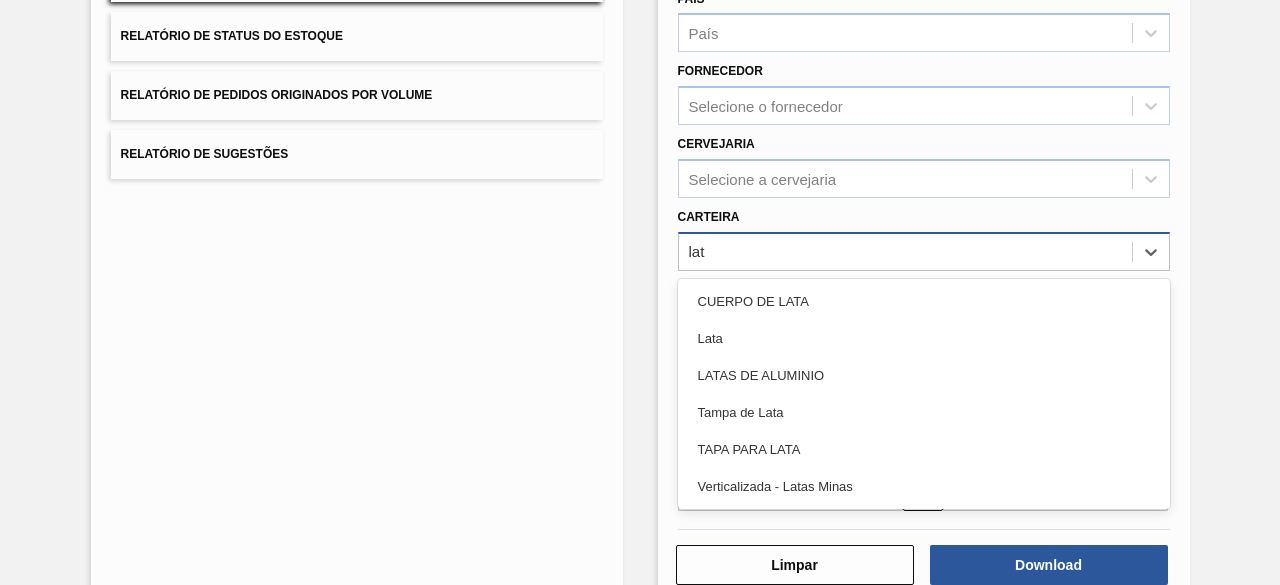 type on "lata" 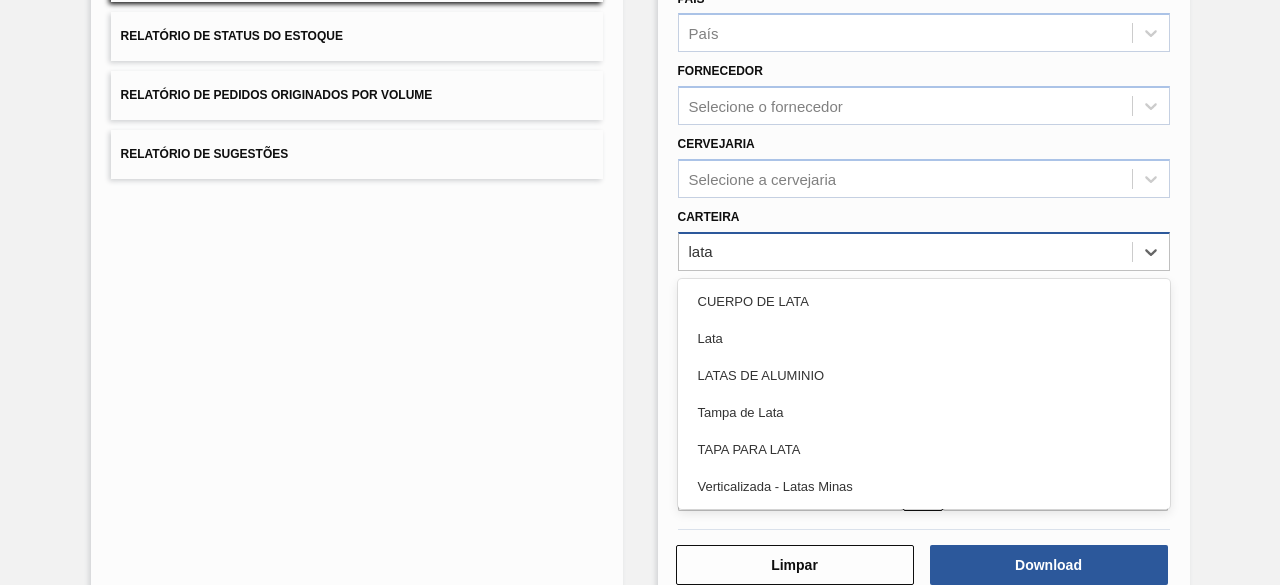 click on "Lata" at bounding box center [924, 338] 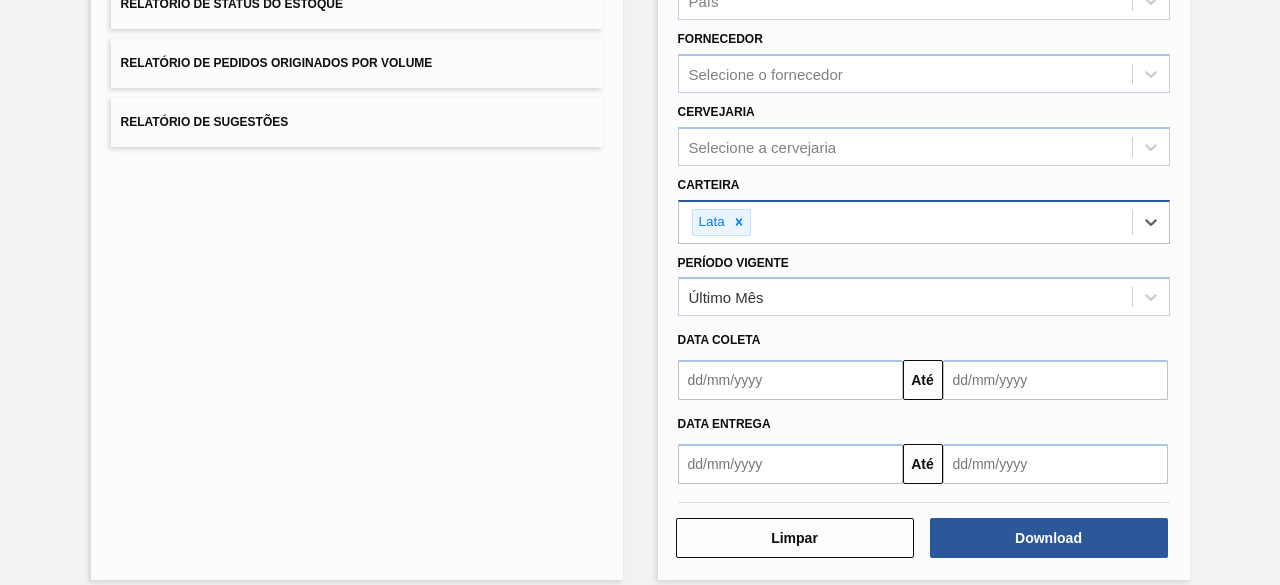 scroll, scrollTop: 343, scrollLeft: 0, axis: vertical 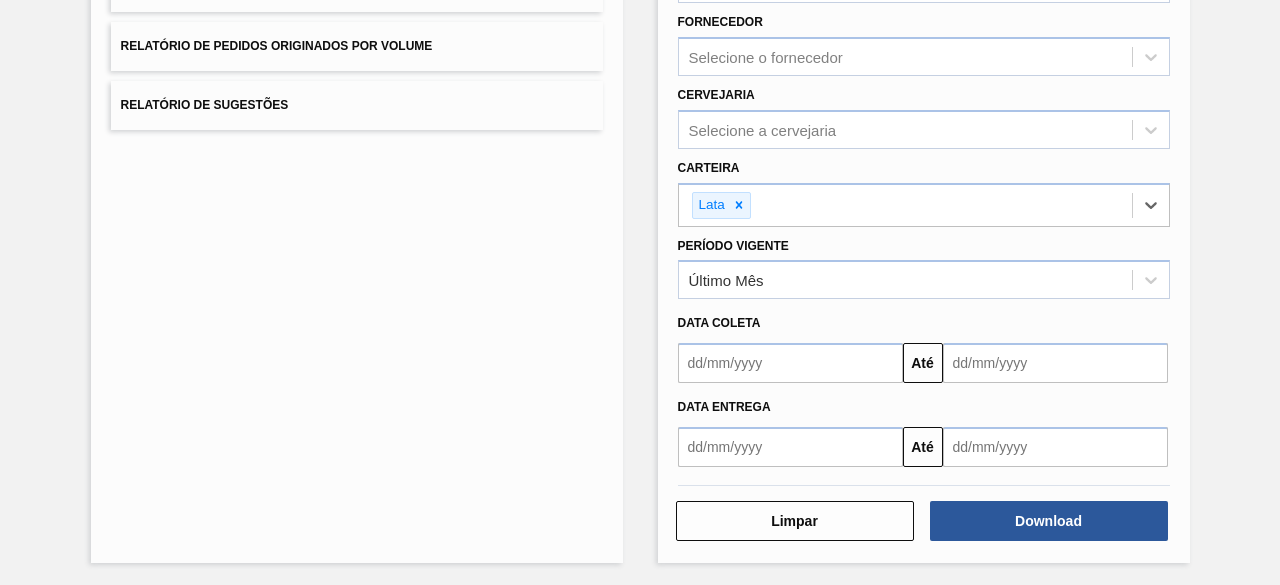 click at bounding box center (790, 363) 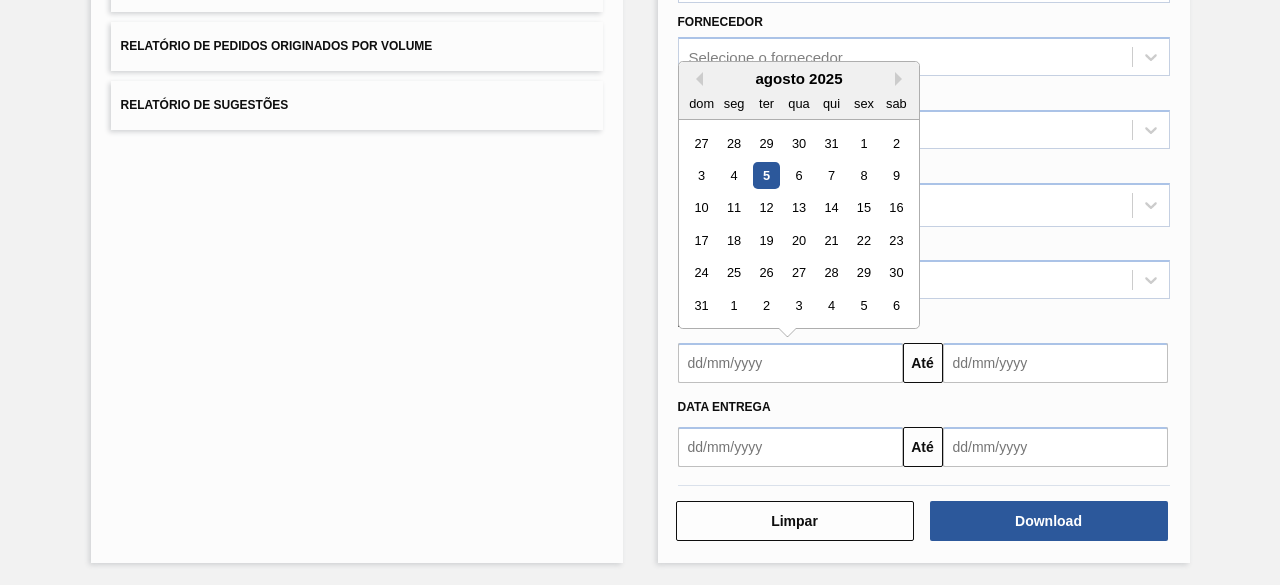 click on "5" at bounding box center [765, 175] 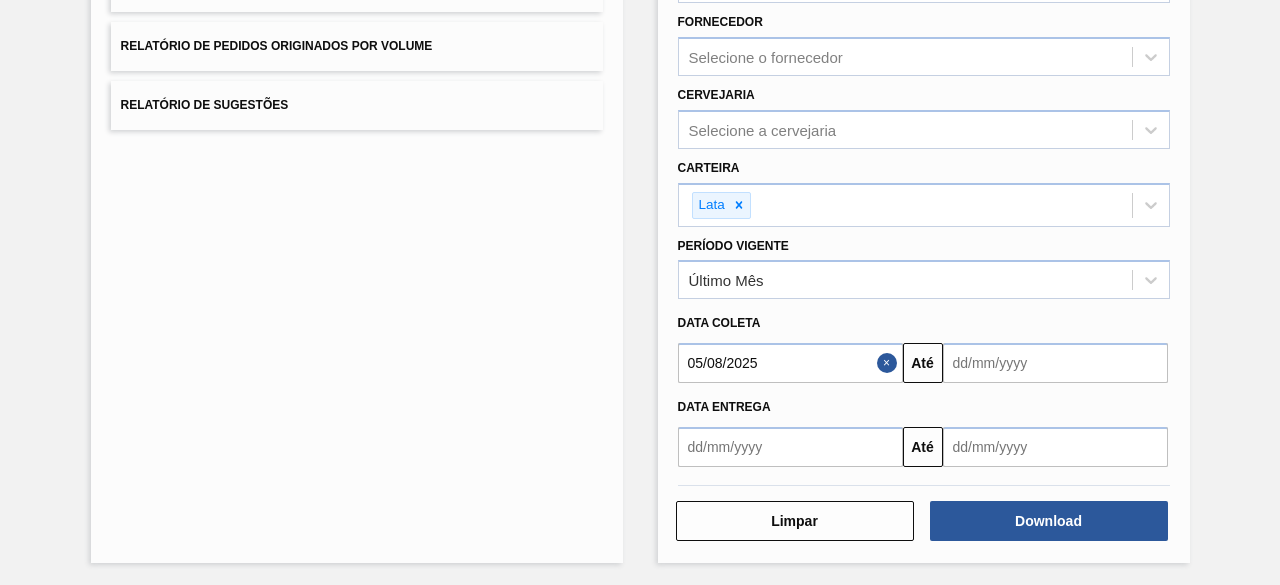 click at bounding box center [1055, 363] 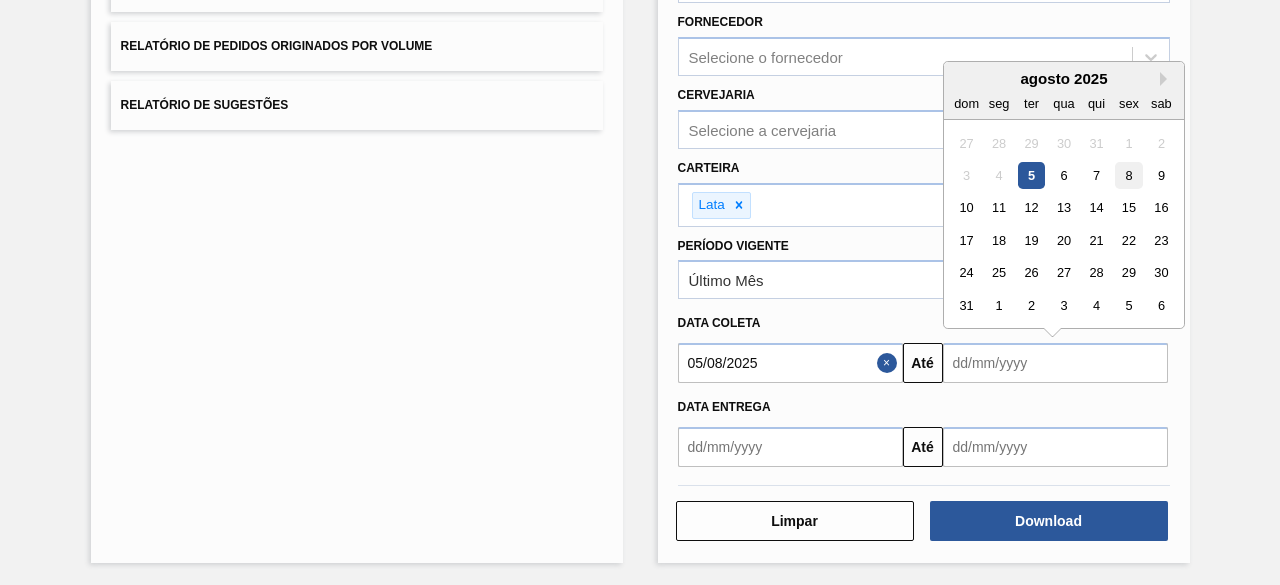 click on "8" at bounding box center (1128, 175) 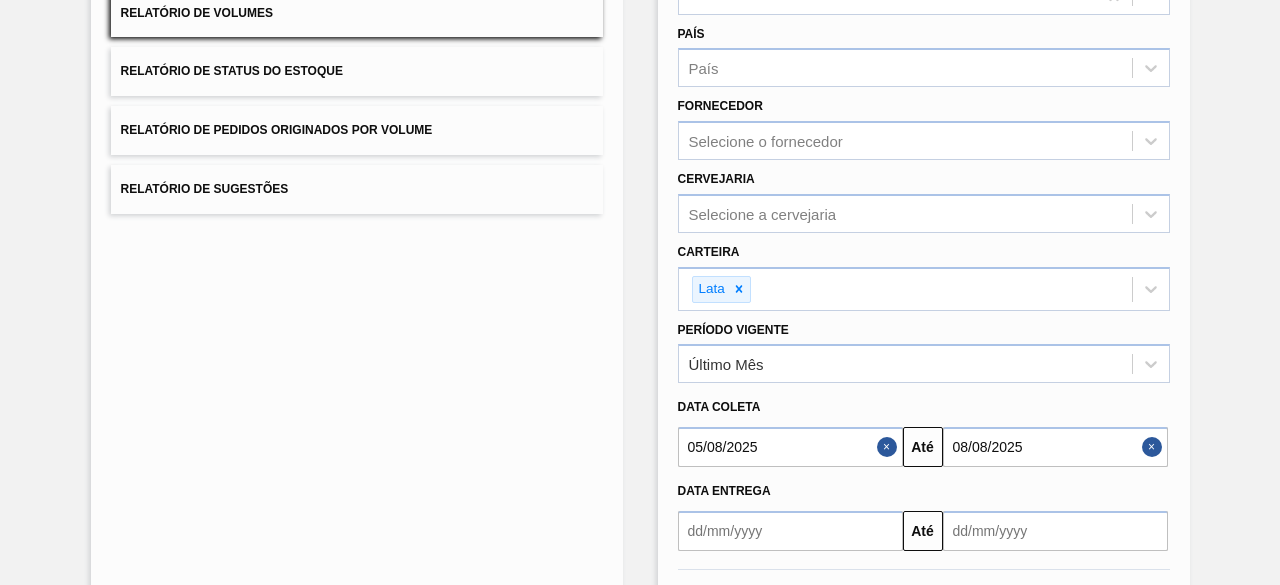 scroll, scrollTop: 343, scrollLeft: 0, axis: vertical 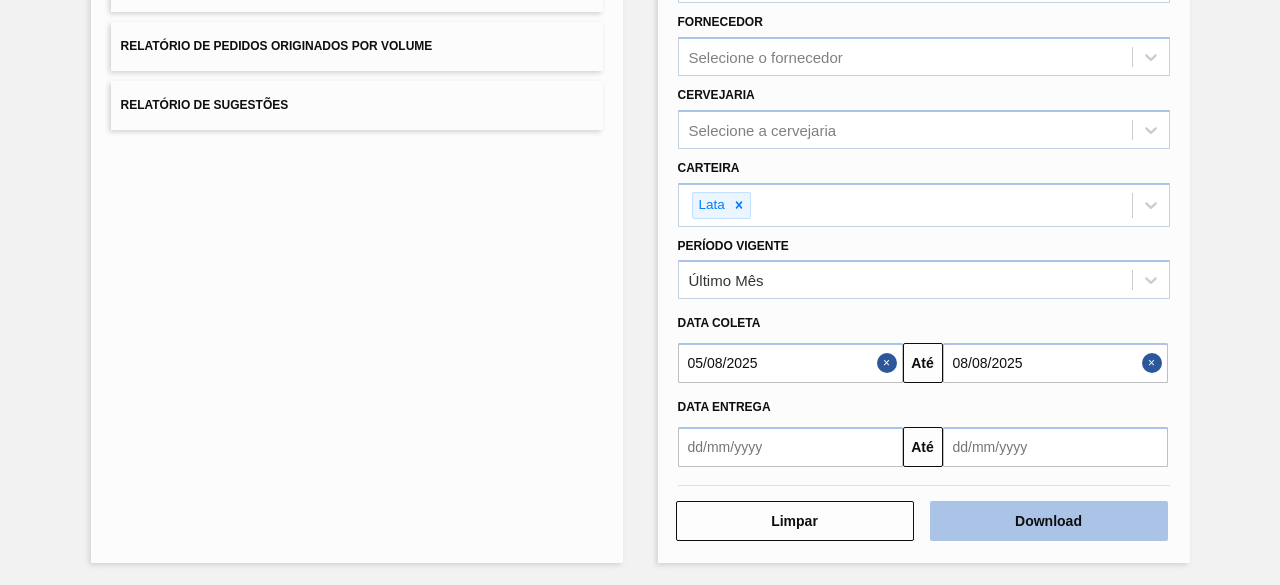 click on "Download" at bounding box center [1049, 521] 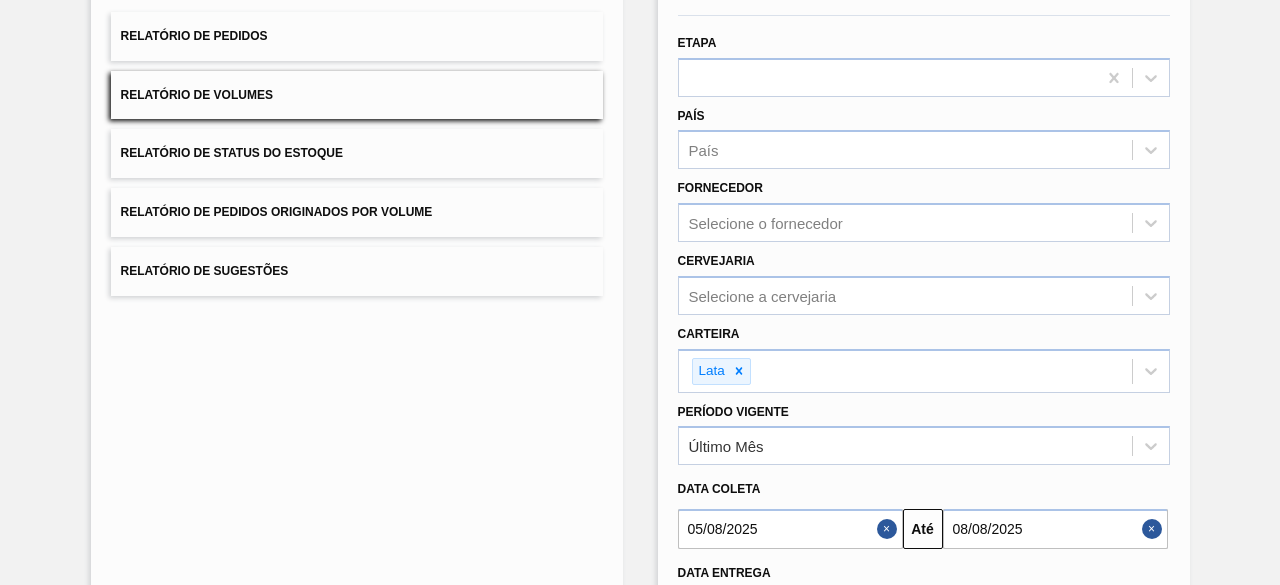 scroll, scrollTop: 0, scrollLeft: 0, axis: both 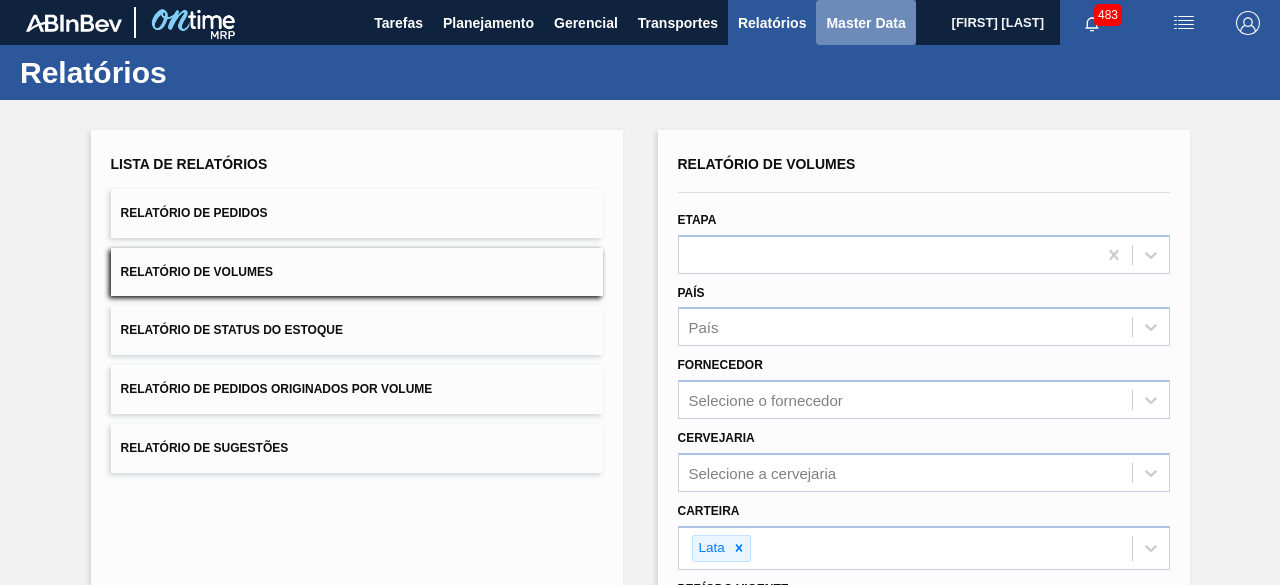 click on "Master Data" at bounding box center [865, 23] 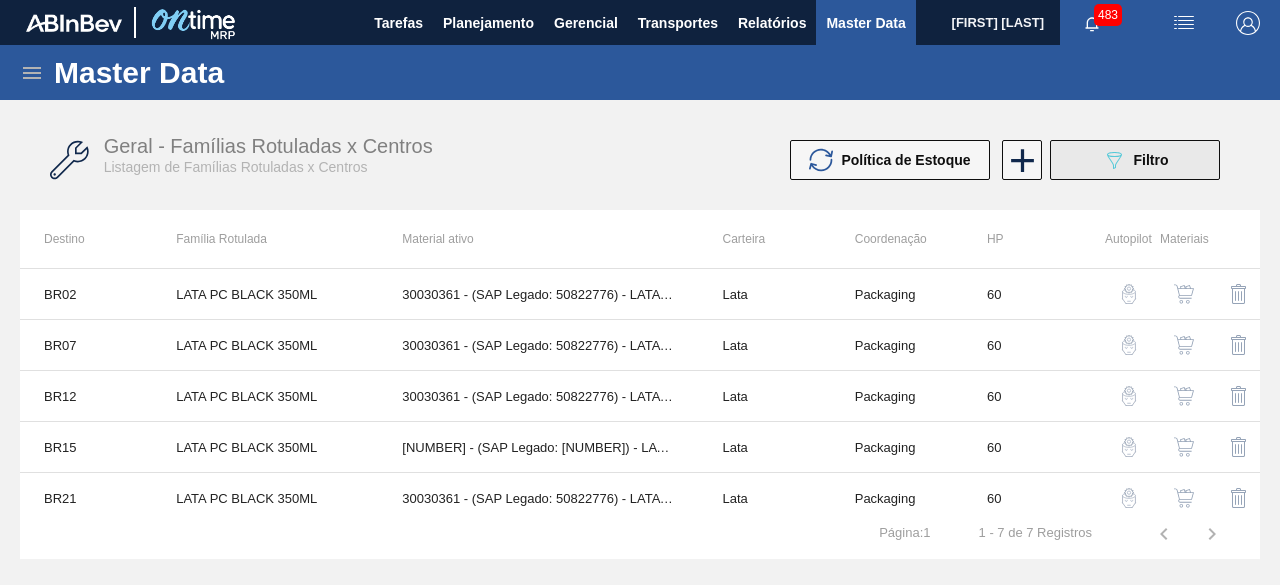 click on "089F7B8B-B2A5-4AFE-B5C0-19BA573D28AC" 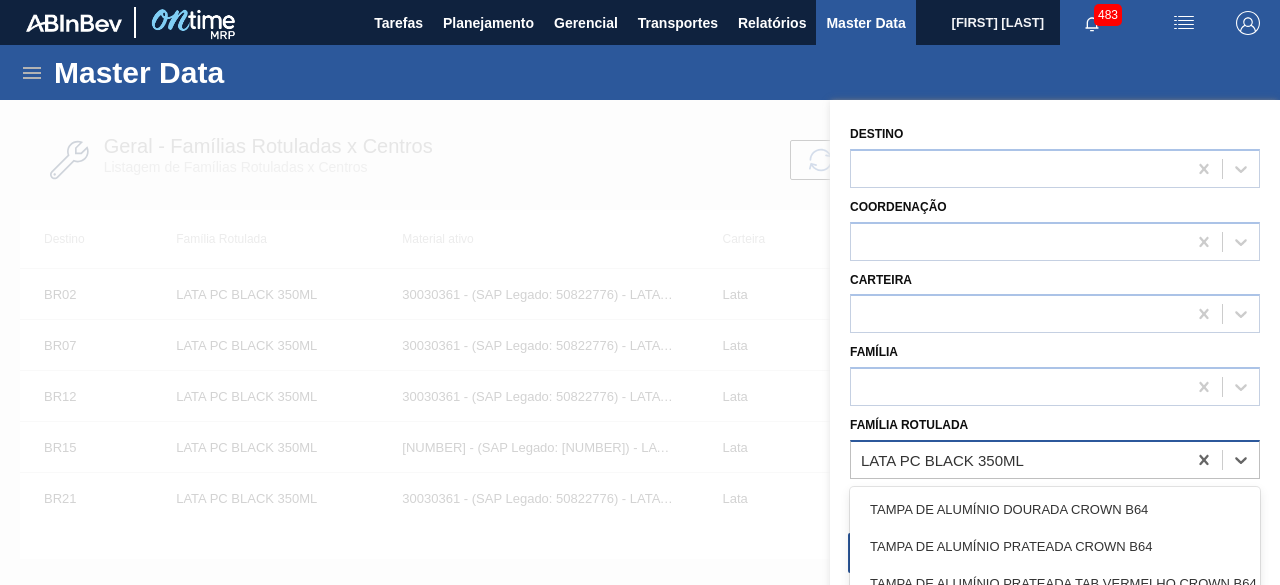 click on "LATA PC BLACK 350ML" at bounding box center (942, 459) 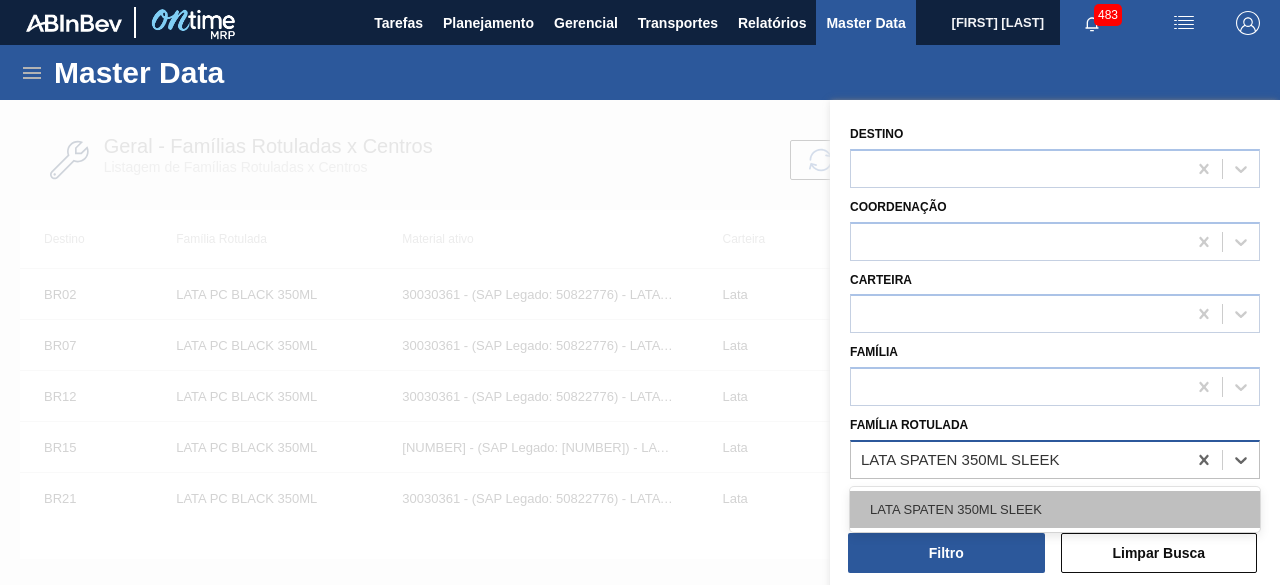 click on "LATA SPATEN 350ML SLEEK" at bounding box center [1055, 509] 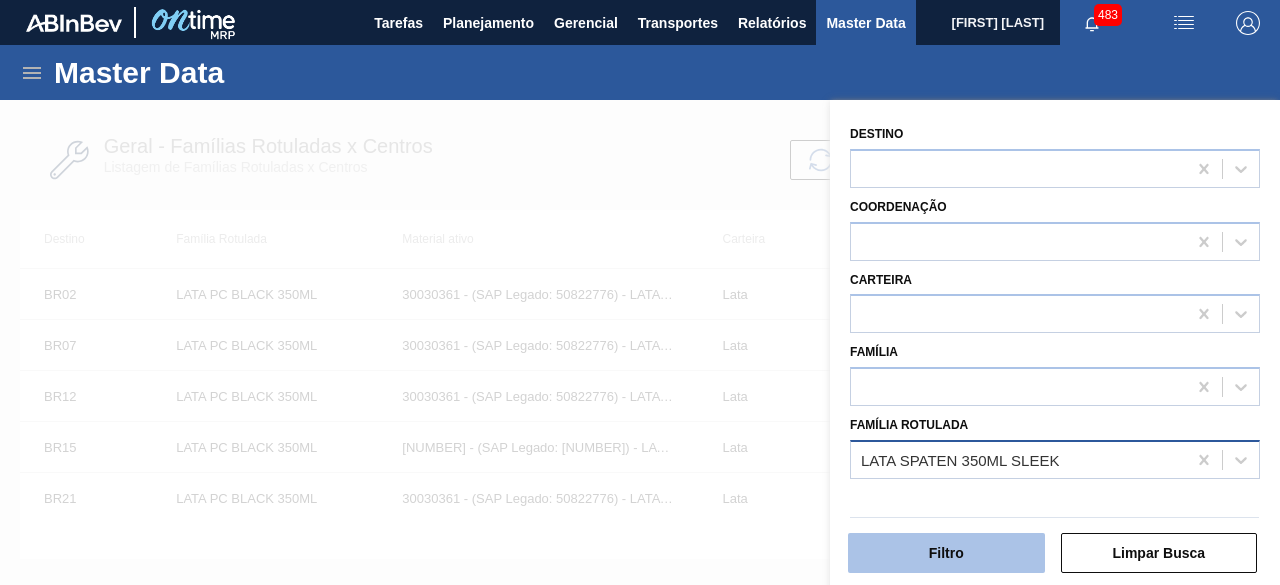 click on "Filtro" at bounding box center (946, 553) 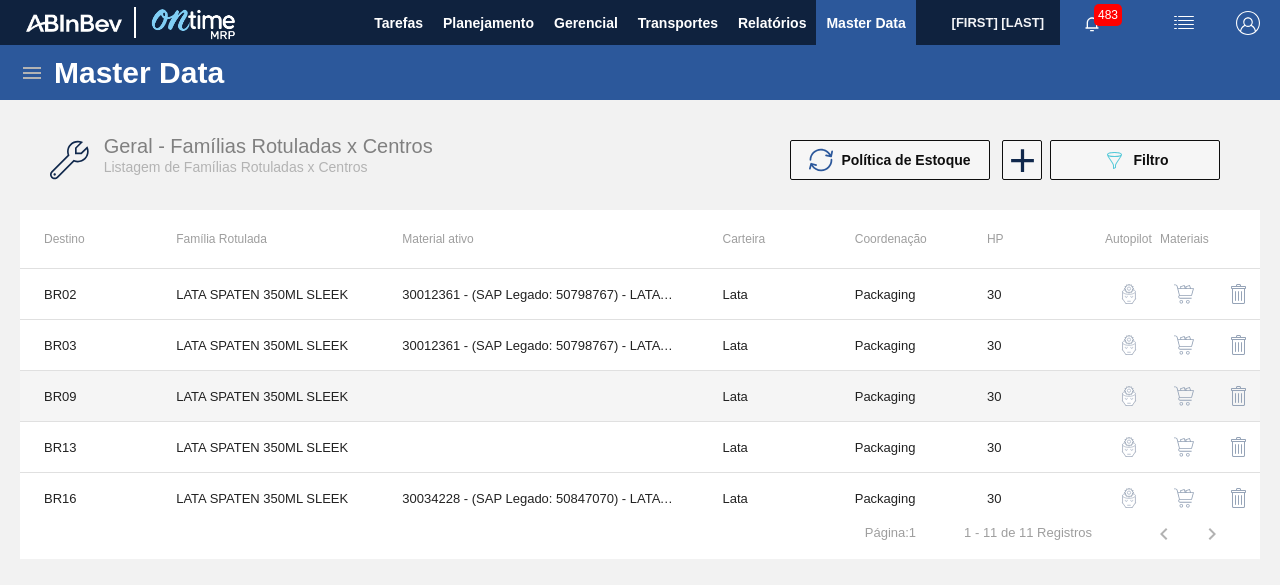 scroll, scrollTop: 100, scrollLeft: 0, axis: vertical 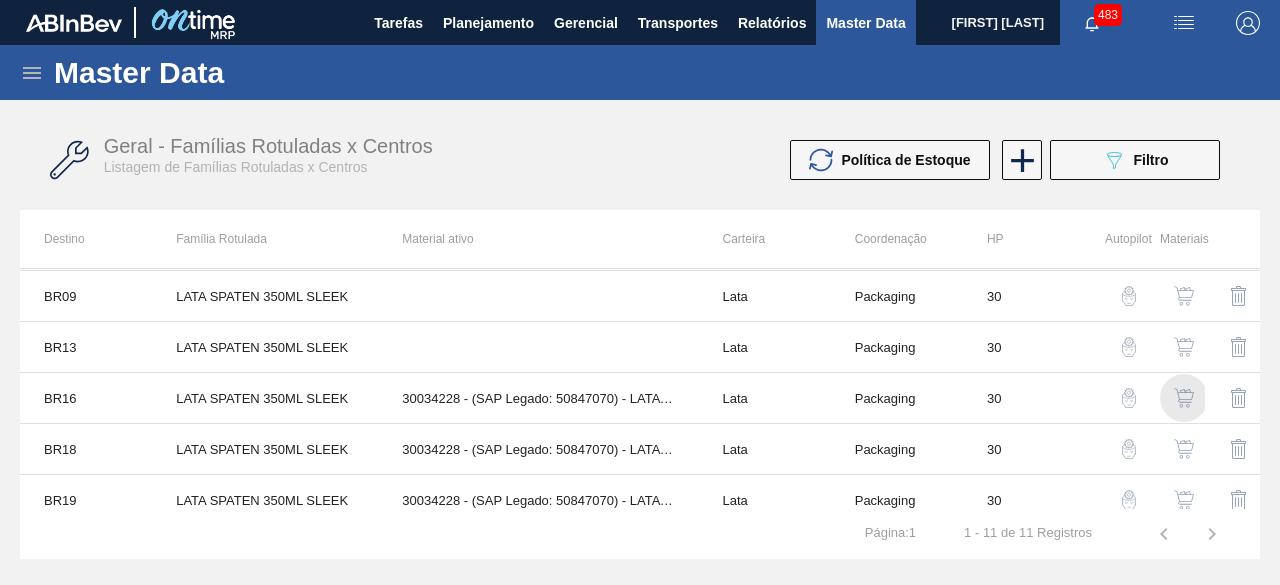 click at bounding box center (1184, 398) 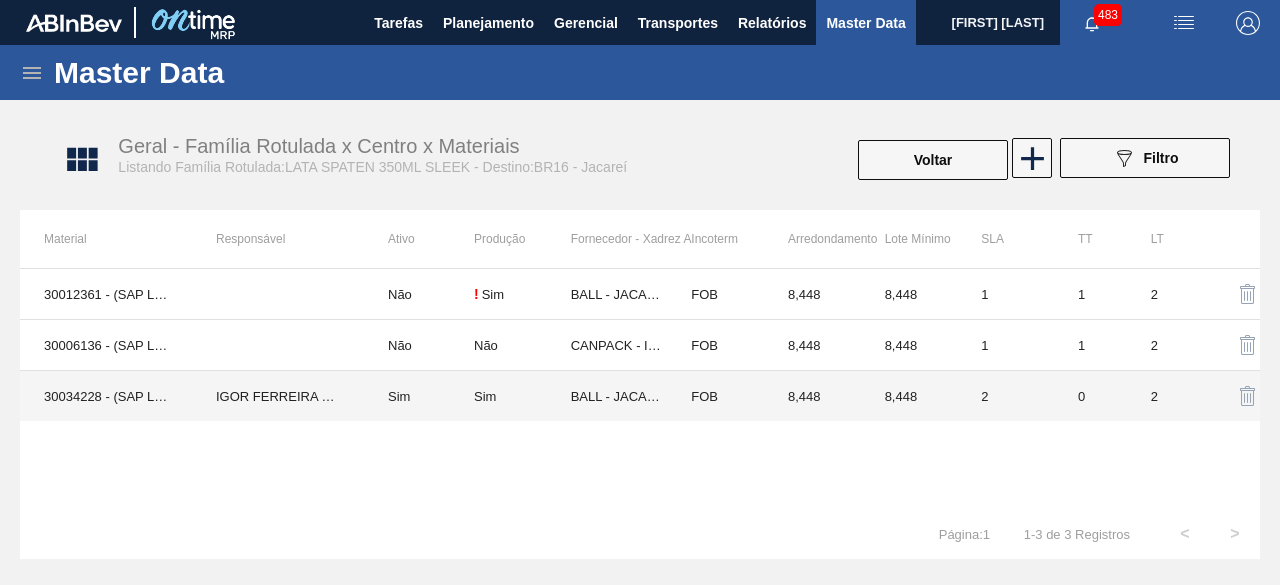 click on "IGOR FERREIRA MOURA" at bounding box center (278, 396) 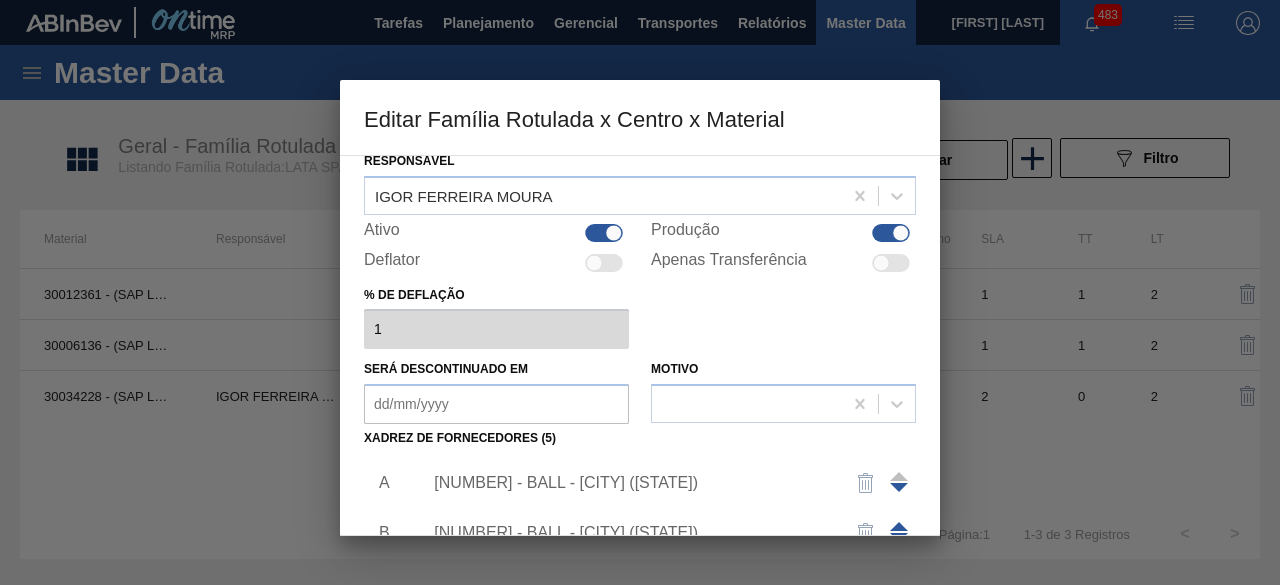 scroll, scrollTop: 200, scrollLeft: 0, axis: vertical 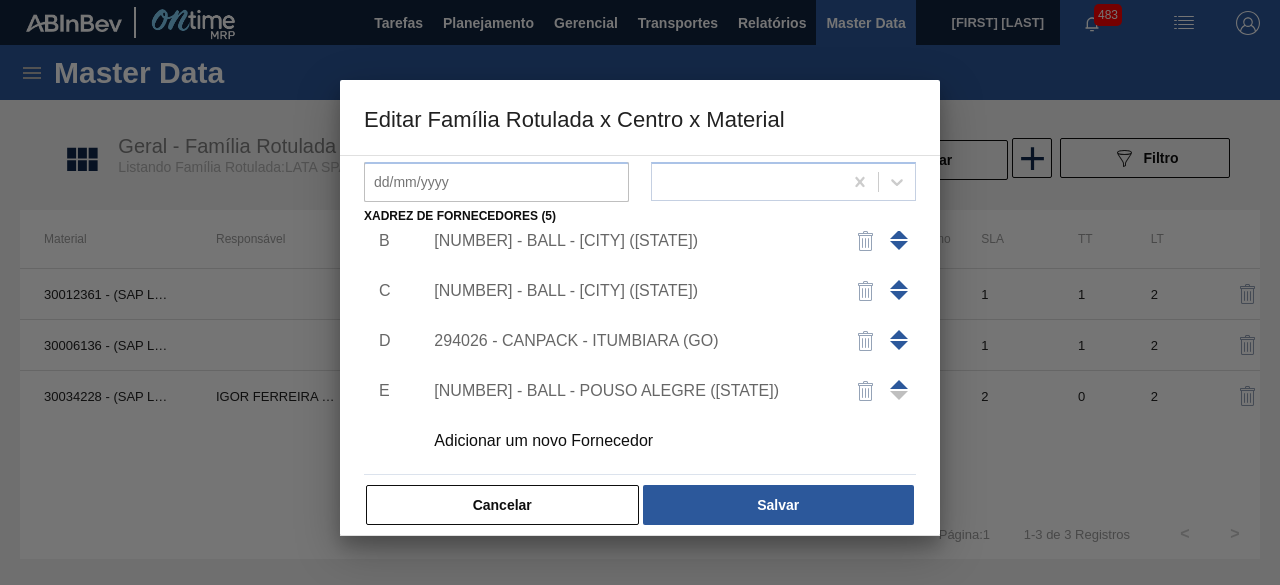 click on "Adicionar um novo Fornecedor" at bounding box center [630, 441] 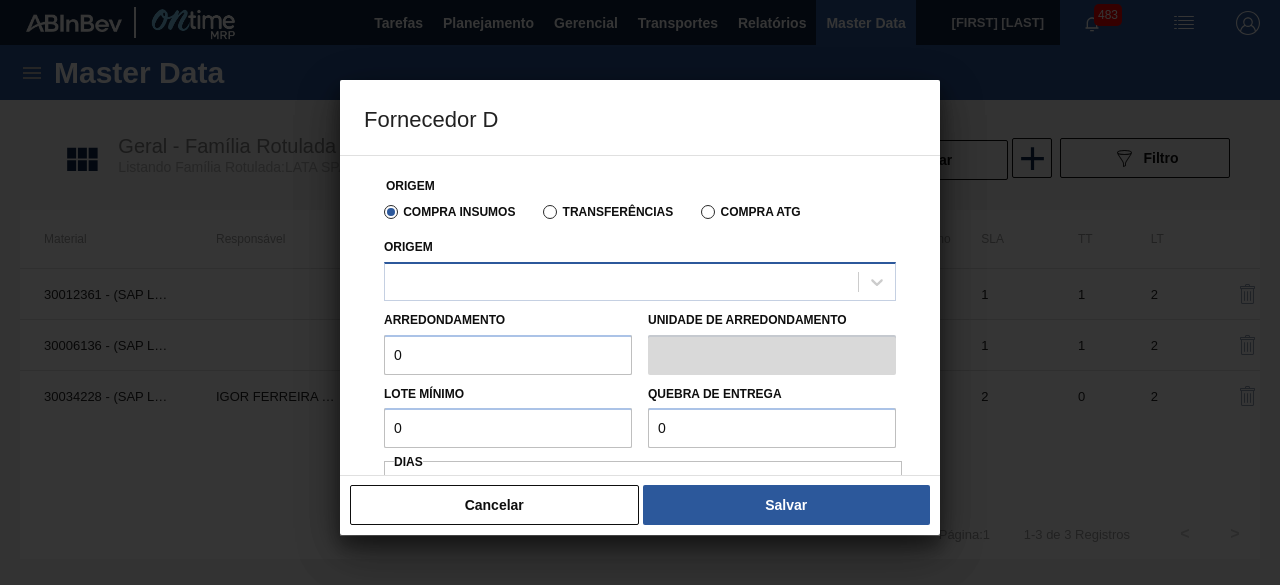 click at bounding box center (621, 281) 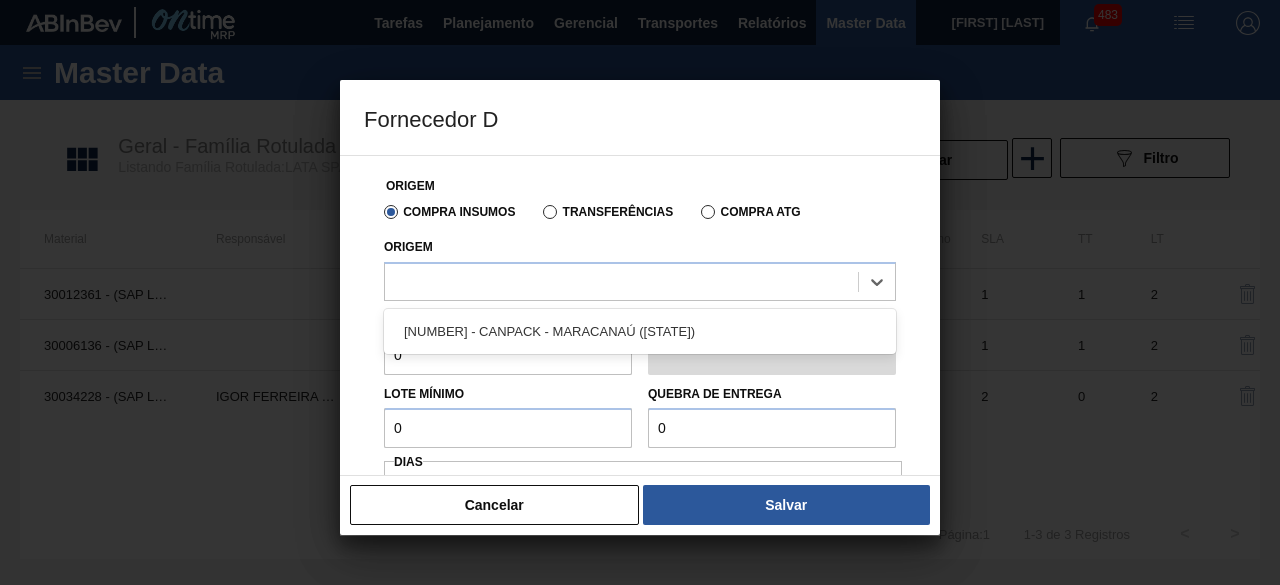 click on "Origem  Compra Insumos Transferências Compra ATG Origem option [NUMBER] - CANPACK - MARACANAÚ ([STATE]) focused, 1 of 1. 1 result available. Use Up and Down to choose options, press Enter to select the currently focused option, press Escape to exit the menu, press Tab to select the option and exit the menu. [NUMBER] - CANPACK - MARACANAÚ ([STATE]) Arredondamento 0 Unidade de arredondamento Lote Mínimo 0 Quebra de entrega 0   Dias     SLA 0 Transit Time Tempo de espera 0 Tempo de Transporte Porto-Doca (dias) Incoterm CIF Configurações de Carteira Diária Aceite automático de volumes" at bounding box center [640, 503] 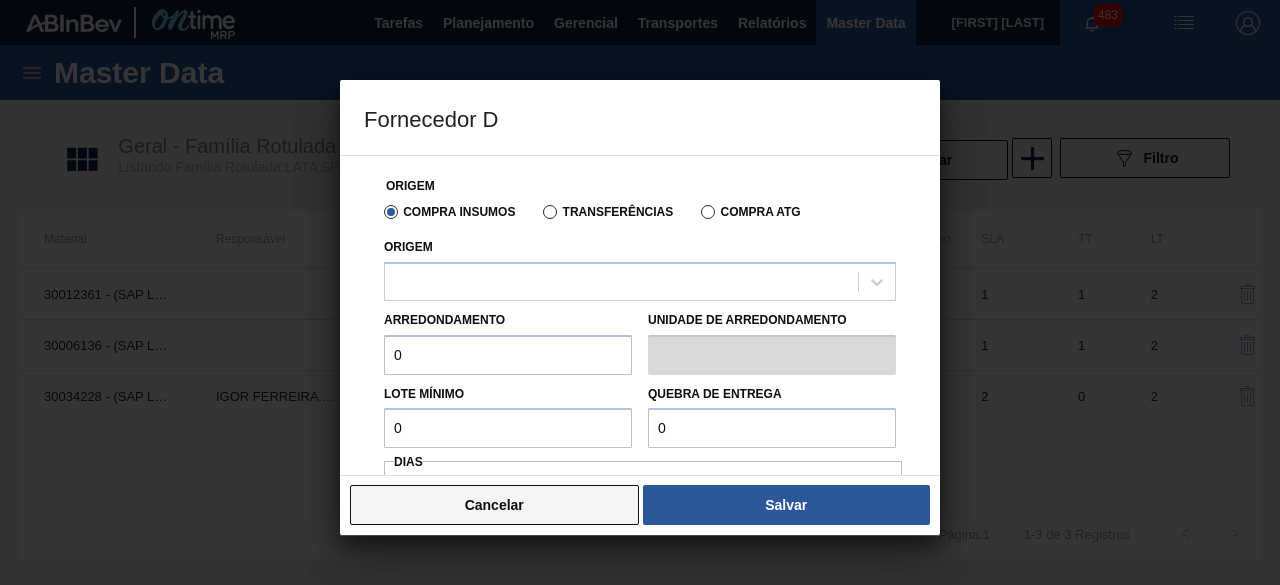 click on "Cancelar" at bounding box center (494, 505) 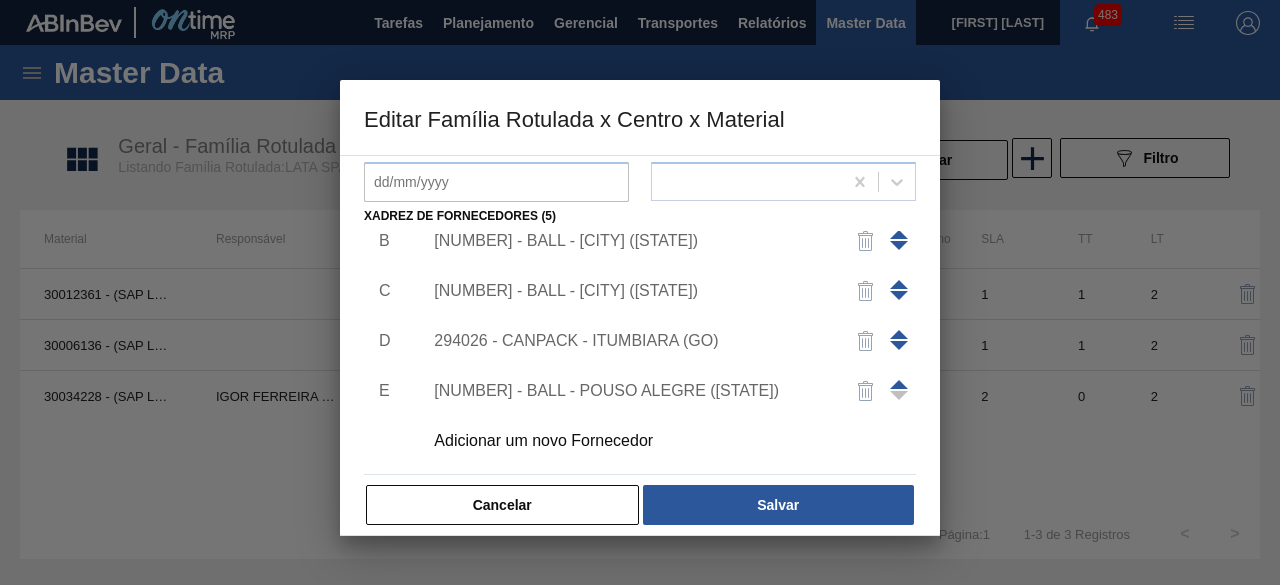 click on "[NUMBER] - BALL - [CITY] ([STATE])" at bounding box center (630, 241) 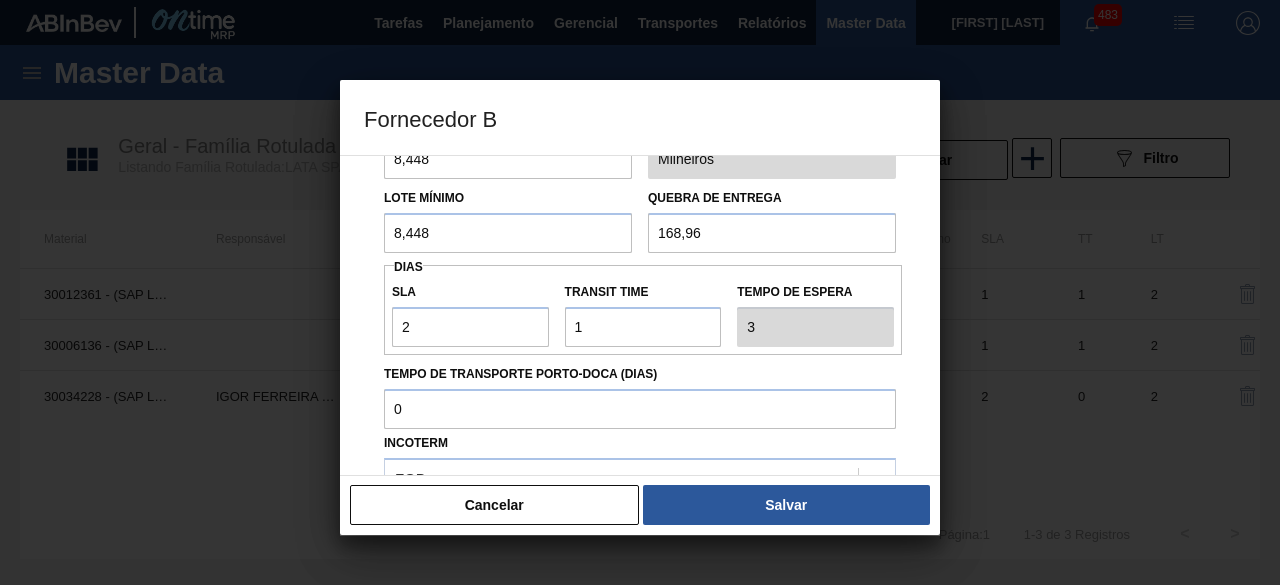 scroll, scrollTop: 300, scrollLeft: 0, axis: vertical 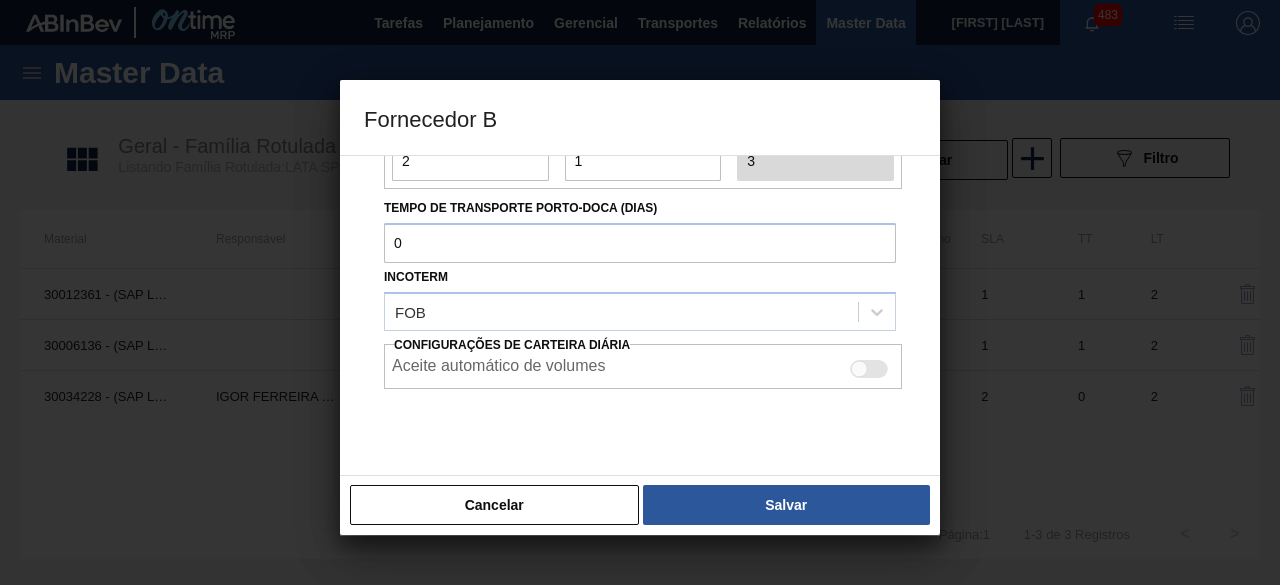 click at bounding box center (869, 369) 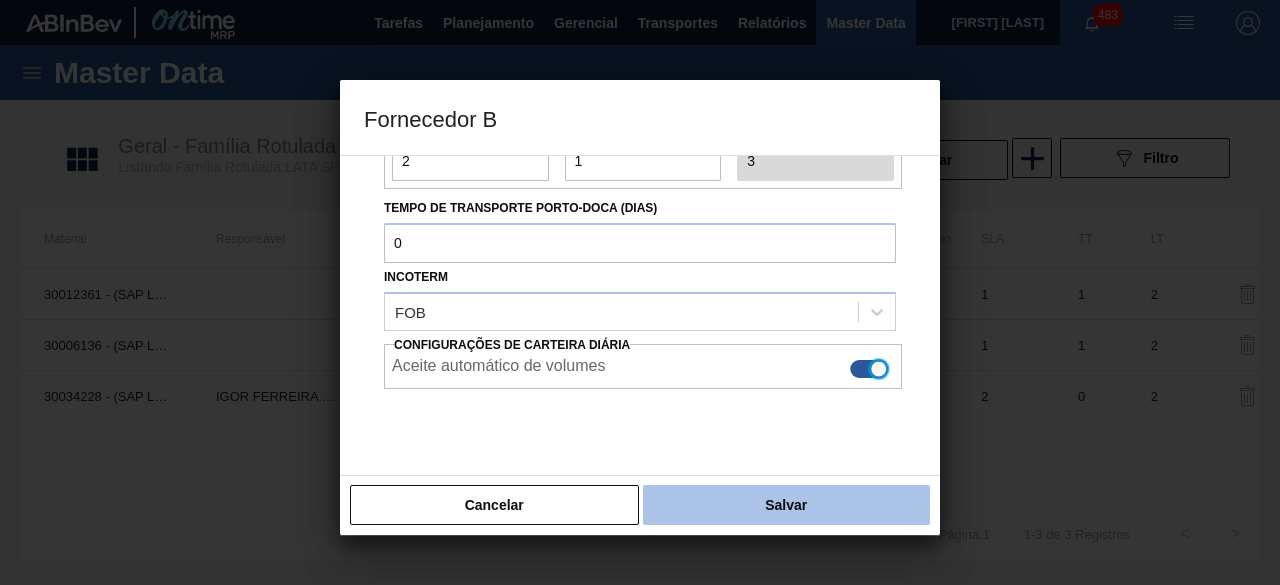 click on "Salvar" at bounding box center [786, 505] 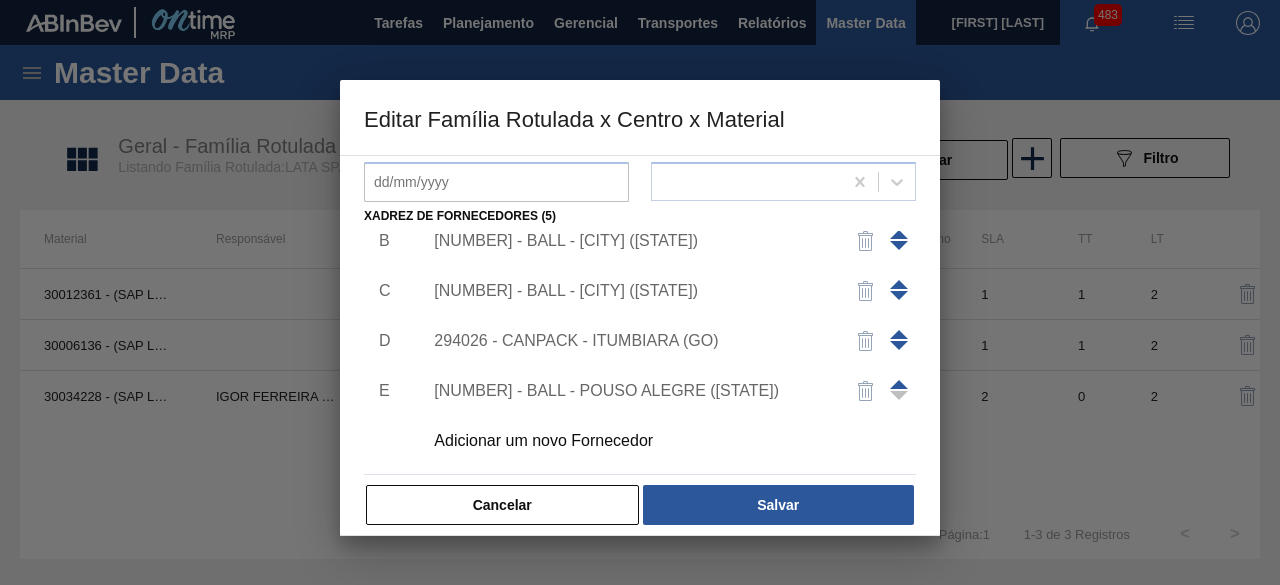 click on "[NUMBER] - BALL - [CITY] ([STATE])" at bounding box center (630, 291) 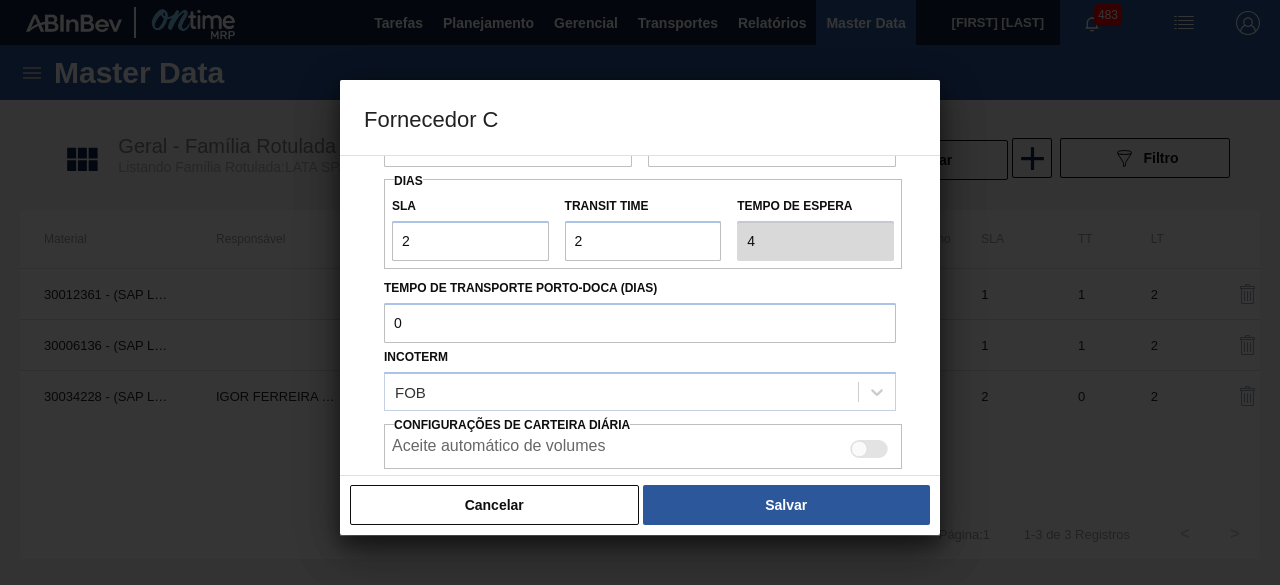 scroll, scrollTop: 300, scrollLeft: 0, axis: vertical 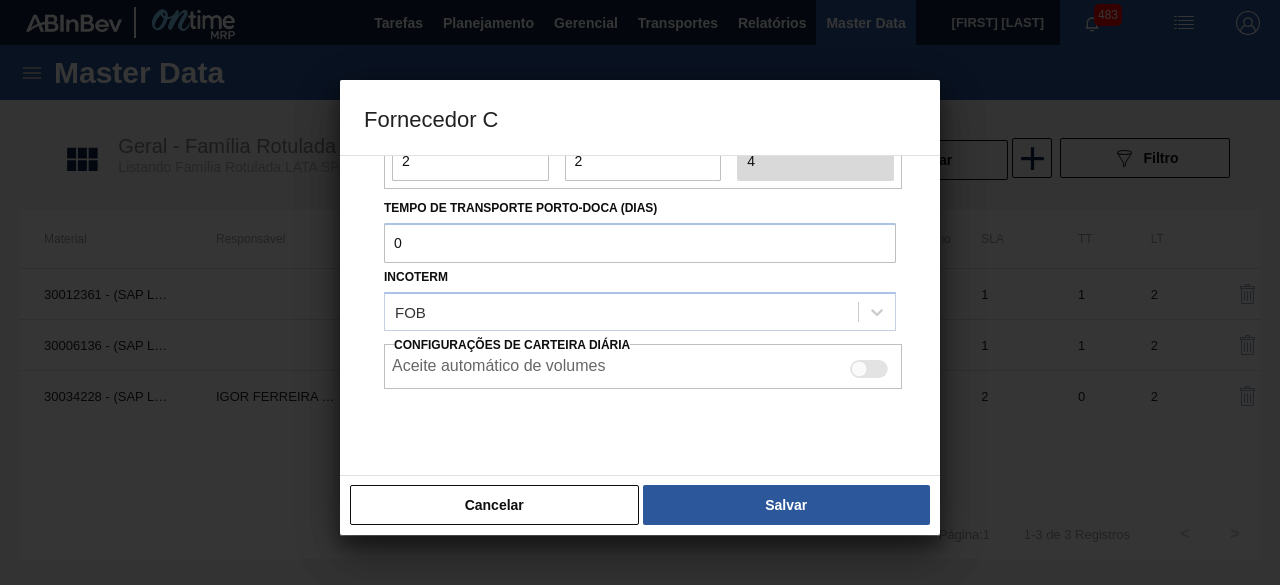 drag, startPoint x: 860, startPoint y: 368, endPoint x: 851, endPoint y: 450, distance: 82.492424 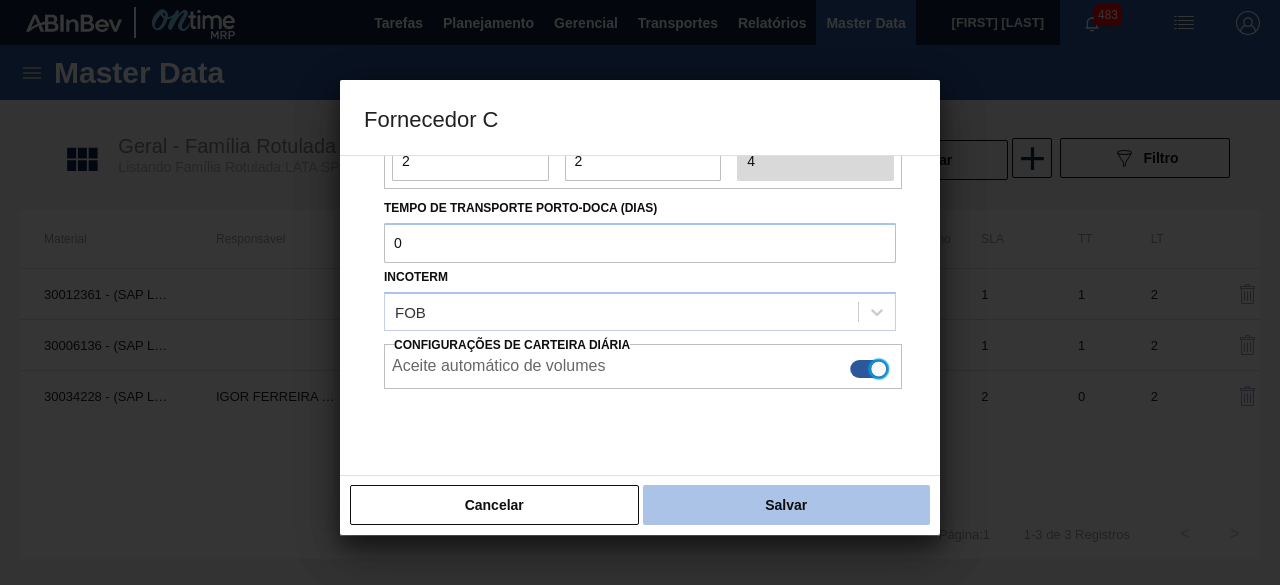click on "Salvar" at bounding box center [786, 505] 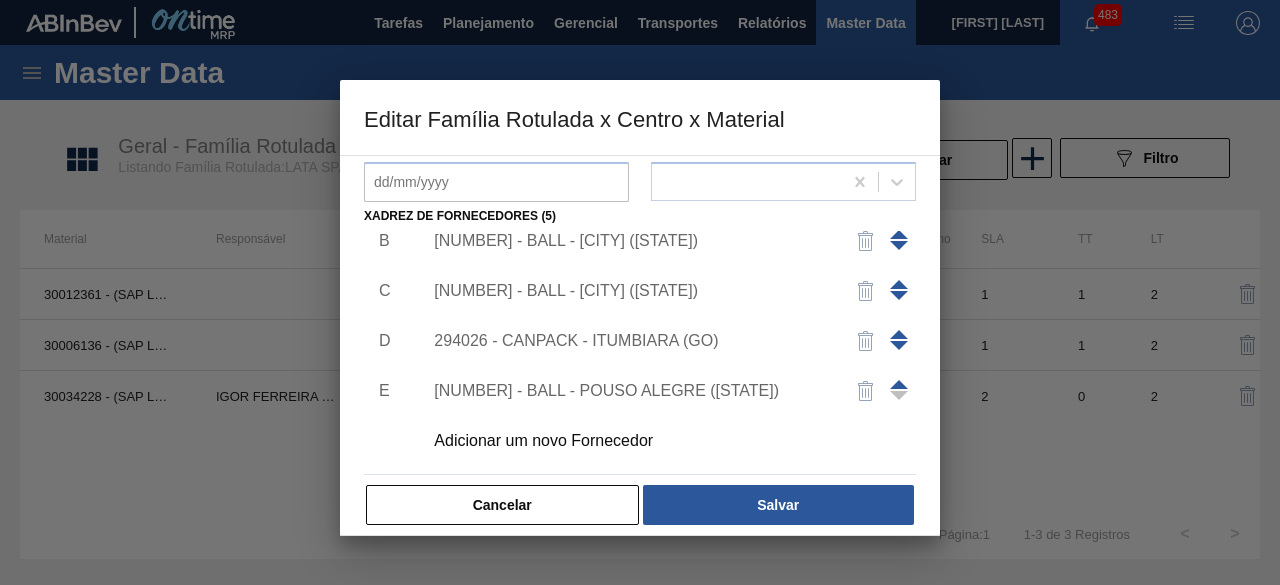 click on "[NUMBER] - BALL - [CITY] ([STATE])" at bounding box center (630, 241) 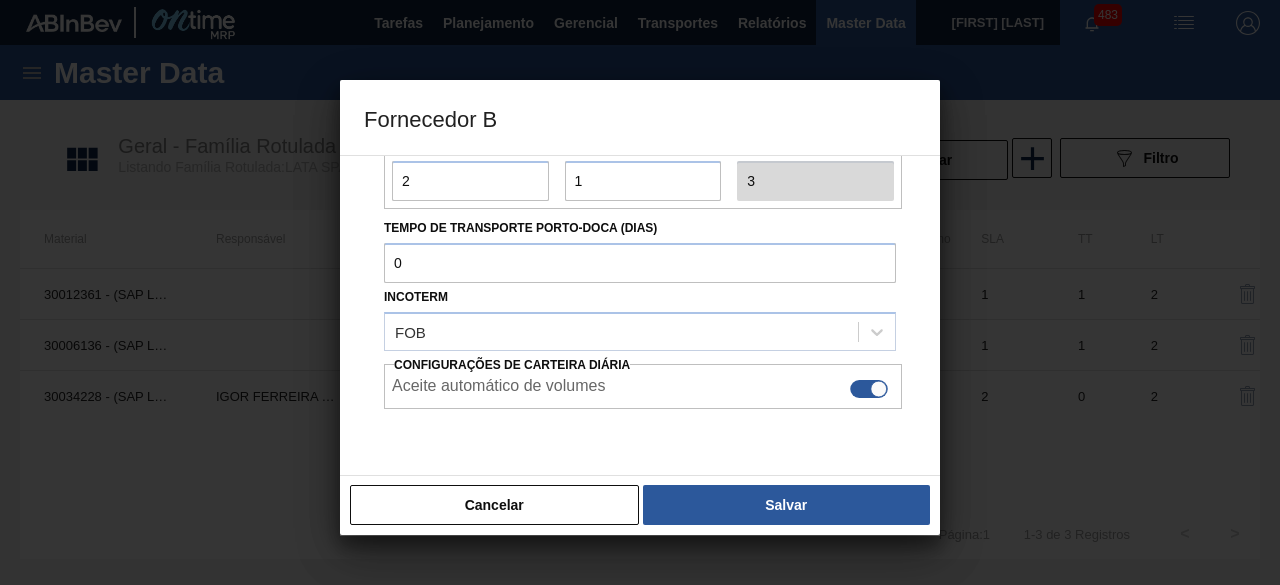 scroll, scrollTop: 300, scrollLeft: 0, axis: vertical 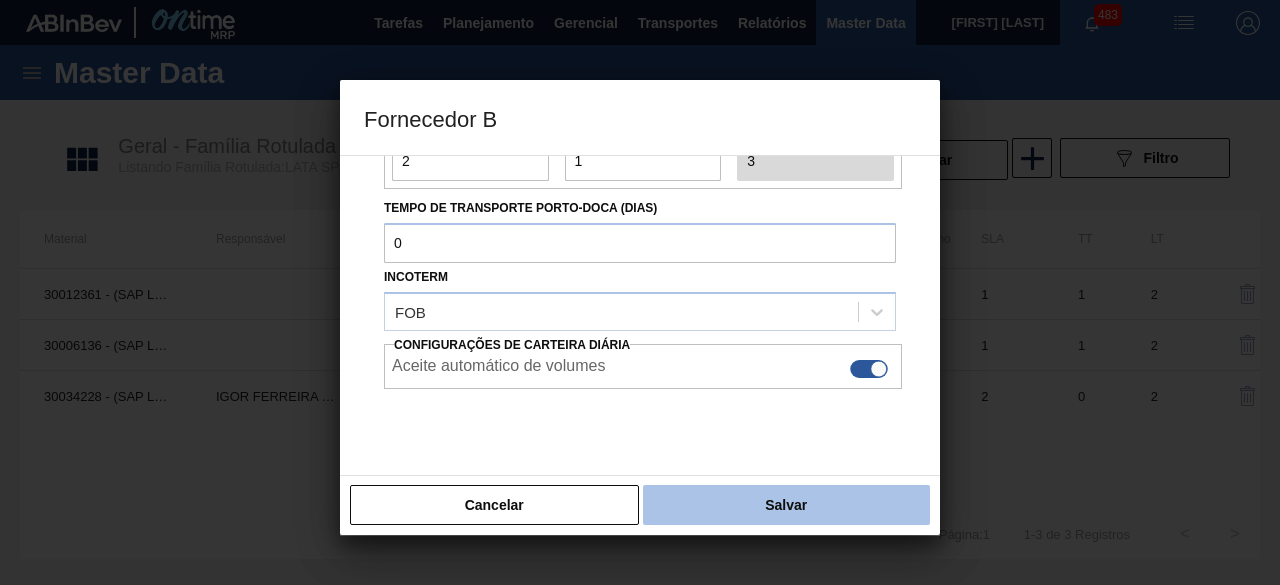 click on "Salvar" at bounding box center (786, 505) 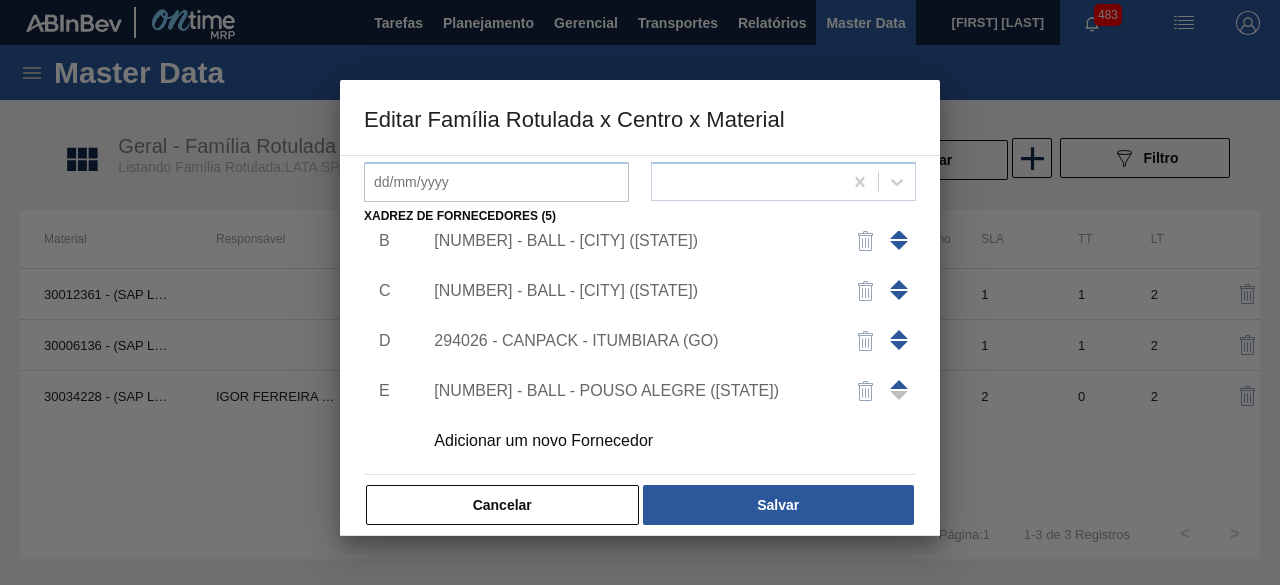 click on "[NUMBER] - BALL - [CITY] ([STATE])" at bounding box center [630, 291] 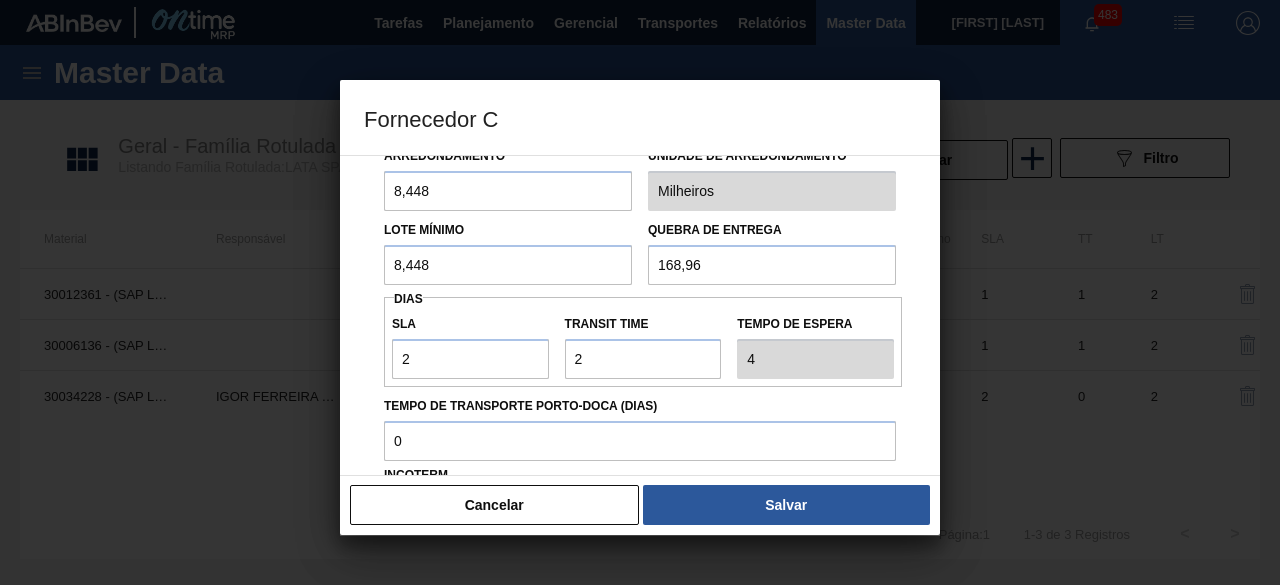 scroll, scrollTop: 300, scrollLeft: 0, axis: vertical 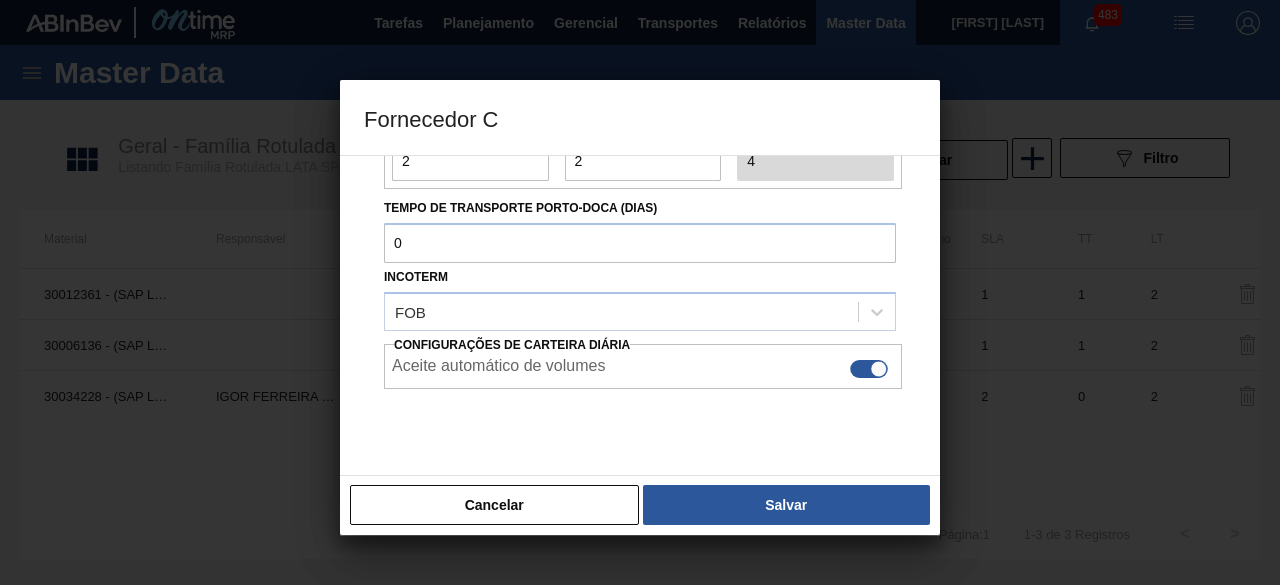 drag, startPoint x: 851, startPoint y: 508, endPoint x: 775, endPoint y: 433, distance: 106.77547 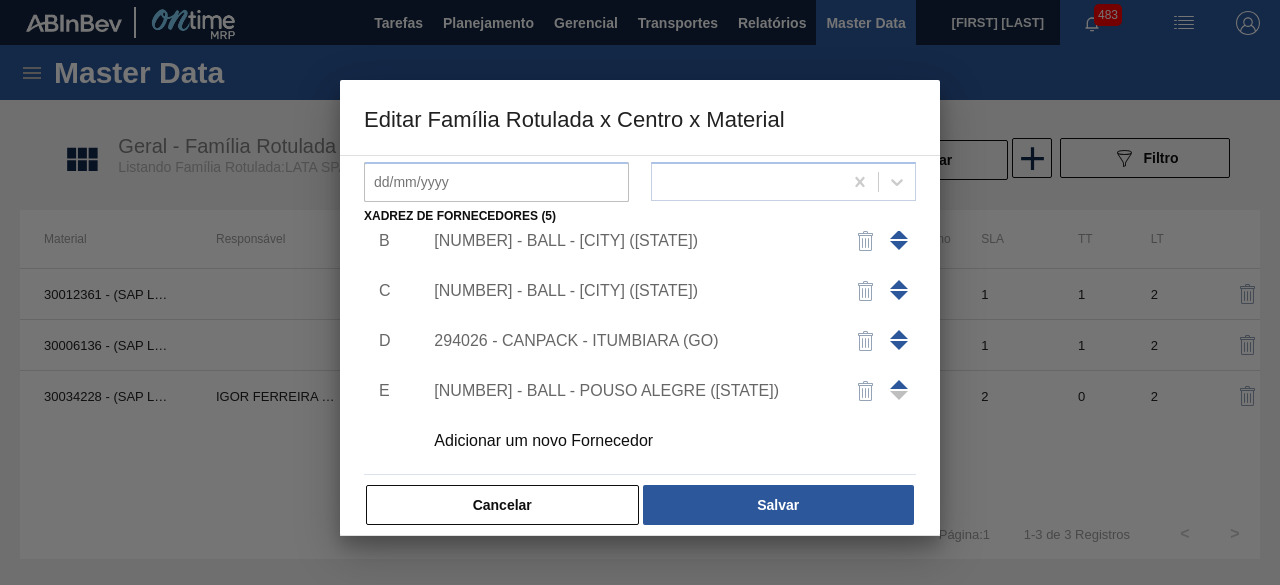 click on "294026 - CANPACK - ITUMBIARA (GO)" at bounding box center [630, 341] 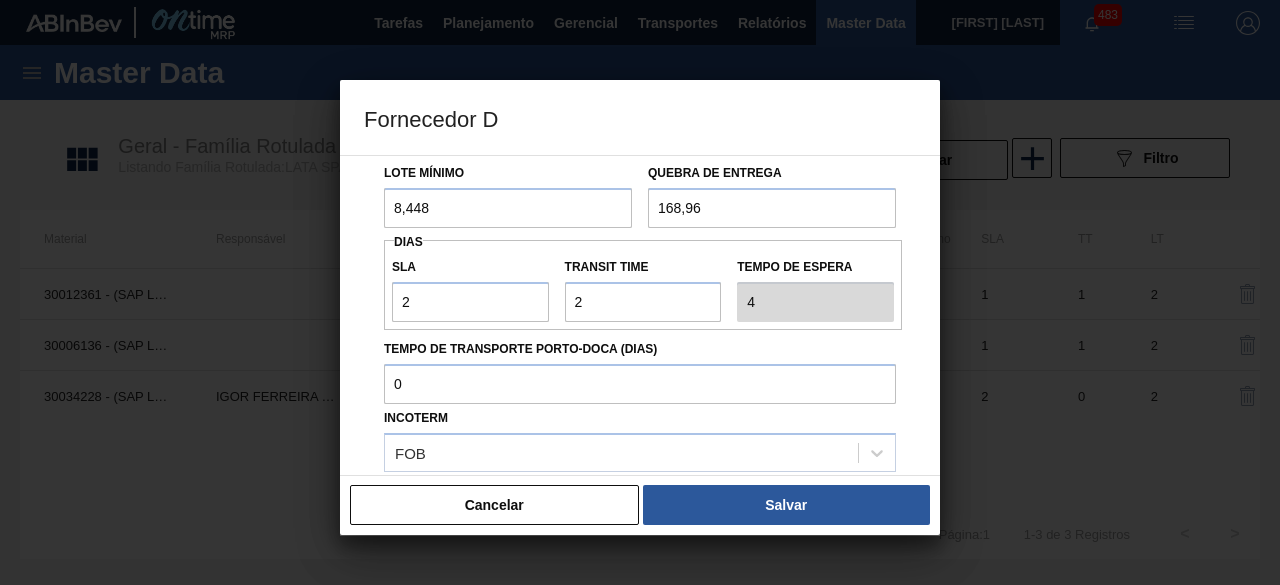 scroll, scrollTop: 300, scrollLeft: 0, axis: vertical 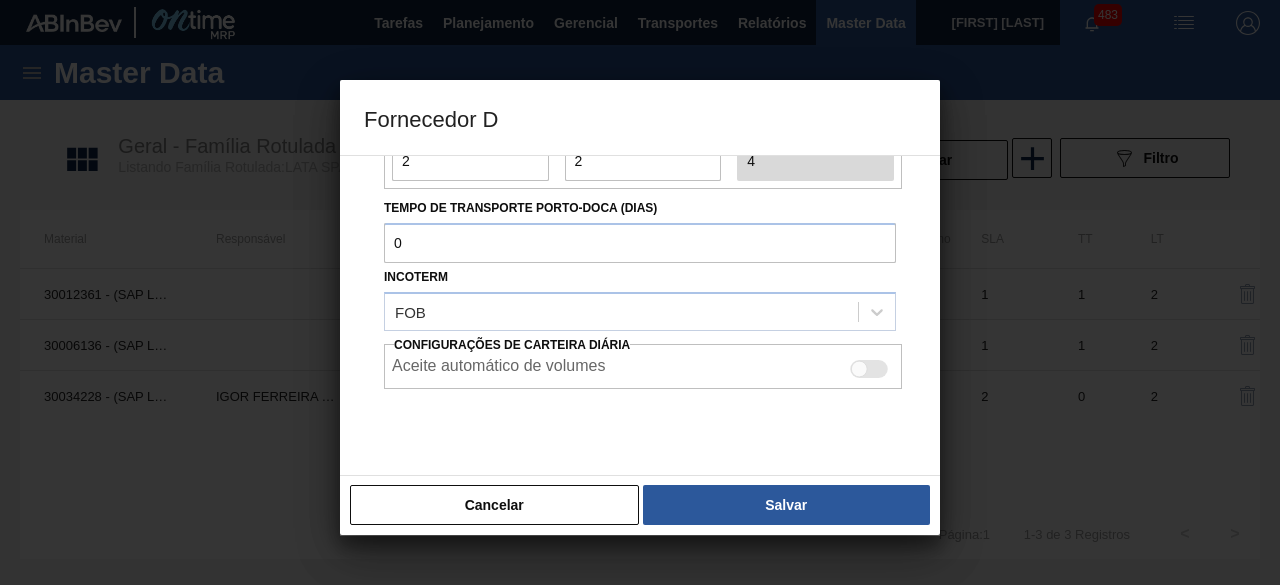 drag, startPoint x: 867, startPoint y: 366, endPoint x: 874, endPoint y: 458, distance: 92.26592 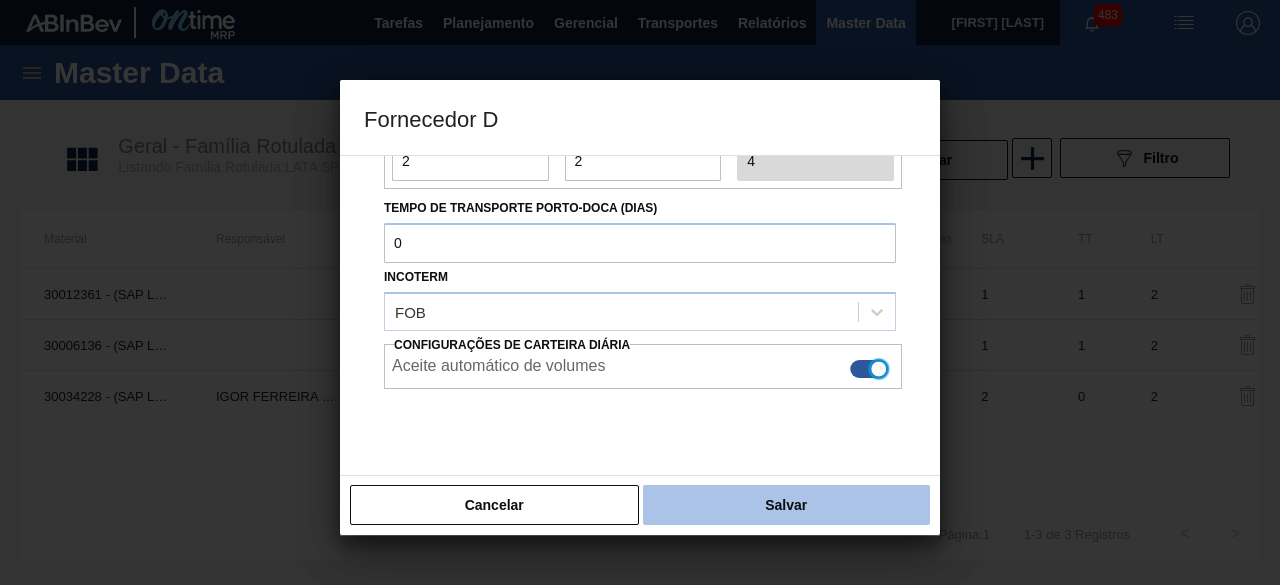 click on "Salvar" at bounding box center [786, 505] 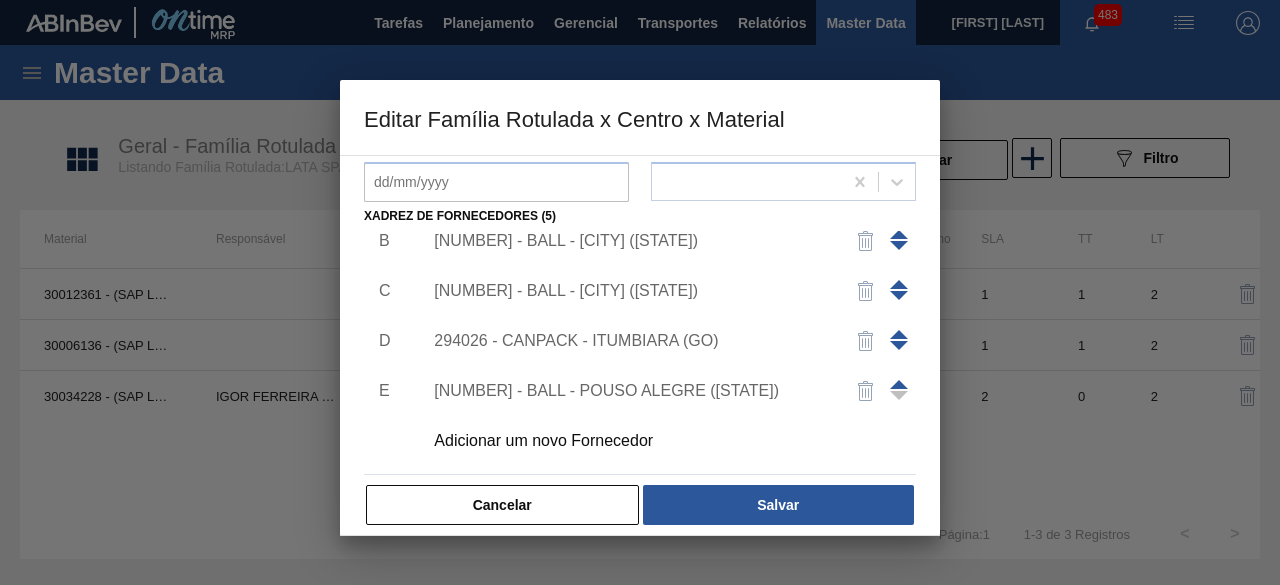 click on "[NUMBER] - BALL - POUSO ALEGRE ([STATE])" at bounding box center [630, 391] 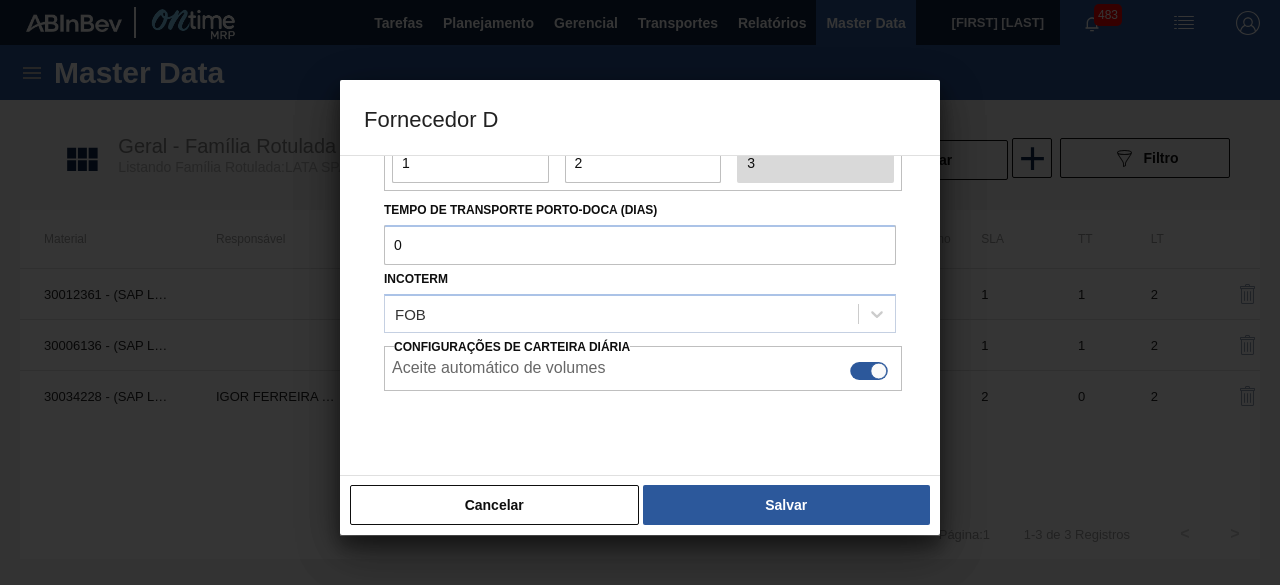 scroll, scrollTop: 300, scrollLeft: 0, axis: vertical 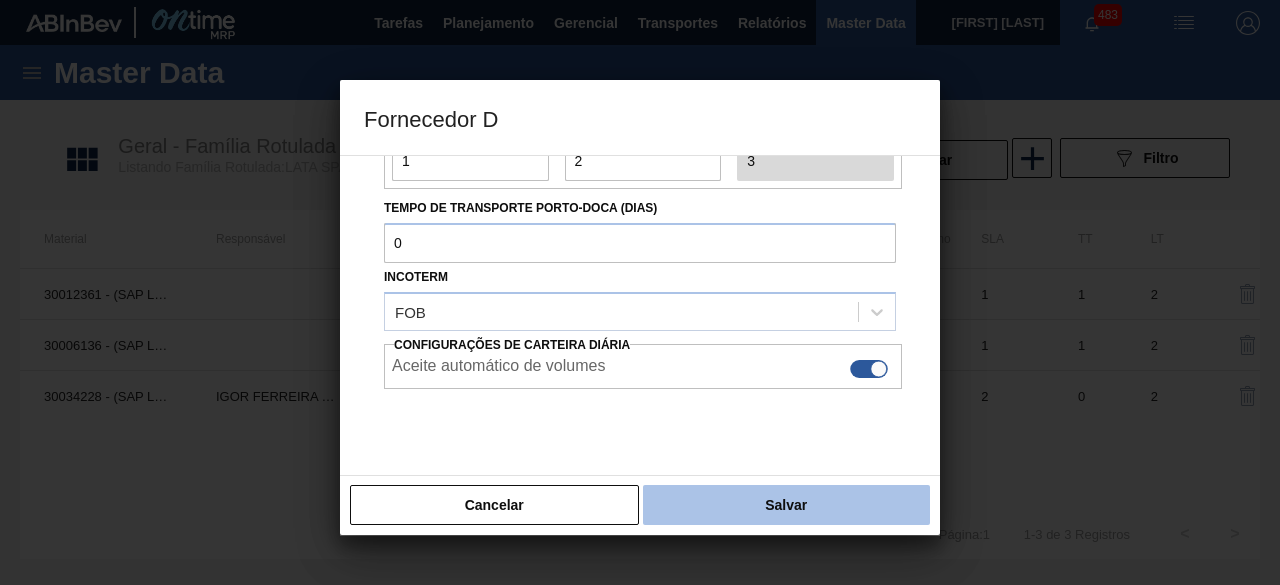 click on "Salvar" at bounding box center (786, 505) 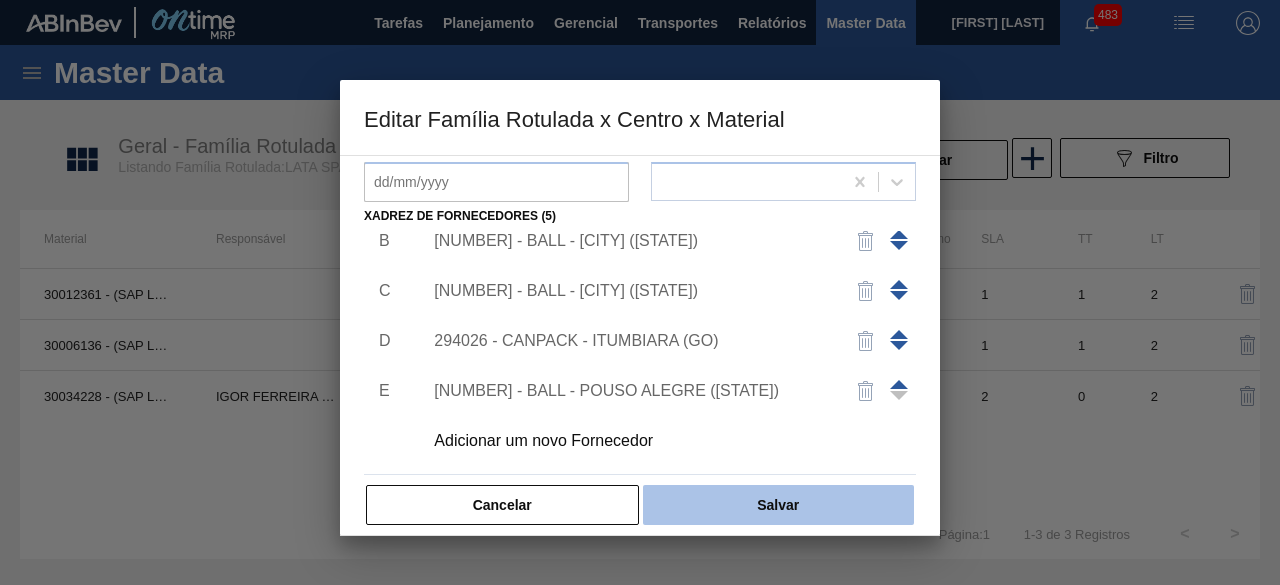 click on "Salvar" at bounding box center [778, 505] 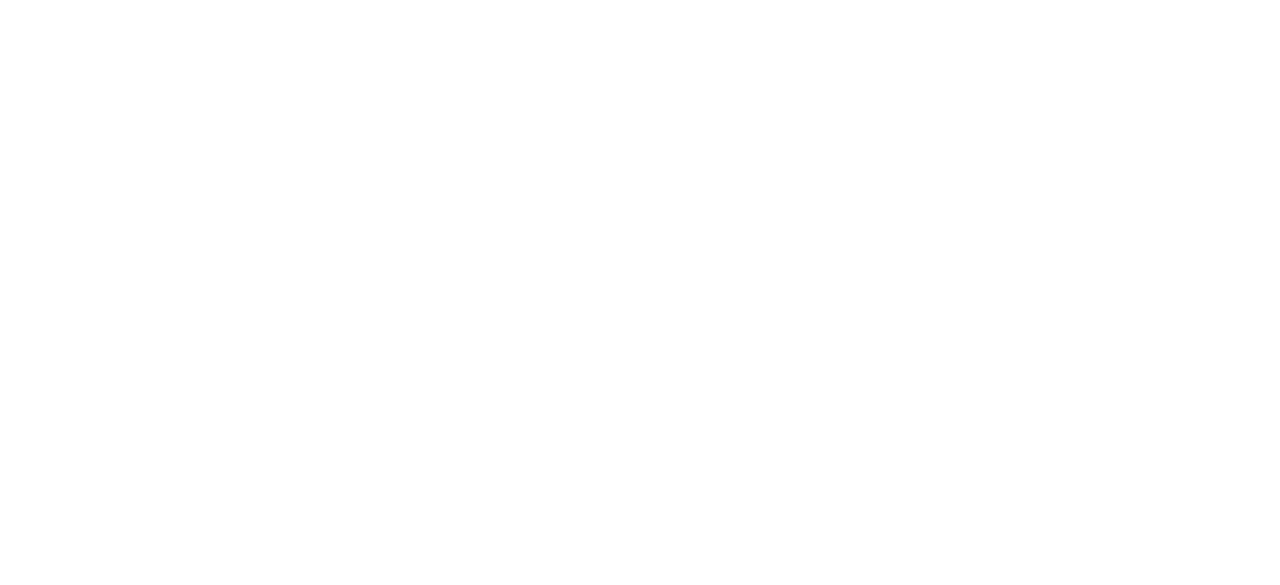 scroll, scrollTop: 0, scrollLeft: 0, axis: both 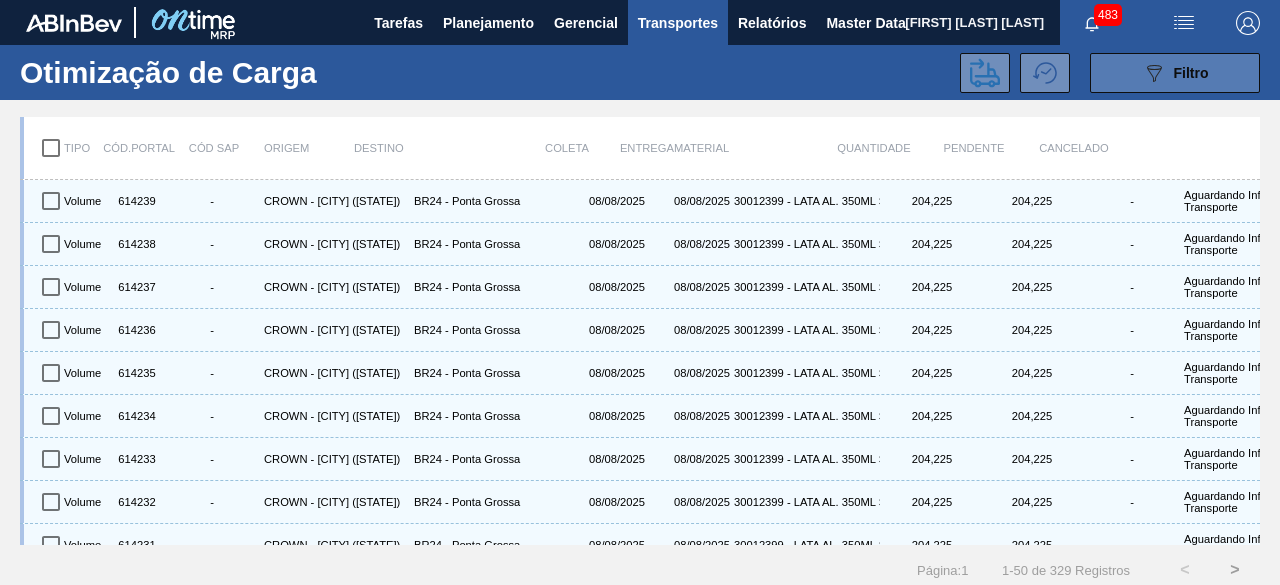 click on "089F7B8B-B2A5-4AFE-B5C0-19BA573D28AC Filtro" at bounding box center [1175, 73] 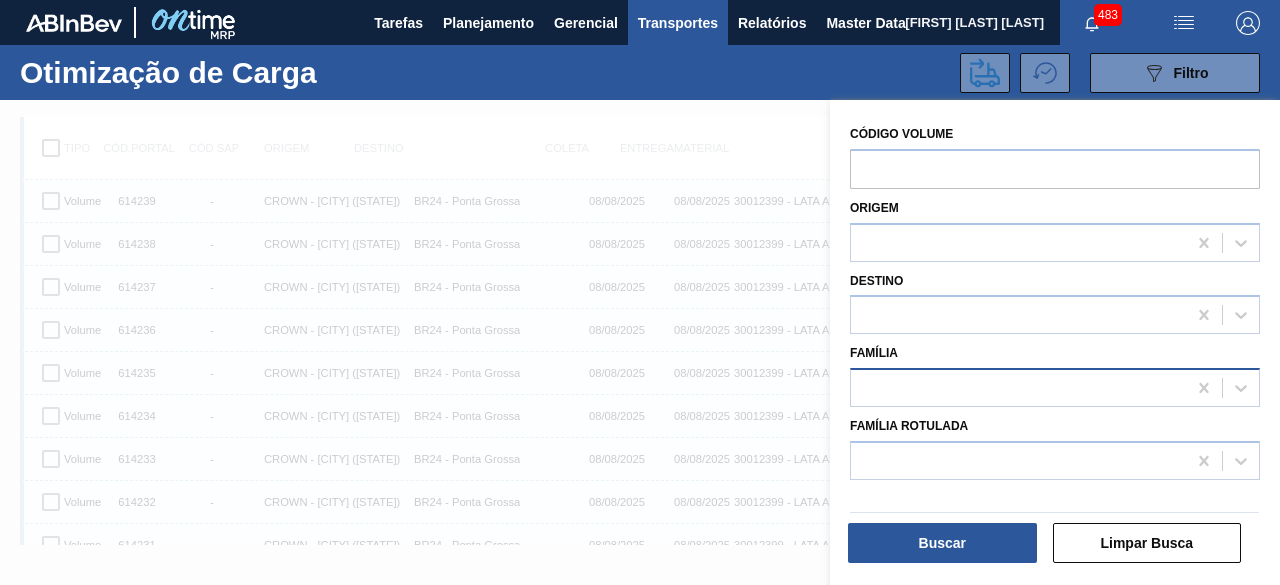 click at bounding box center [1018, 388] 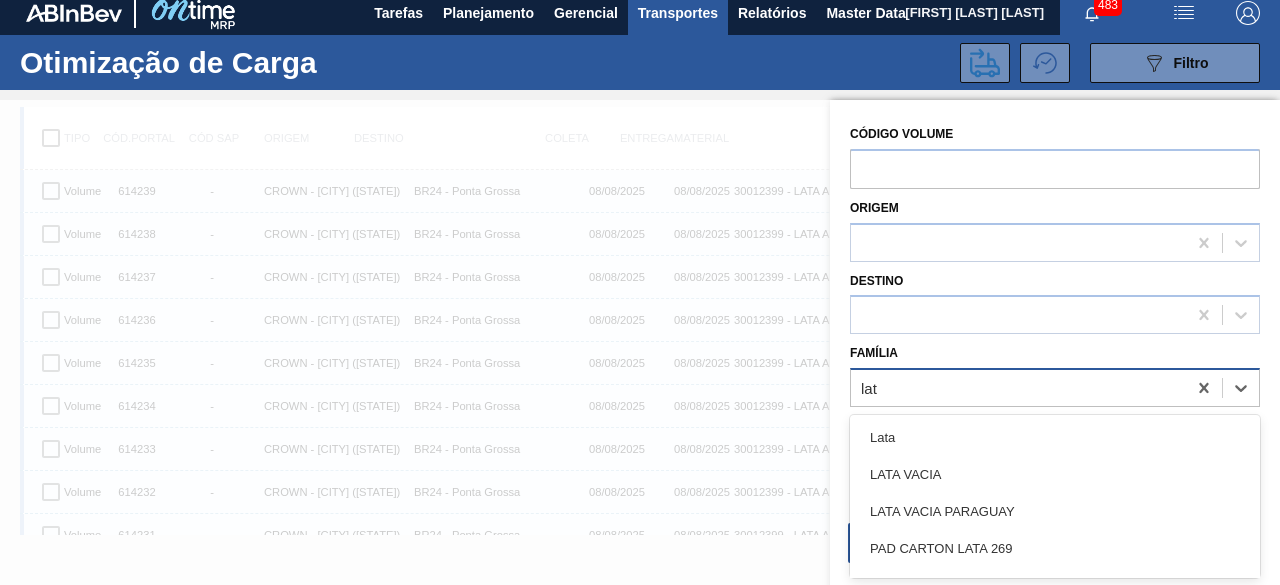 type on "lata" 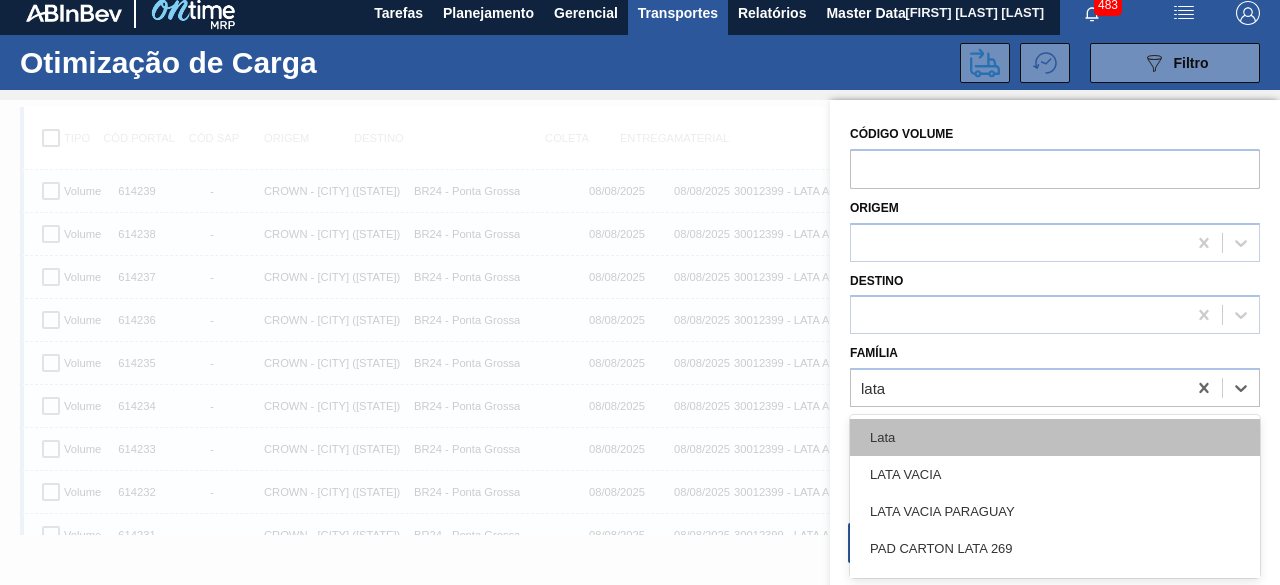 click on "Lata" at bounding box center [1055, 437] 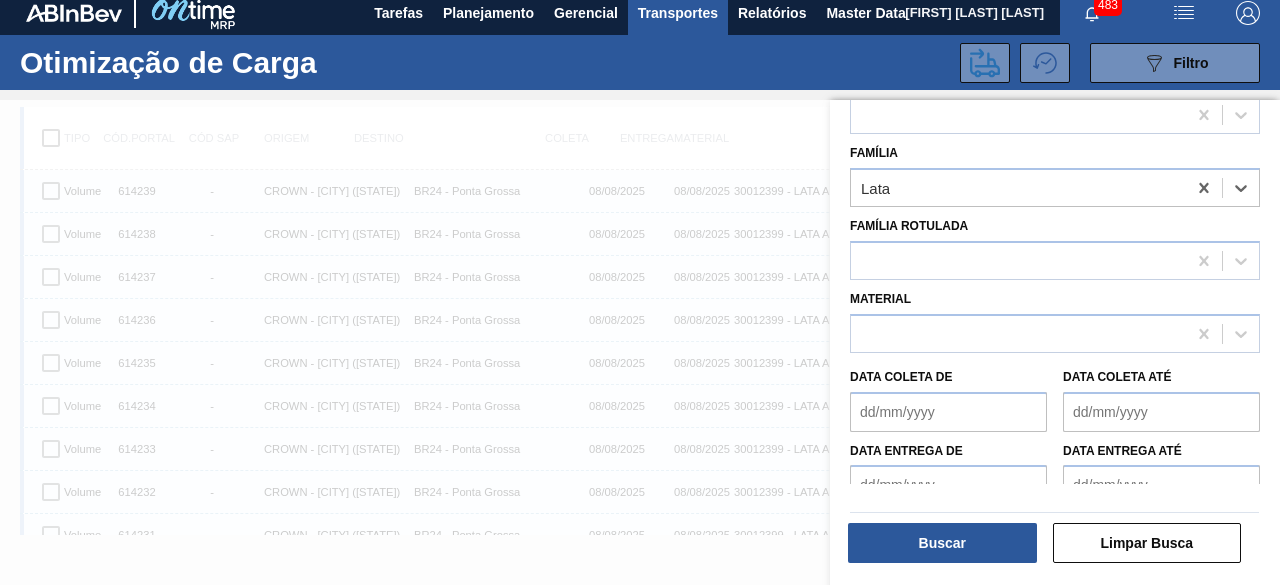 scroll, scrollTop: 221, scrollLeft: 0, axis: vertical 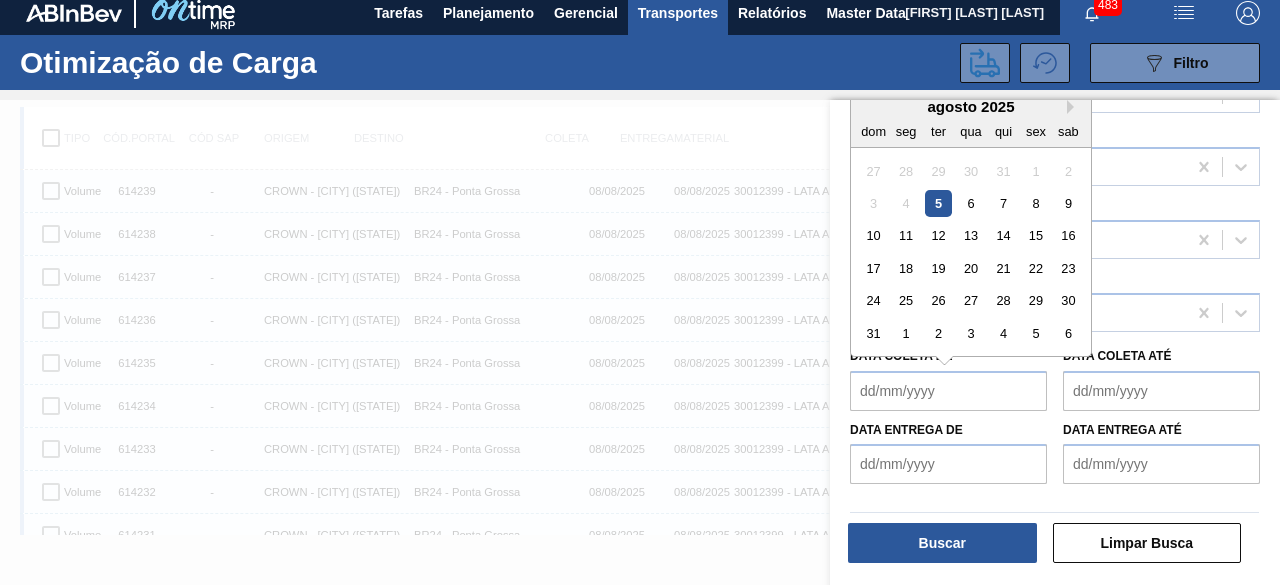 click on "Data coleta de" at bounding box center (948, 391) 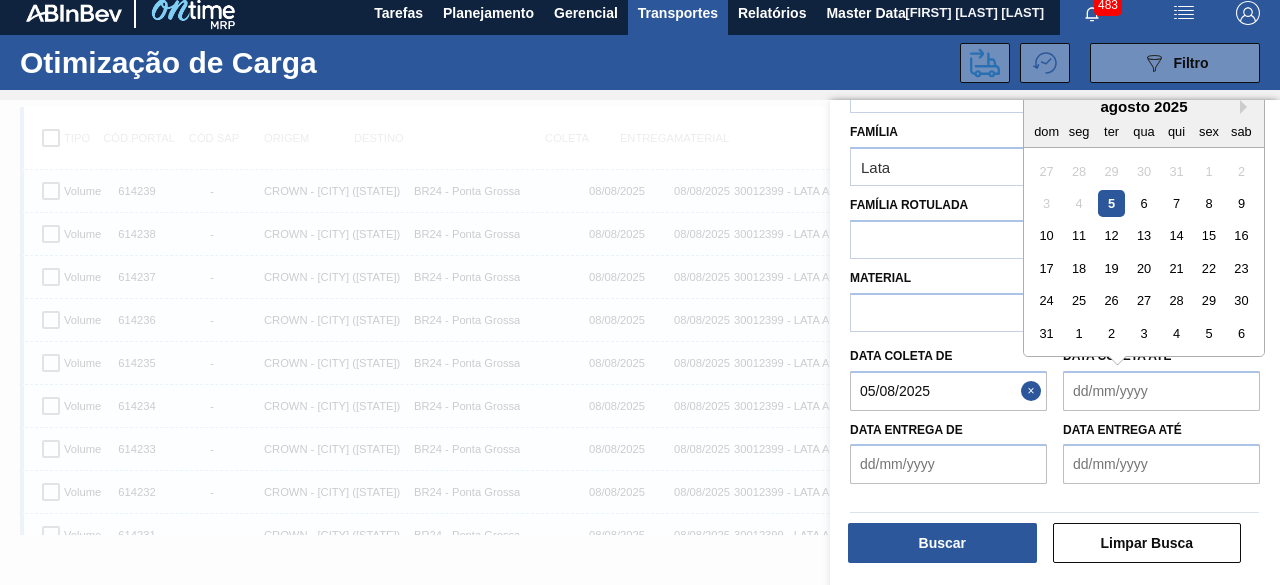click on "Data coleta até" at bounding box center [1161, 391] 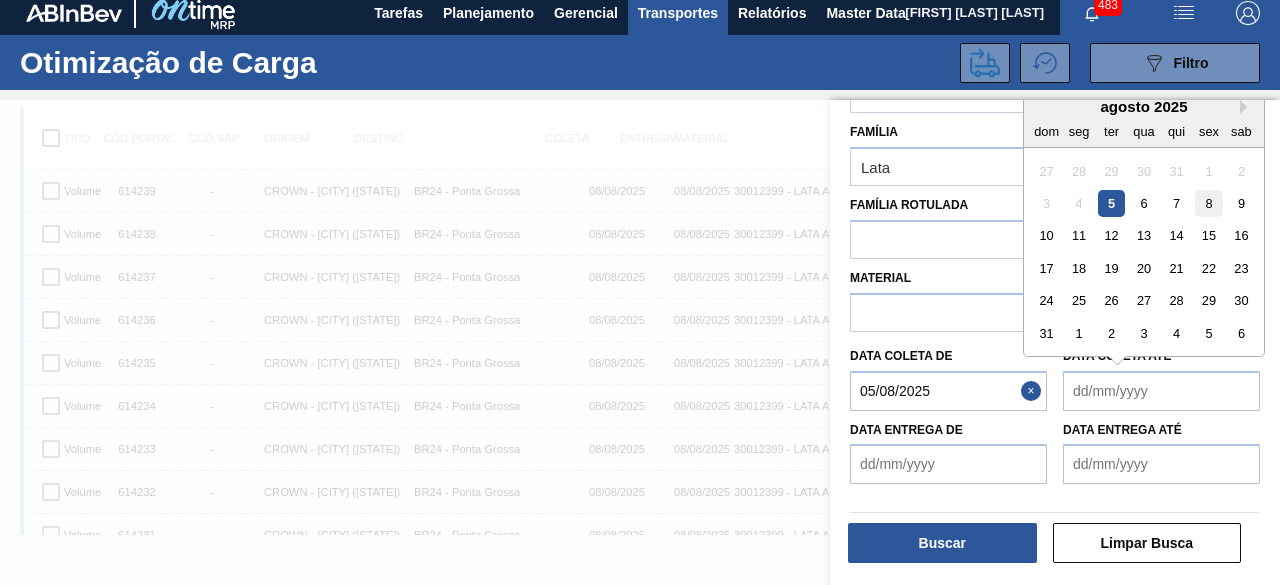 click on "8" at bounding box center [1208, 203] 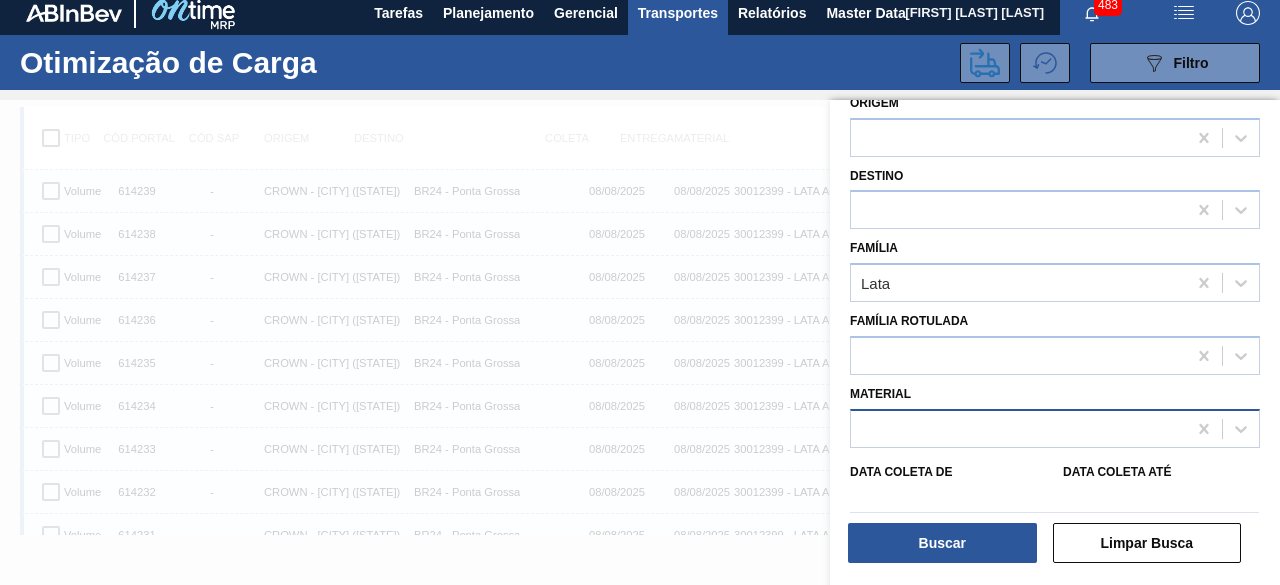 scroll, scrollTop: 221, scrollLeft: 0, axis: vertical 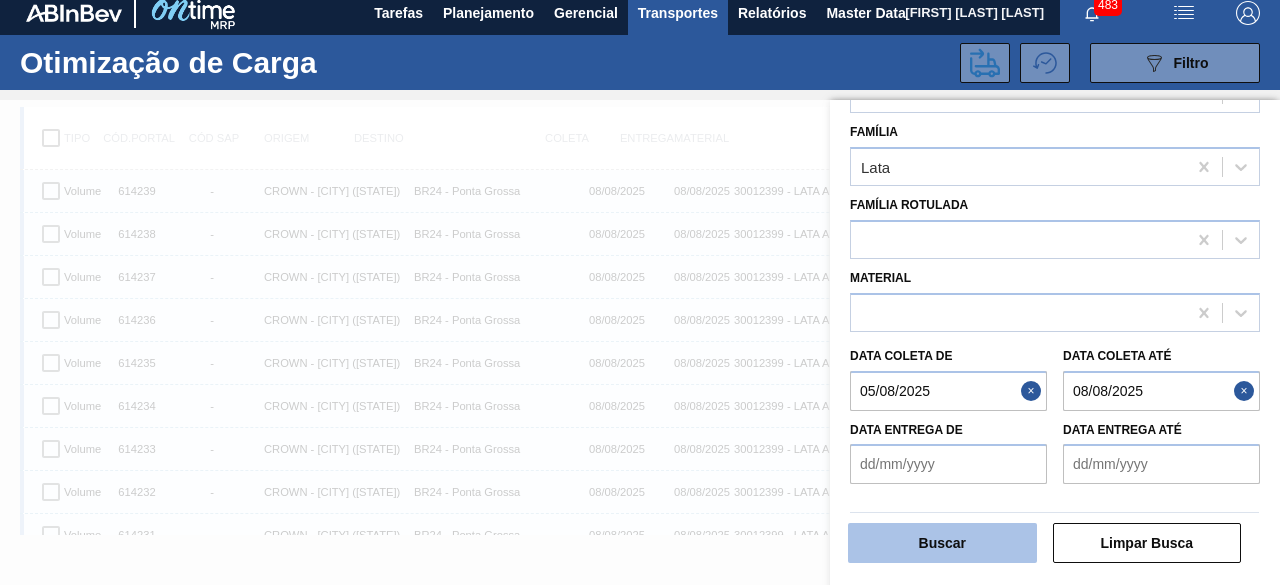 click on "Buscar" at bounding box center [942, 543] 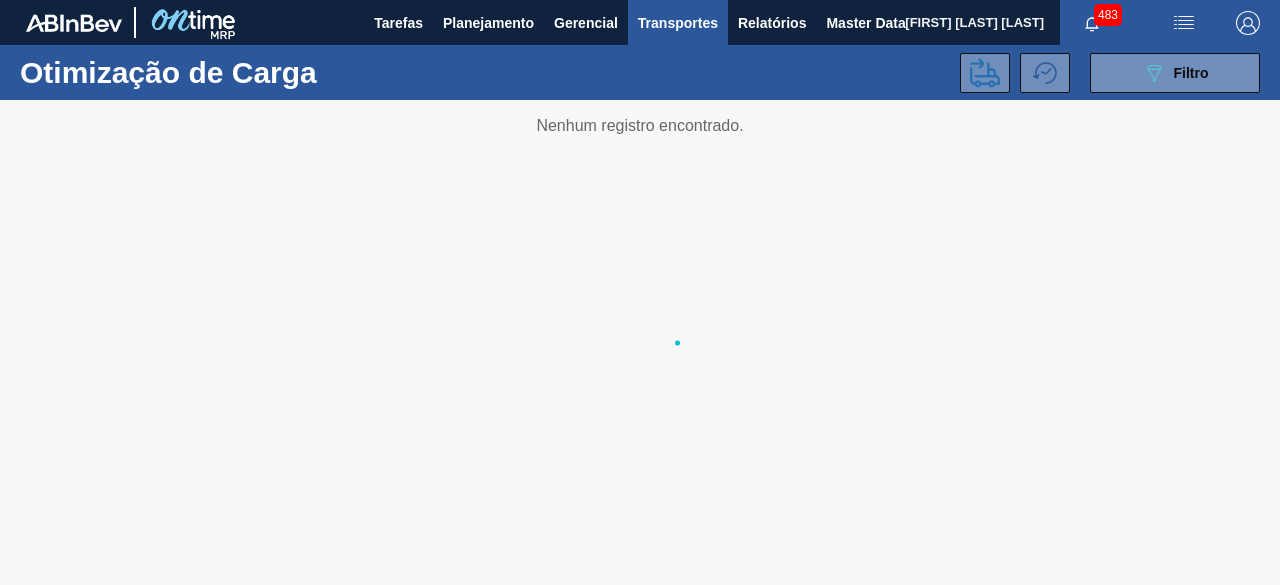 scroll, scrollTop: 0, scrollLeft: 0, axis: both 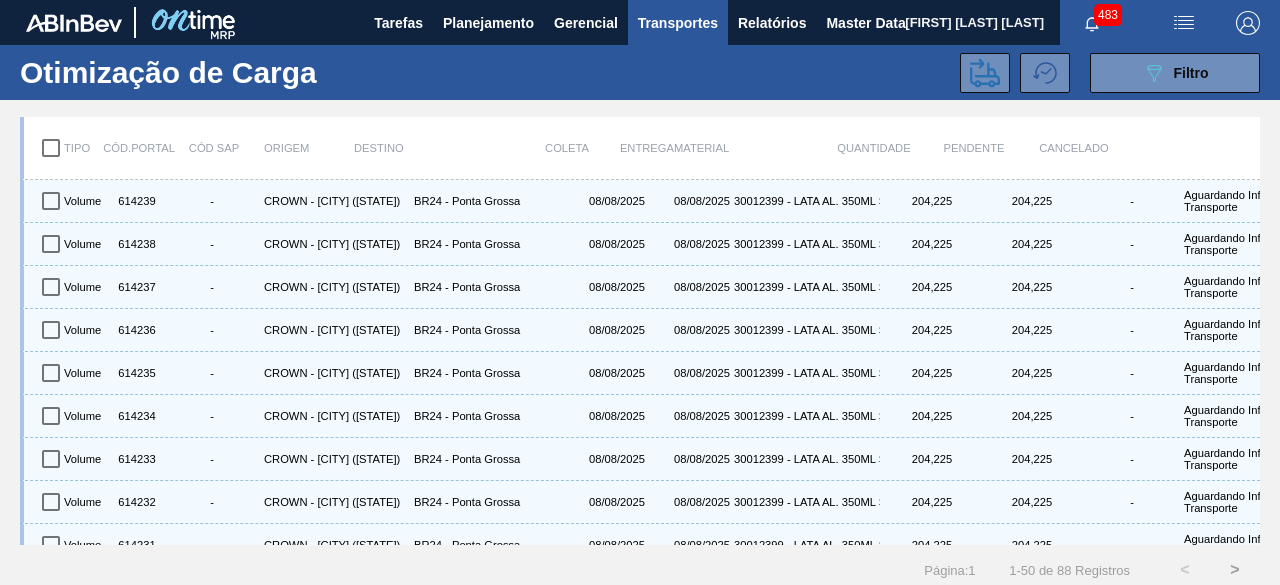 click at bounding box center [51, 148] 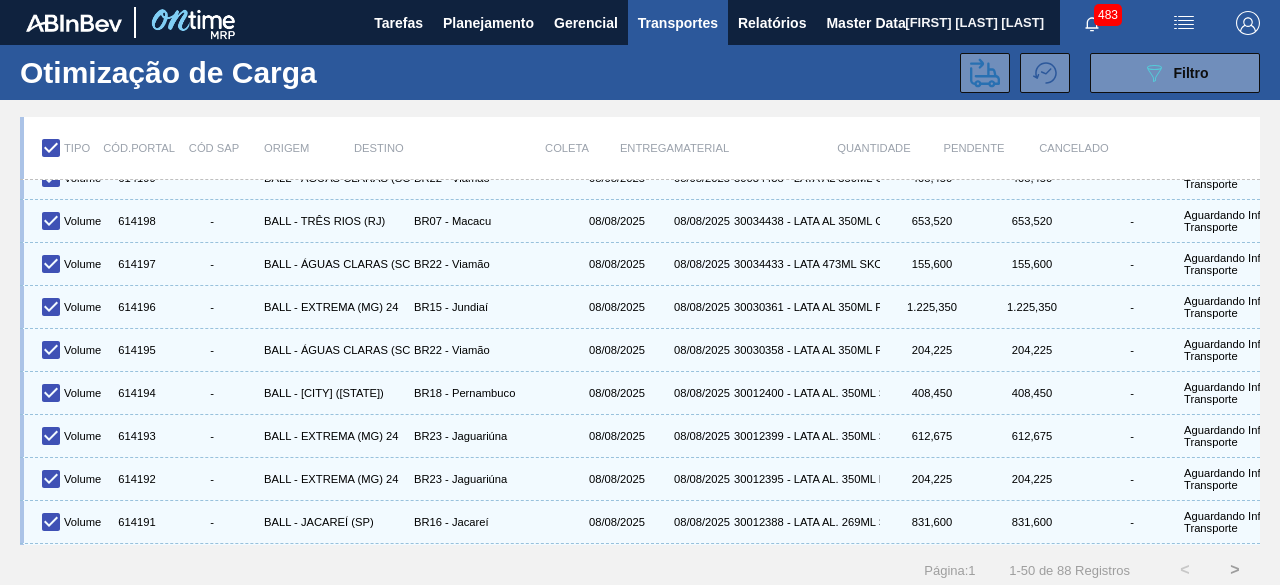 scroll, scrollTop: 1782, scrollLeft: 0, axis: vertical 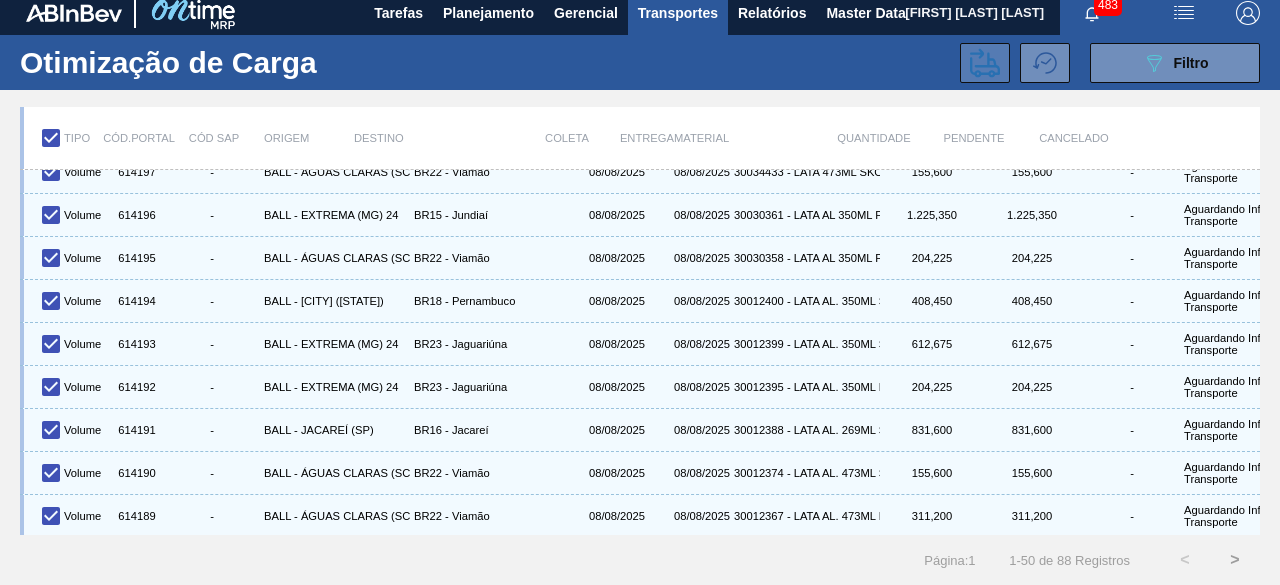 click 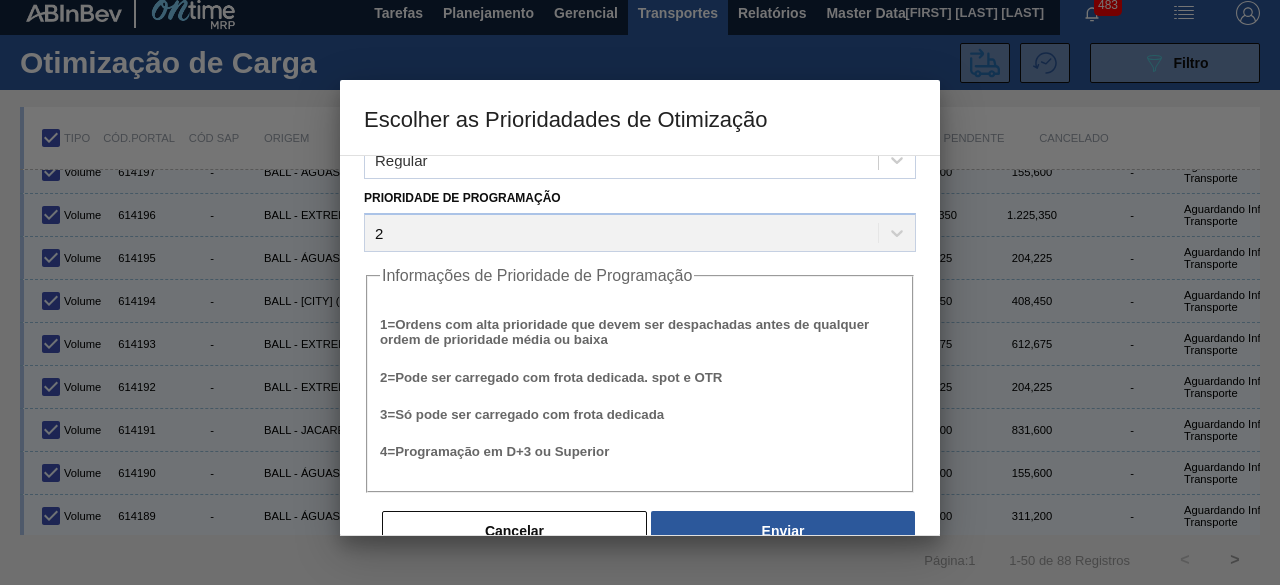 scroll, scrollTop: 76, scrollLeft: 0, axis: vertical 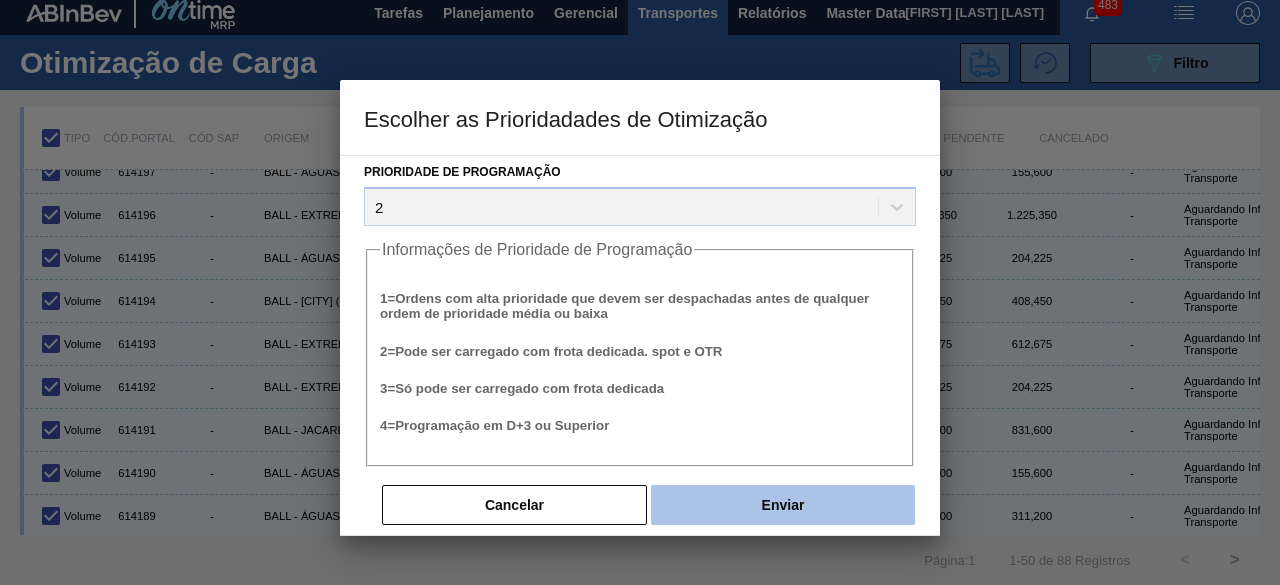 click on "Enviar" at bounding box center [783, 505] 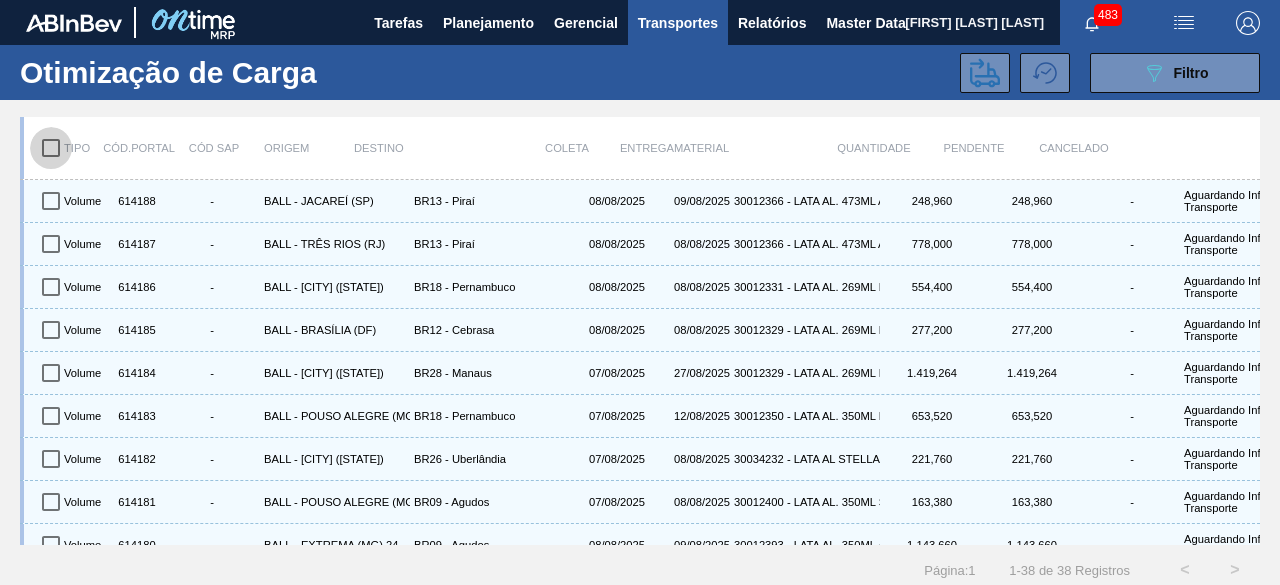 click at bounding box center [51, 148] 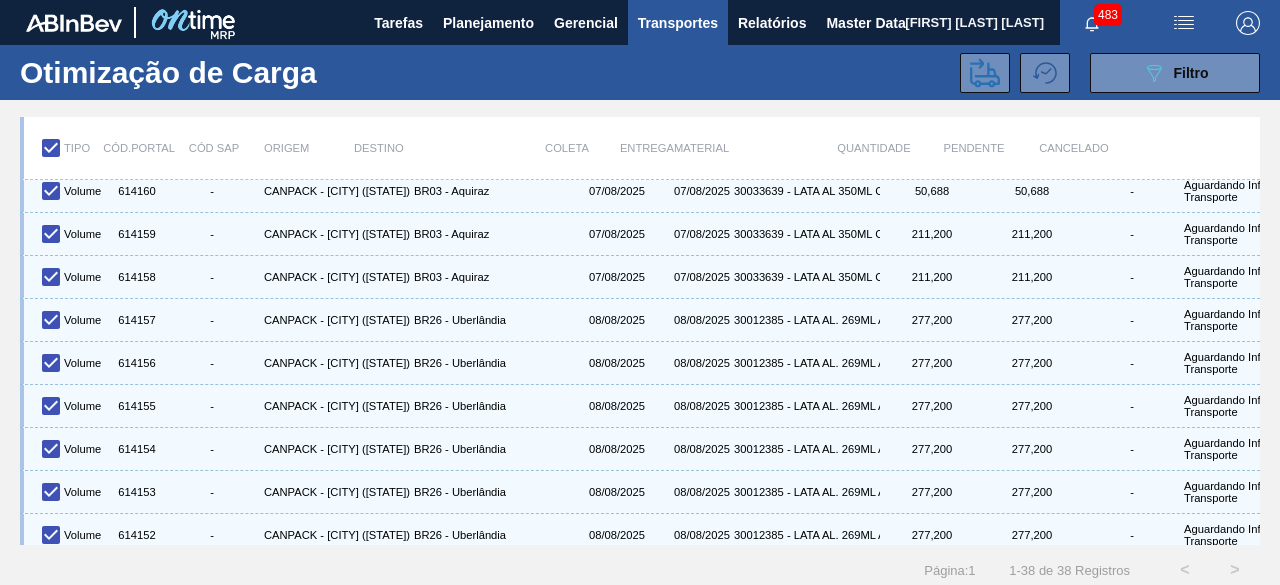 scroll, scrollTop: 1270, scrollLeft: 0, axis: vertical 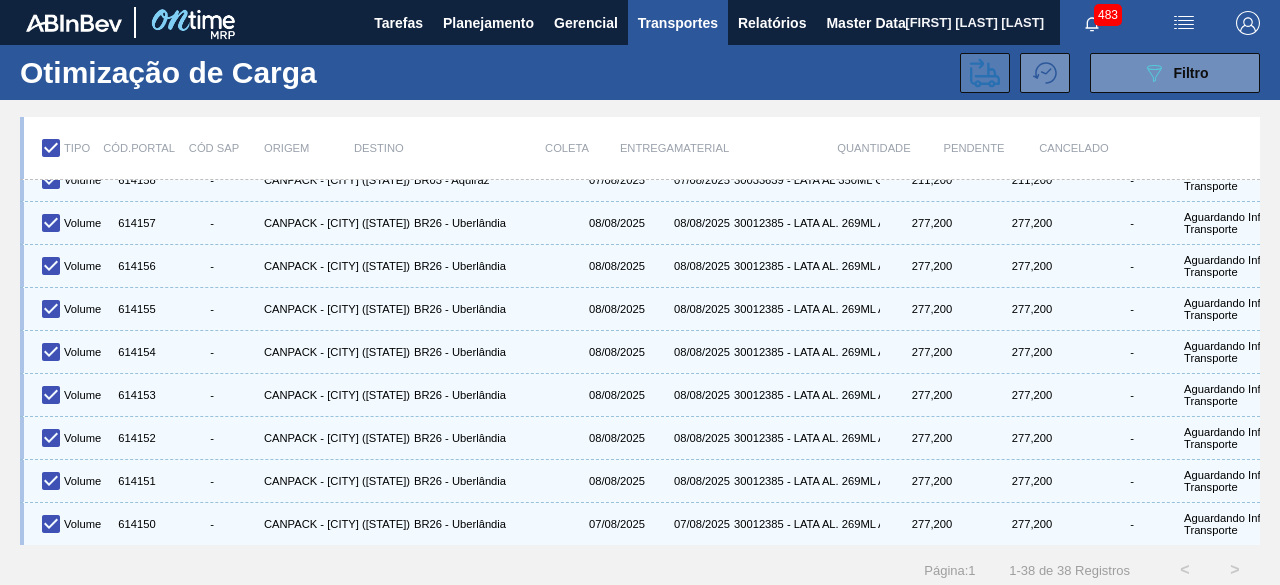 drag, startPoint x: 984, startPoint y: 73, endPoint x: 975, endPoint y: 79, distance: 10.816654 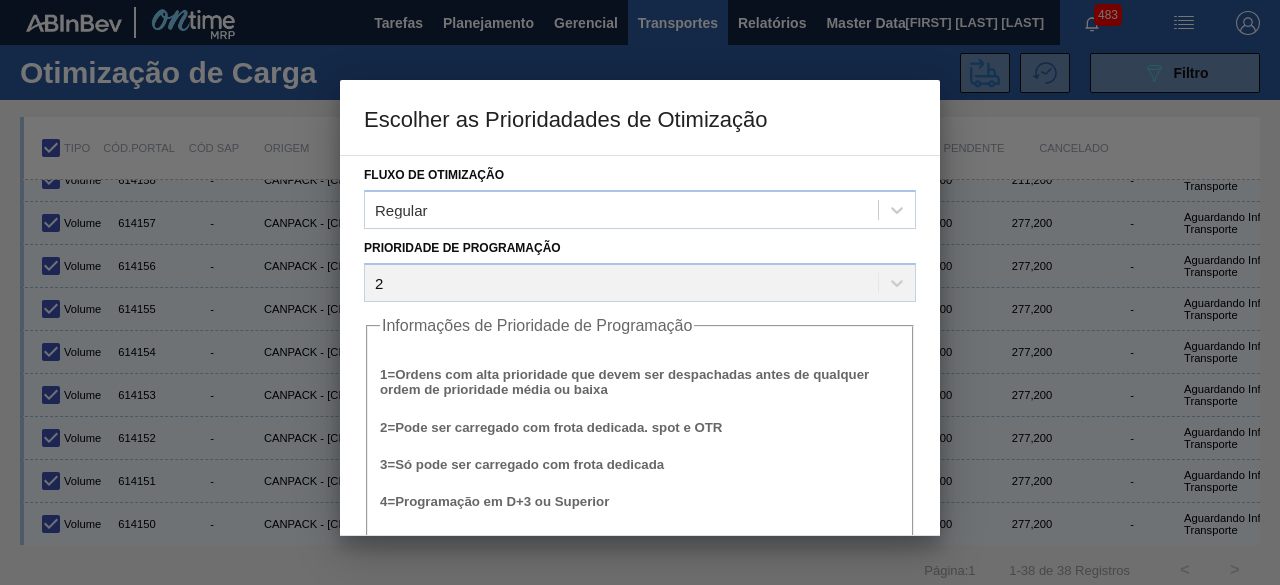 scroll, scrollTop: 76, scrollLeft: 0, axis: vertical 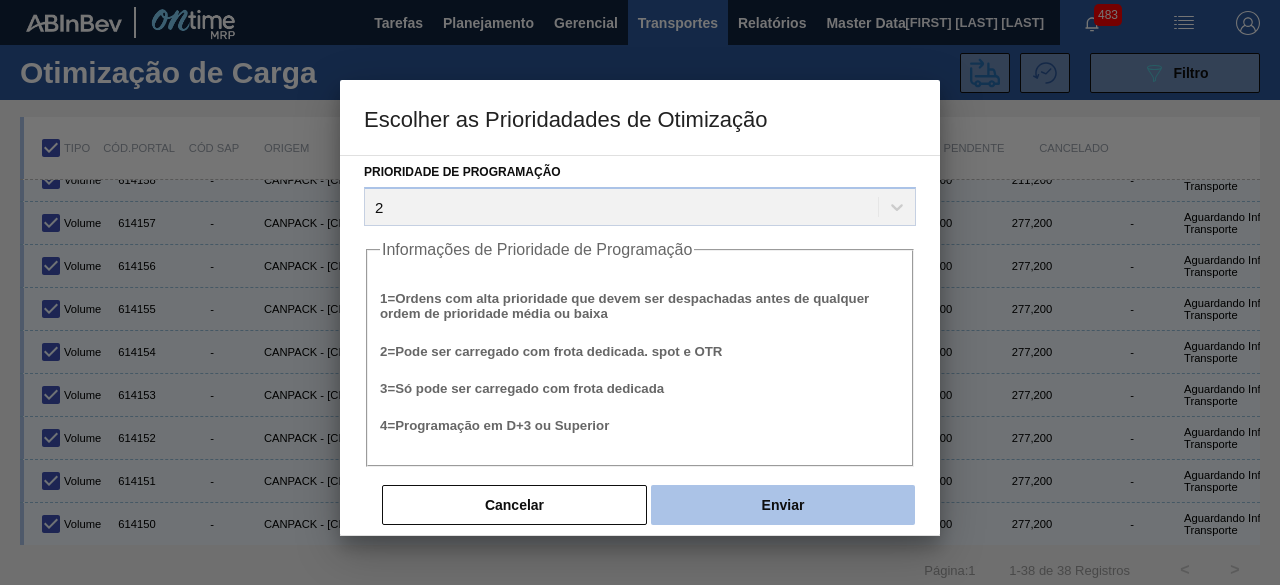 click on "Enviar" at bounding box center [783, 505] 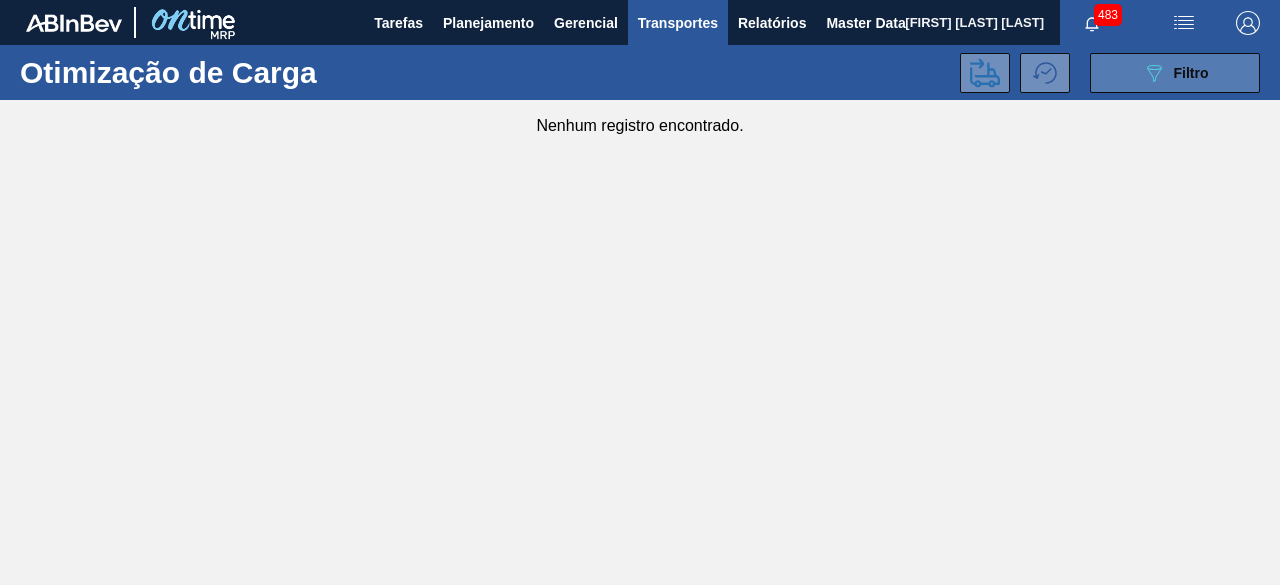 click on "089F7B8B-B2A5-4AFE-B5C0-19BA573D28AC Filtro" at bounding box center (1175, 73) 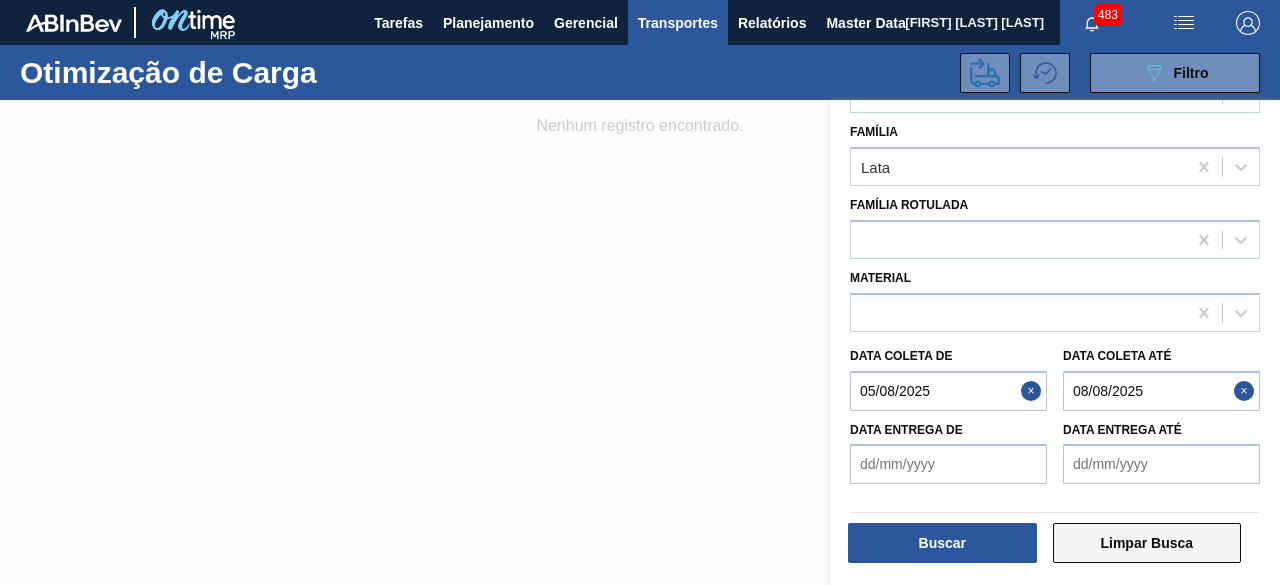 click on "Limpar Busca" at bounding box center (1147, 543) 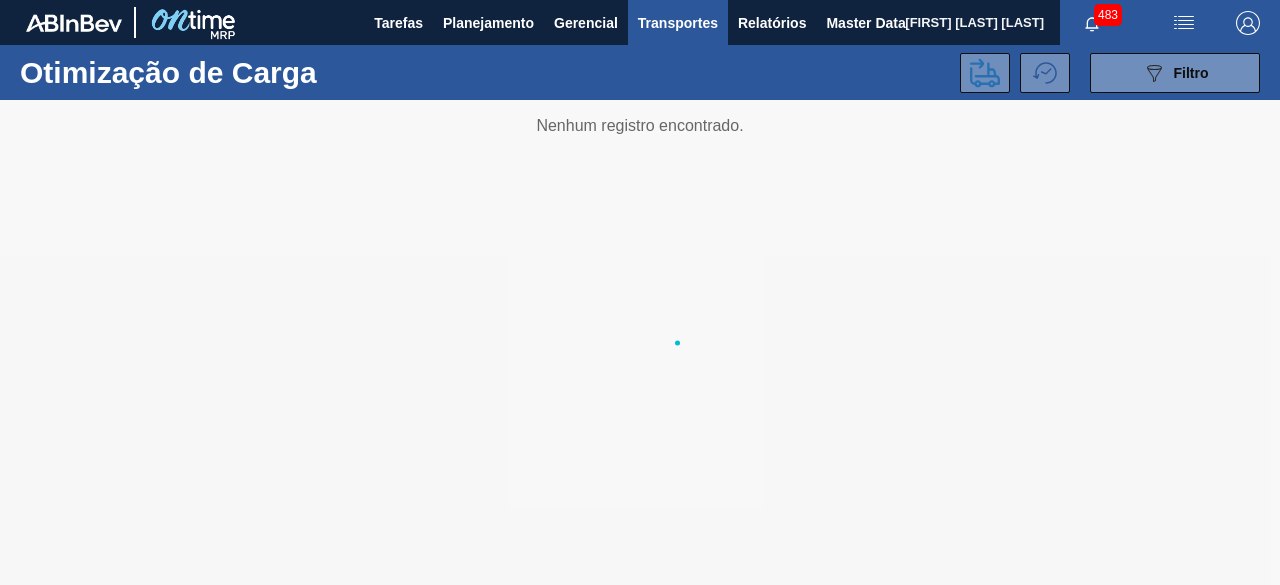 type 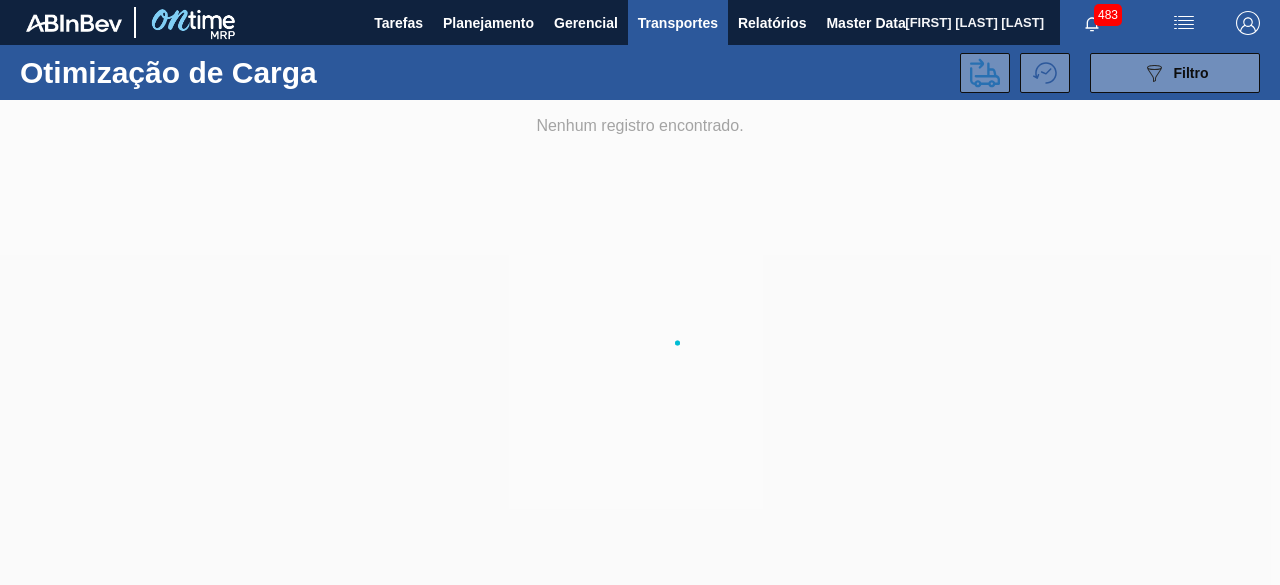 scroll, scrollTop: 0, scrollLeft: 0, axis: both 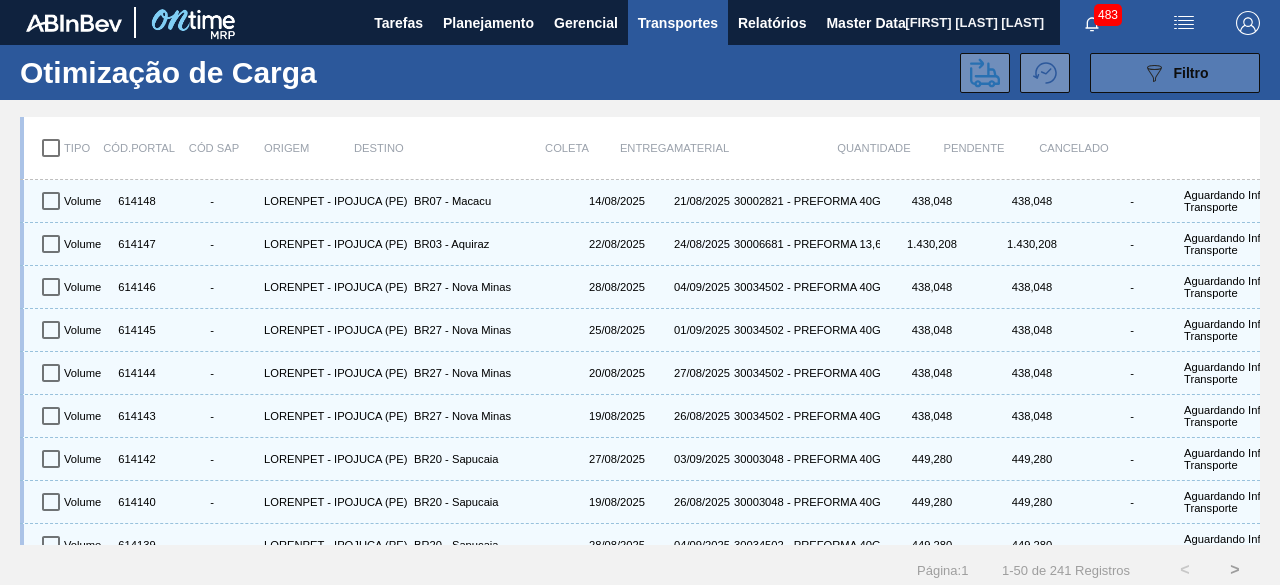 click on "089F7B8B-B2A5-4AFE-B5C0-19BA573D28AC" 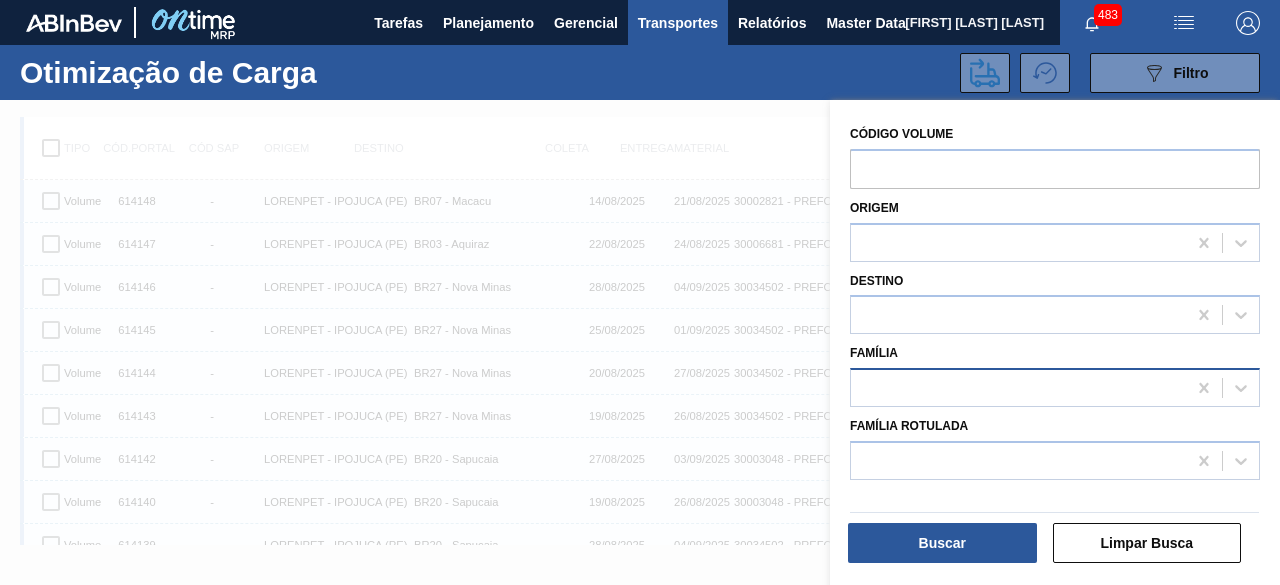 scroll, scrollTop: 25, scrollLeft: 0, axis: vertical 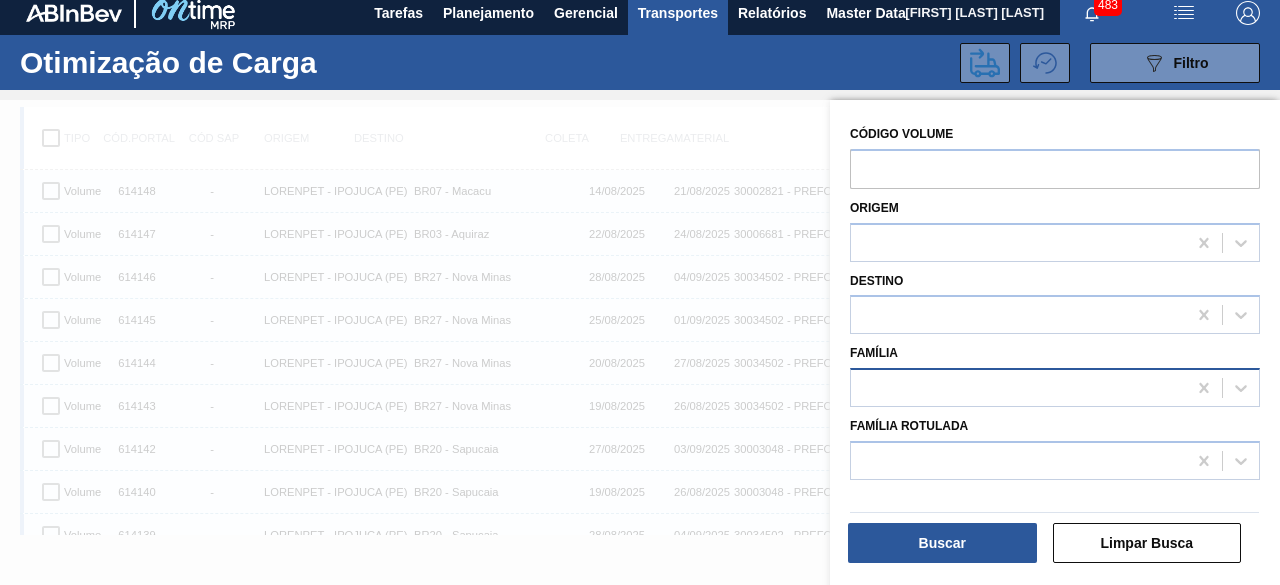 click at bounding box center (1018, 388) 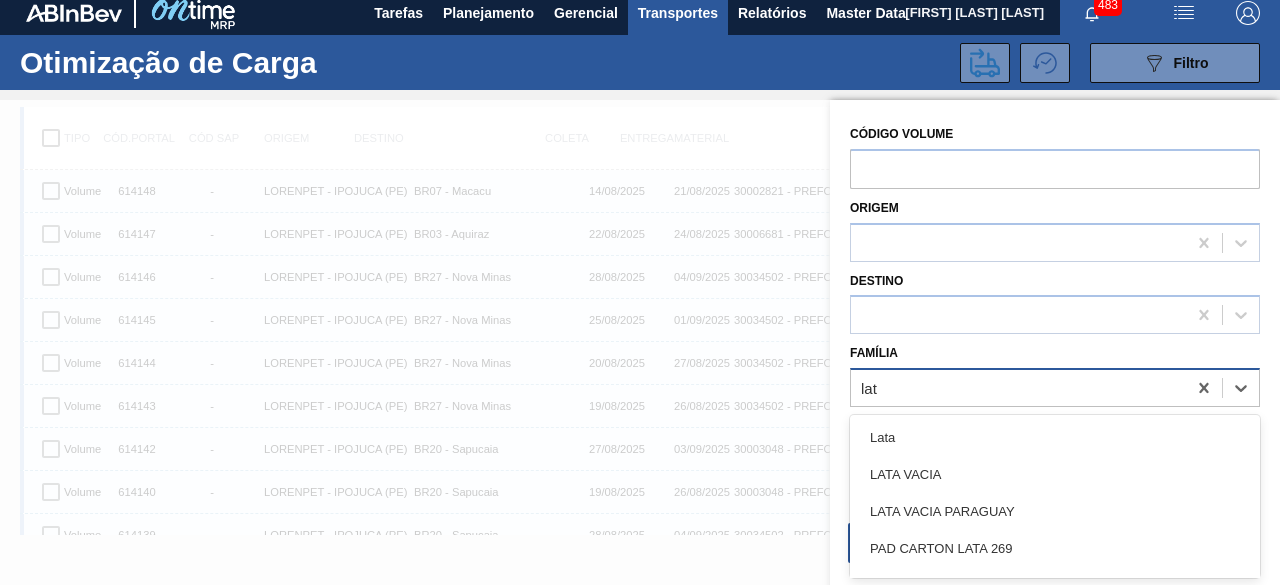 type on "lata" 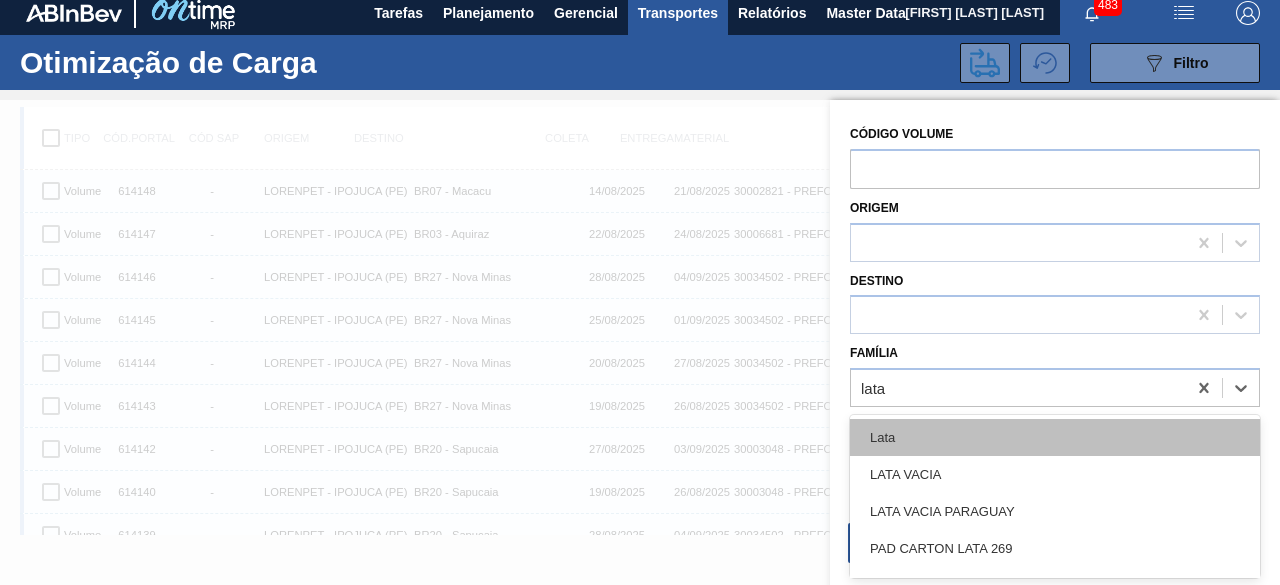 click on "Lata" at bounding box center [1055, 437] 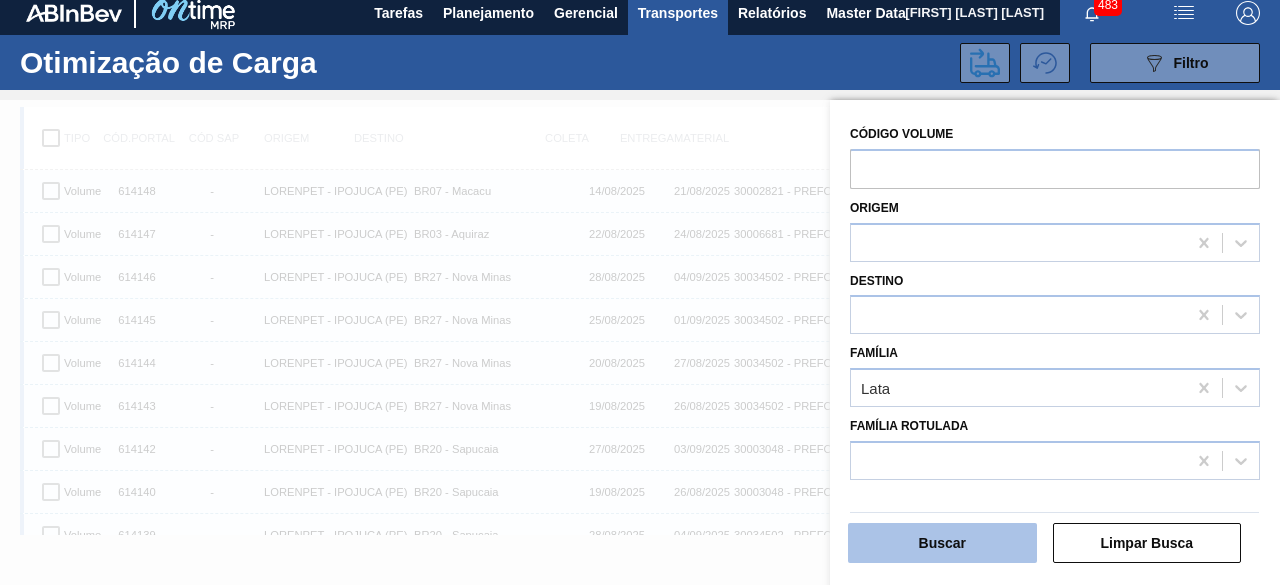 click on "Buscar" at bounding box center (942, 543) 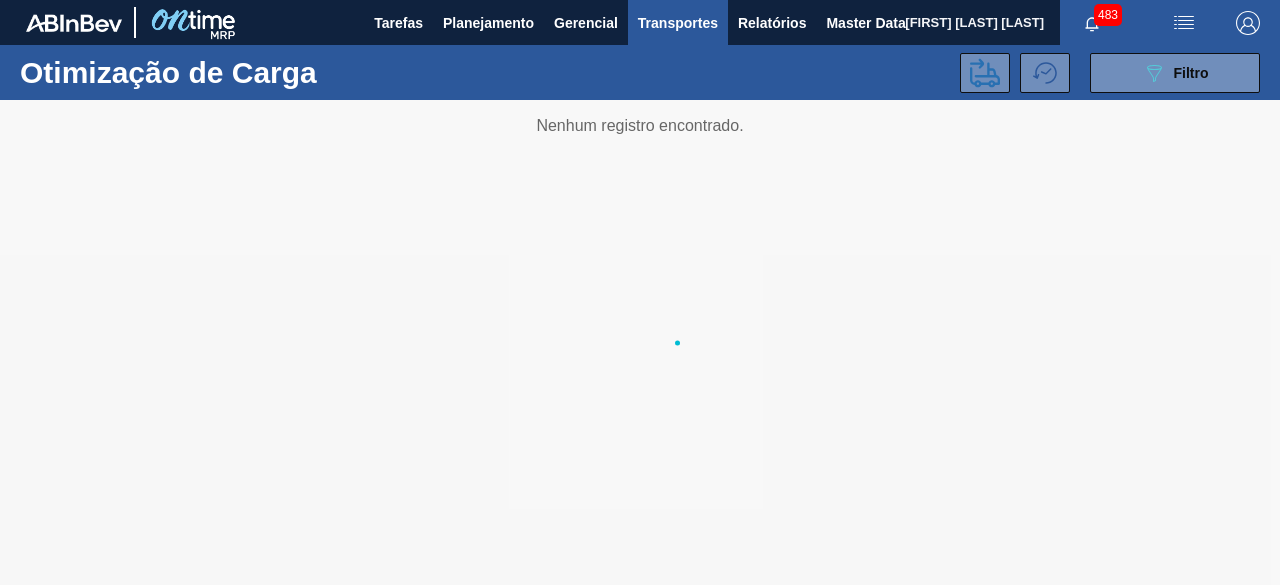 scroll, scrollTop: 0, scrollLeft: 0, axis: both 